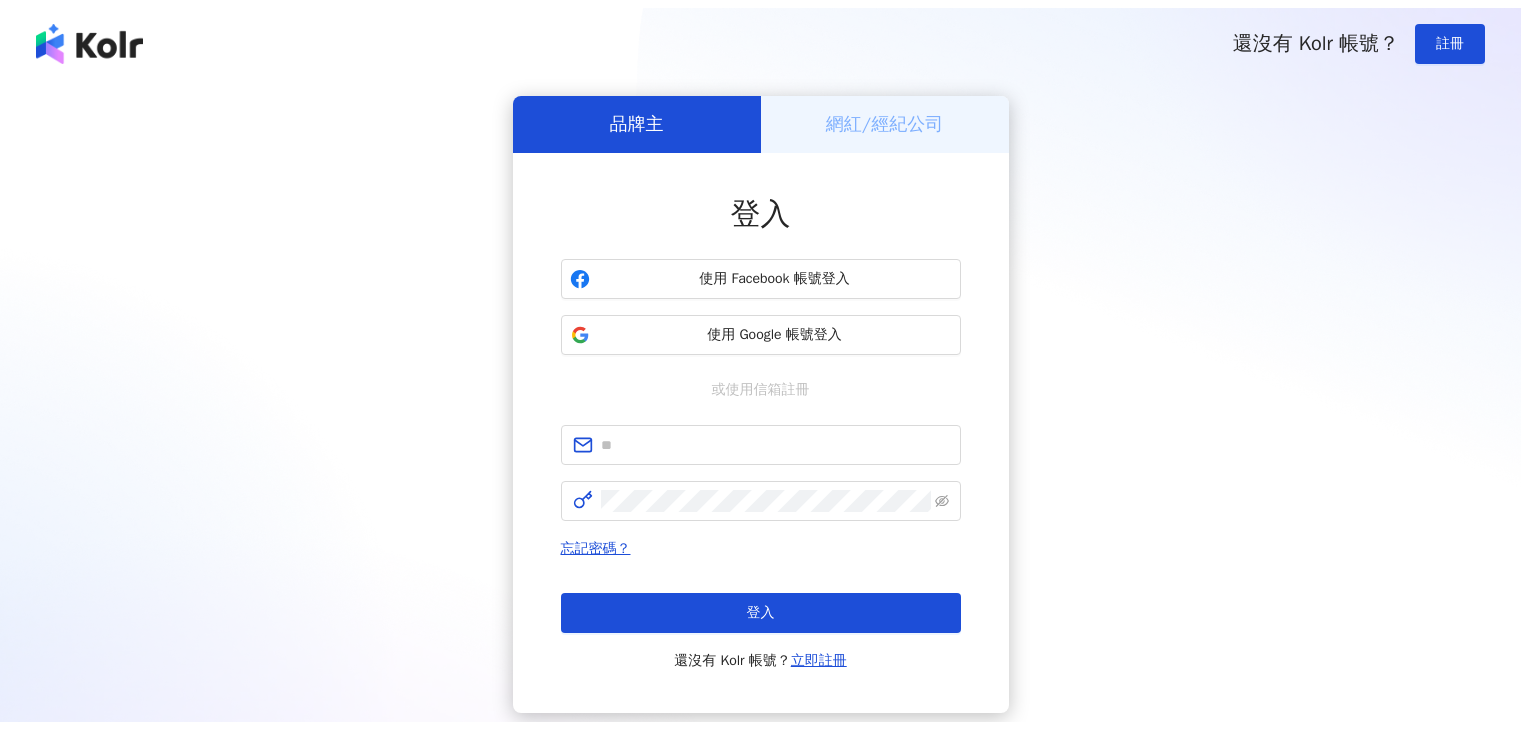 scroll, scrollTop: 0, scrollLeft: 0, axis: both 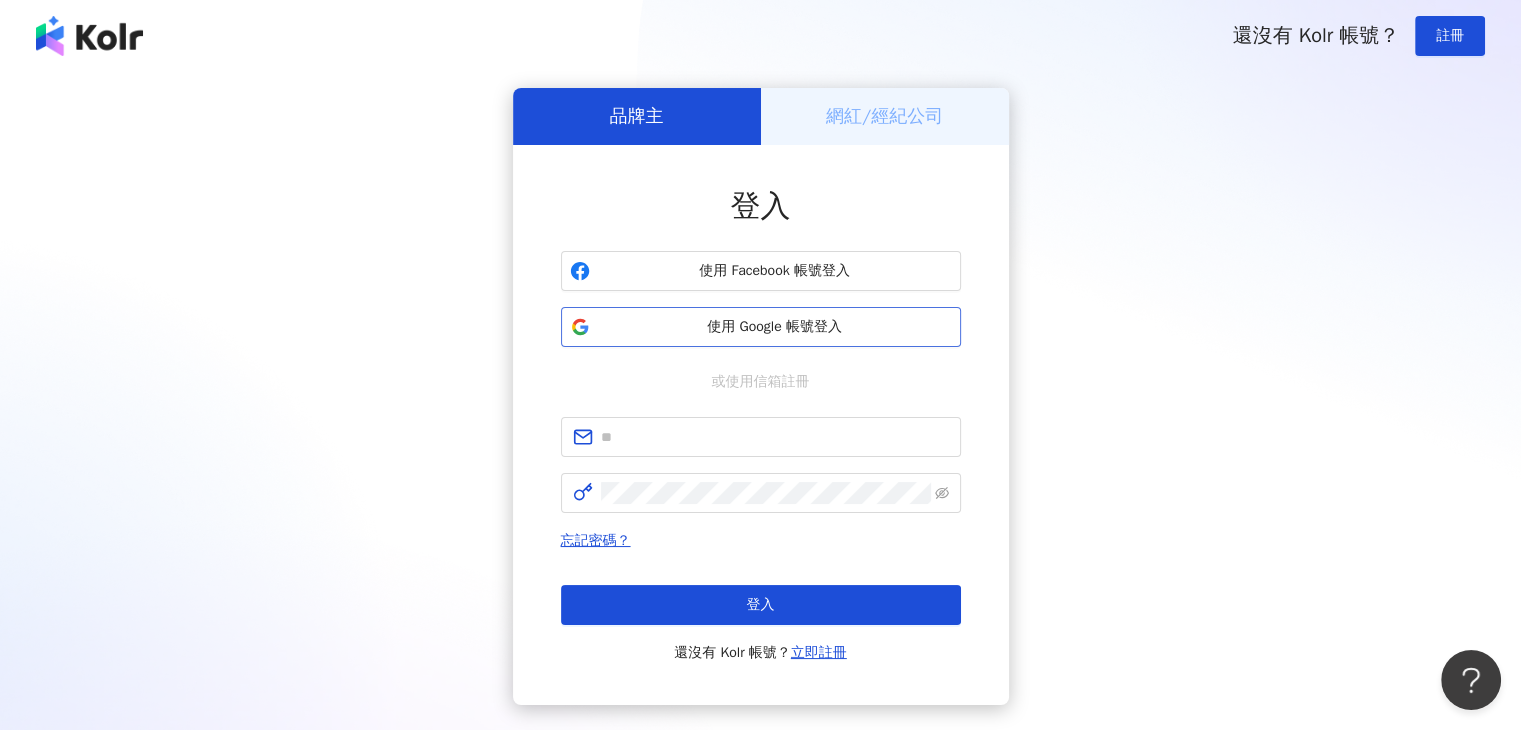 click on "使用 Google 帳號登入" at bounding box center (761, 327) 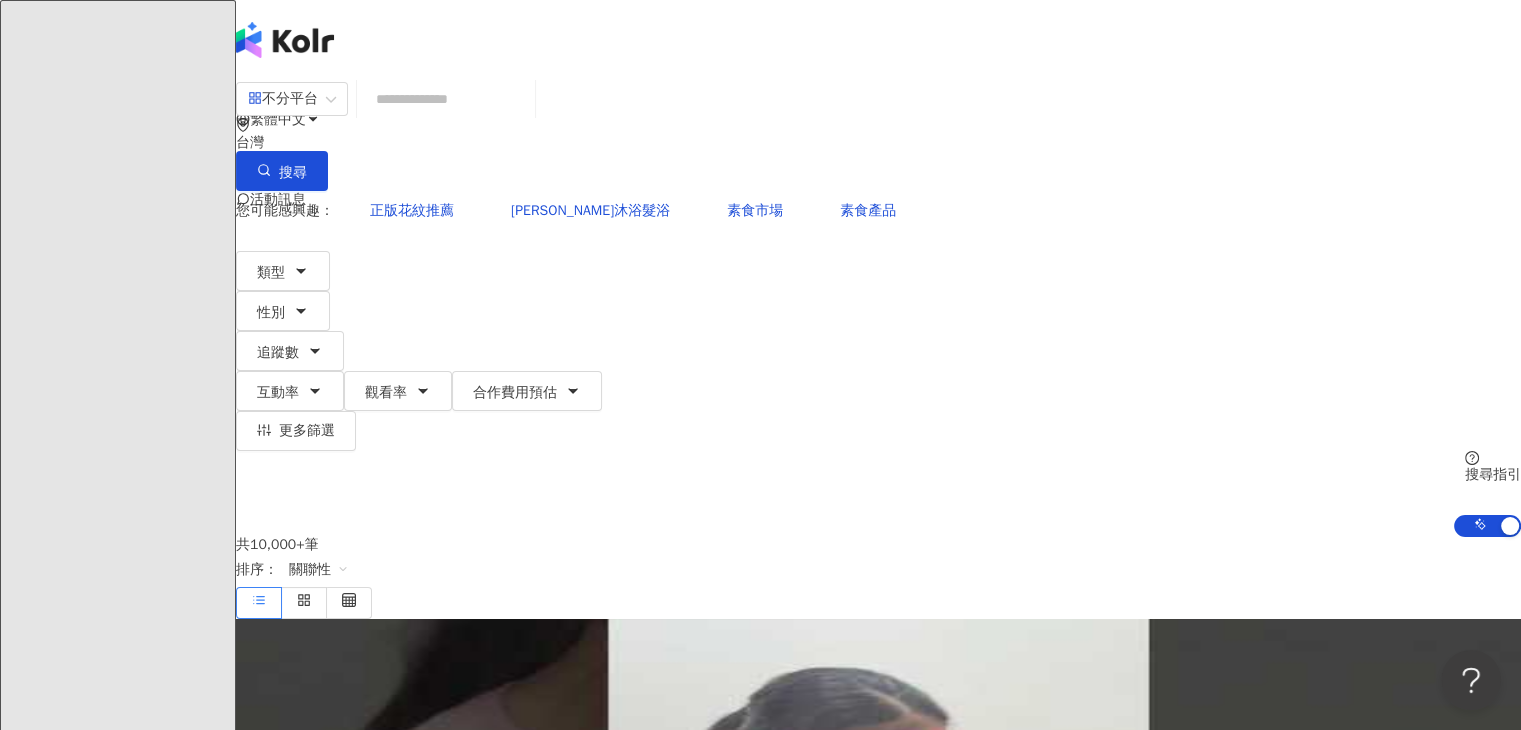 click at bounding box center (446, 99) 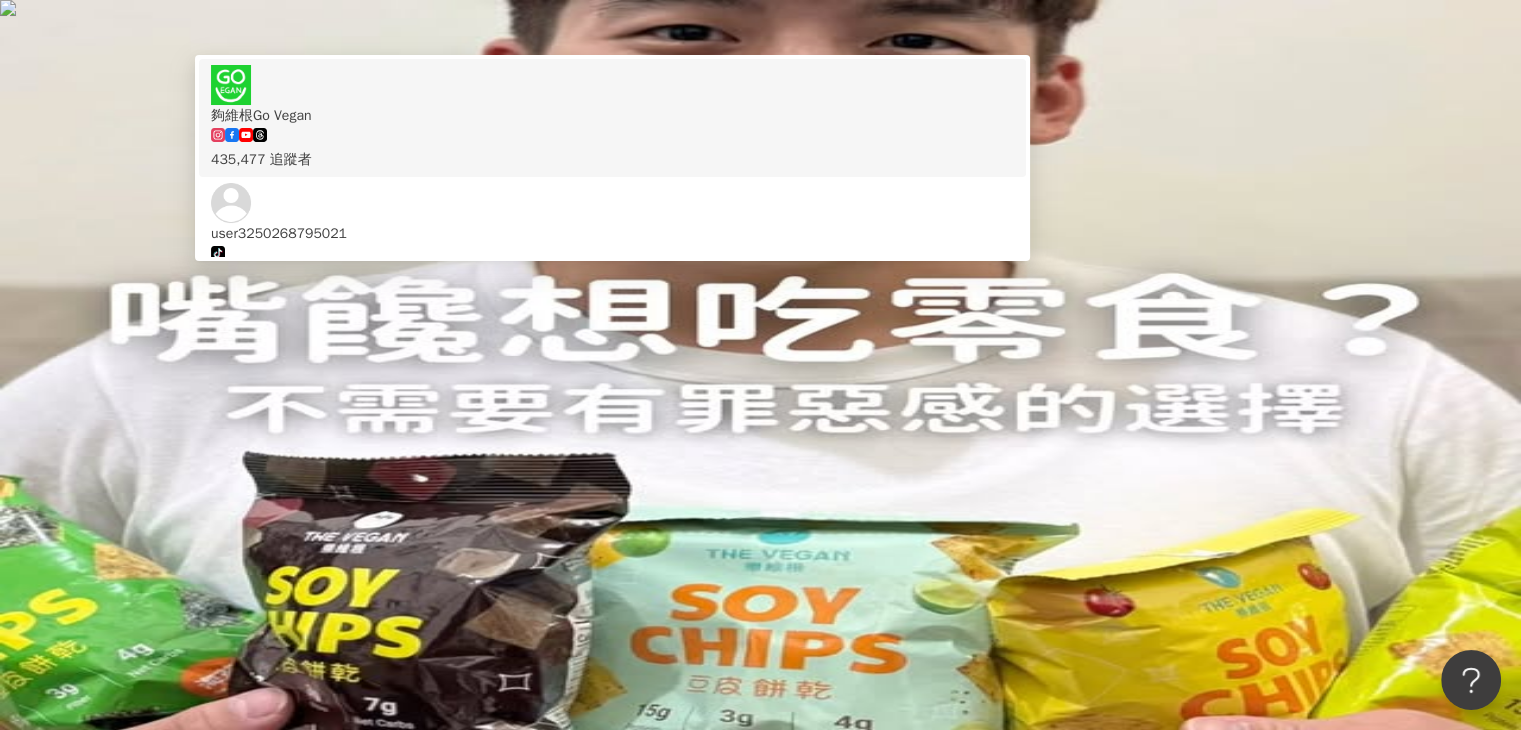 click on "不分平台 *** 台灣 搜尋 1e529d01-5940-48f3-9385-c98cb8cb55bf https://www.tiktok.com/@user3250268795021 夠維根Go Vegan 435,477   追蹤者 user3250268795021 tiktok-icon 7,707   追蹤者 搜尋名稱、敘述、貼文含有關鍵字 “ 夠維根 ” 的網紅 您可能感興趣： 洪堯泰  ethics  biasa  7kq0w1  hayworth  類型 性別 追蹤數 互動率 觀看率 合作費用預估  更多篩選 搜尋指引 AI  開啟 AI  關閉" at bounding box center (878, 308) 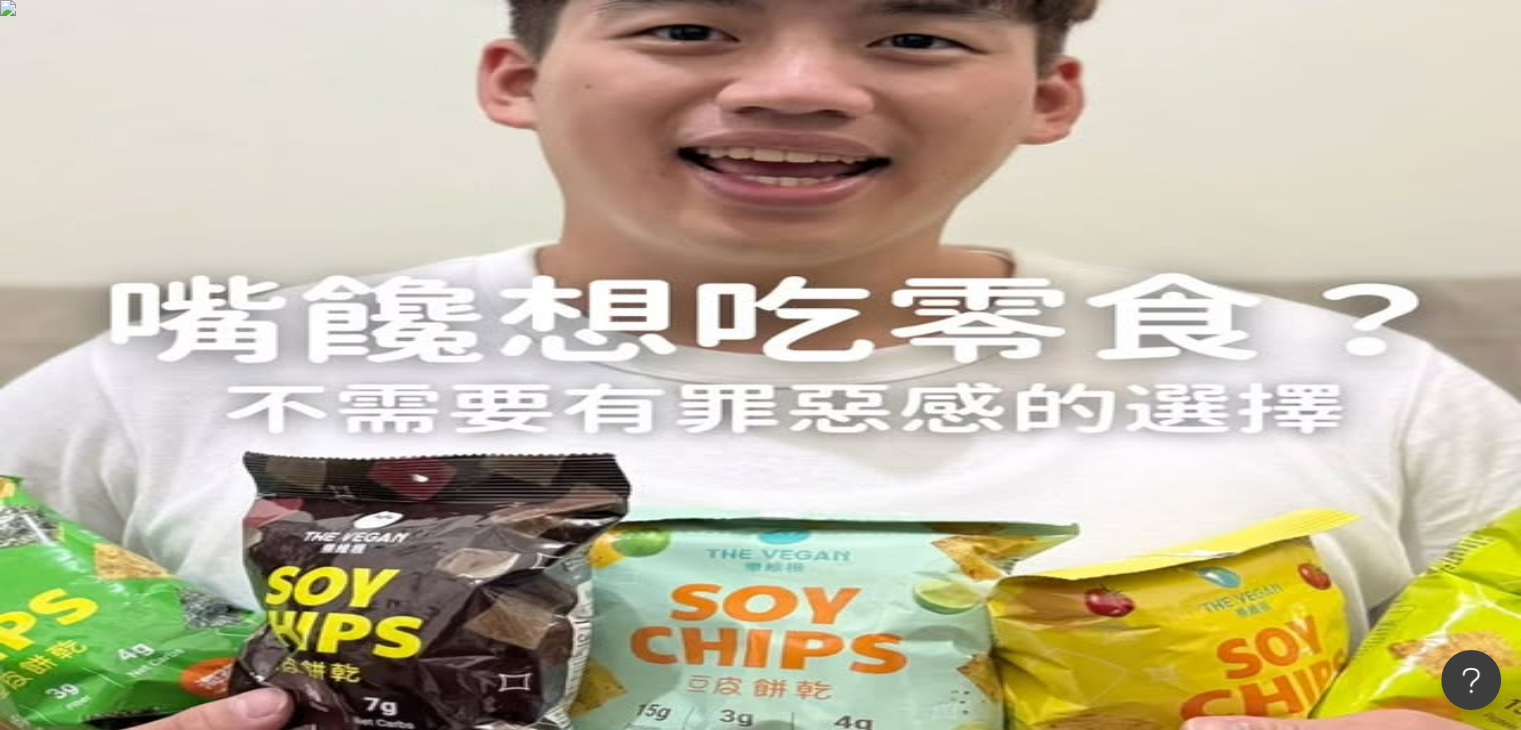 scroll, scrollTop: 0, scrollLeft: 0, axis: both 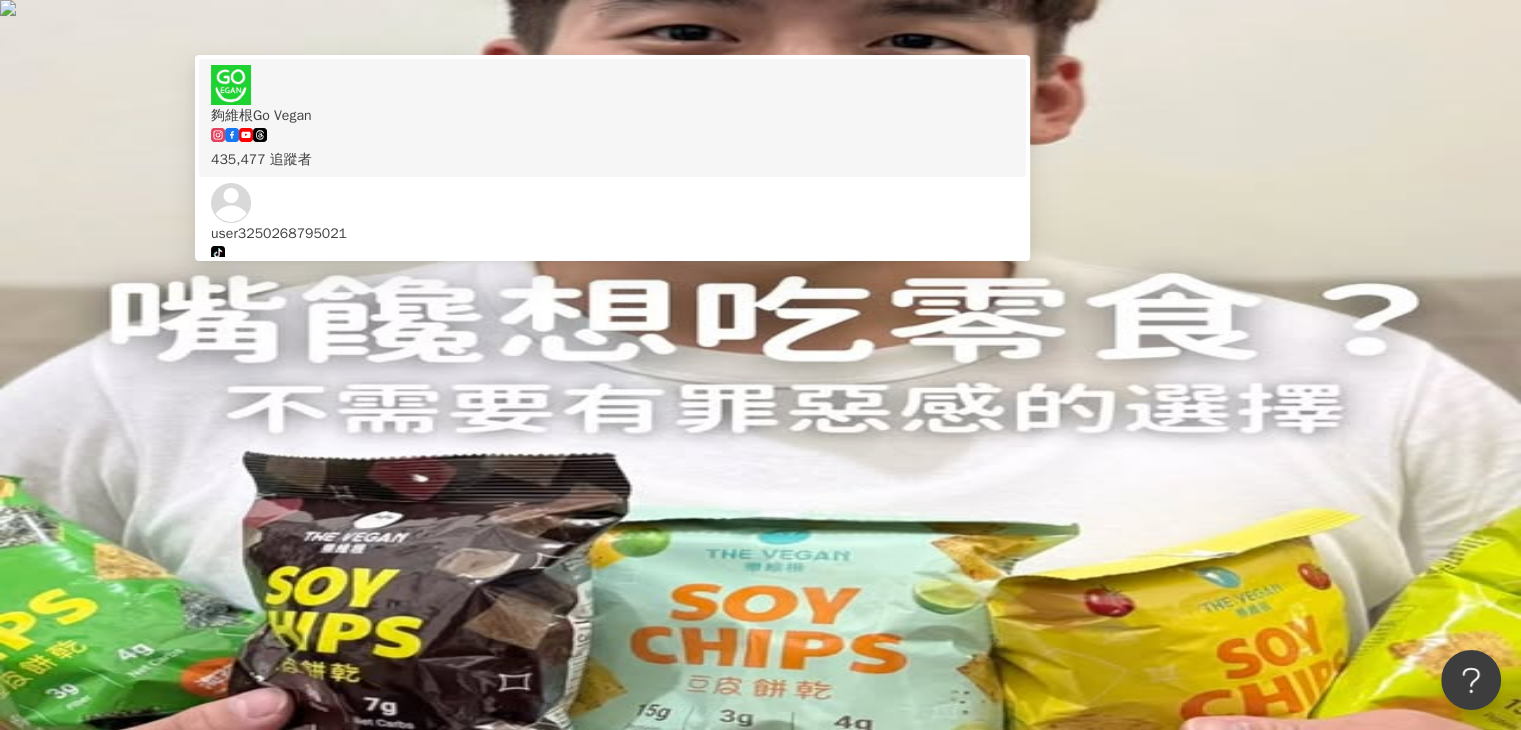 drag, startPoint x: 564, startPoint y: 116, endPoint x: 321, endPoint y: 116, distance: 243 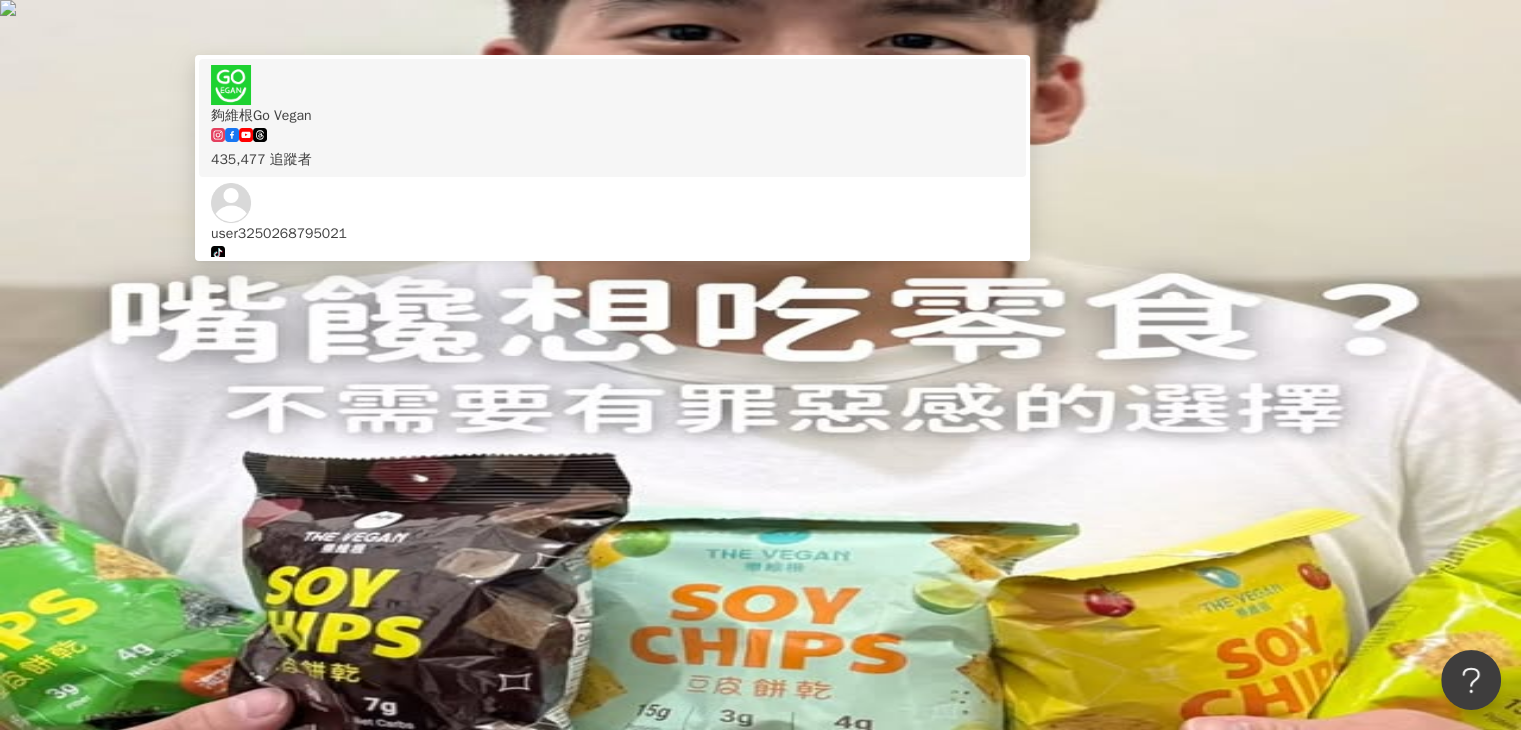 paste on "*****" 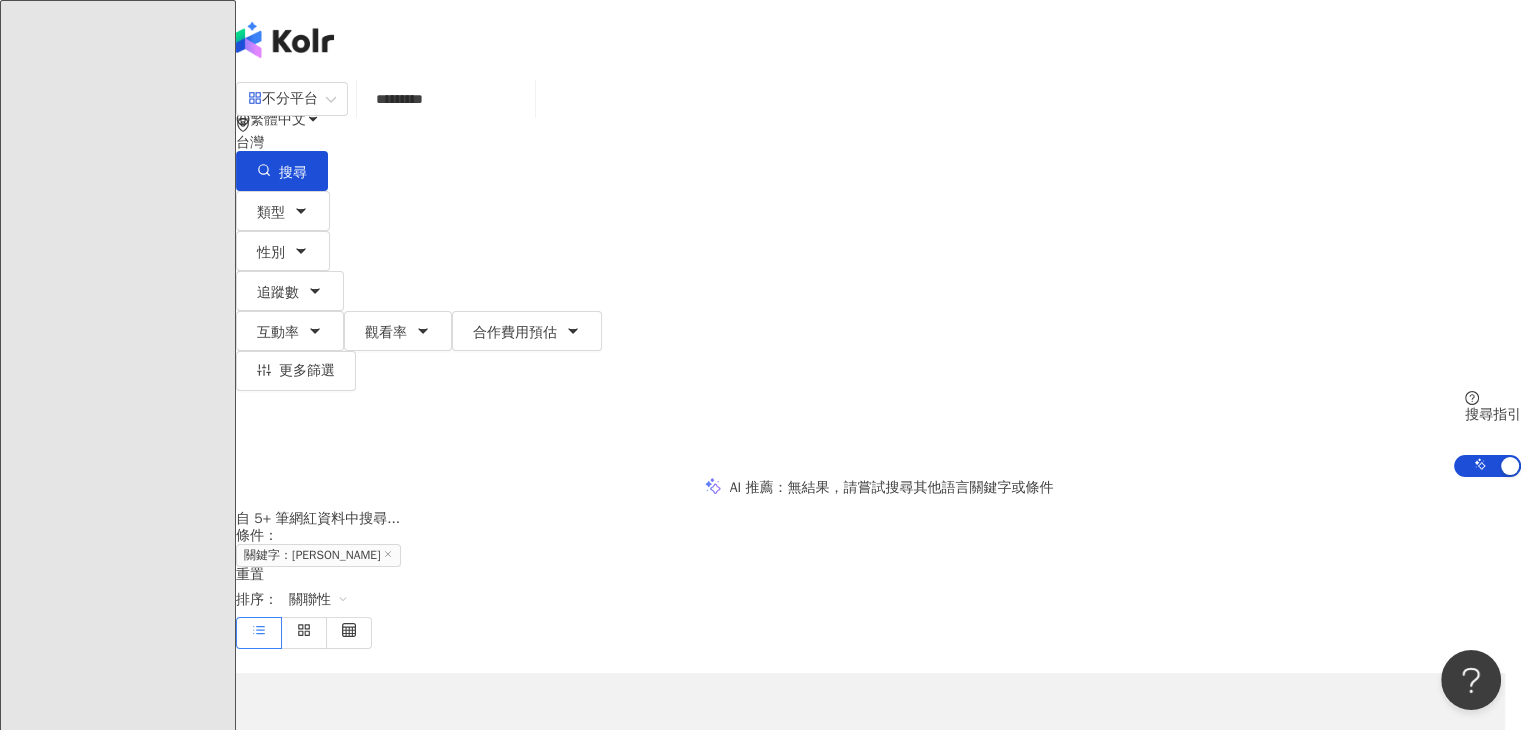 click on "********" at bounding box center [446, 99] 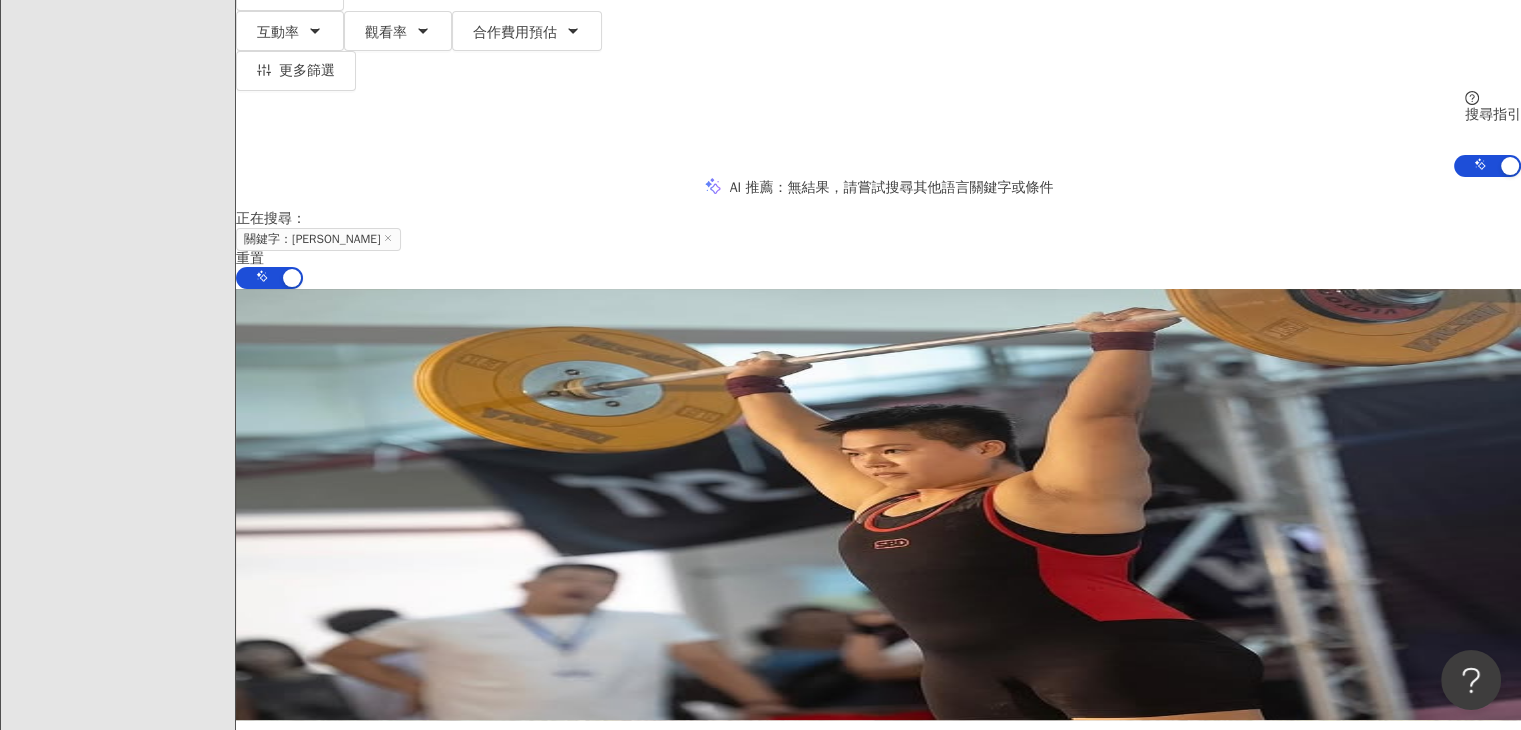 scroll, scrollTop: 500, scrollLeft: 0, axis: vertical 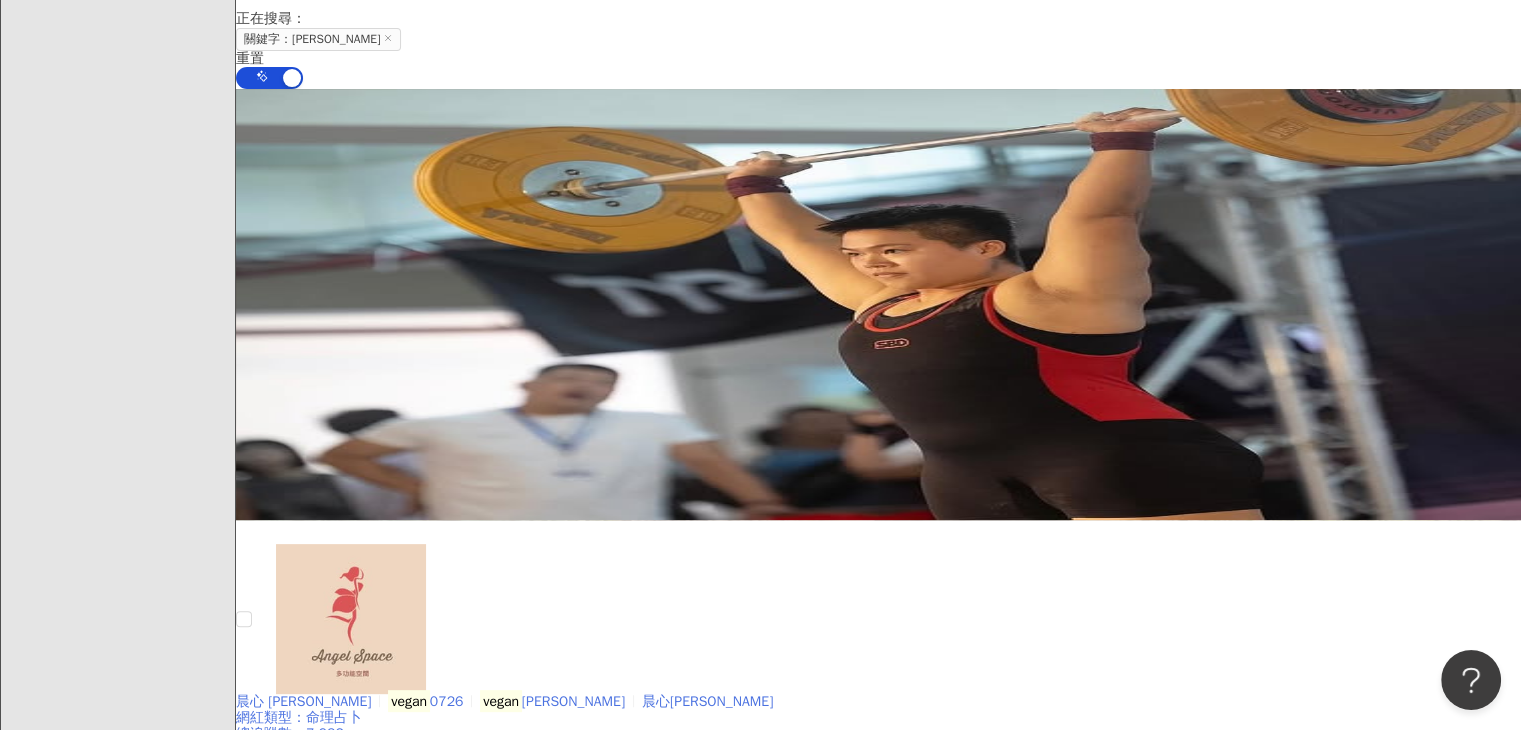 type on "********" 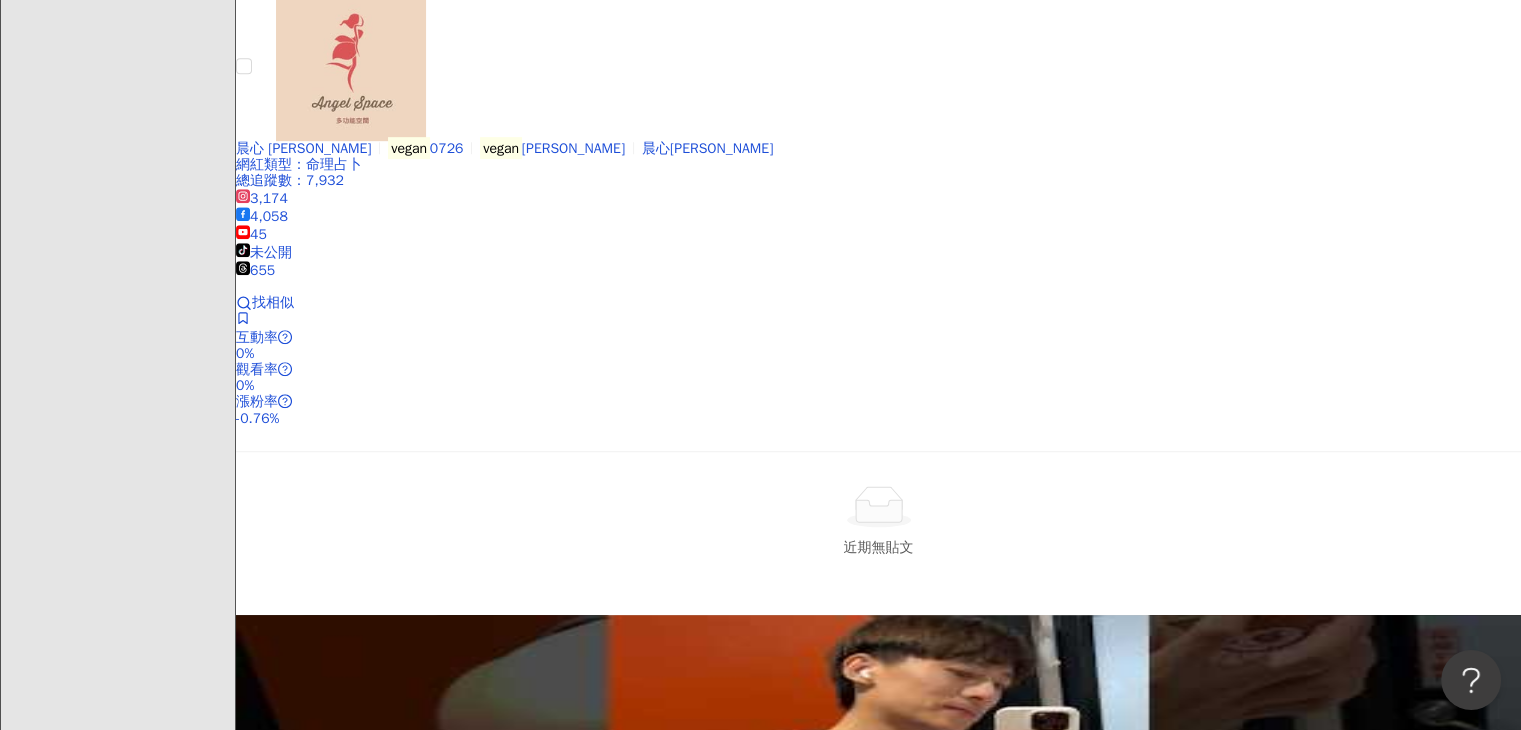 scroll, scrollTop: 1100, scrollLeft: 0, axis: vertical 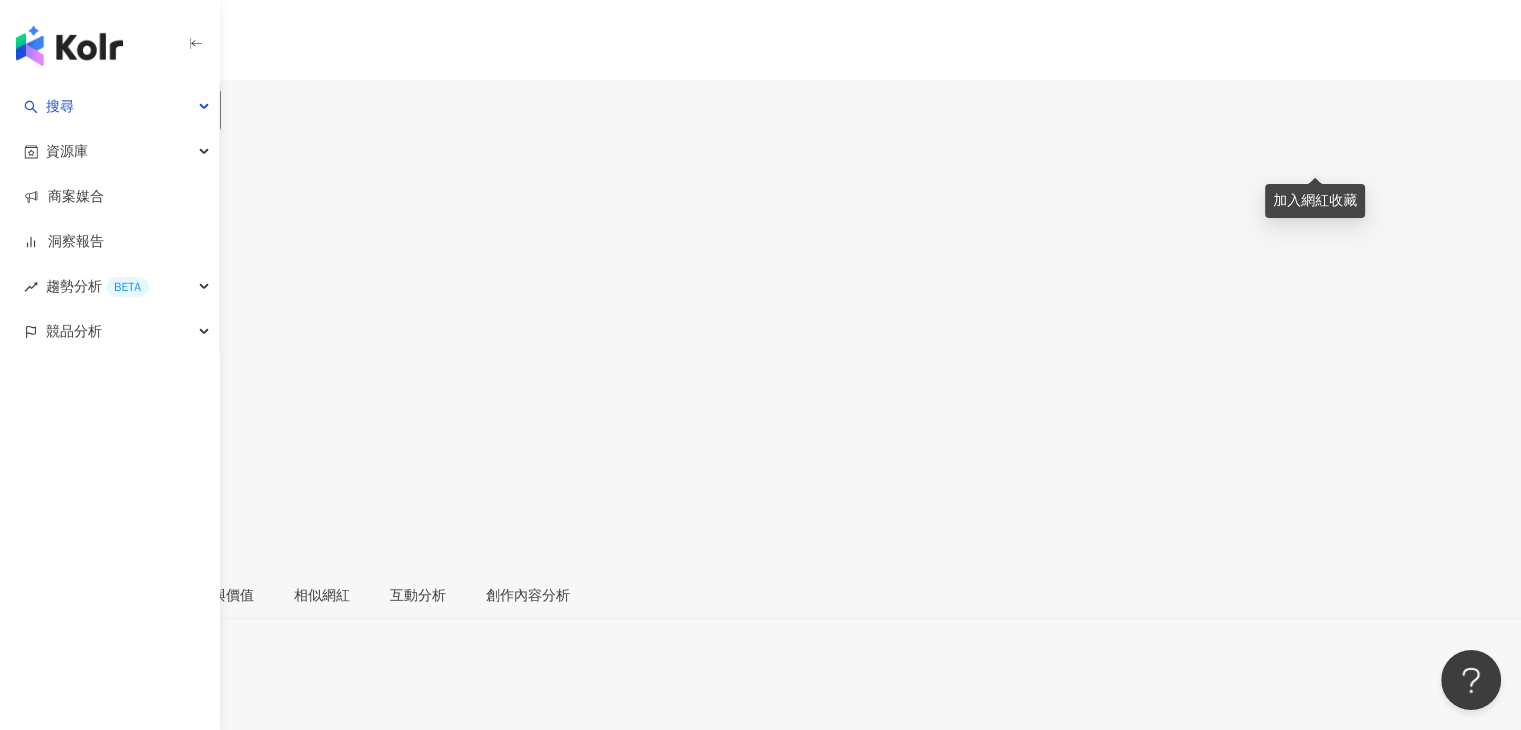 click 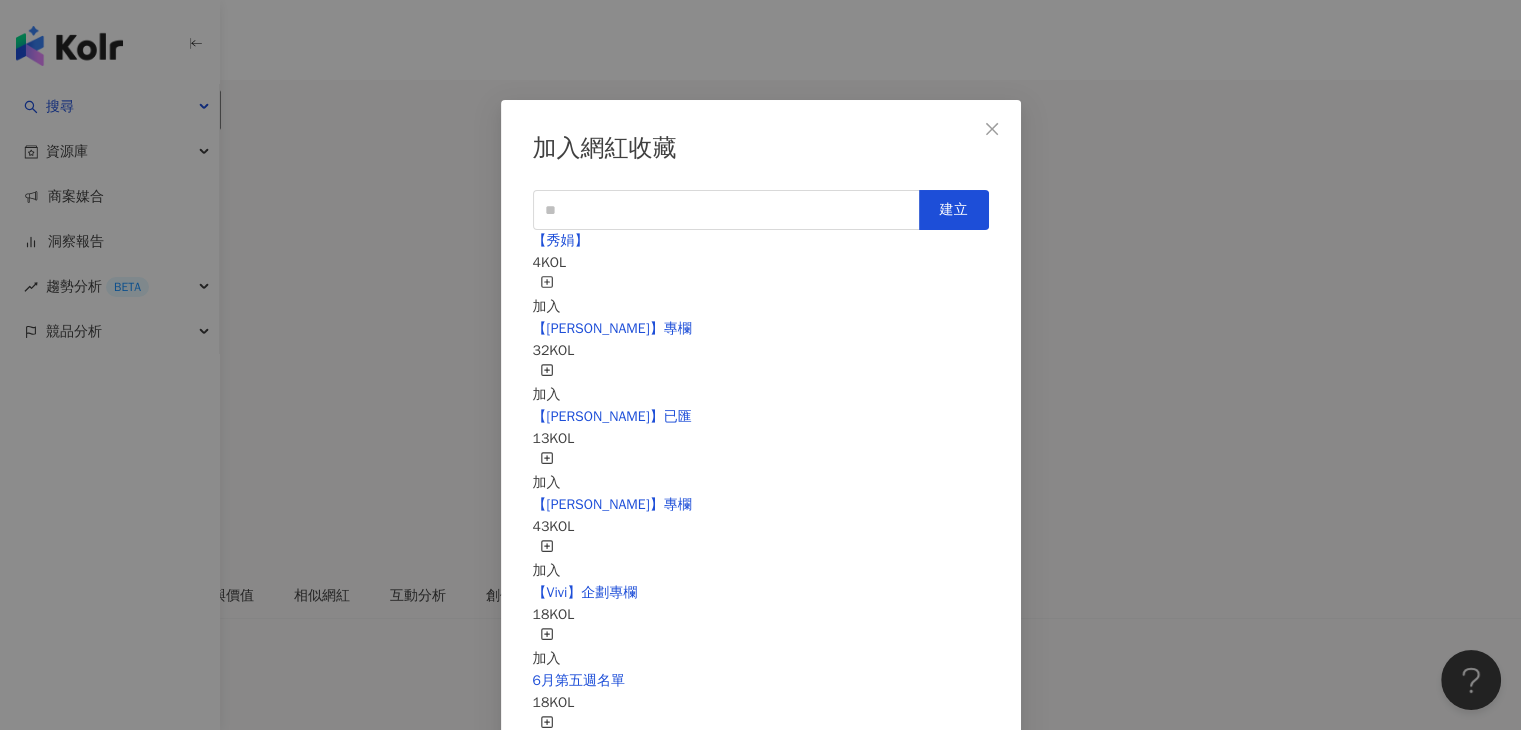 click on "加入" at bounding box center (547, 560) 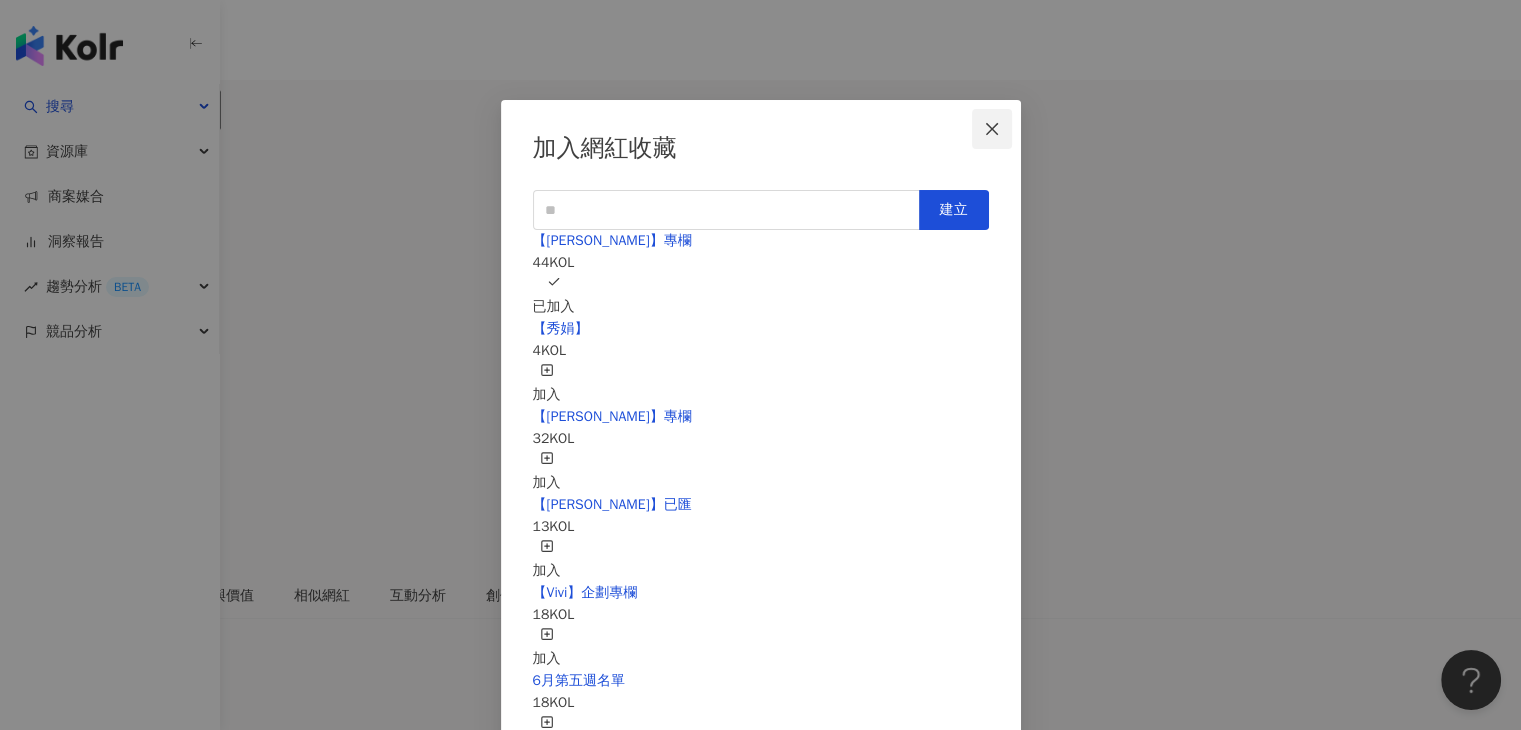 click 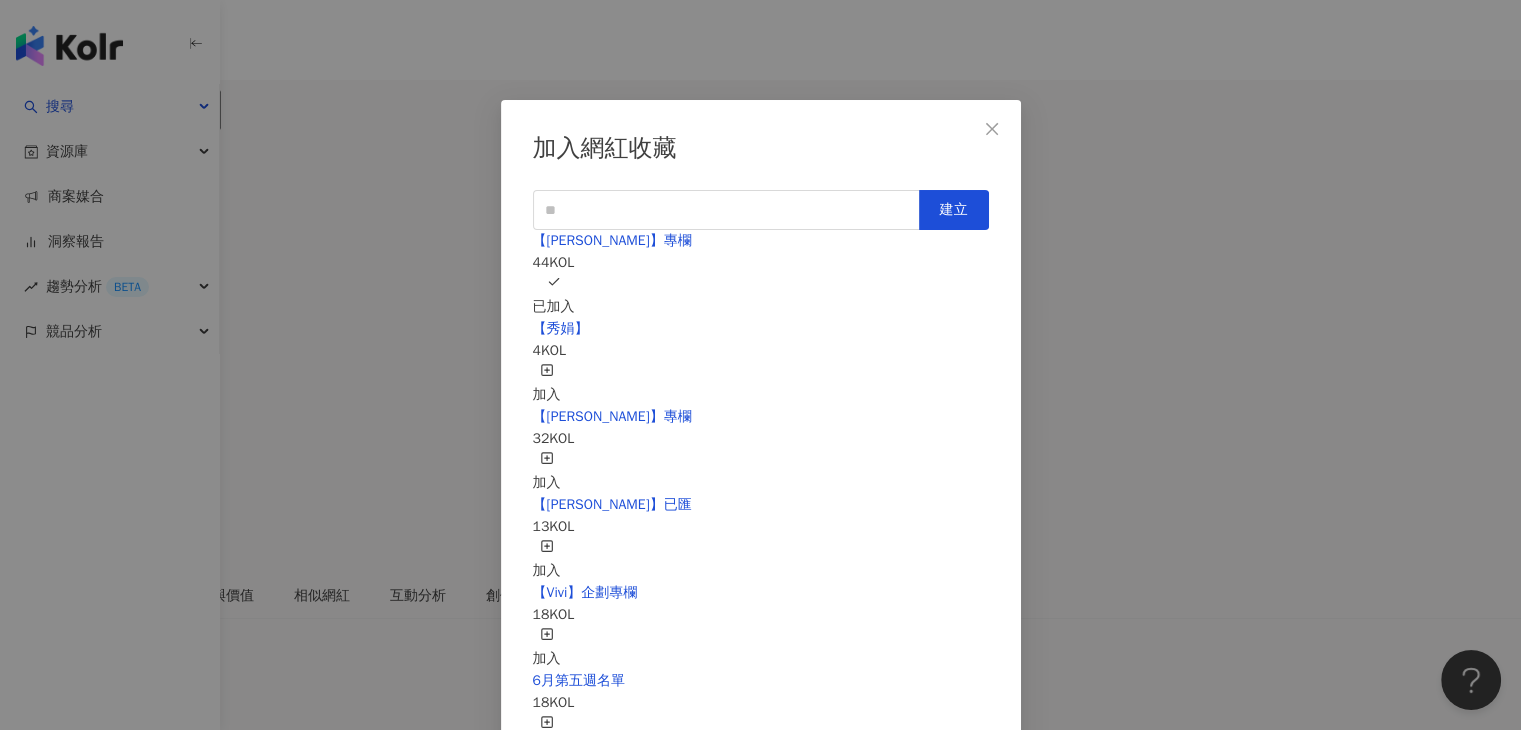 click on "加入網紅收藏 建立 【RAY】專欄 44  KOL 已加入 【秀娟】 4  KOL 加入 【Irene】專欄 32  KOL 加入 【RAY】已匯 13  KOL 加入 【Vivi】企劃專欄 18  KOL 加入 6月第五週名單 18  KOL 加入 6月第四週名單-1 90  KOL 收藏內網紅人選已達 90 人，目前無法新增 加入 【妙】欄位 53  KOL 加入 6月第三週名單-2 37  KOL 加入 6月第三週名單-1 90  KOL 收藏內網紅人選已達 90 人，目前無法新增 加入" at bounding box center [760, 365] 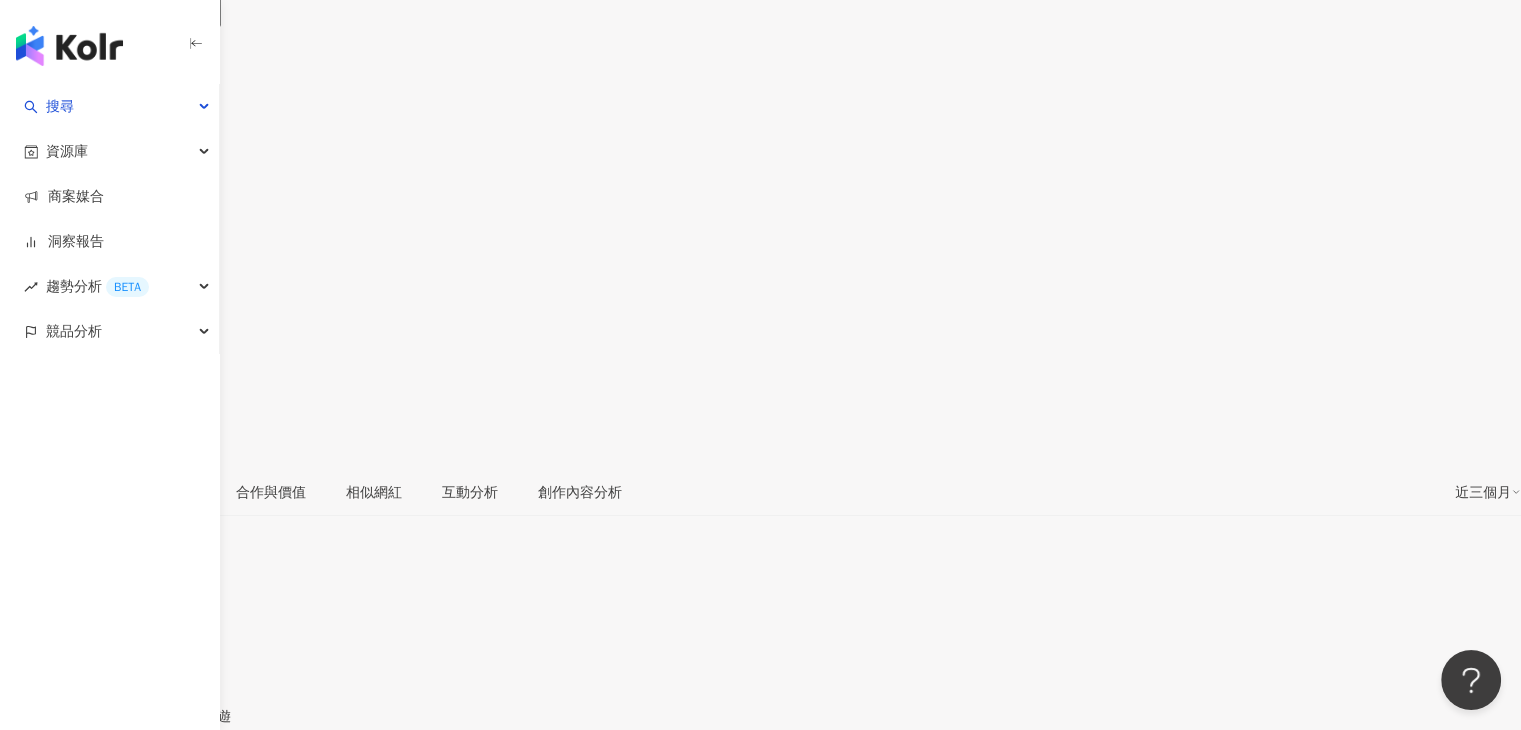 scroll, scrollTop: 200, scrollLeft: 0, axis: vertical 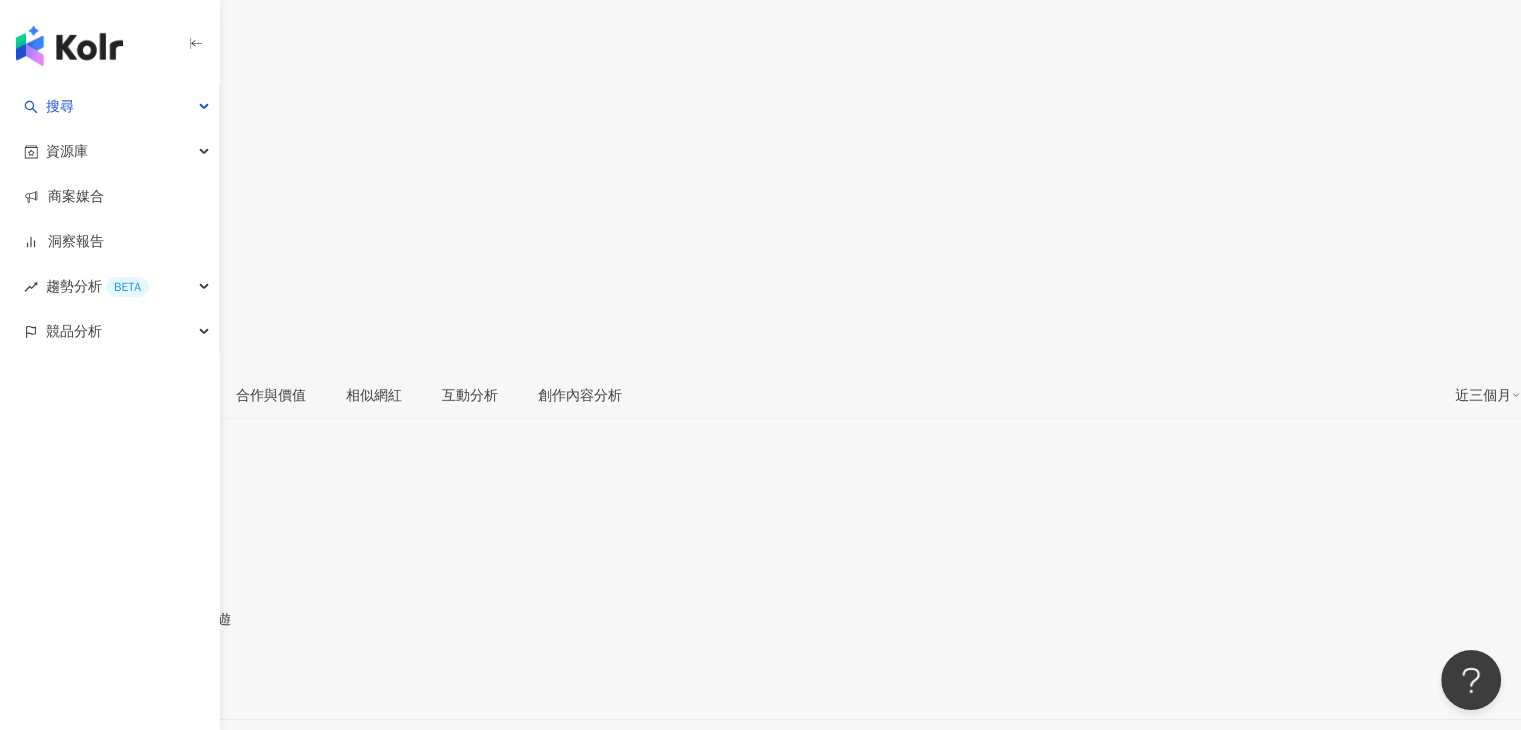 click on "夠維根Go Vegan govegantw 追蹤數 69,216 互動率 3.36% 觀看率 128%" at bounding box center [760, 151] 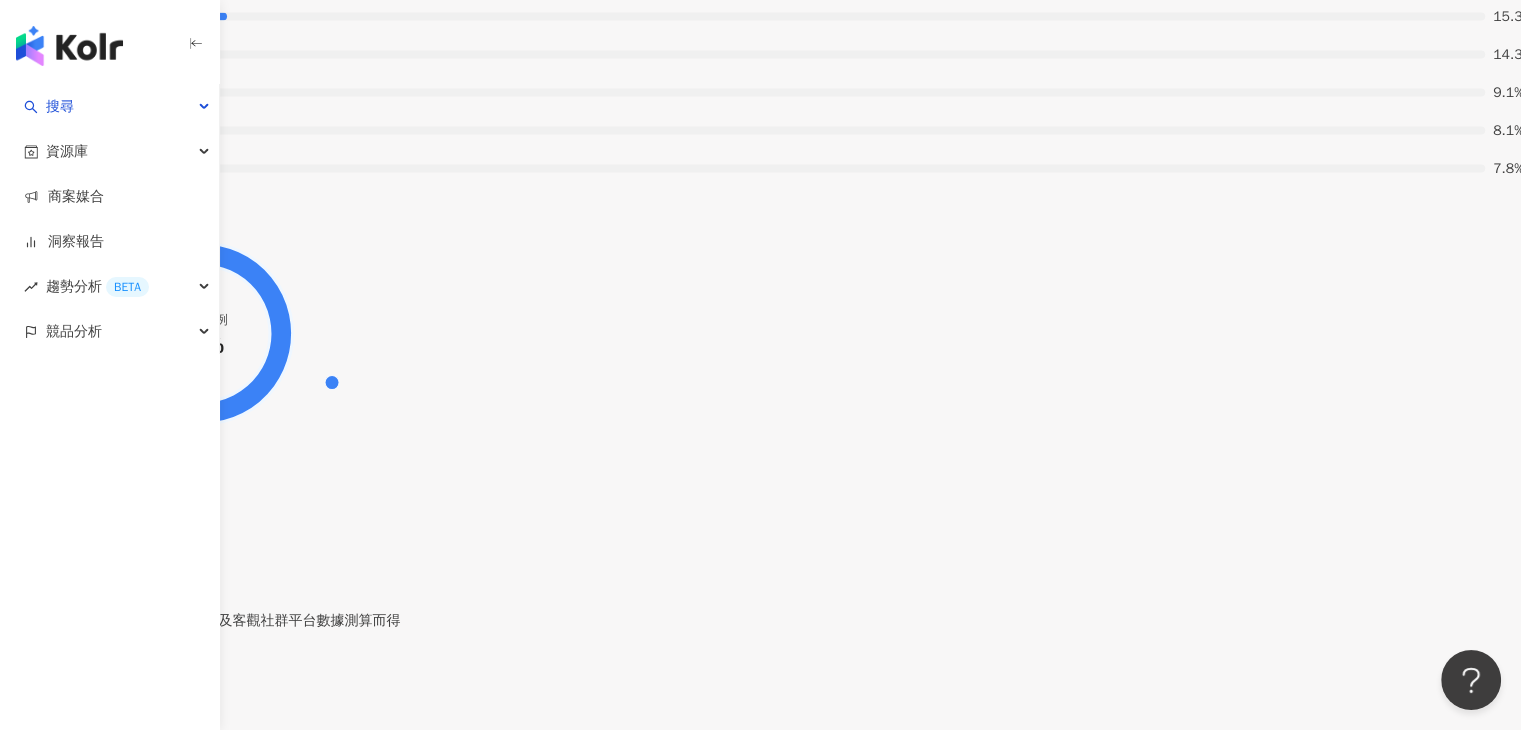 scroll, scrollTop: 4100, scrollLeft: 0, axis: vertical 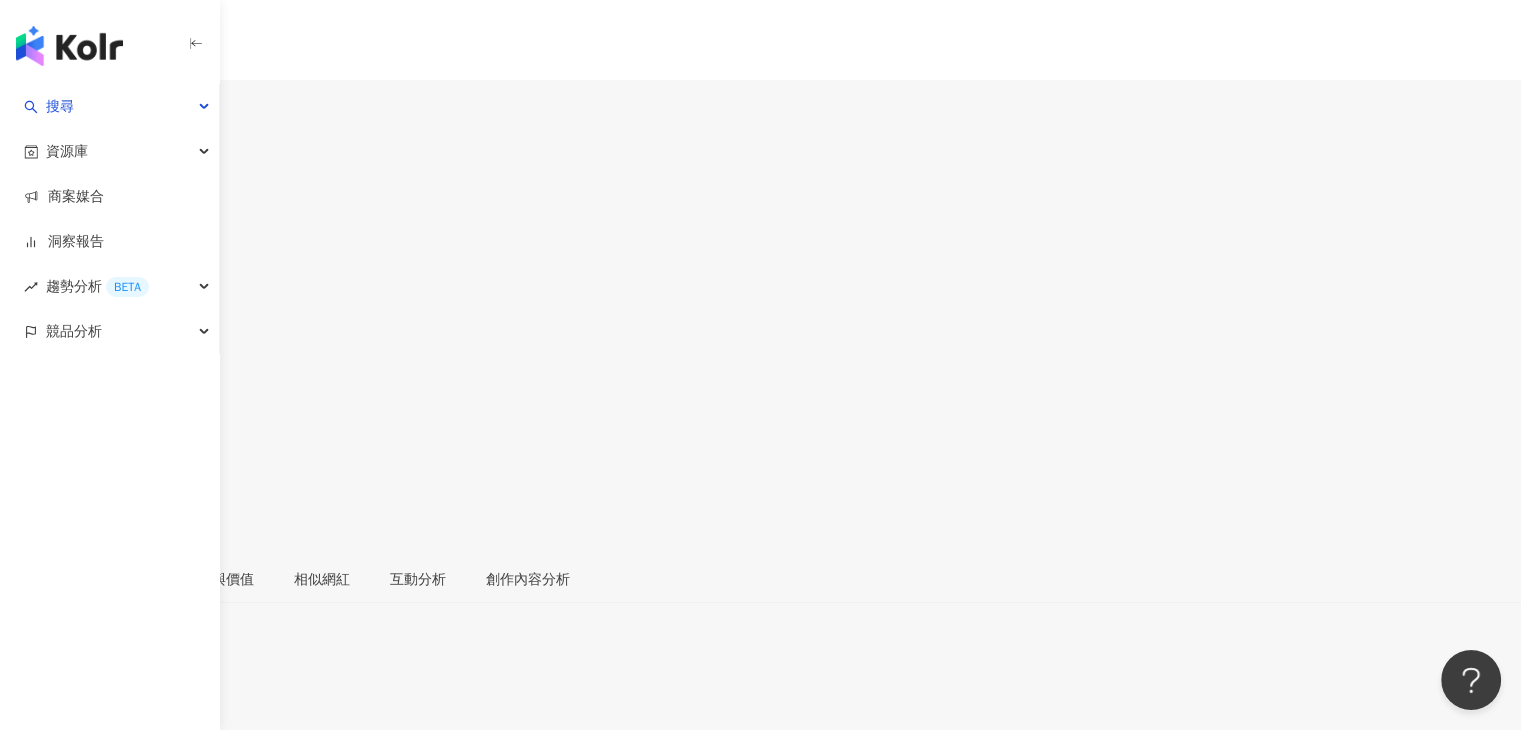 click on "總覽 最後更新日期：2025/7/16 近三個月" at bounding box center [760, 651] 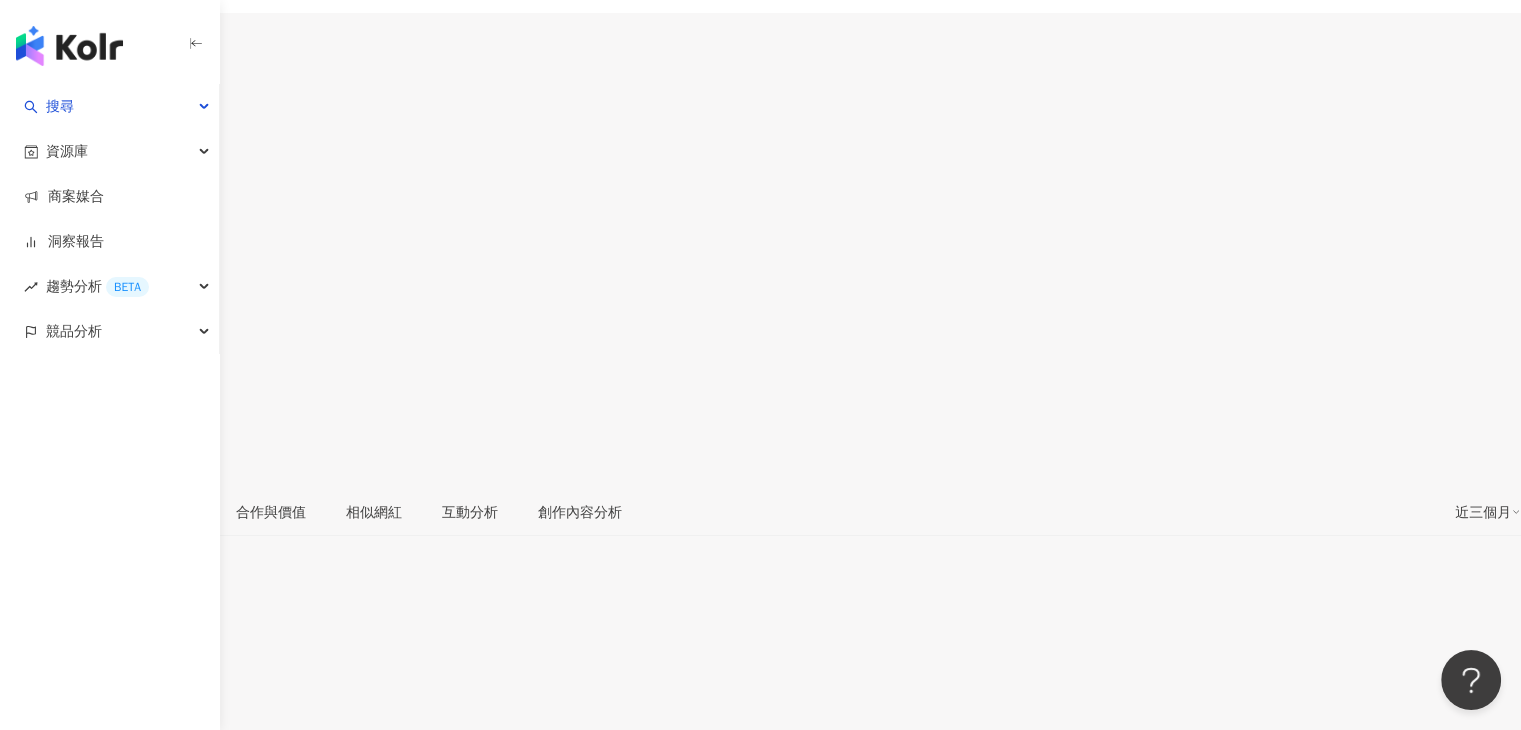 scroll, scrollTop: 100, scrollLeft: 0, axis: vertical 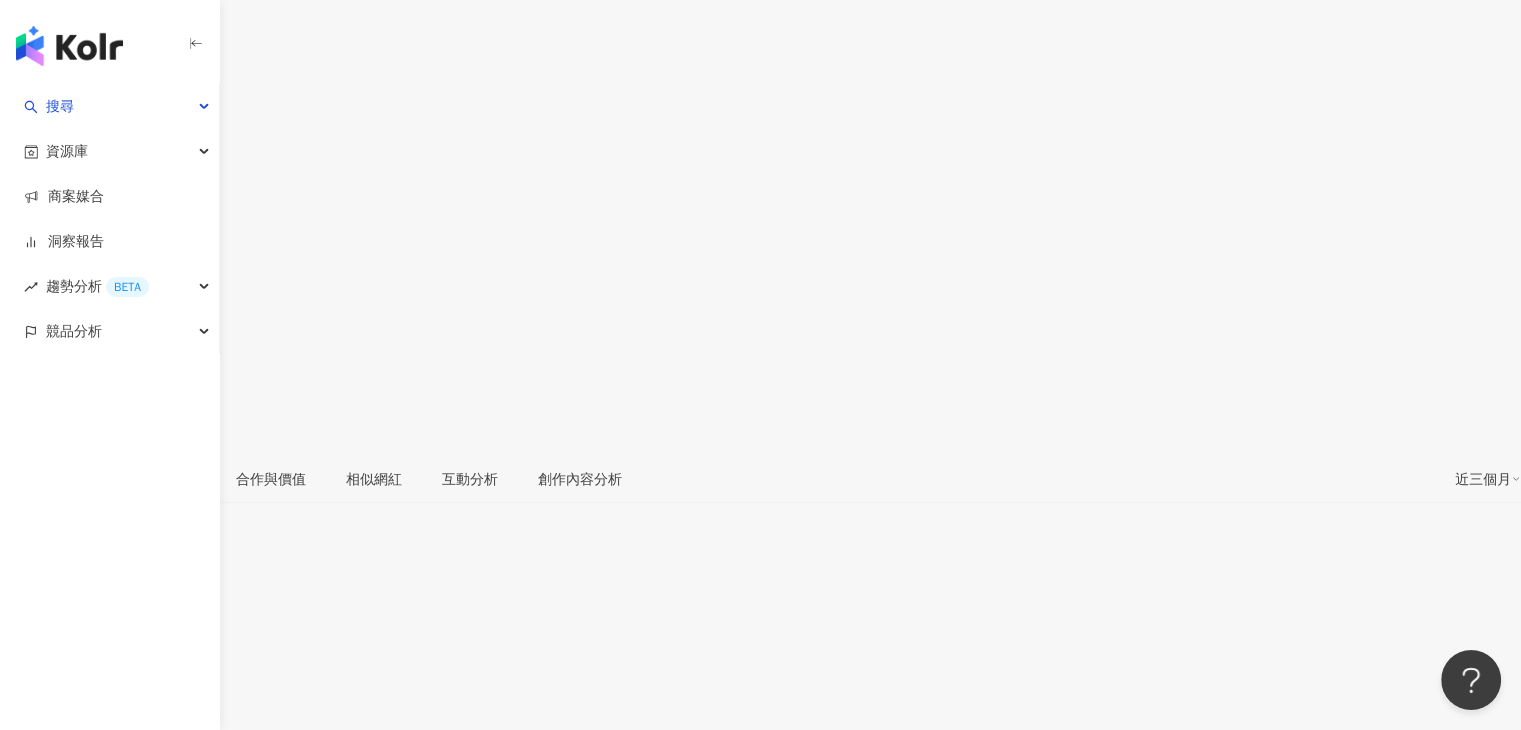 click on "總覽 受眾分析 合作與價值 相似網紅 互動分析 創作內容分析 近三個月" at bounding box center [760, 480] 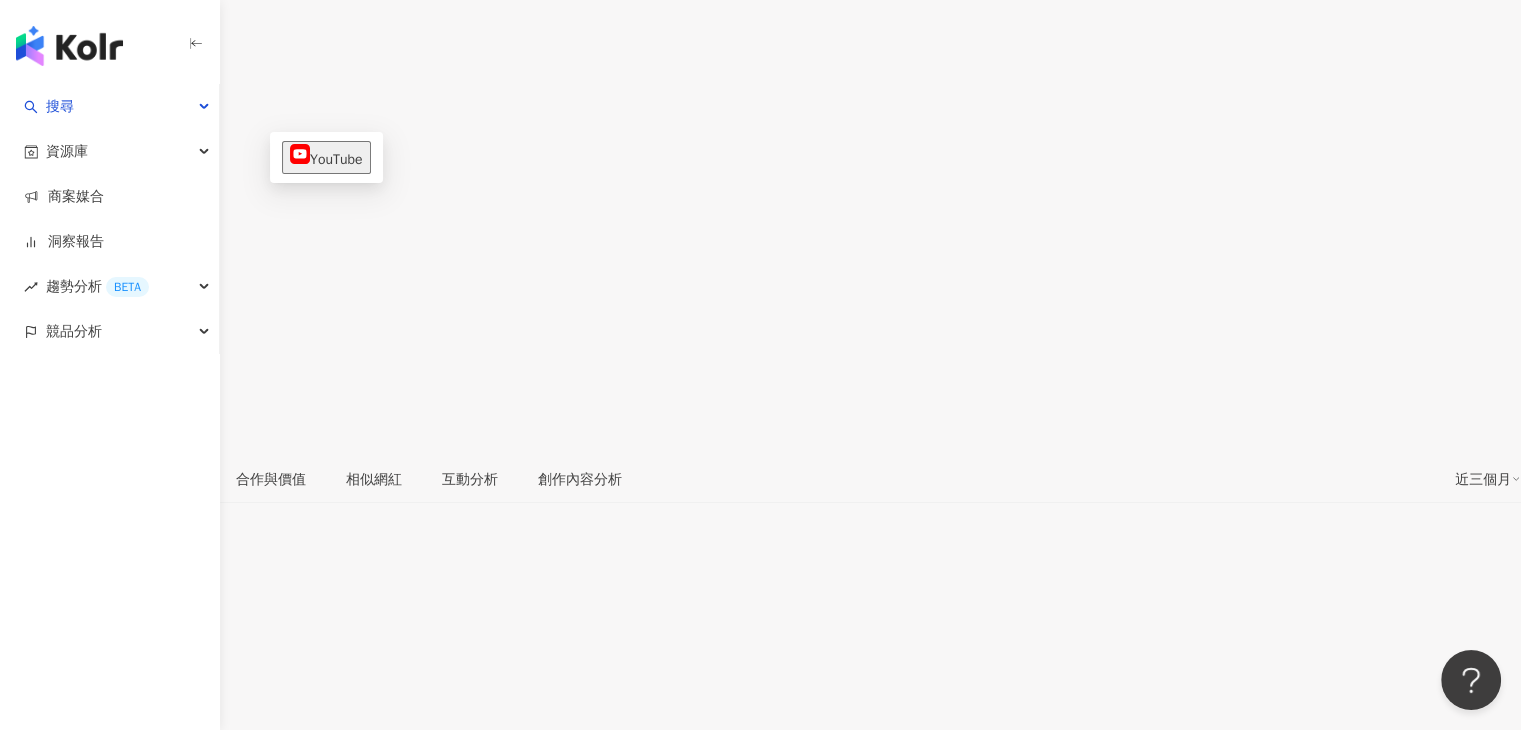 click on "總覽 最後更新日期：2025/7/16 近三個月" at bounding box center [760, 551] 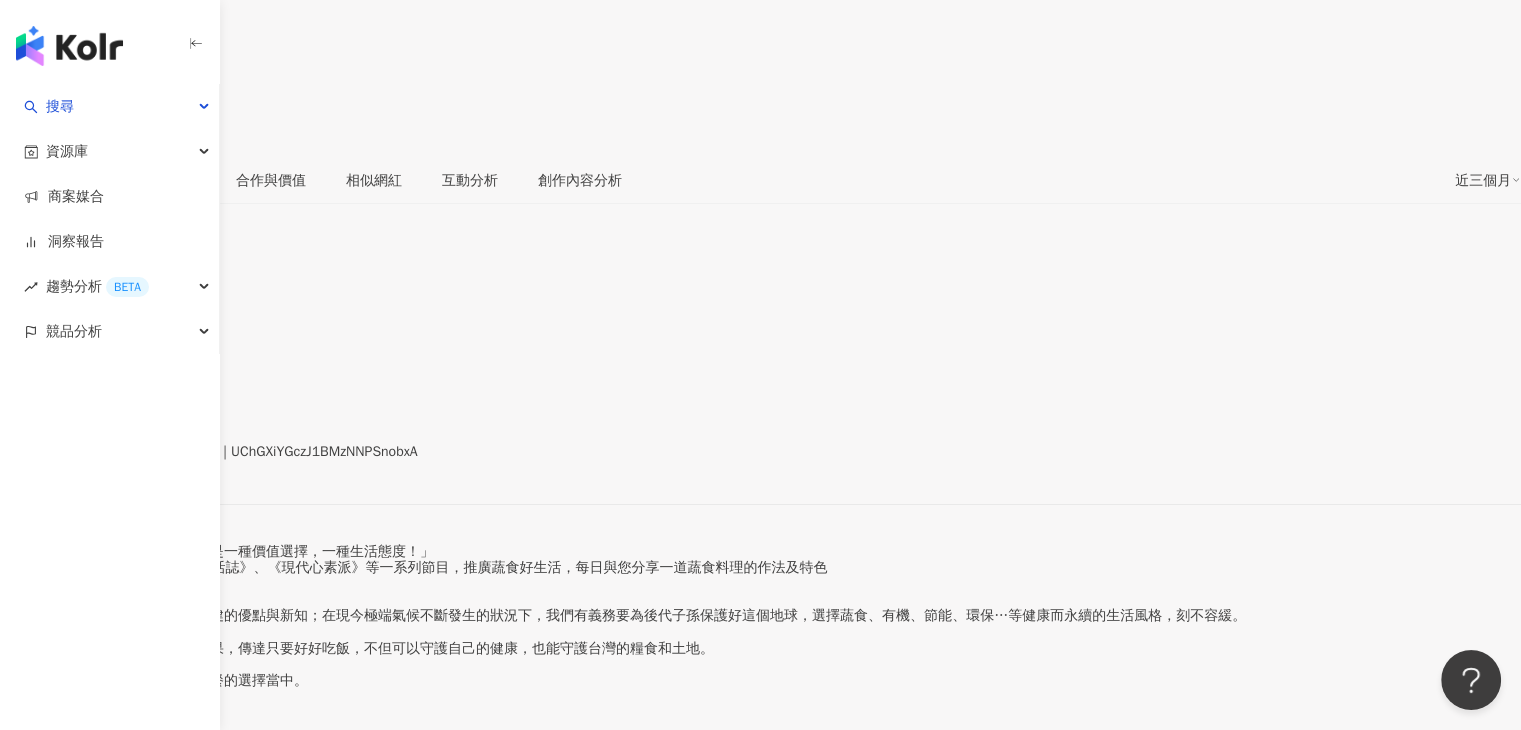 scroll, scrollTop: 400, scrollLeft: 0, axis: vertical 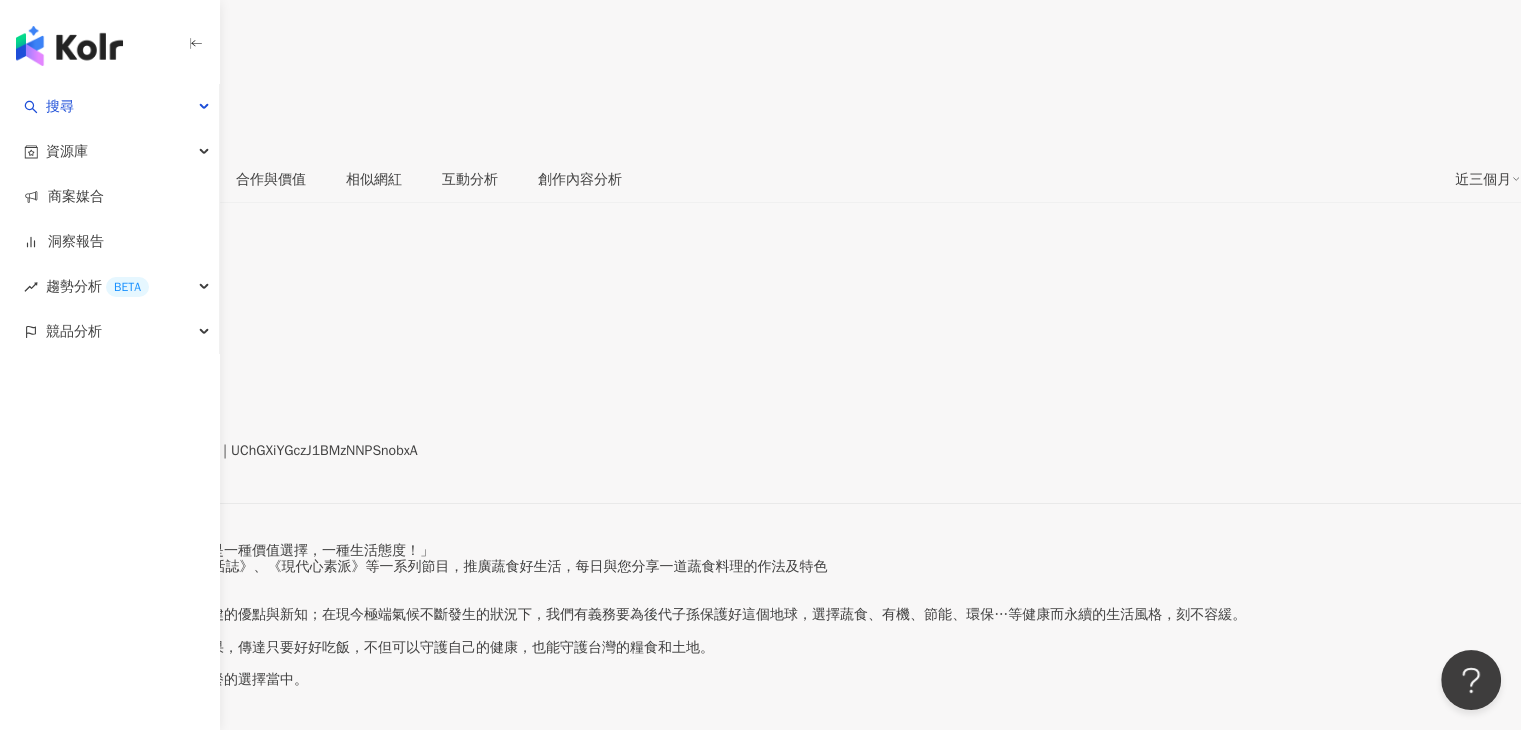 click on "看更多" at bounding box center (21, 710) 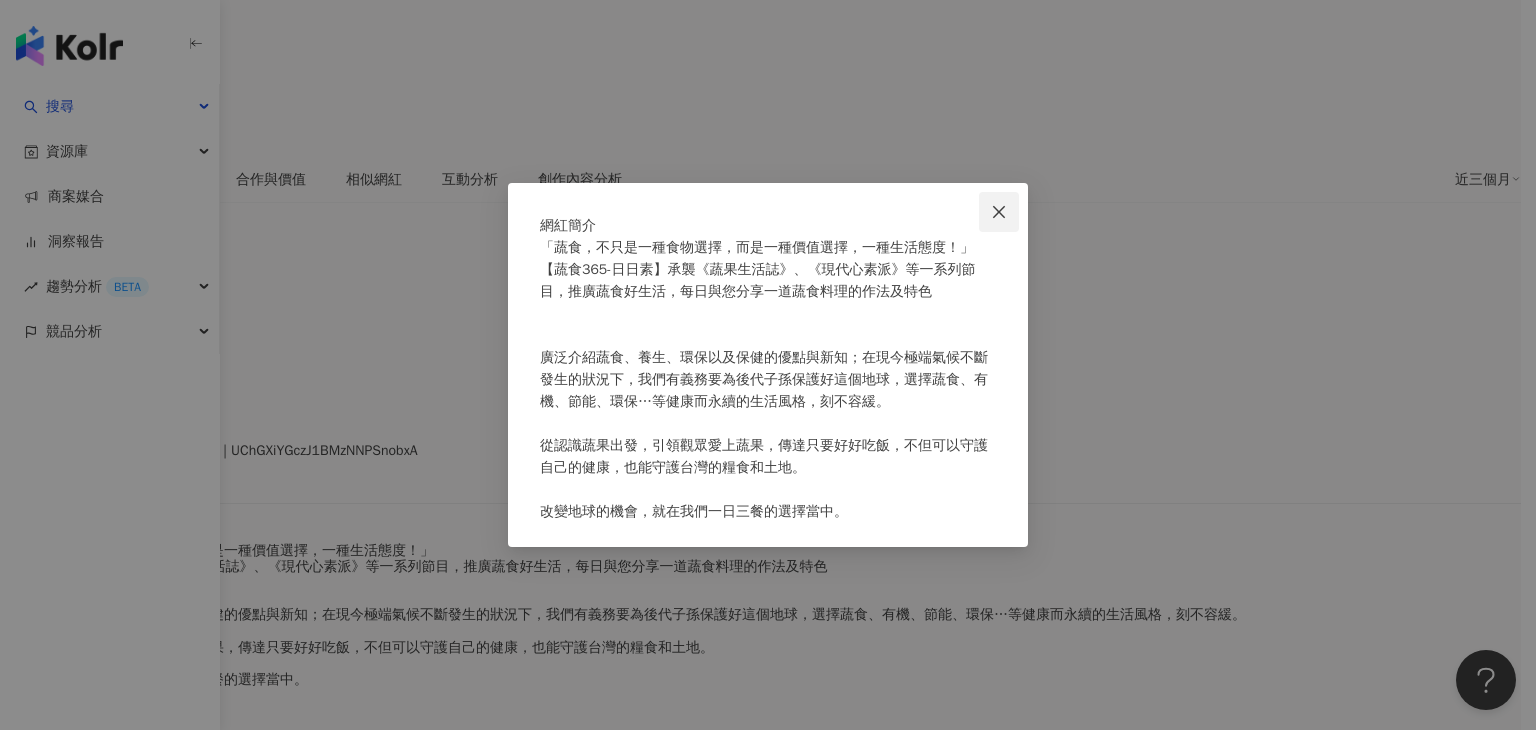 click 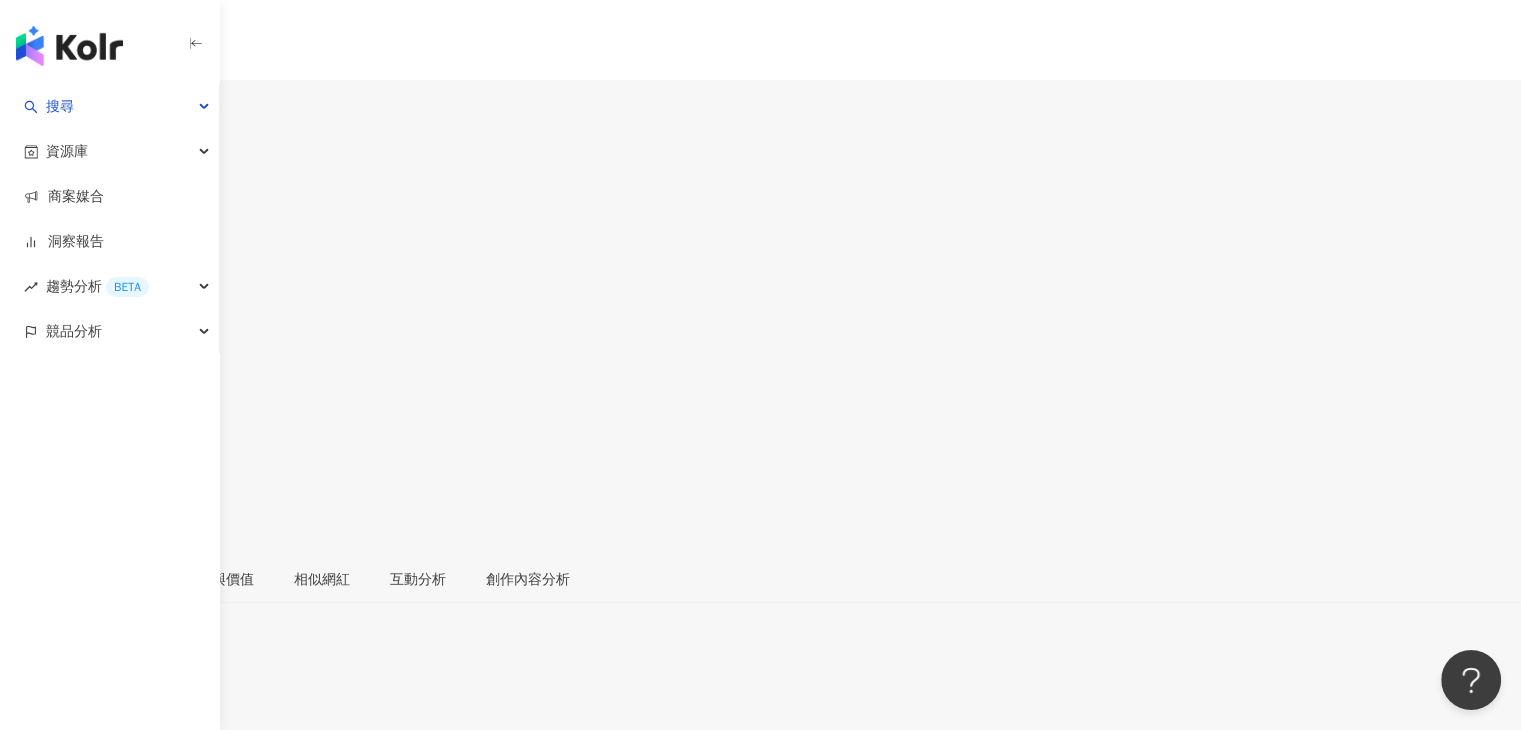 scroll, scrollTop: 400, scrollLeft: 0, axis: vertical 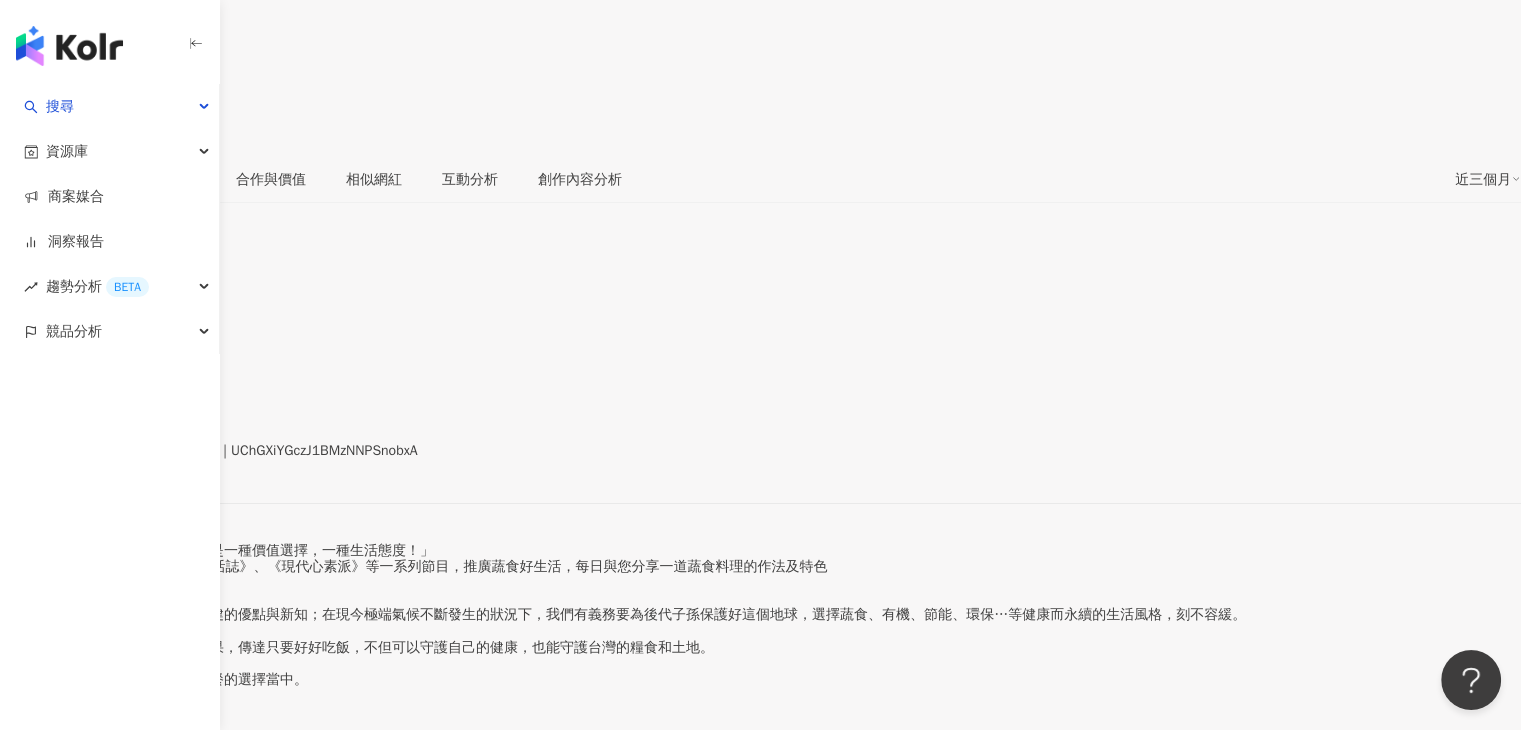 click on "看更多" at bounding box center (21, 710) 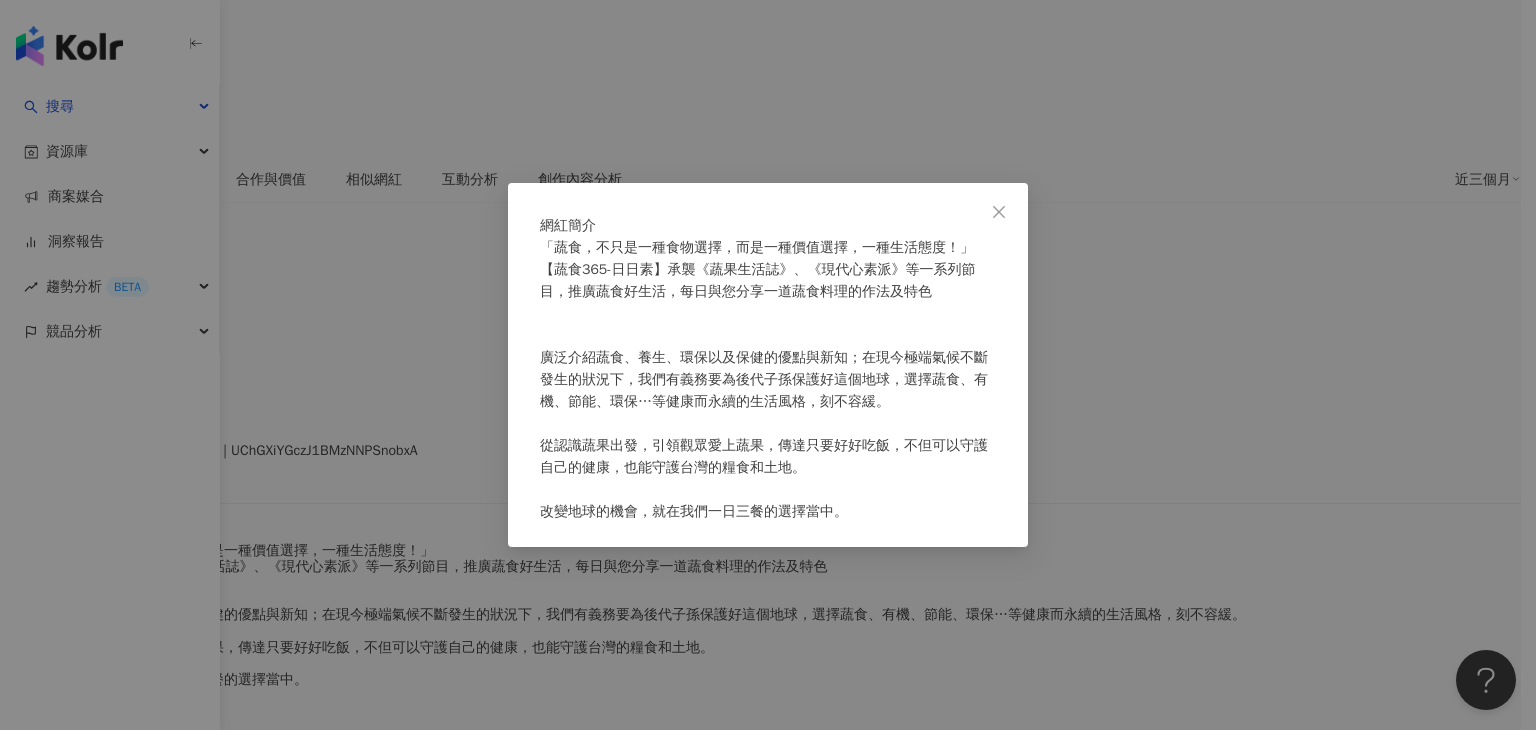click on "網紅簡介 「蔬食，不只是一種食物選擇，而是一種價值選擇，一種生活態度！」
【蔬食365-日日素】承襲《蔬果生活誌》、《現代心素派》等一系列節目，推廣蔬食好生活，每日與您分享一道蔬食料理的作法及特色
廣泛介紹蔬食、養生、環保以及保健的優點與新知；在現今極端氣候不斷發生的狀況下，我們有義務要為後代子孫保護好這個地球，選擇蔬食、有機、節能、環保…等健康而永續的生活風格，刻不容緩。
從認識蔬果出發，引領觀眾愛上蔬果，傳達只要好好吃飯，不但可以守護自己的健康，也能守護台灣的糧食和土地。
改變地球的機會，就在我們一日三餐的選擇當中。" at bounding box center (768, 365) 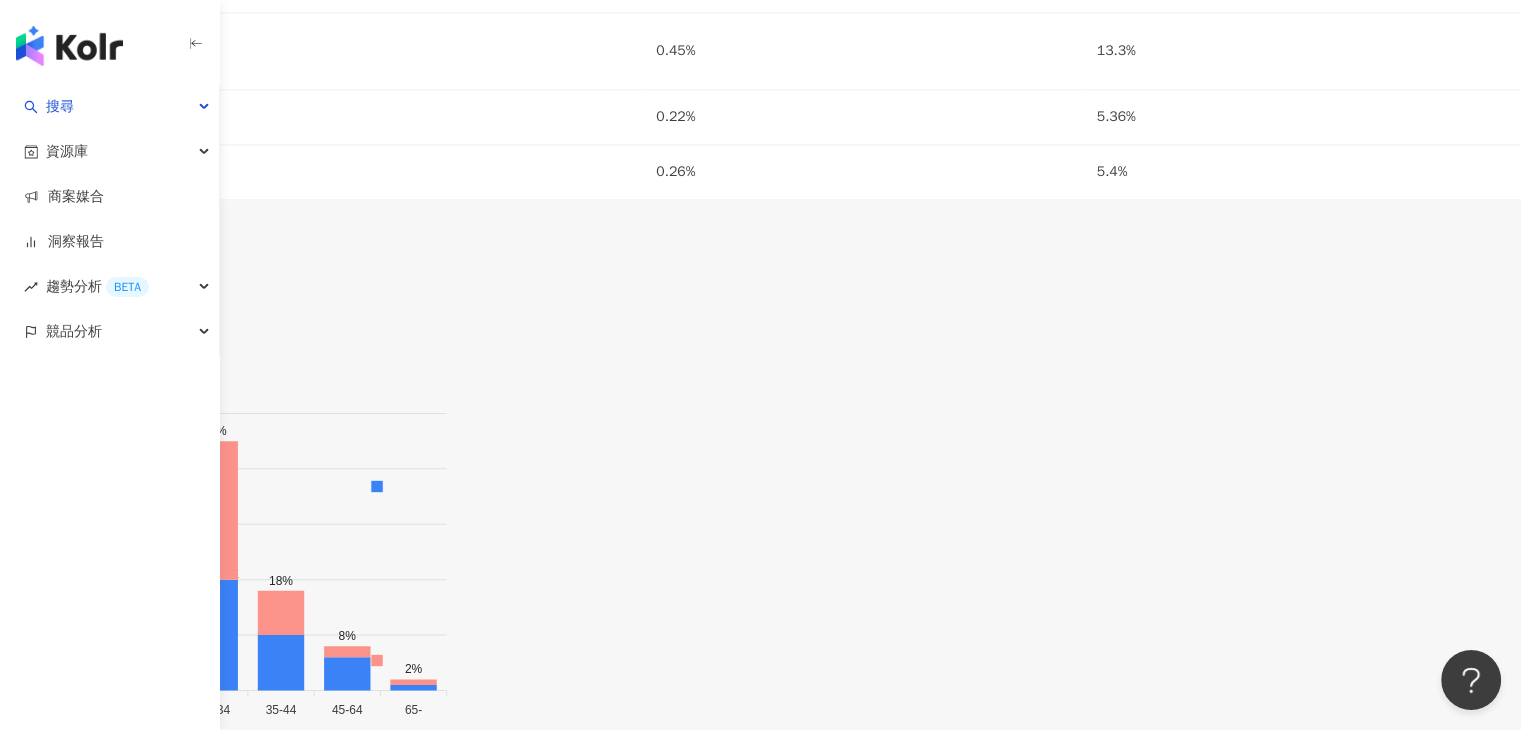 scroll, scrollTop: 2800, scrollLeft: 0, axis: vertical 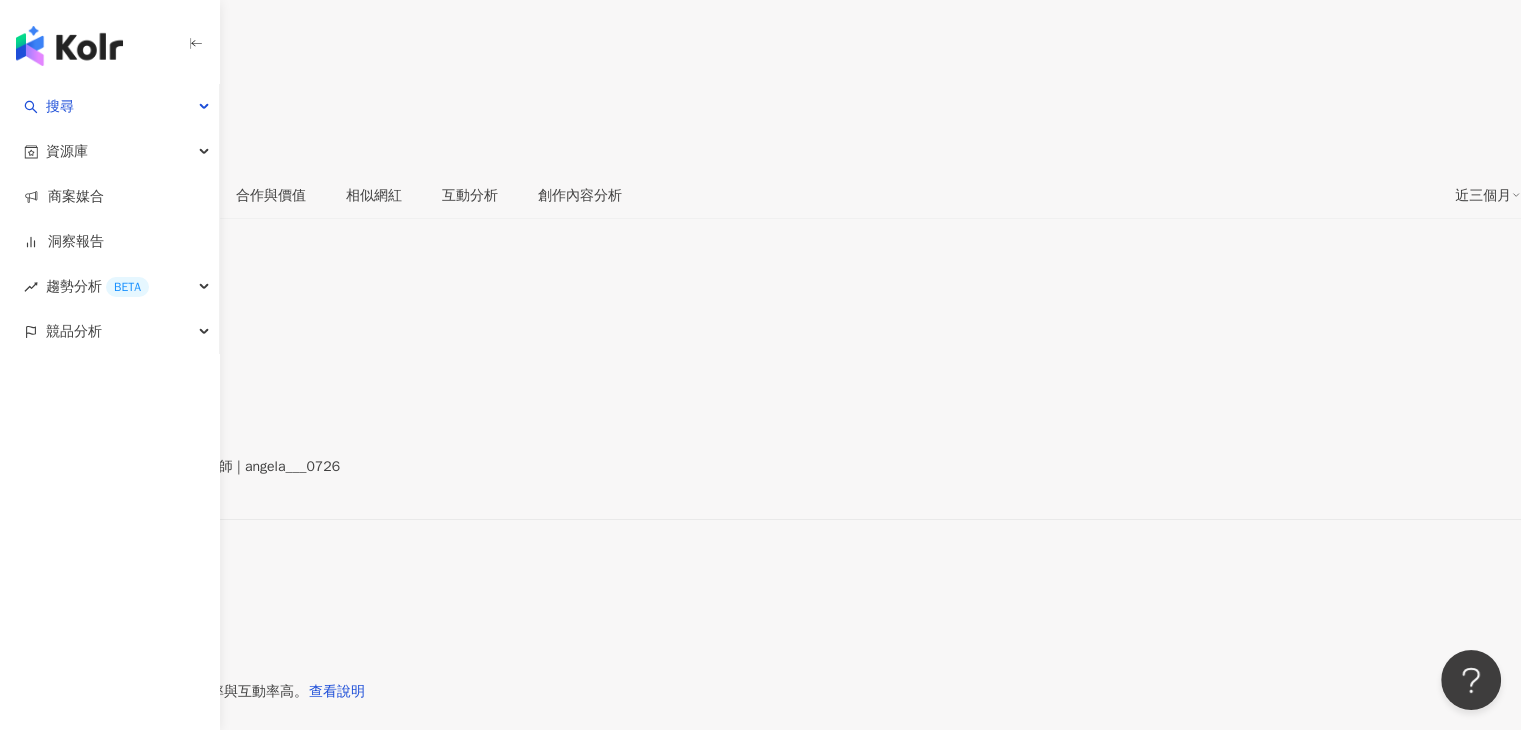 click 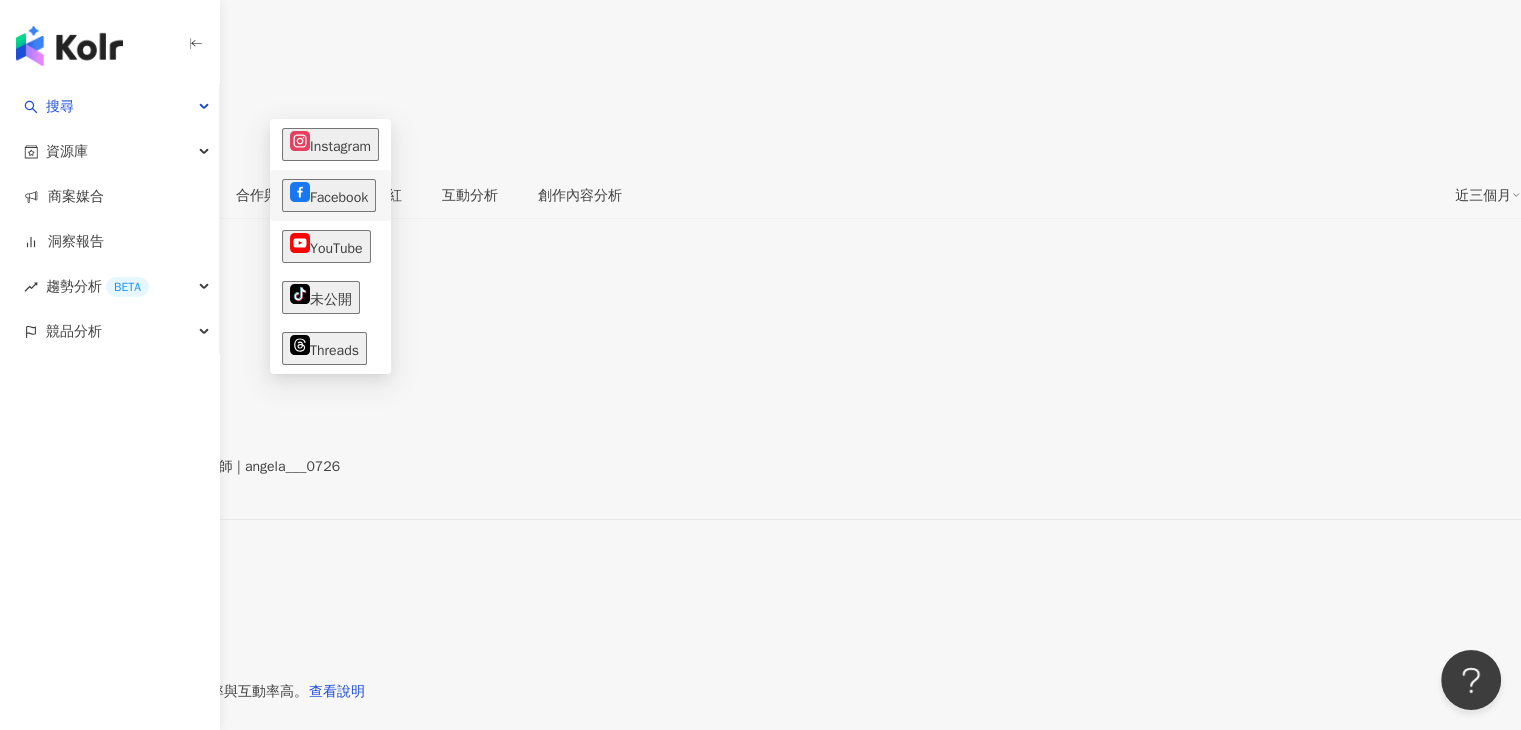 click on "Facebook" at bounding box center [329, 195] 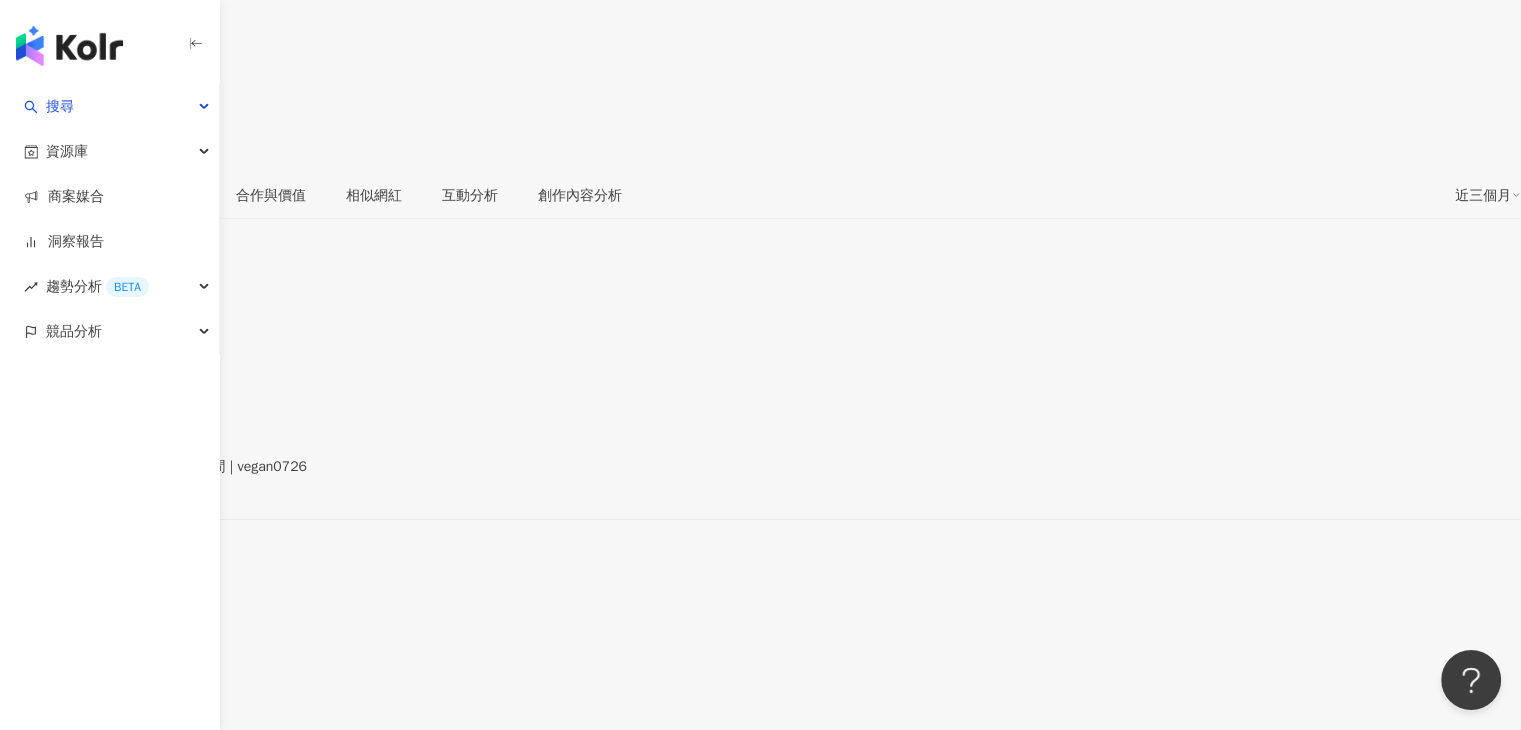 click on "看更多" at bounding box center (21, 645) 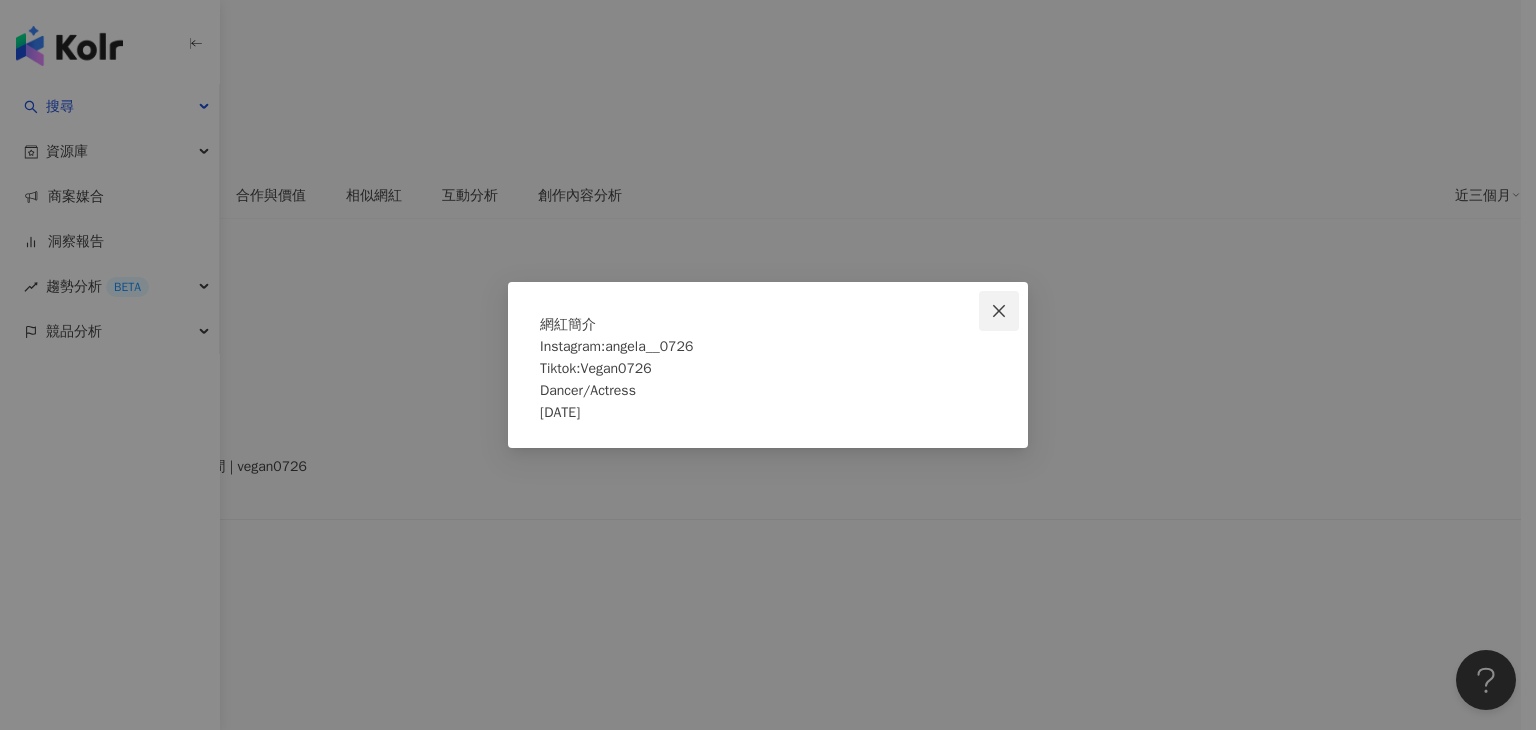 click at bounding box center [999, 311] 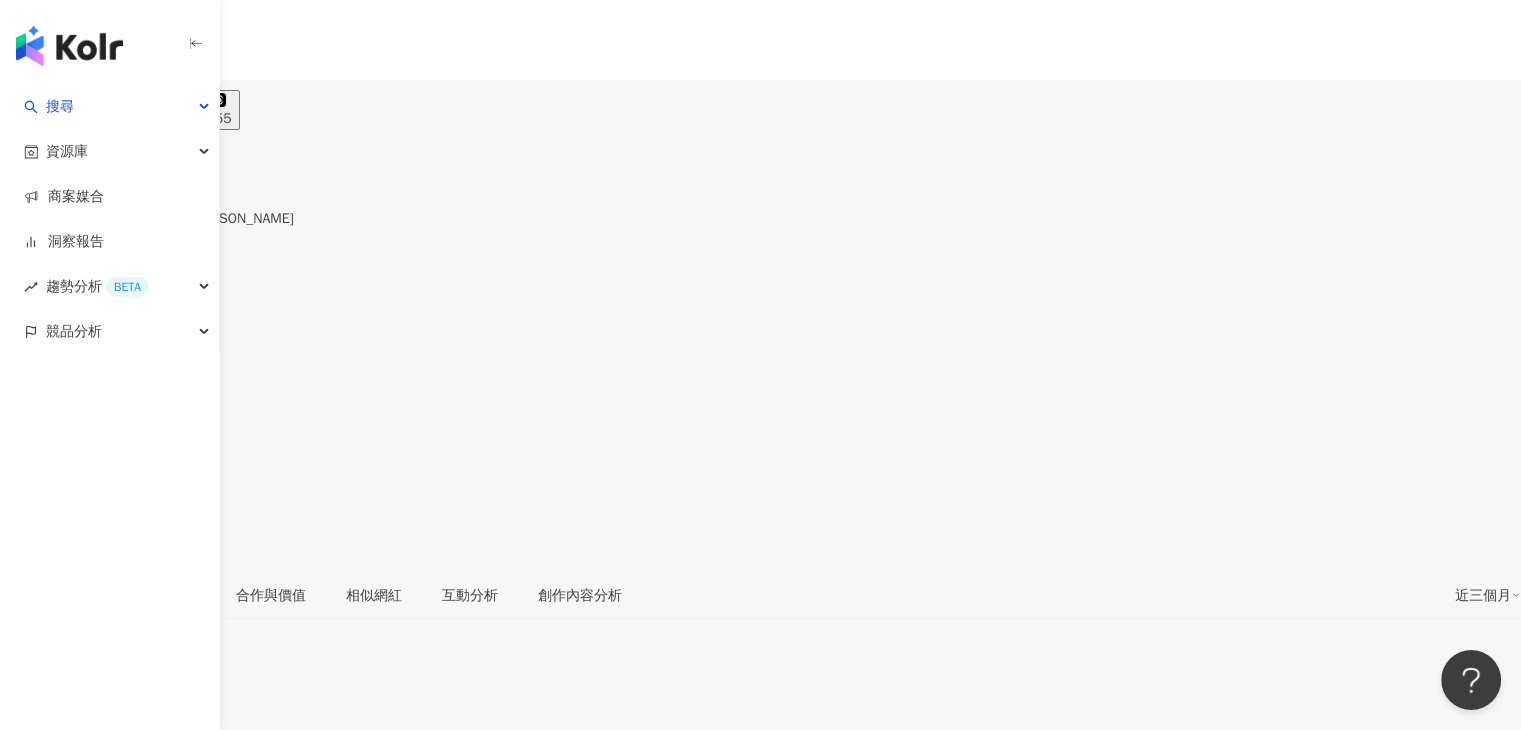 scroll, scrollTop: 500, scrollLeft: 0, axis: vertical 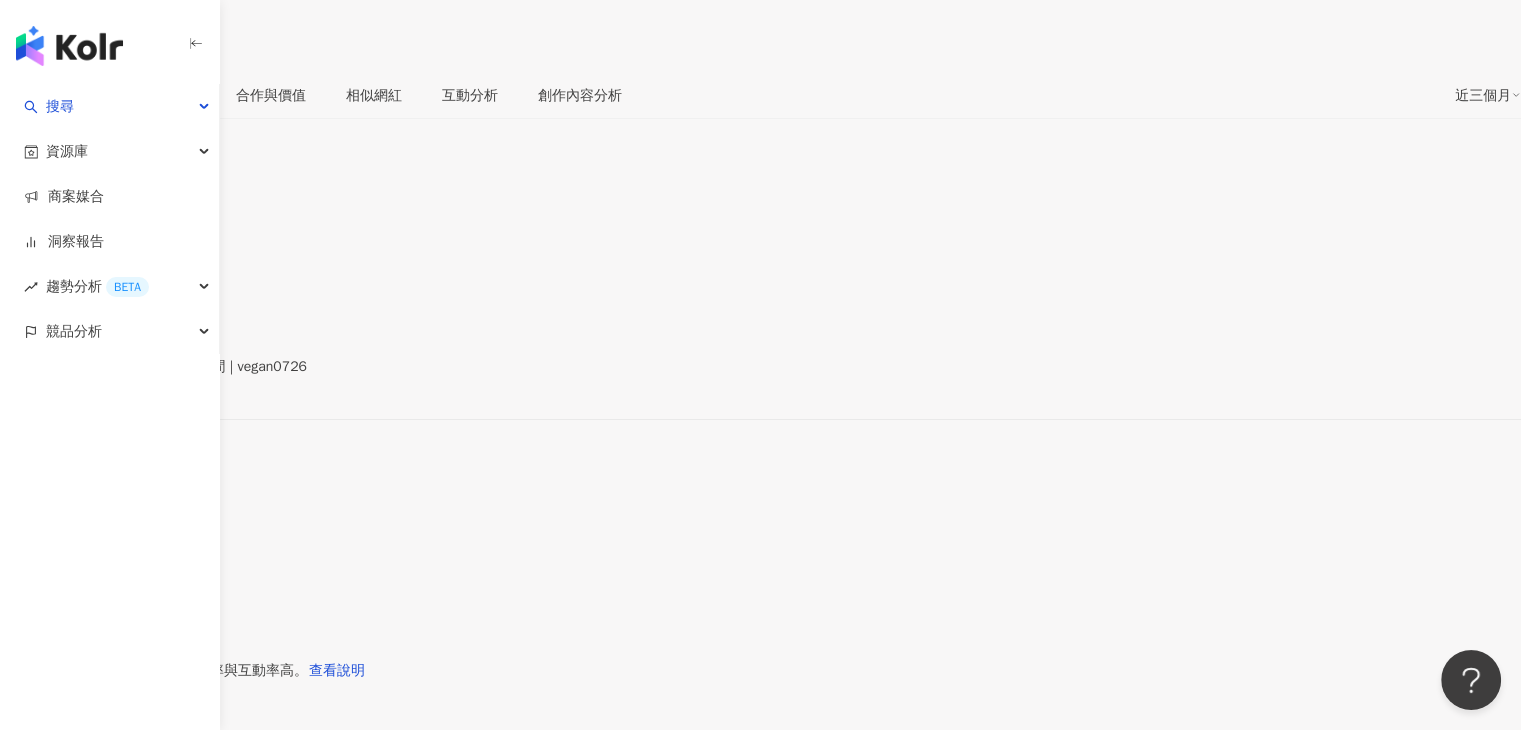 click on "看更多" at bounding box center (21, 545) 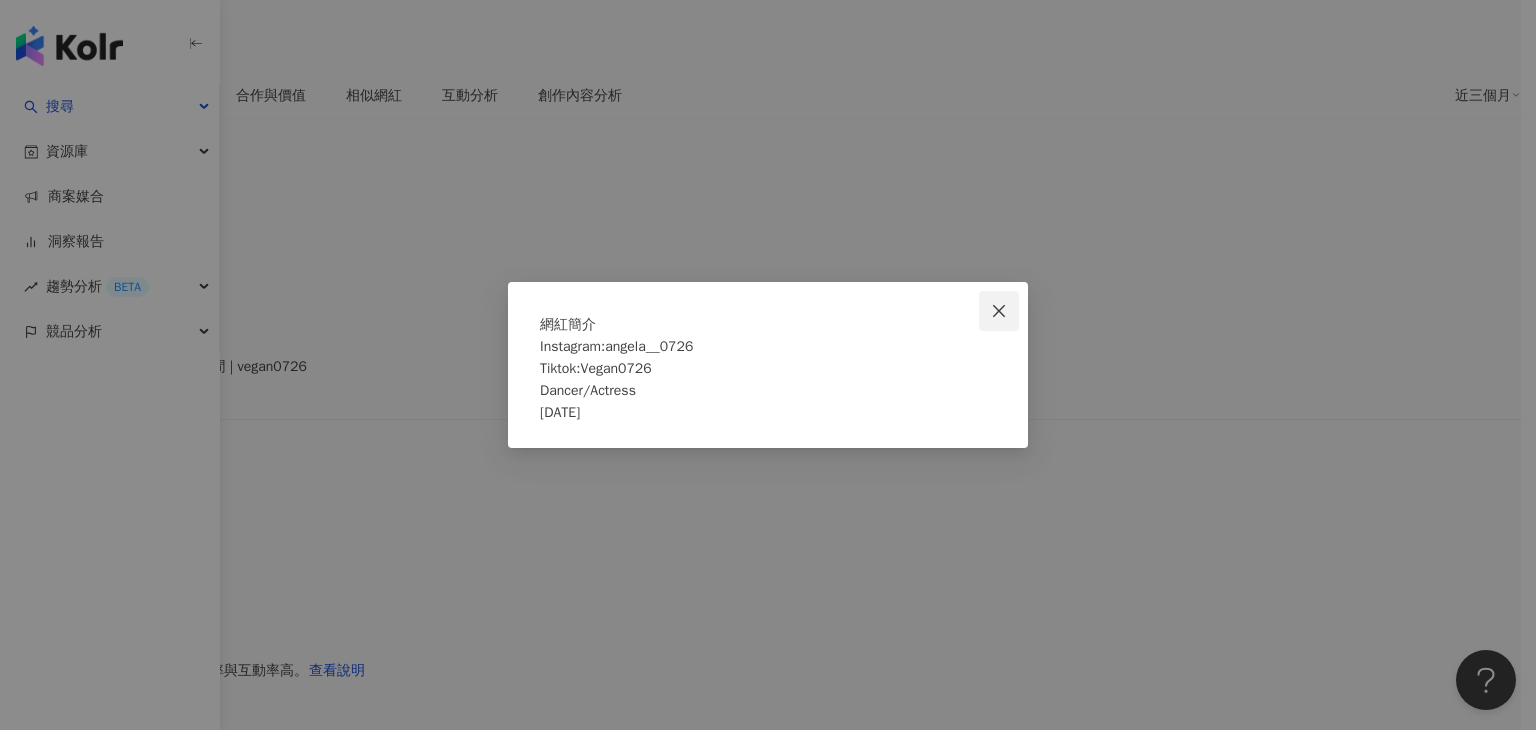 click 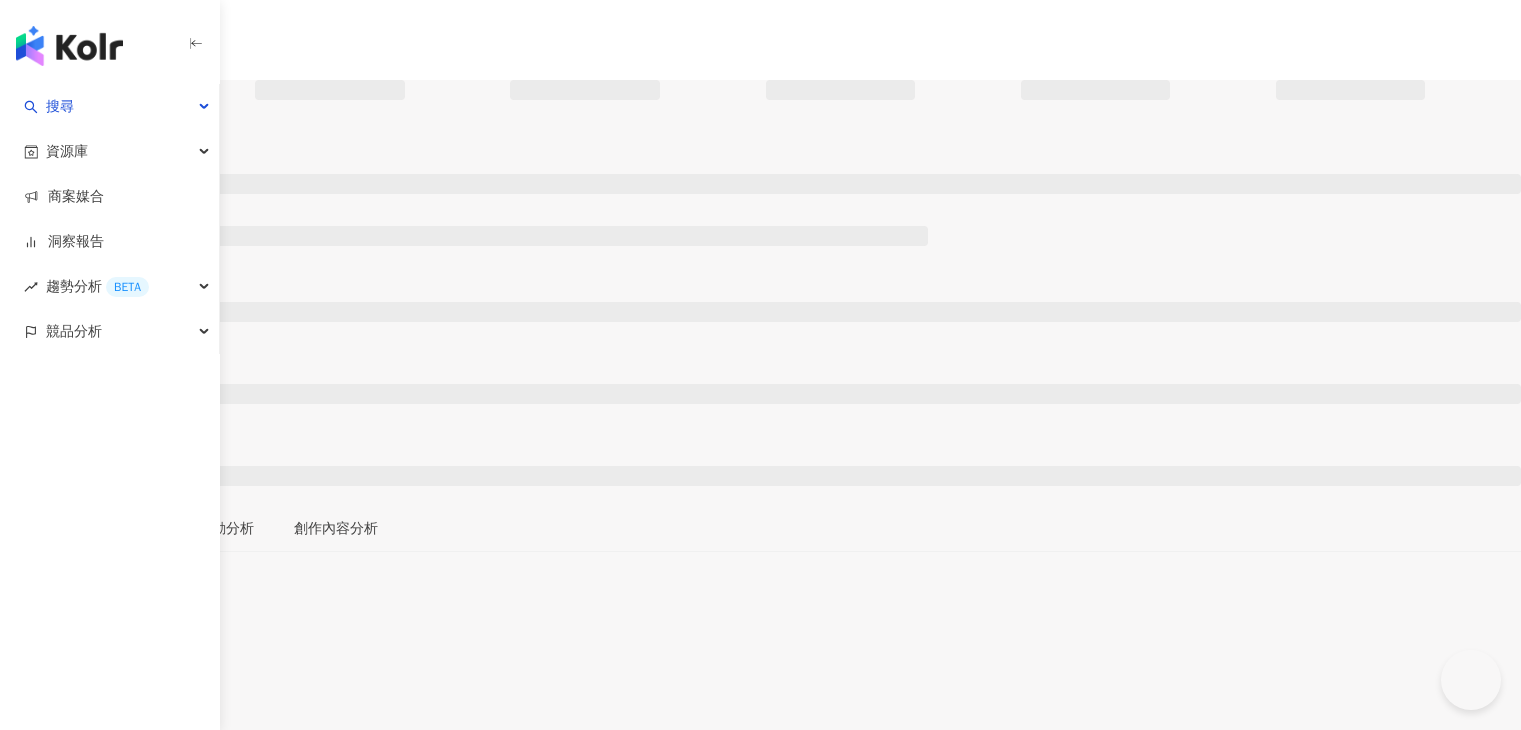scroll, scrollTop: 0, scrollLeft: 0, axis: both 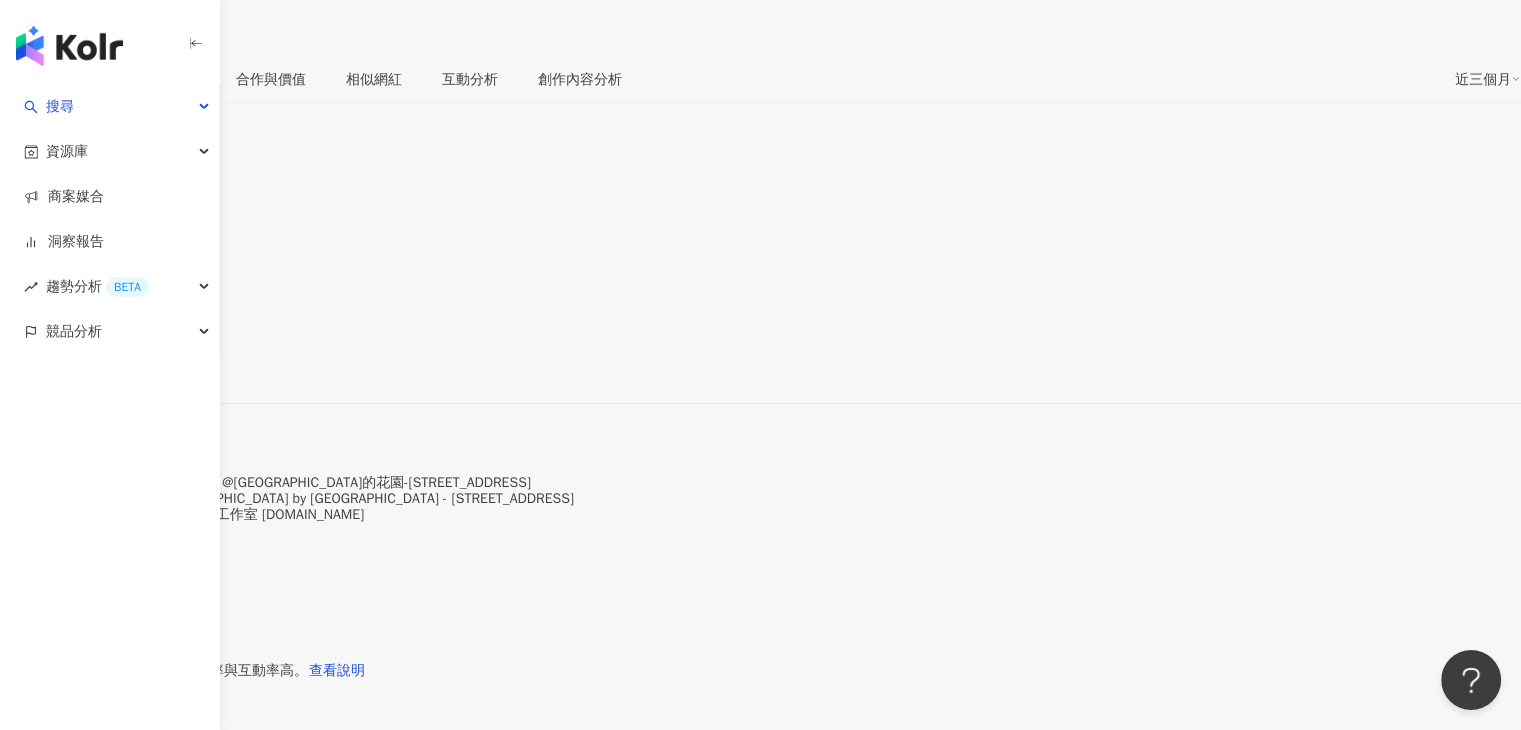 click on "看更多" at bounding box center (21, 545) 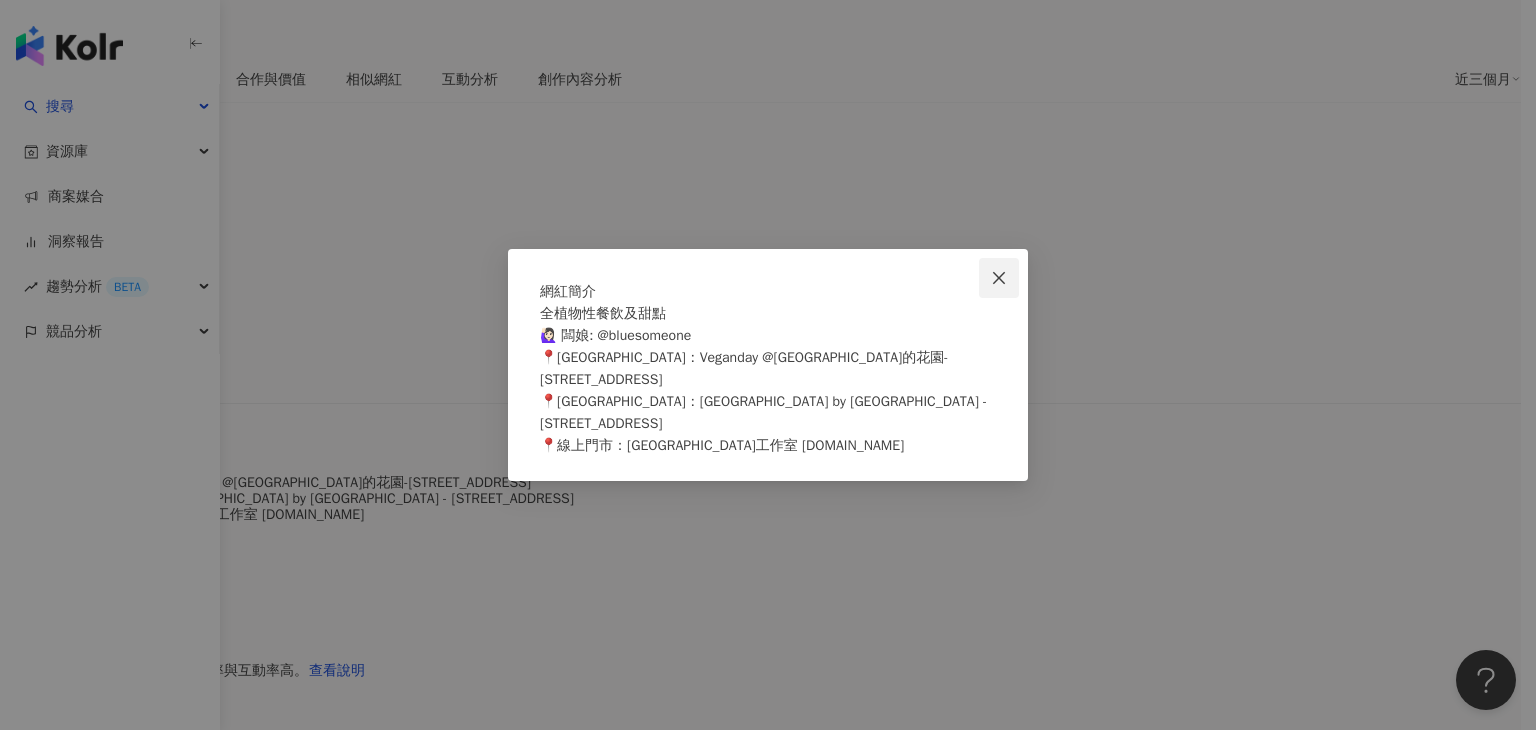 click at bounding box center [999, 278] 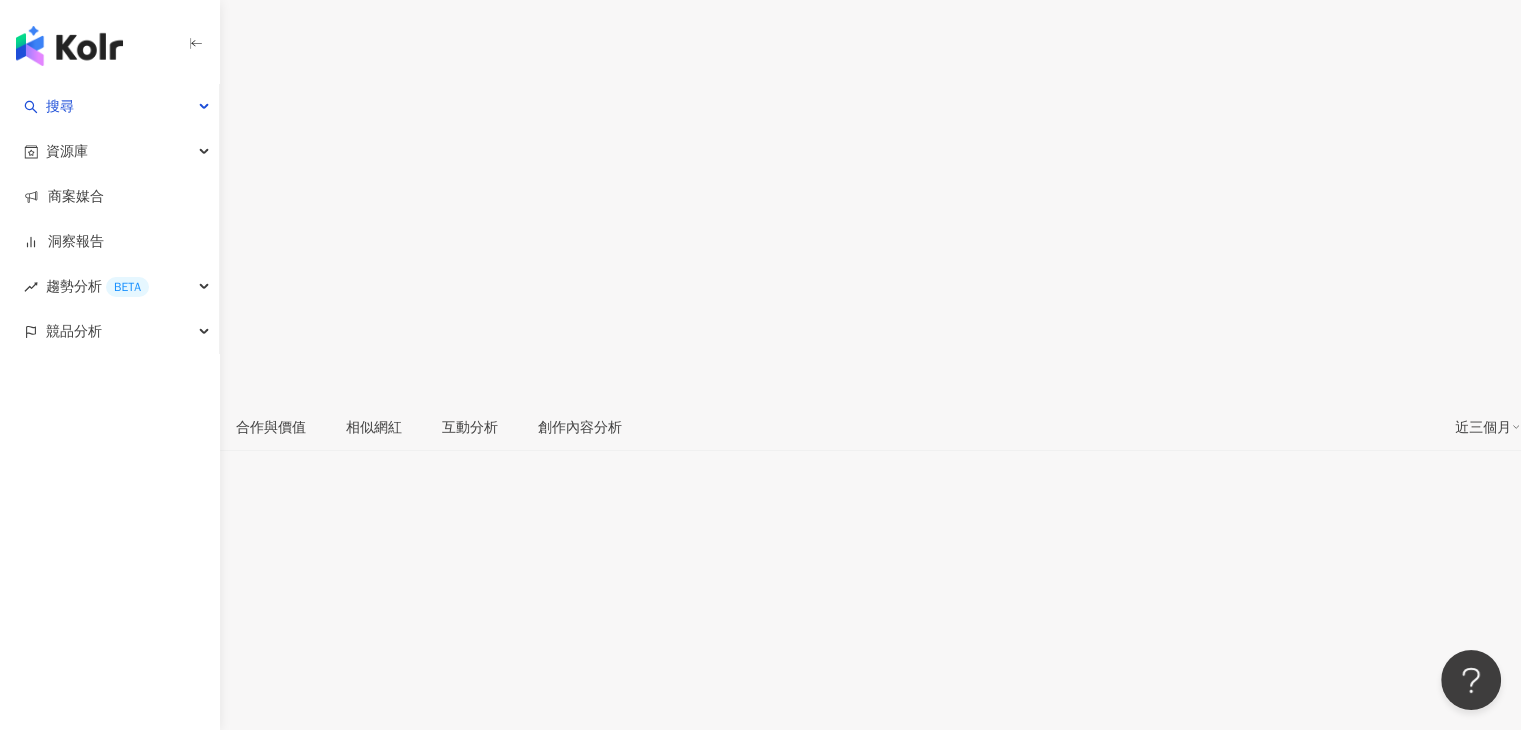 scroll, scrollTop: 200, scrollLeft: 0, axis: vertical 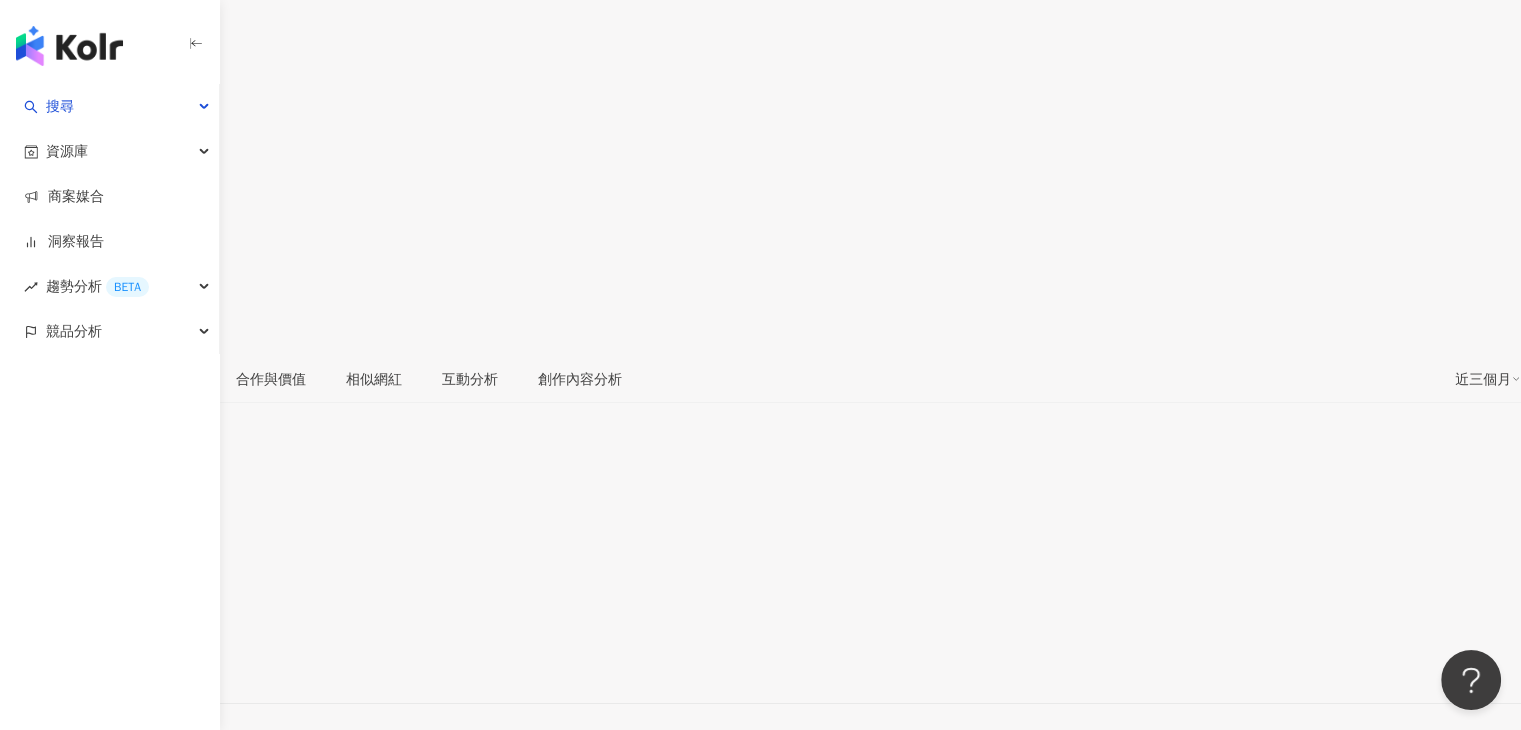 click 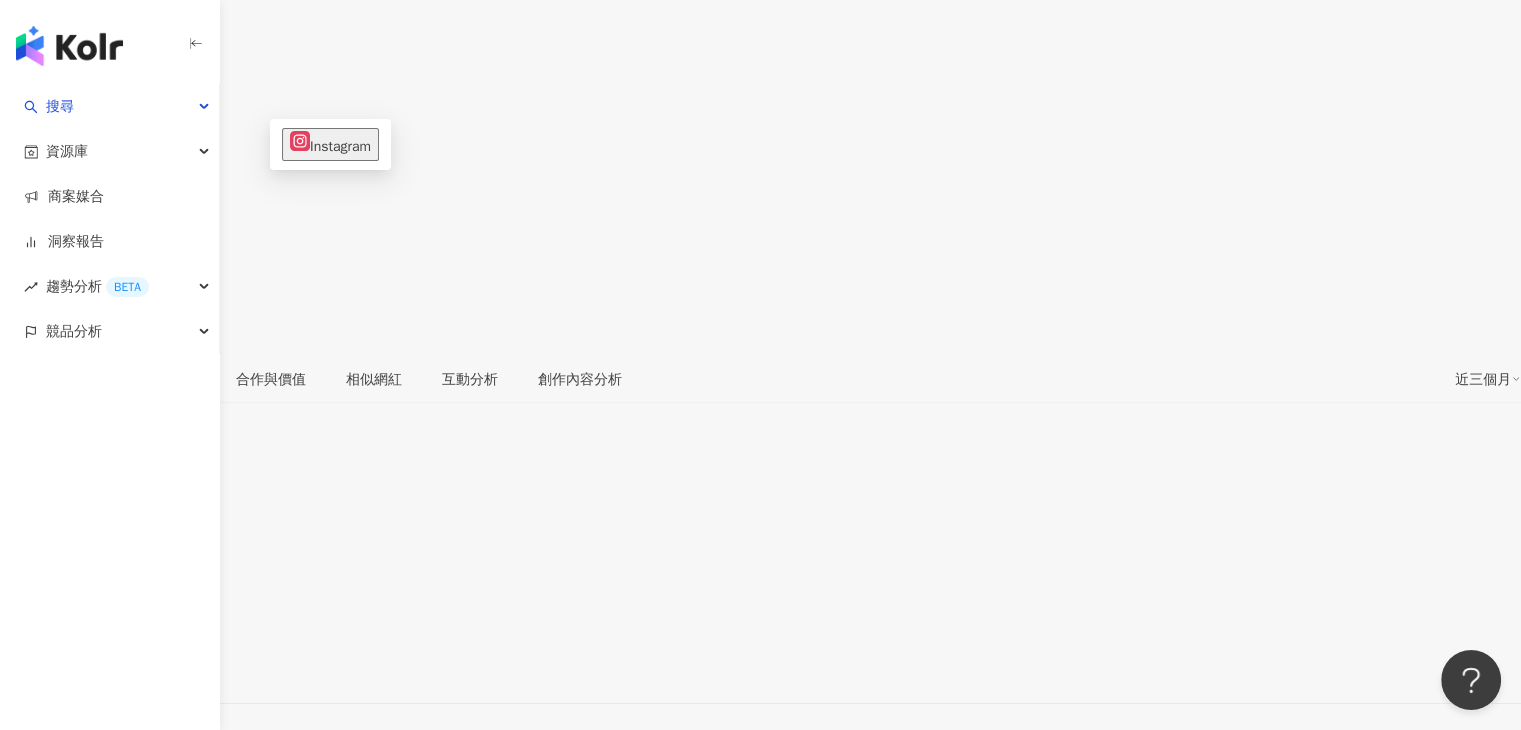 click on "性別   女 主要語言   繁體中文 100% 網紅類型 美食 社群簡介 Veganday | vegandaytw https://www.instagram.com/vegandaytw/ 全植物性餐飲及甜點
🙋🏻‍♀️ 闆娘: @bluesomeone
📍台中門市：Veganday @小王子的花園-台中市西屯區中平路178號
📍台北門市：UncleQ by Veganday - 台北市大安區潮州街105號
📍線上門市：瑪登布魯工作室 www.veganday.tw 看更多" at bounding box center (760, 677) 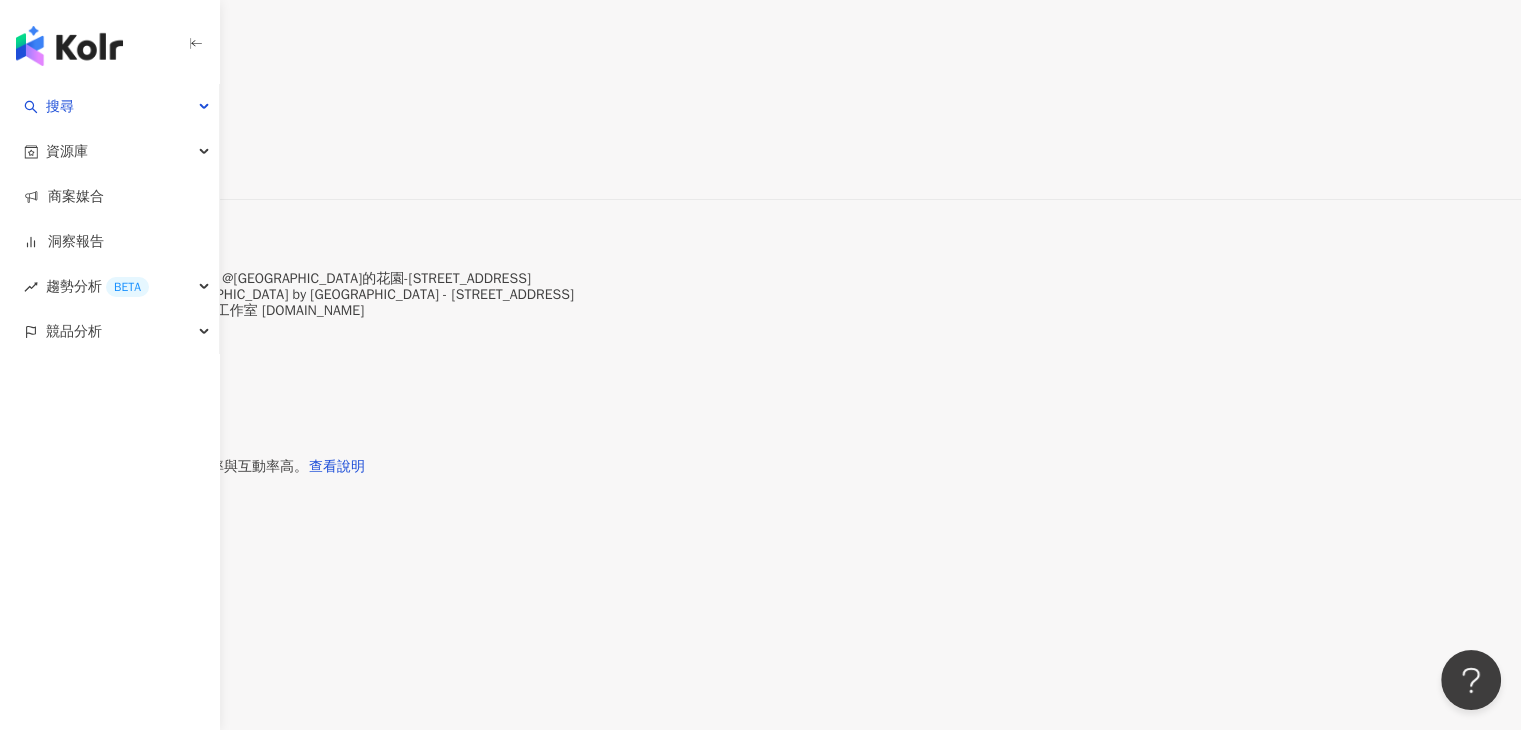 scroll, scrollTop: 600, scrollLeft: 0, axis: vertical 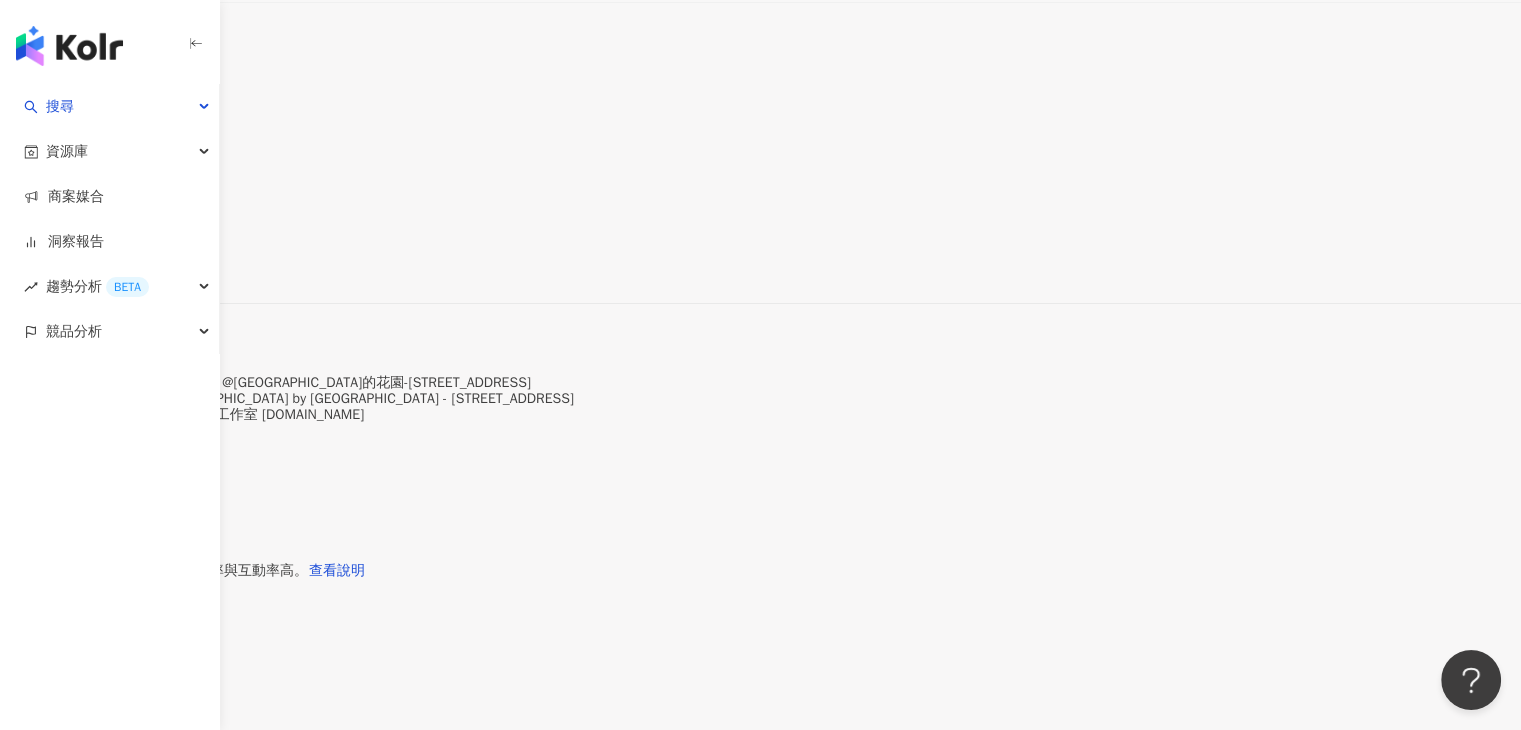 click 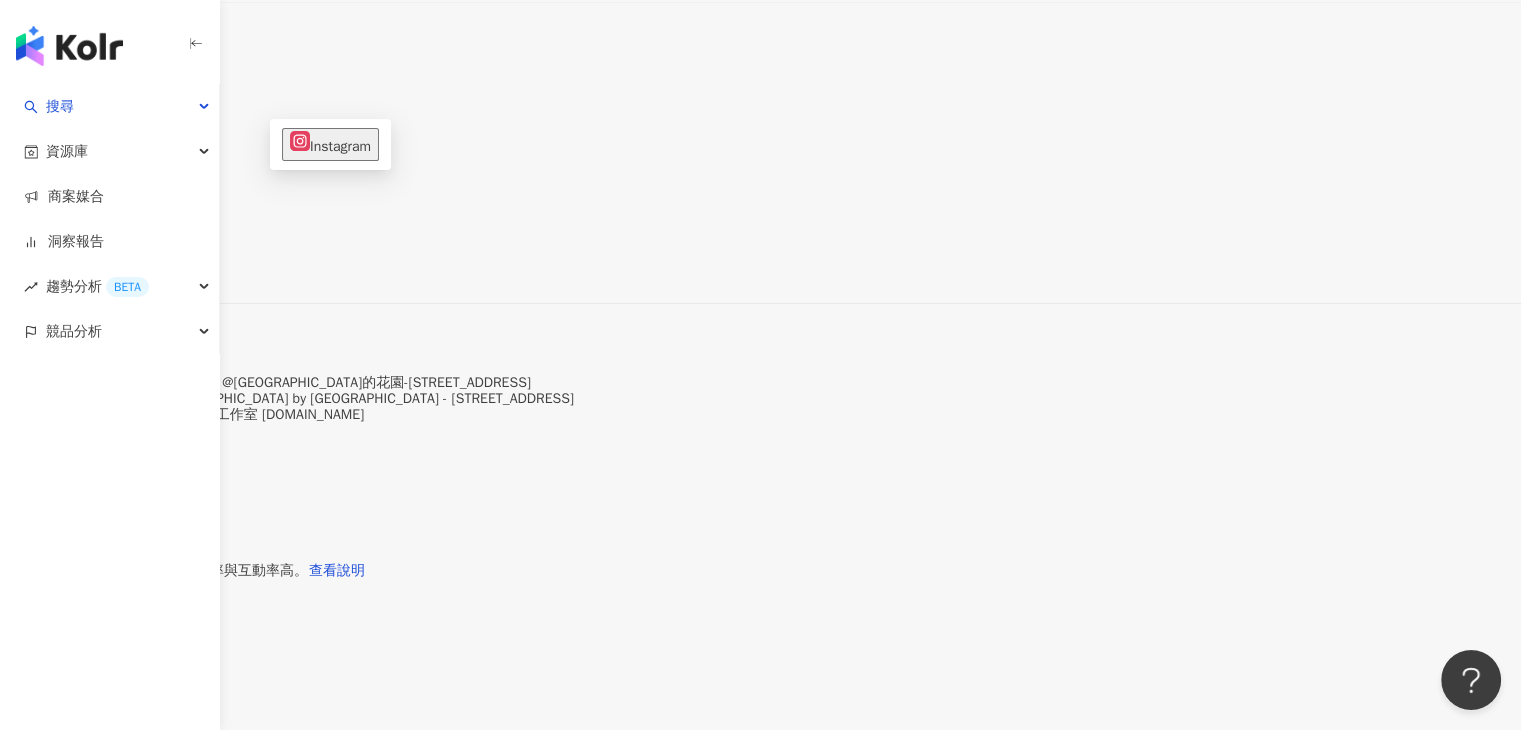 click on "vegandaytw 追蹤數 4,427 互動率 1.01% 觀看率 無資料" at bounding box center [760, -257] 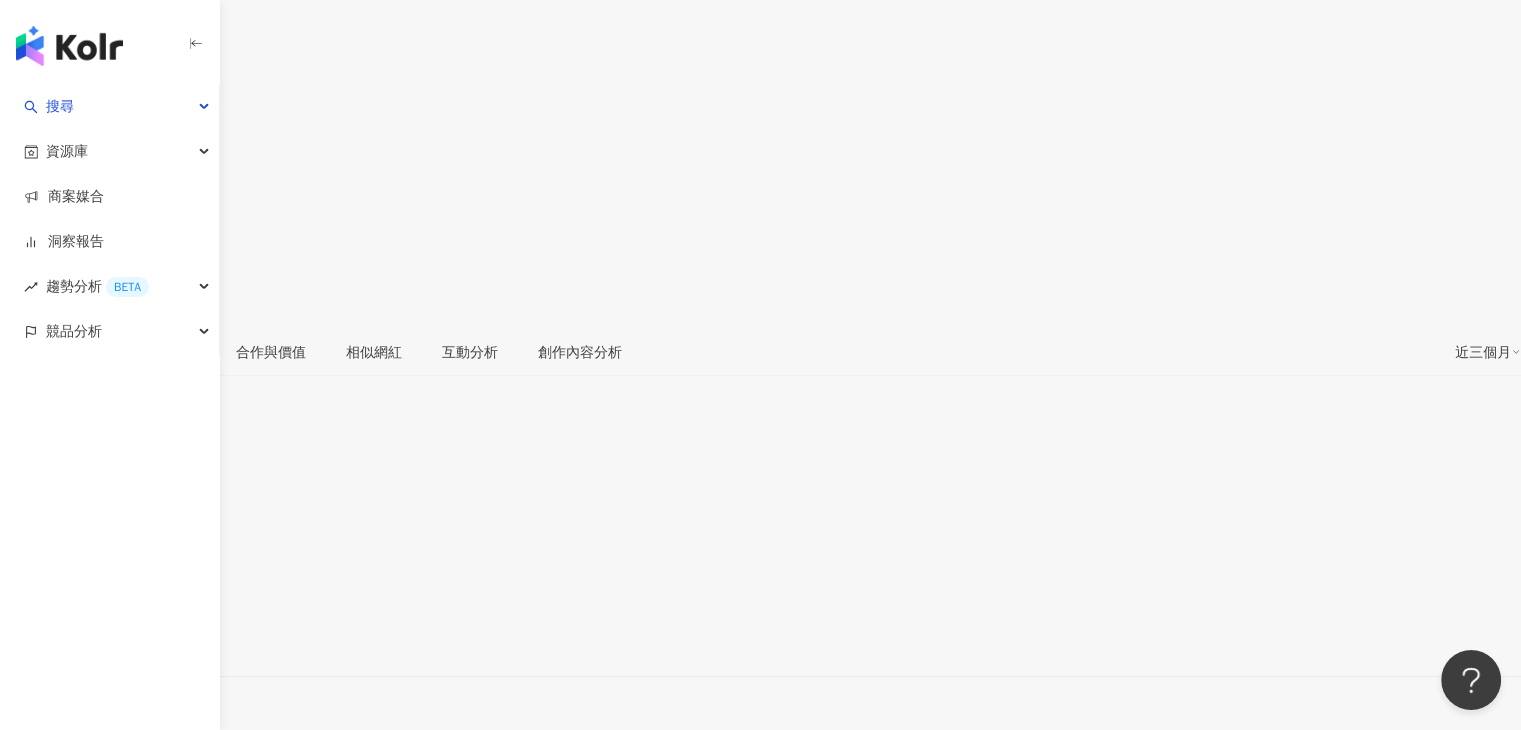 scroll, scrollTop: 0, scrollLeft: 0, axis: both 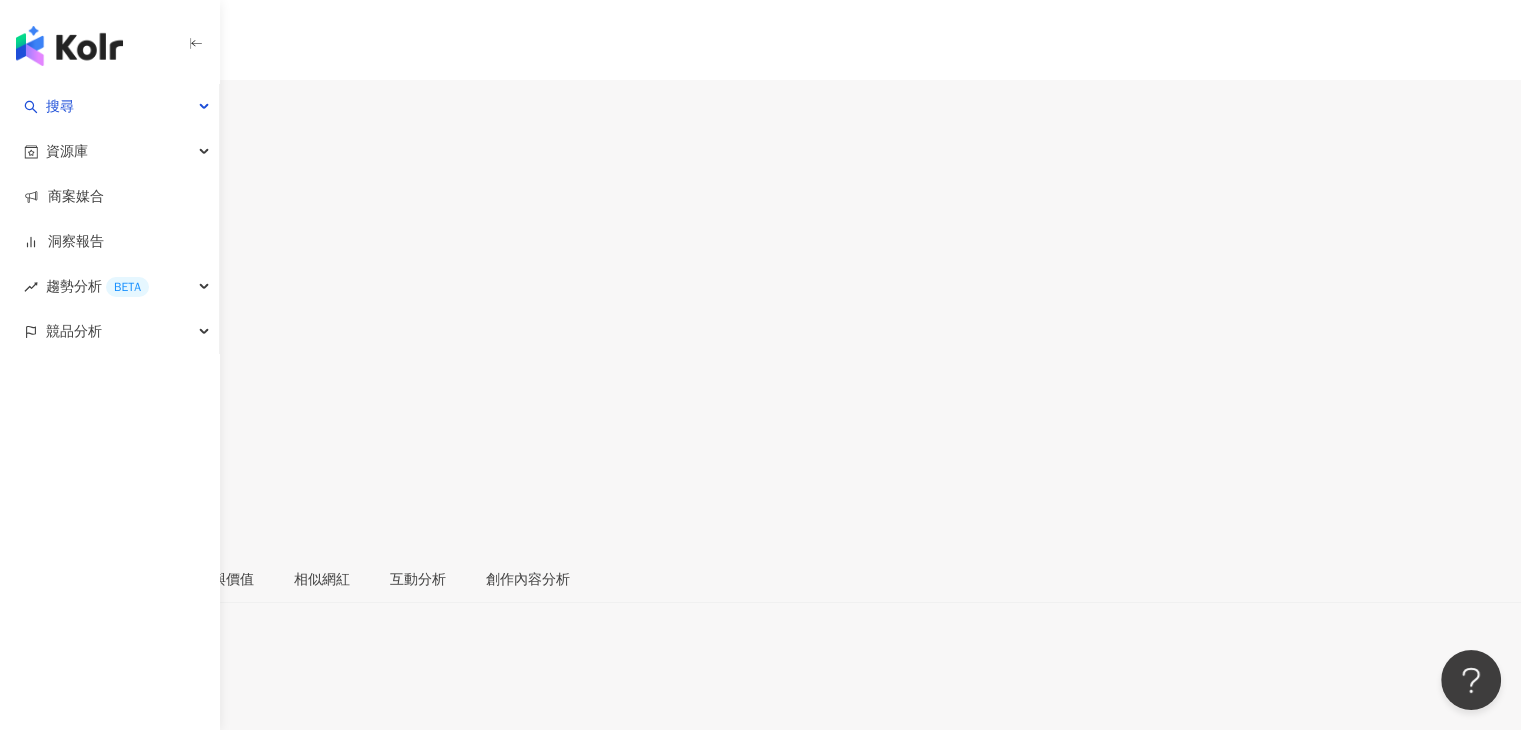drag, startPoint x: 492, startPoint y: 161, endPoint x: 348, endPoint y: 149, distance: 144.49913 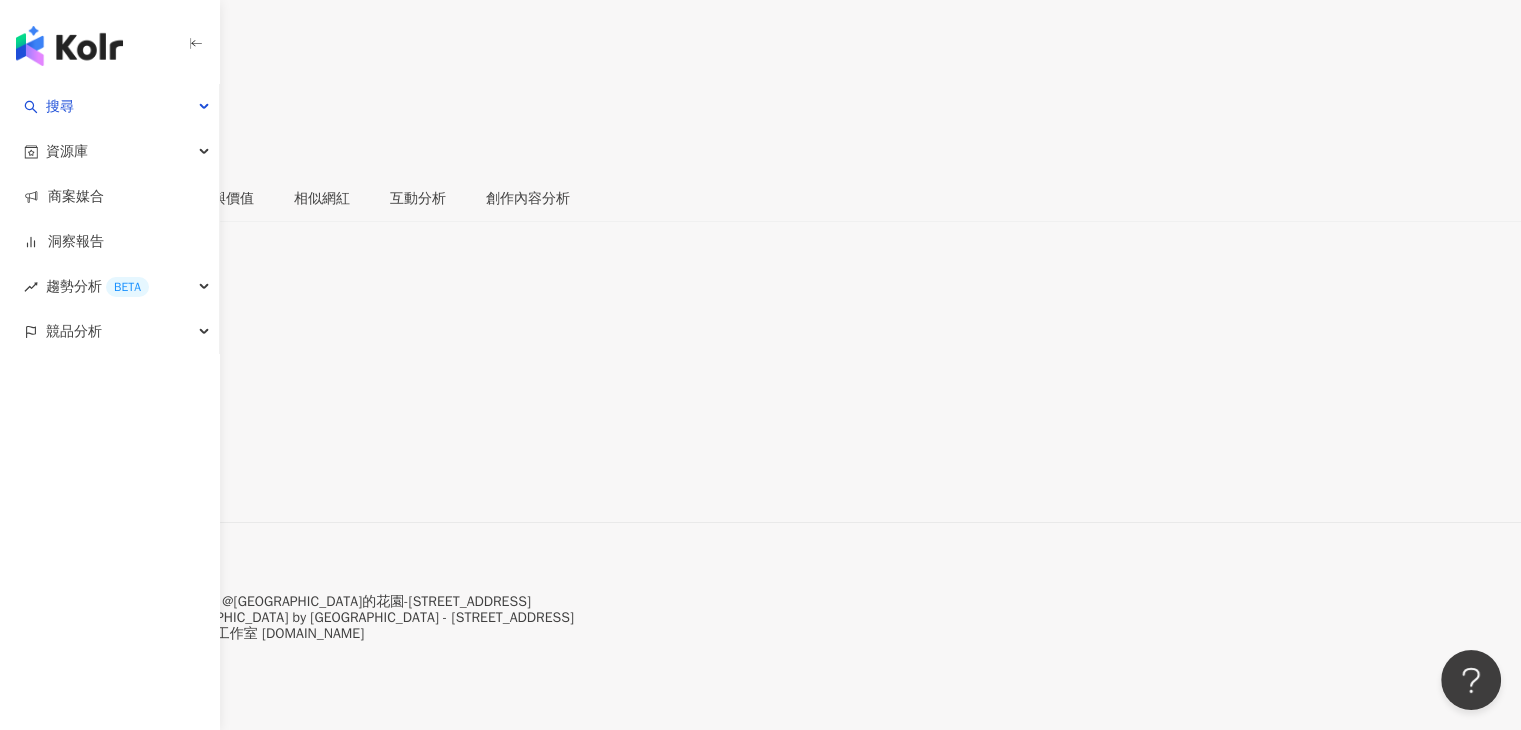 scroll, scrollTop: 400, scrollLeft: 0, axis: vertical 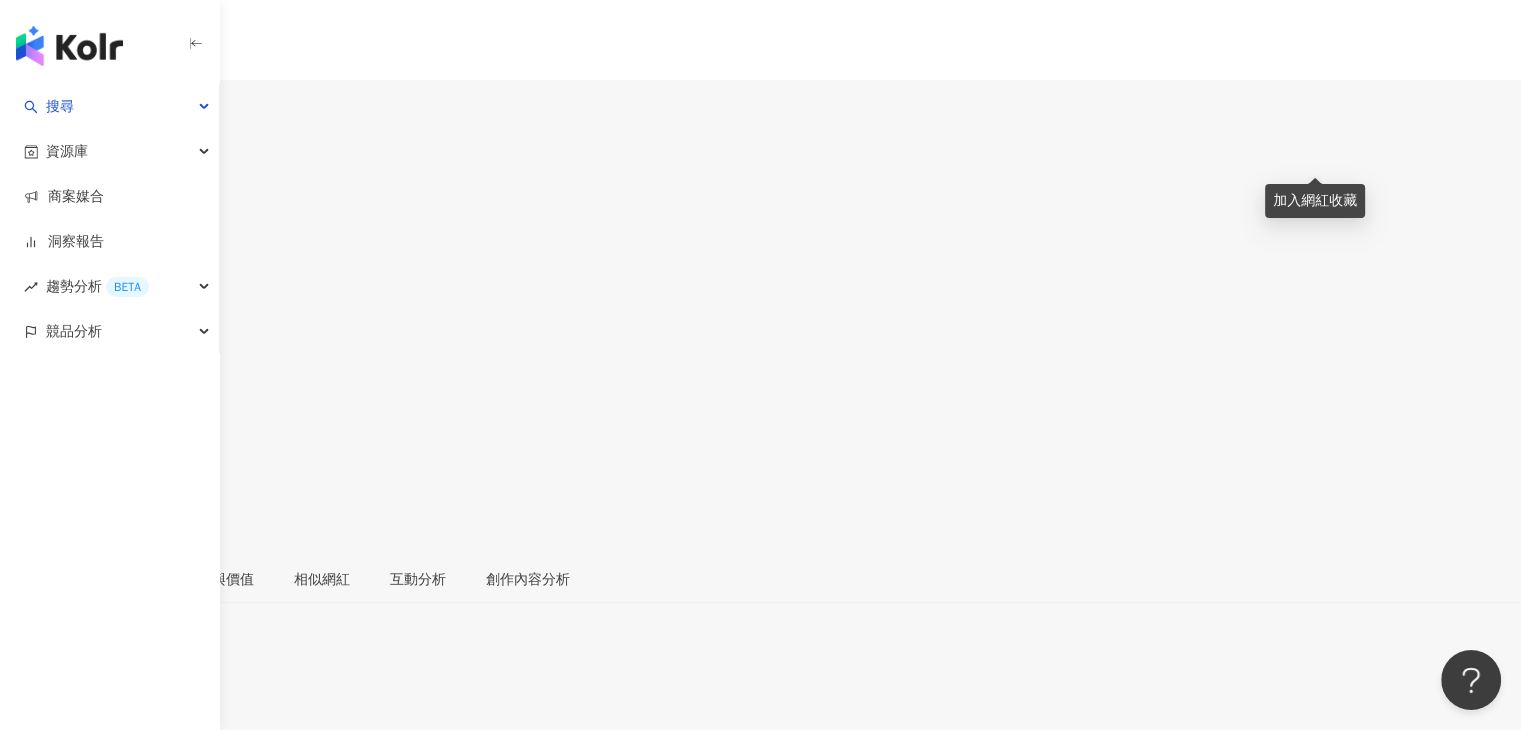 click at bounding box center (7, 427) 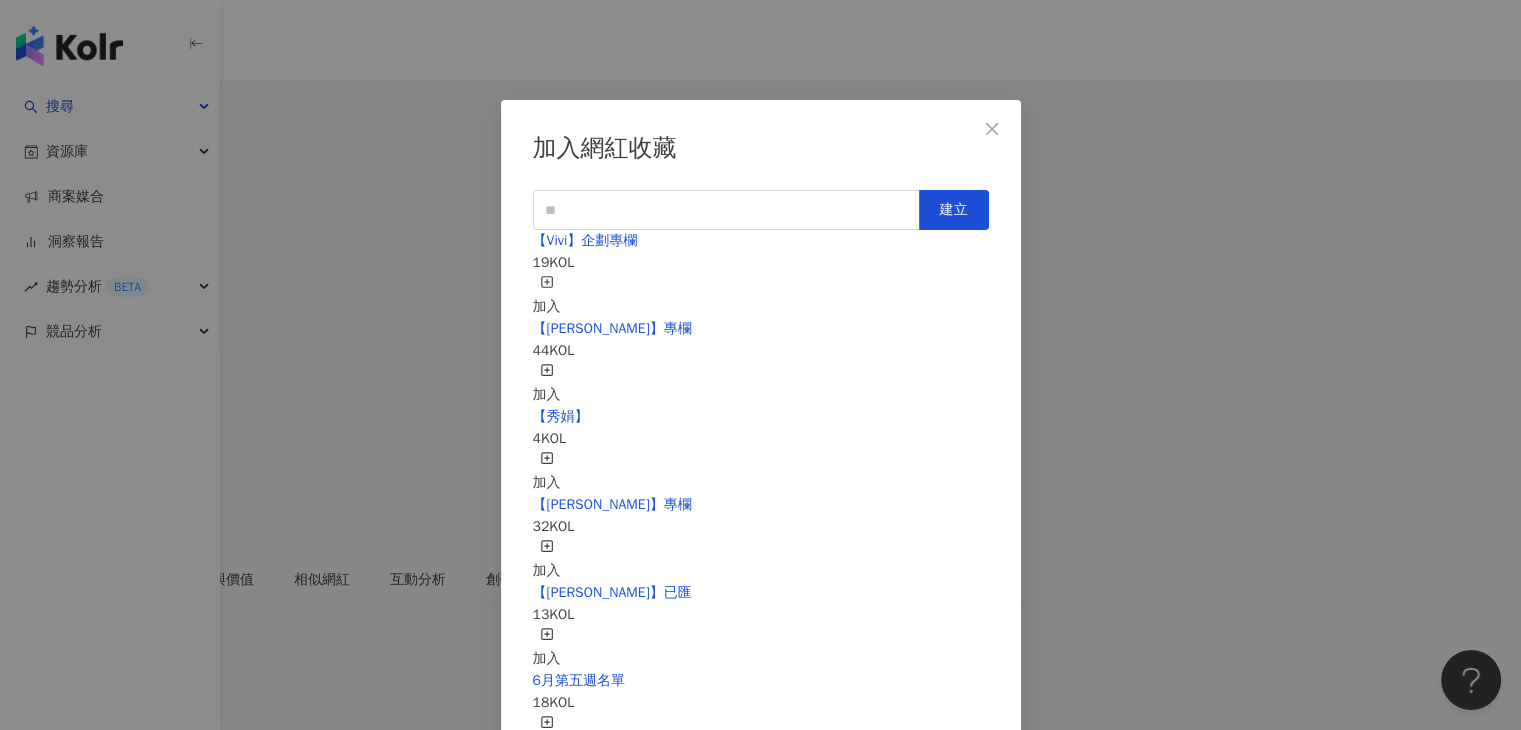 click on "加入" at bounding box center [547, 384] 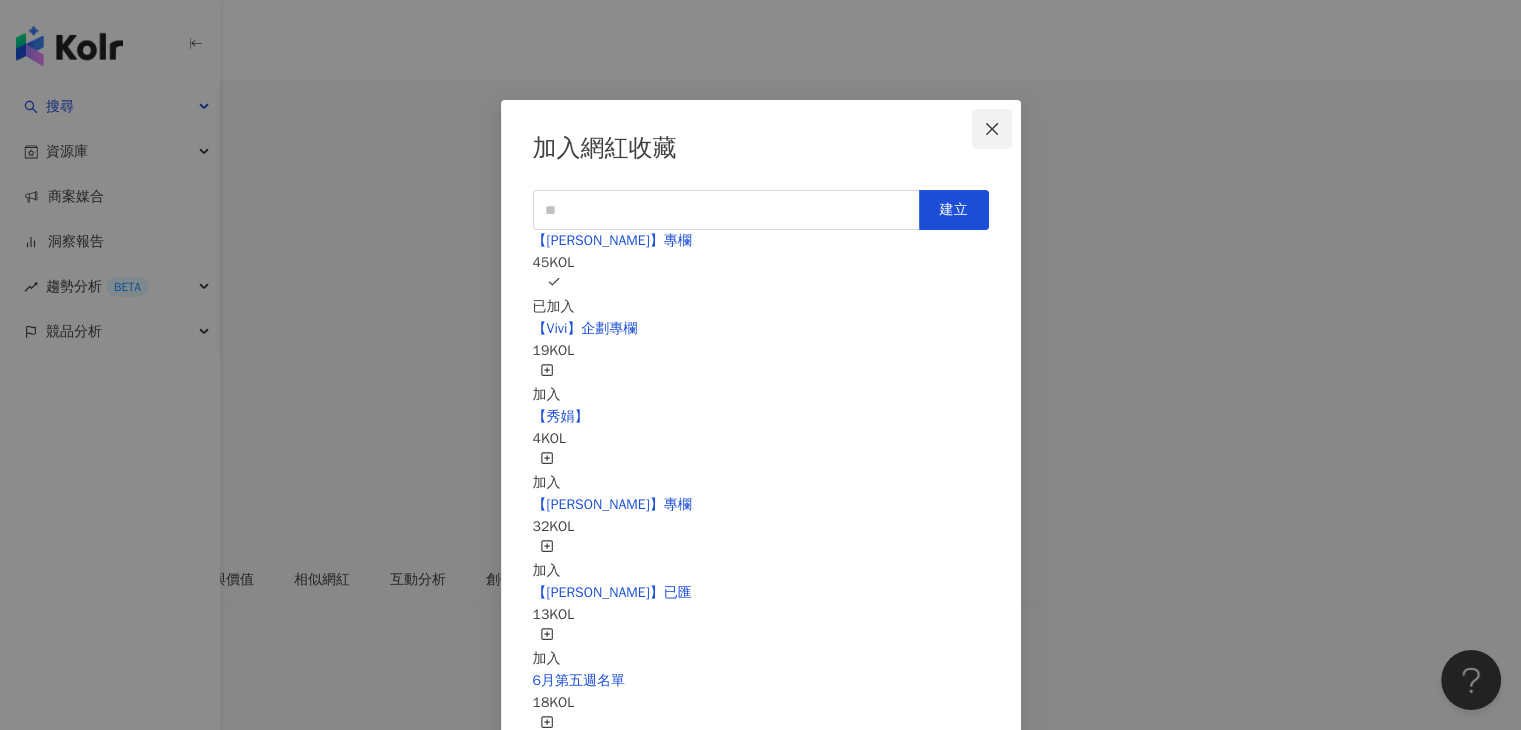 click 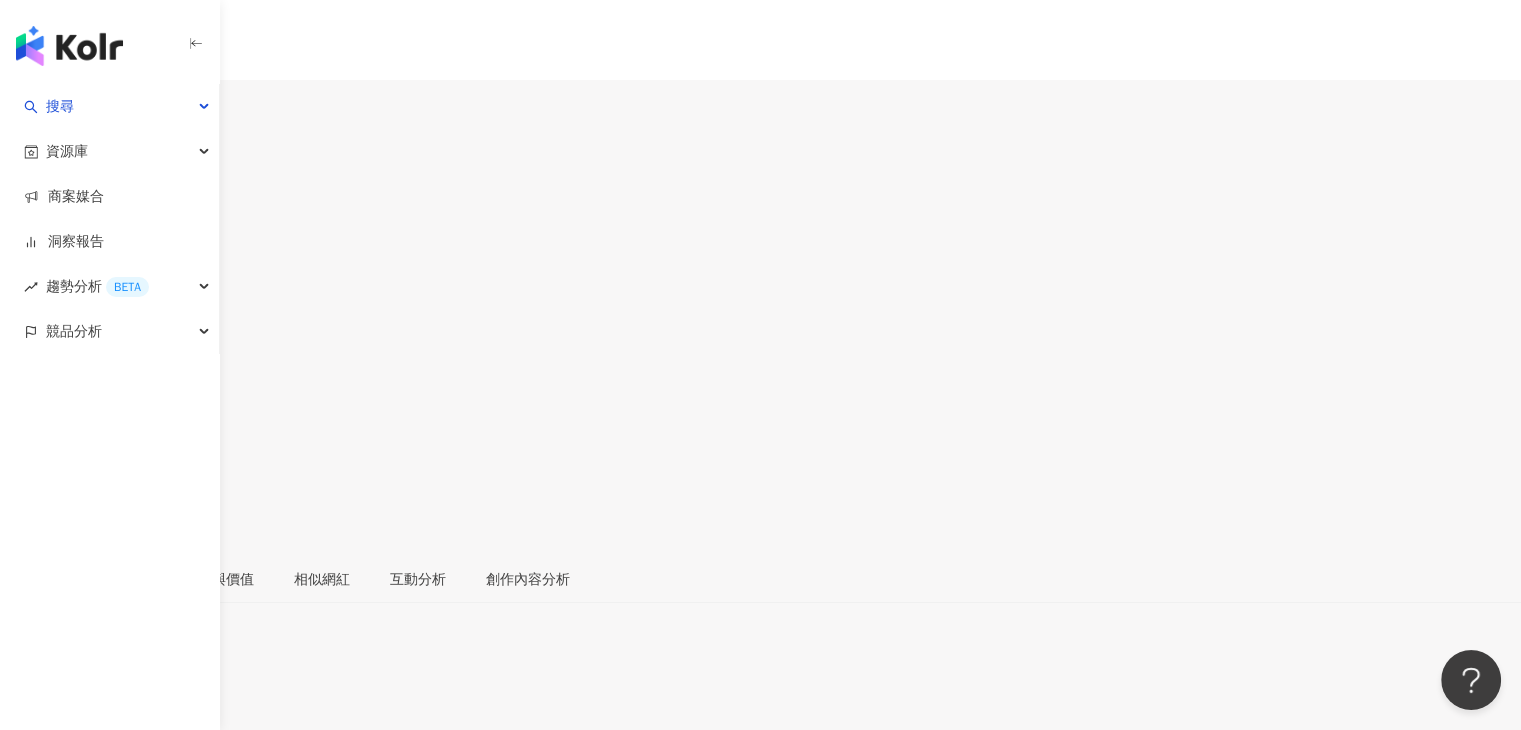 drag, startPoint x: 495, startPoint y: 151, endPoint x: 345, endPoint y: 152, distance: 150.00333 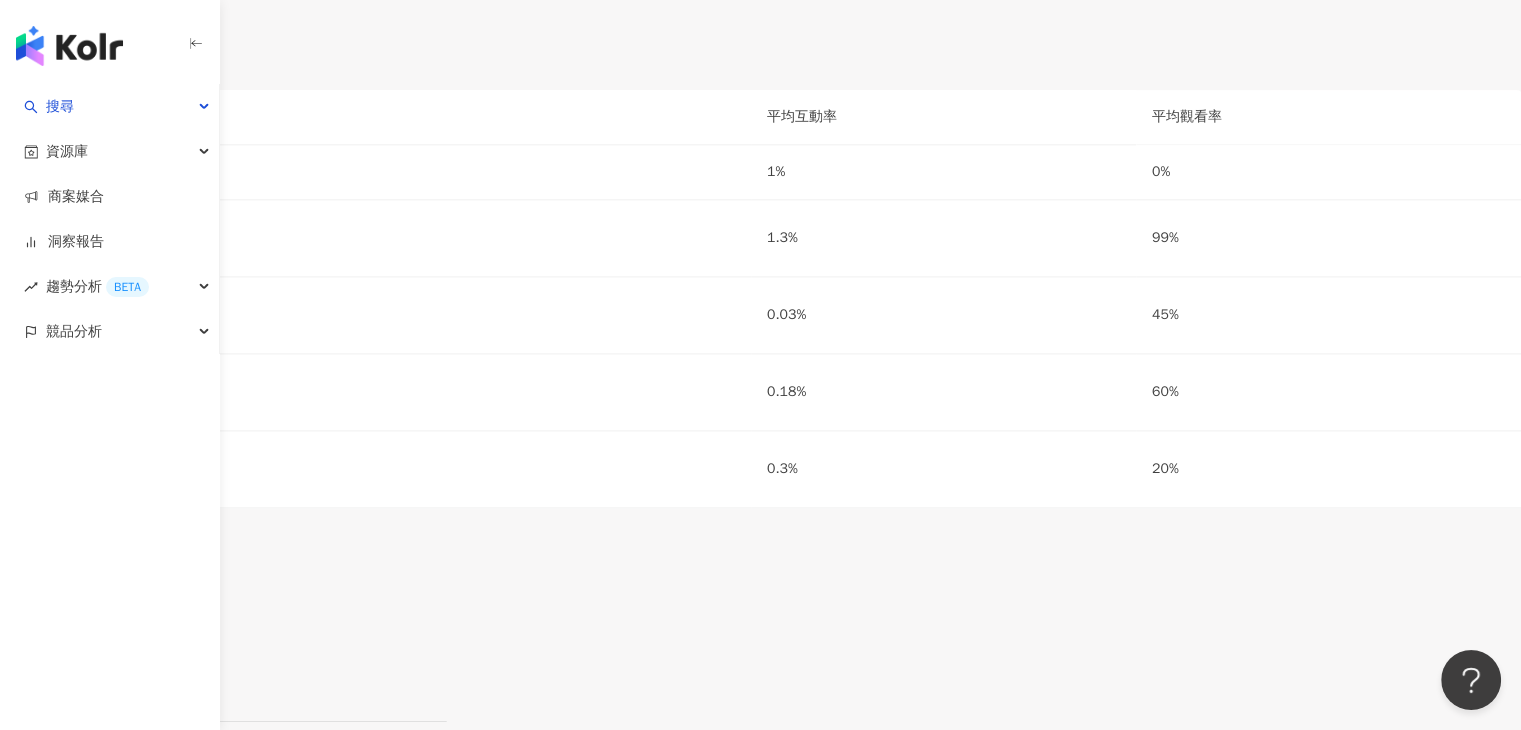 scroll, scrollTop: 3100, scrollLeft: 0, axis: vertical 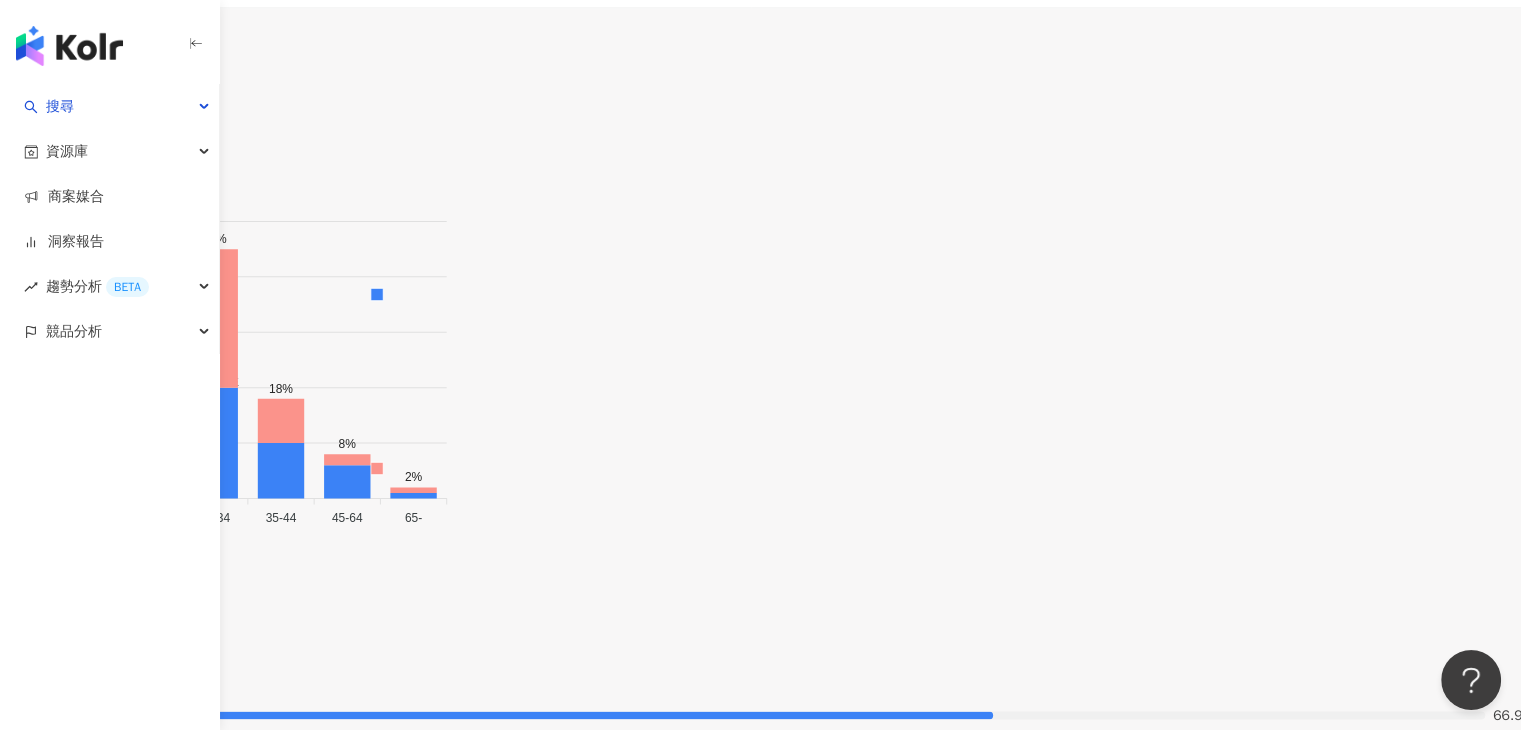 click on "vegandaytw 追蹤數 4,427 互動率 1.01% 觀看率 無資料" at bounding box center (760, -2757) 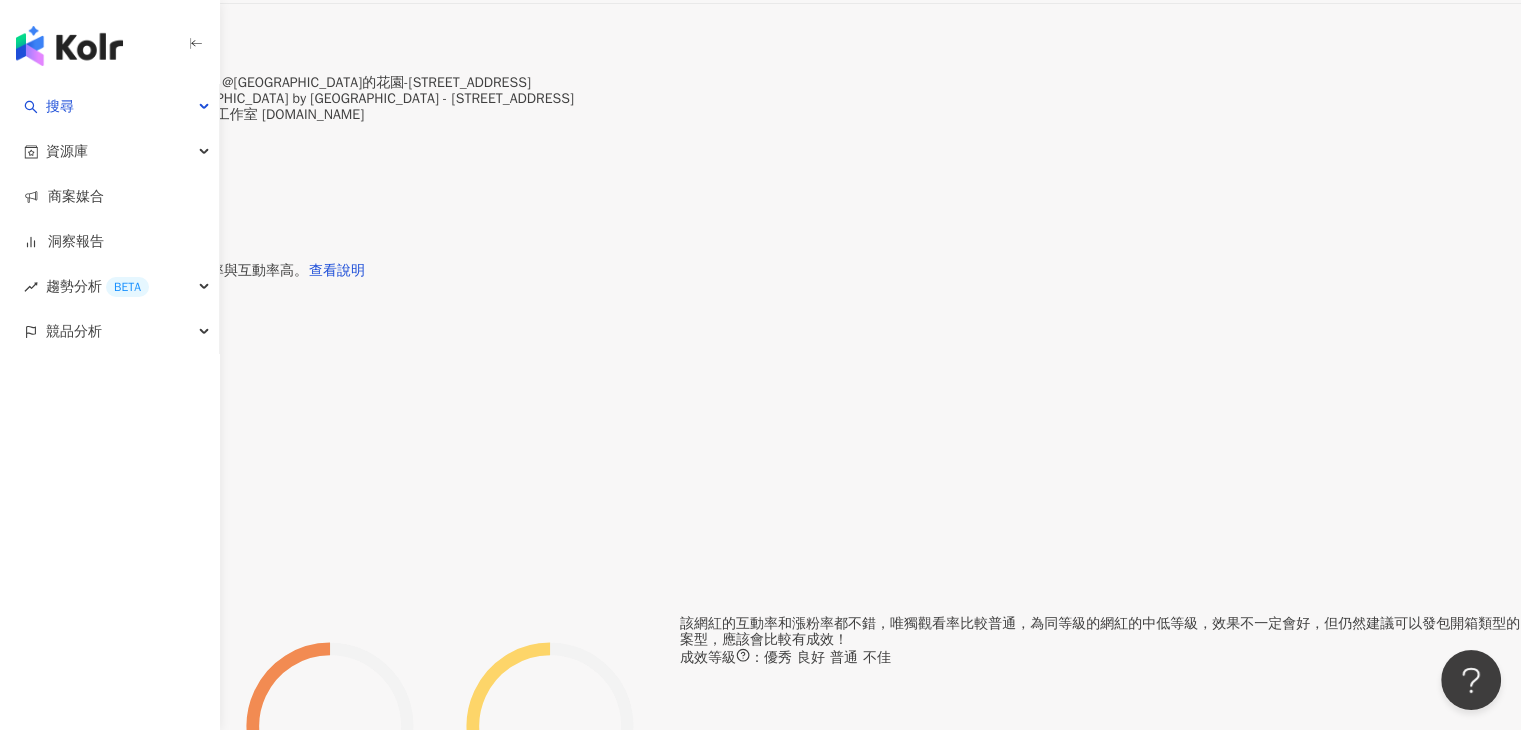 scroll, scrollTop: 400, scrollLeft: 0, axis: vertical 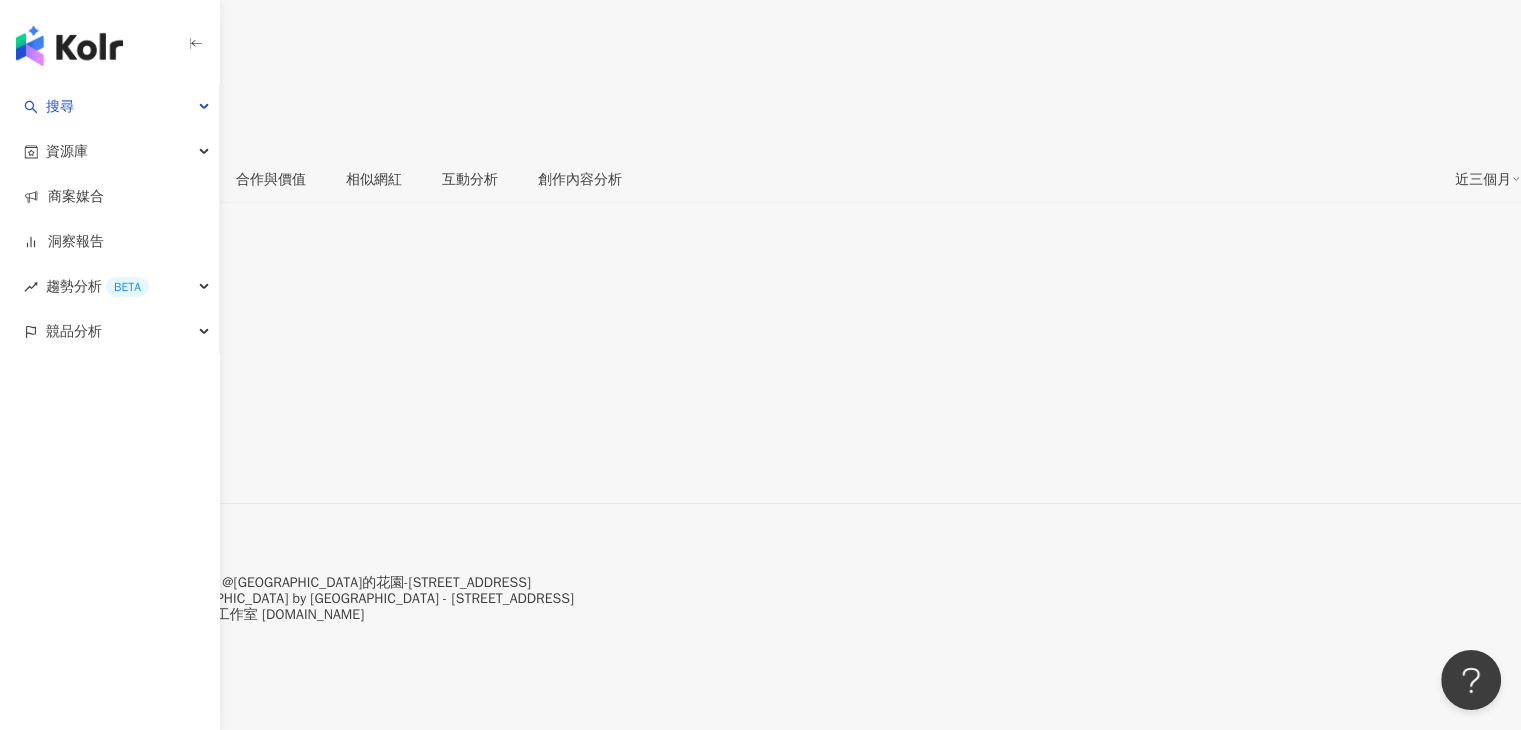 click on "看更多" at bounding box center (21, 645) 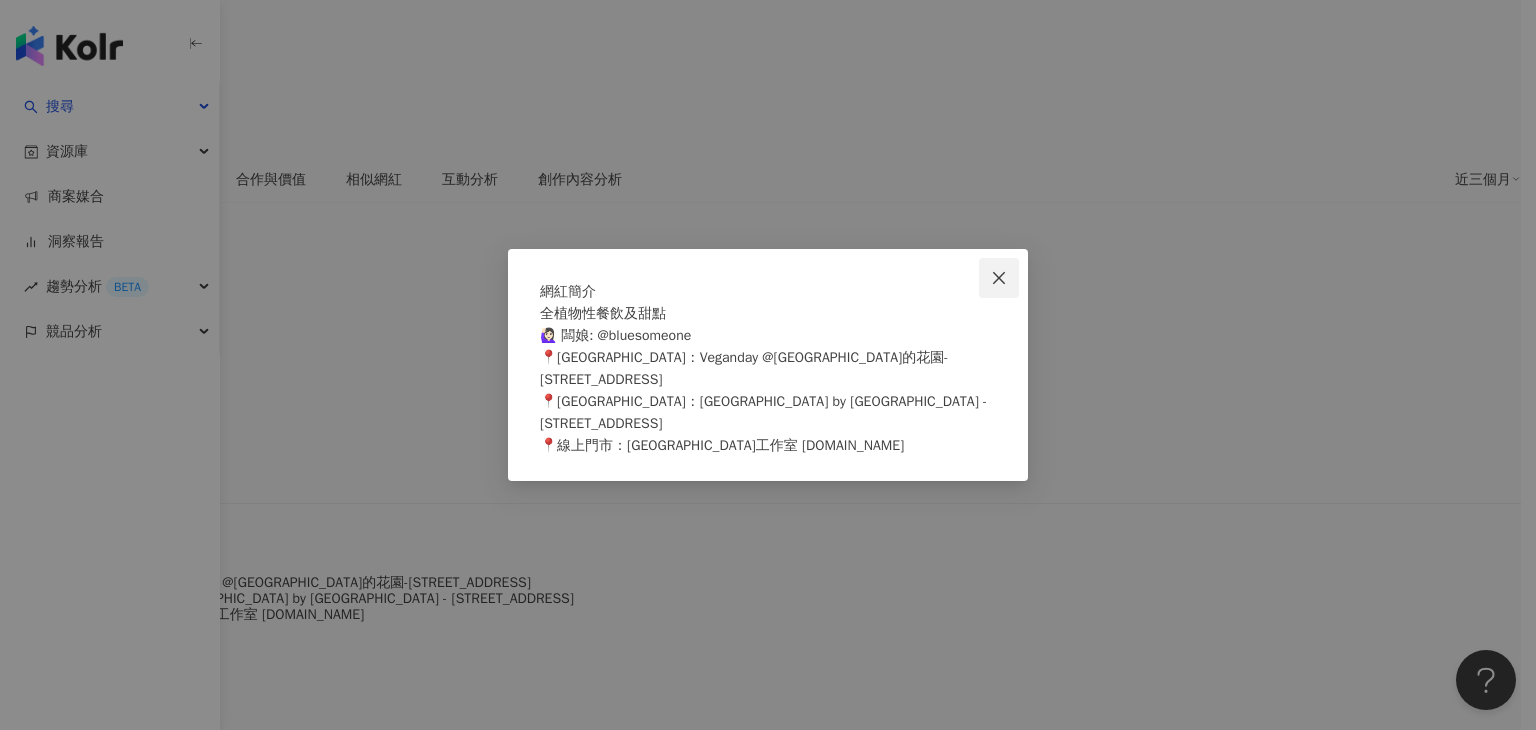 click 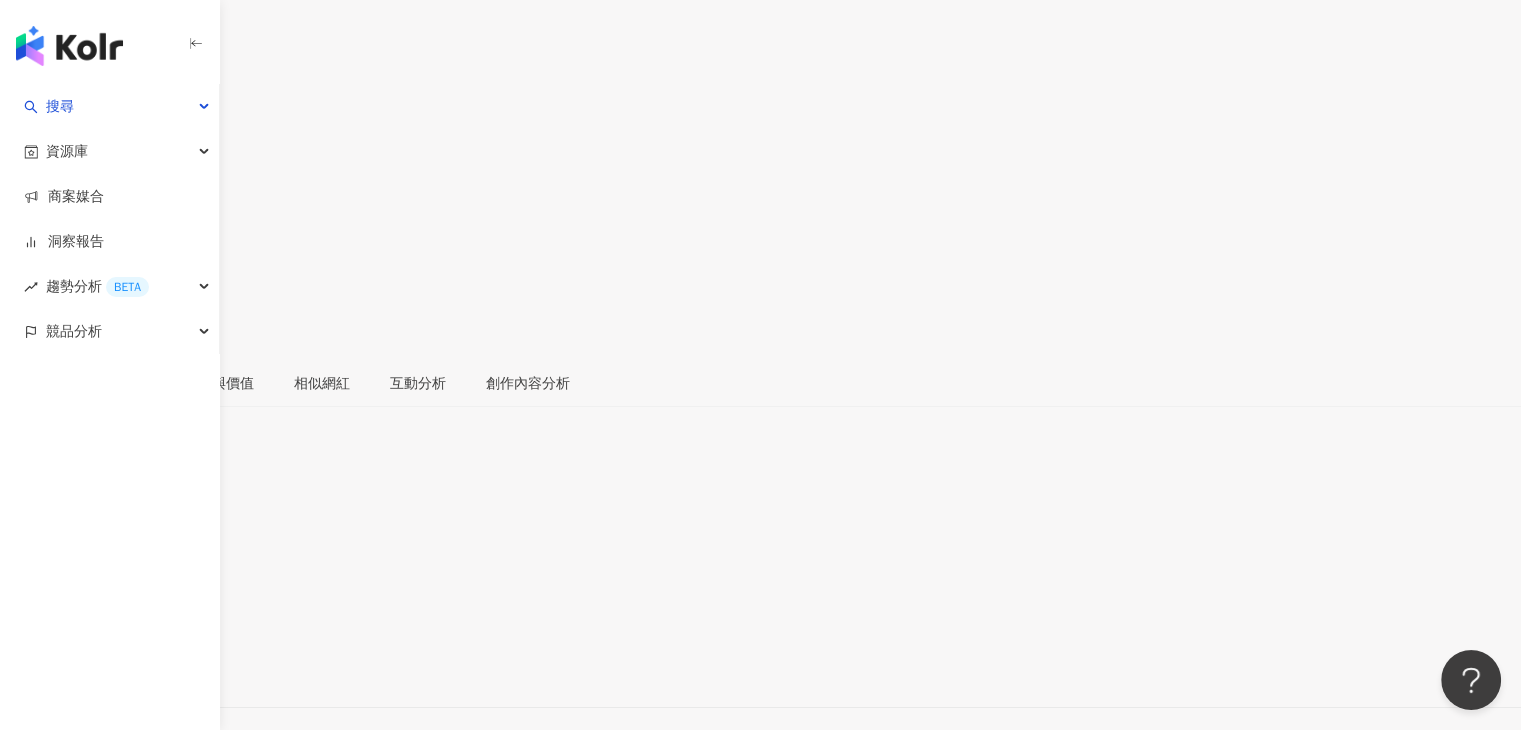 scroll, scrollTop: 200, scrollLeft: 0, axis: vertical 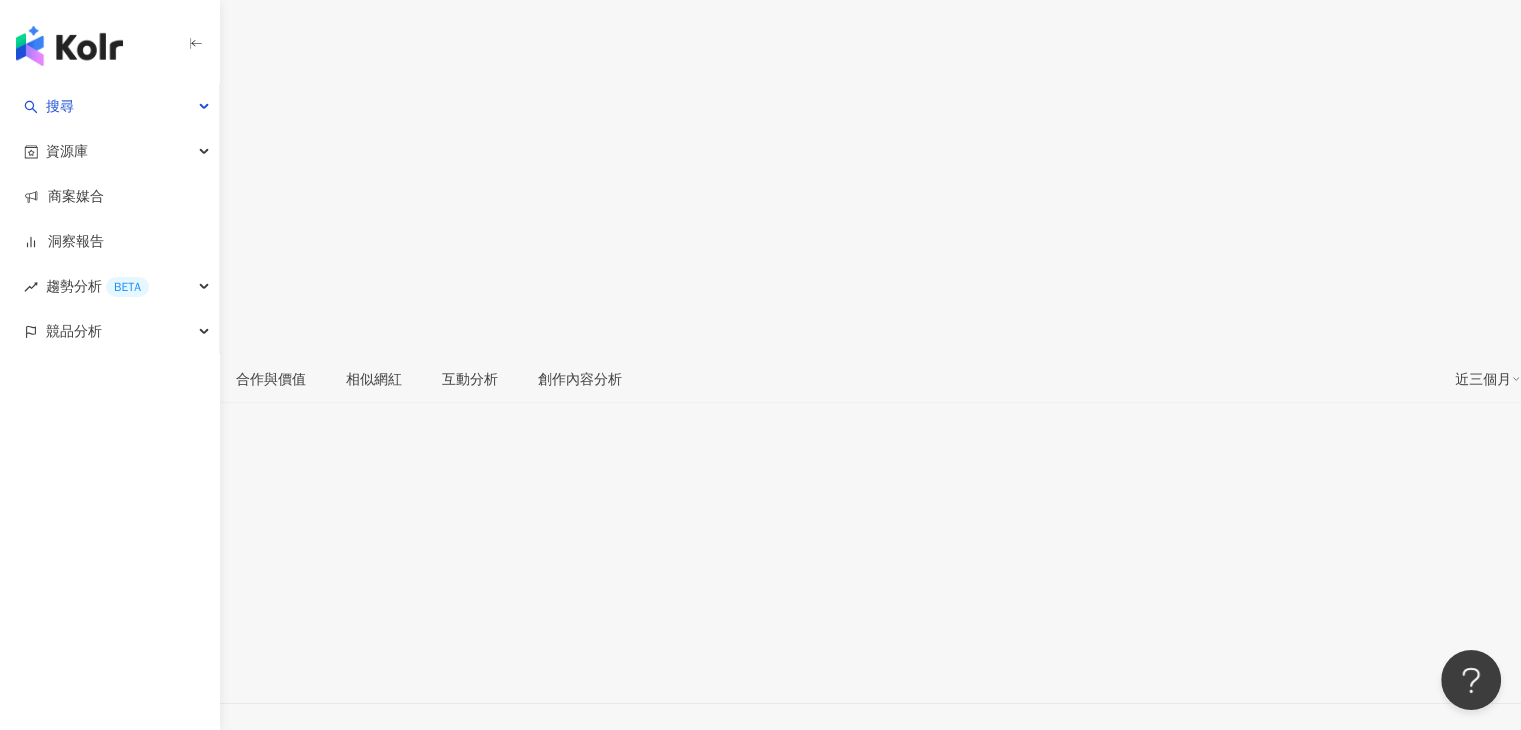 drag, startPoint x: 464, startPoint y: 45, endPoint x: 348, endPoint y: 39, distance: 116.15507 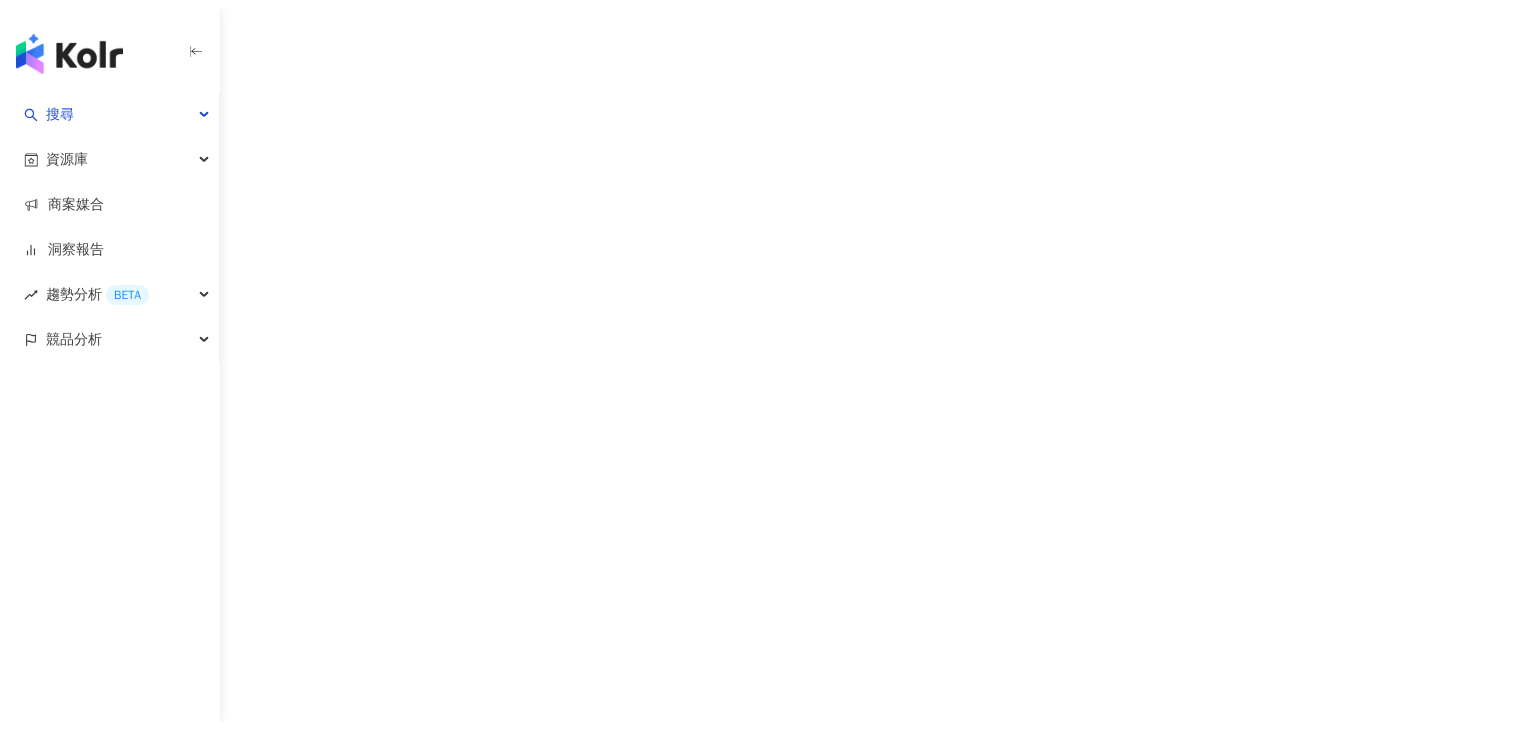 scroll, scrollTop: 0, scrollLeft: 0, axis: both 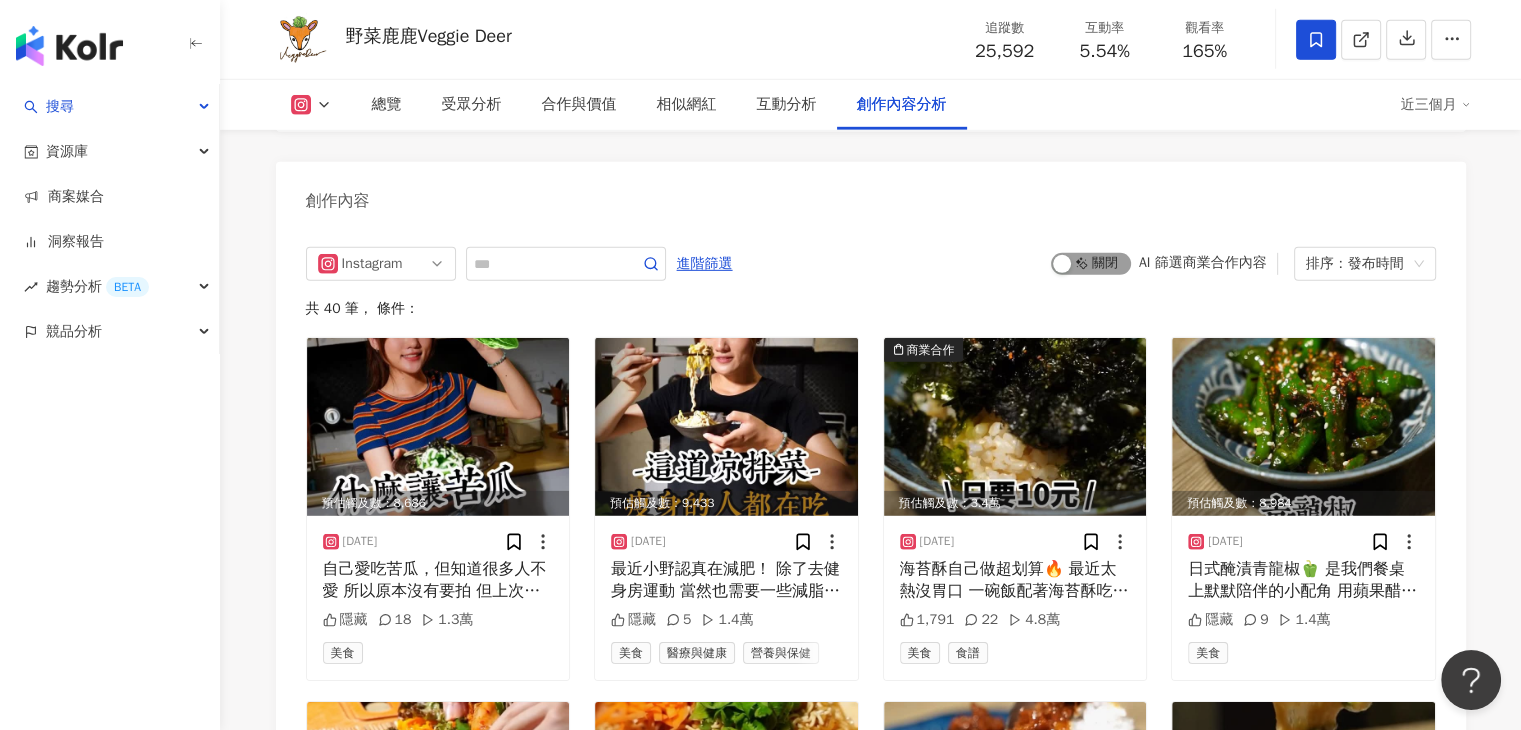 click on "啟動 關閉" at bounding box center [1091, 264] 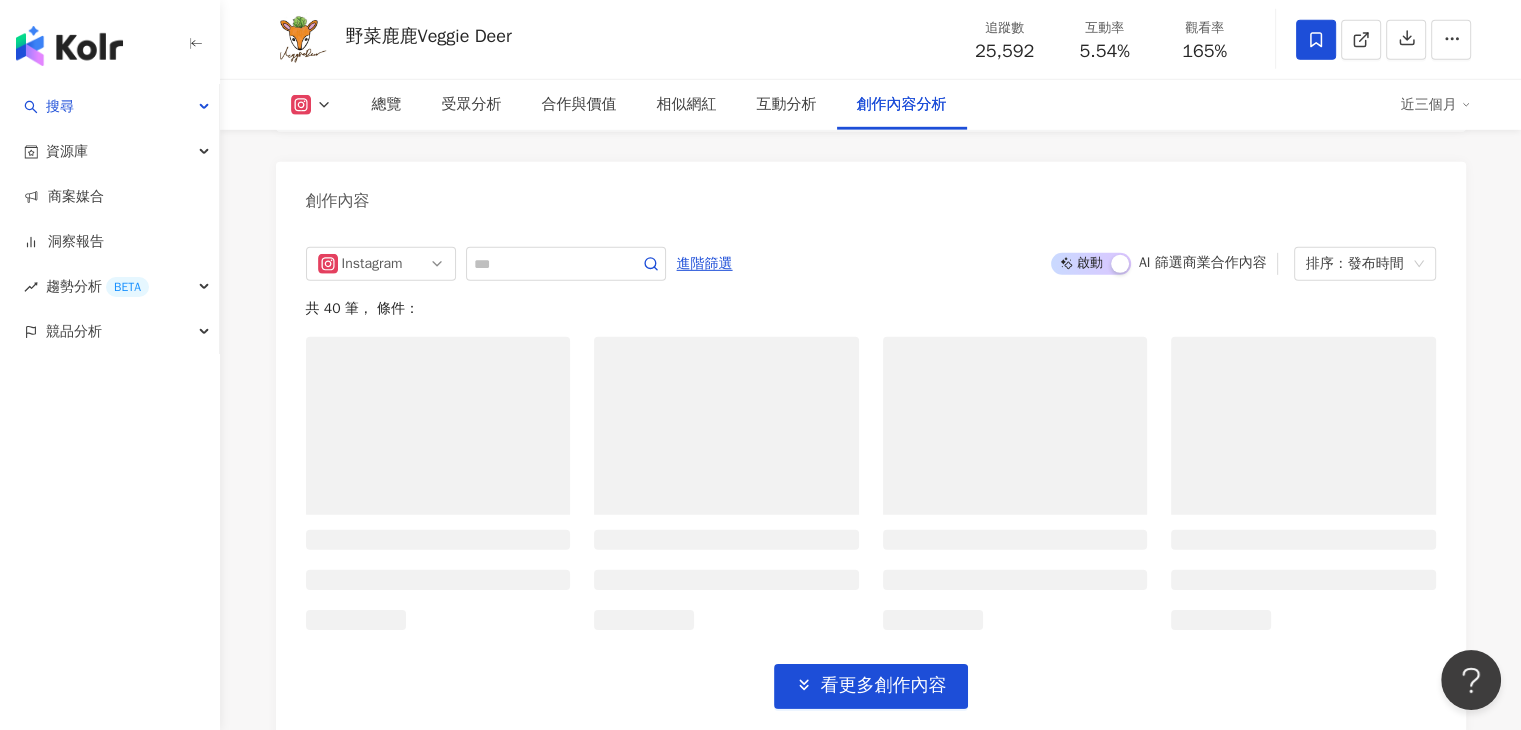 scroll, scrollTop: 6126, scrollLeft: 0, axis: vertical 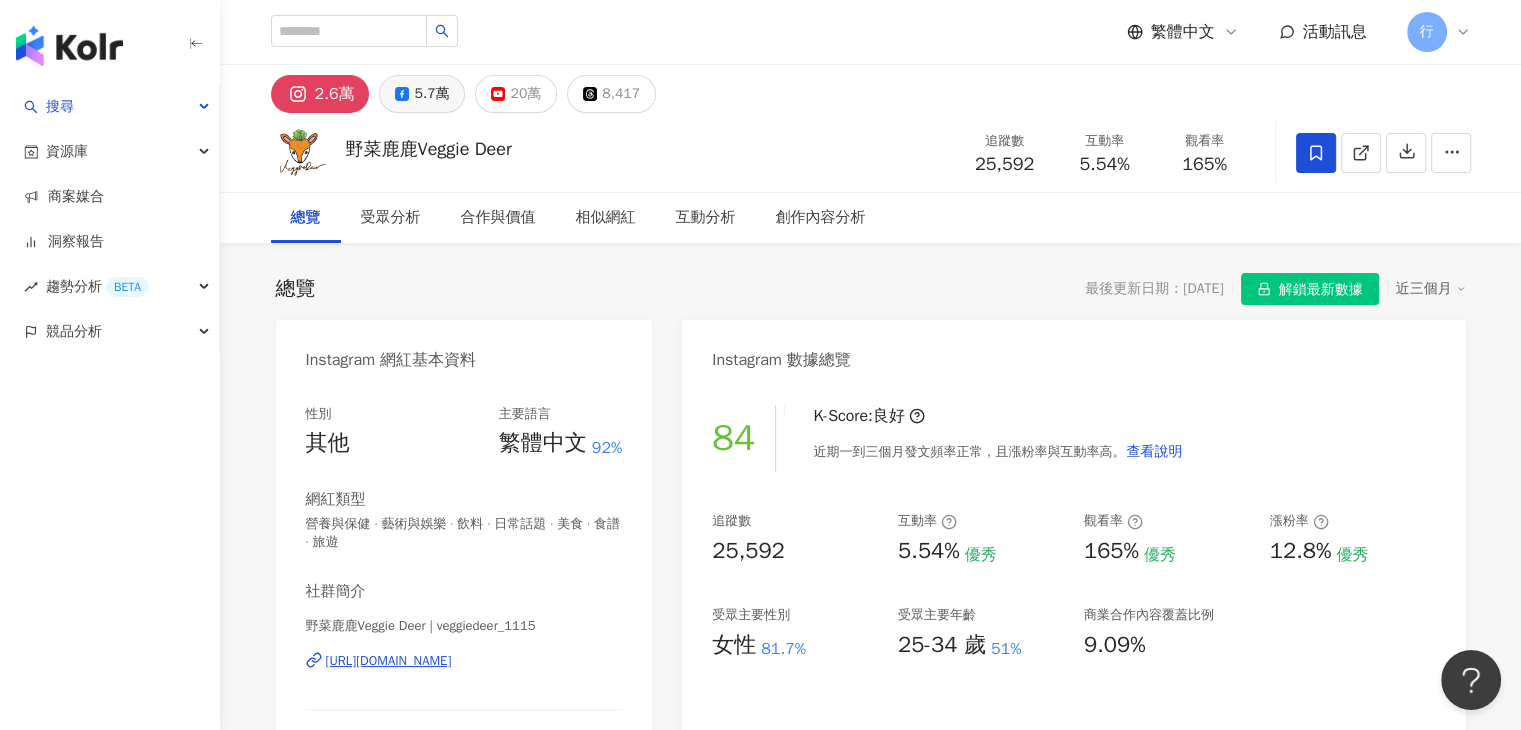 click on "5.7萬" at bounding box center [422, 94] 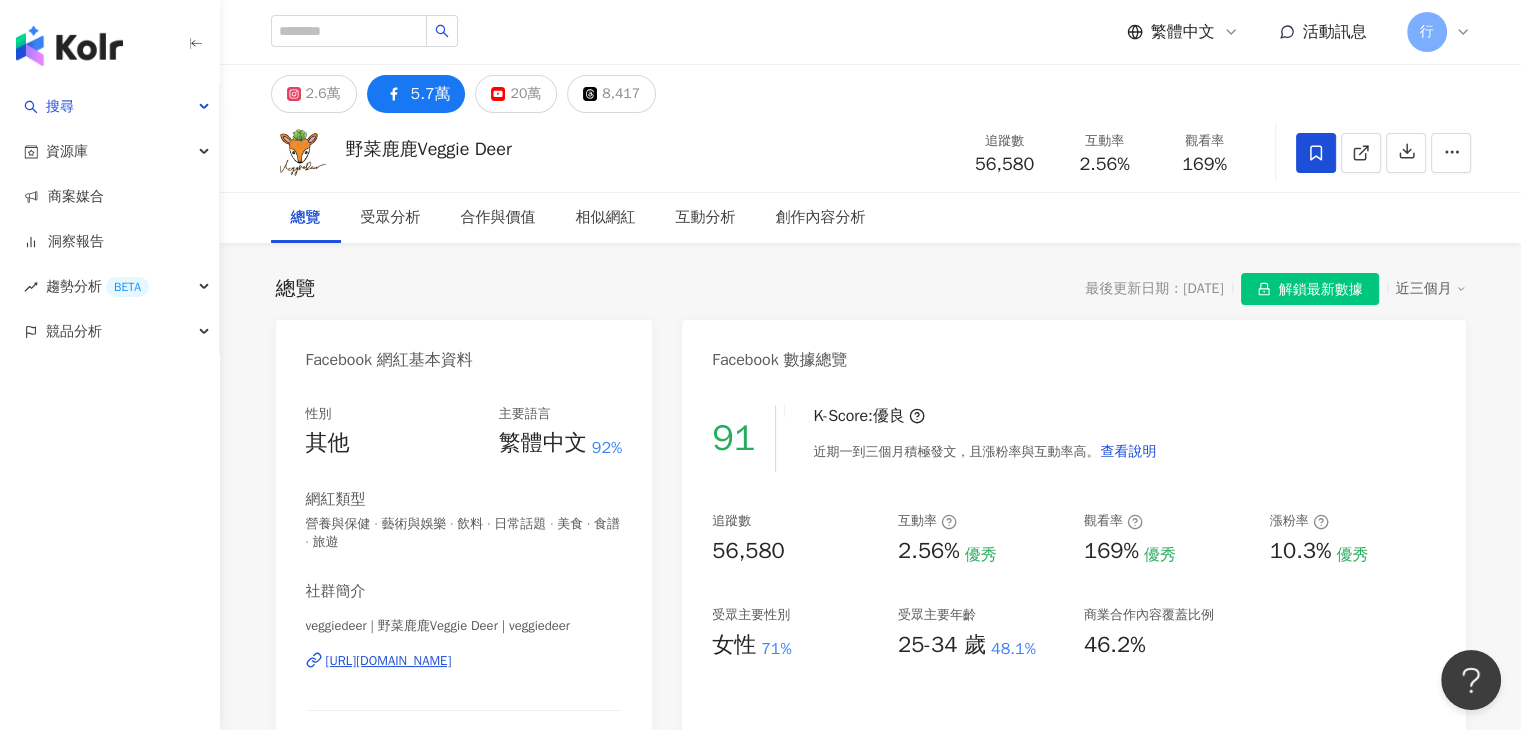 scroll, scrollTop: 300, scrollLeft: 0, axis: vertical 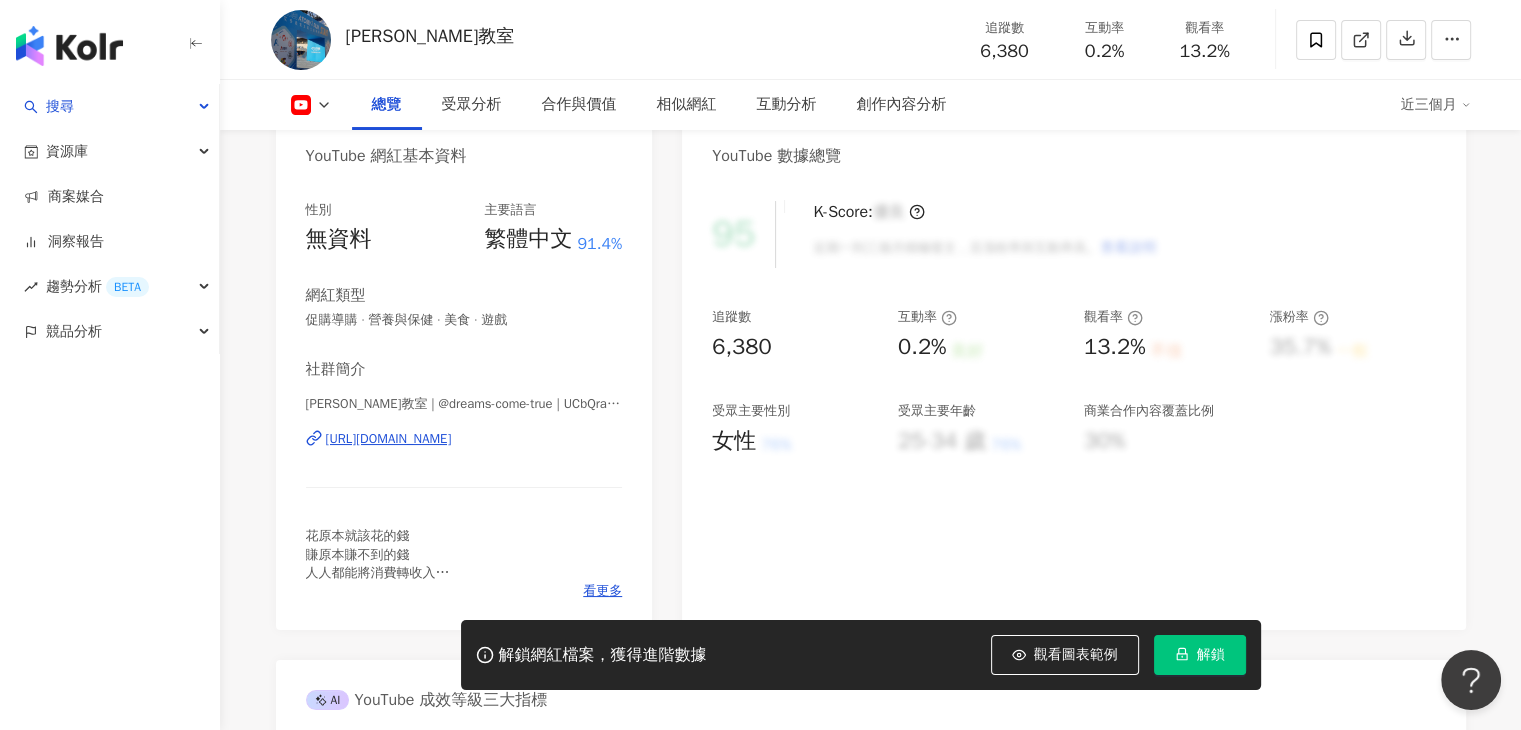 click on "花原本就該花的錢
賺原本賺不到的錢
人人都能將消費轉收入
😊我沒有多花錢，只是把日用品換個品牌
而且好用又便宜為什麼不試試呢？
别把艾多美想的太複雜
艾多美跟去家×福、全×、大潤×、好×多……等等的大賣場一樣
加入會員買東西有點數
但這些賣場只能累積個人點數
艾多美則是透過網路消費連結共同累積點數
點數累積到達直接享回饋金
自己使用 →省錢
分享計畫 →賺錢
將消費者連結公司給紅利
絕對品質 絕對價格 GSGS策略
一地註冊全球連線
韓國科瑪+韓國原子力研究院=艾多美
加入會員請來信
swatch418@gmail.com" at bounding box center (464, 554) 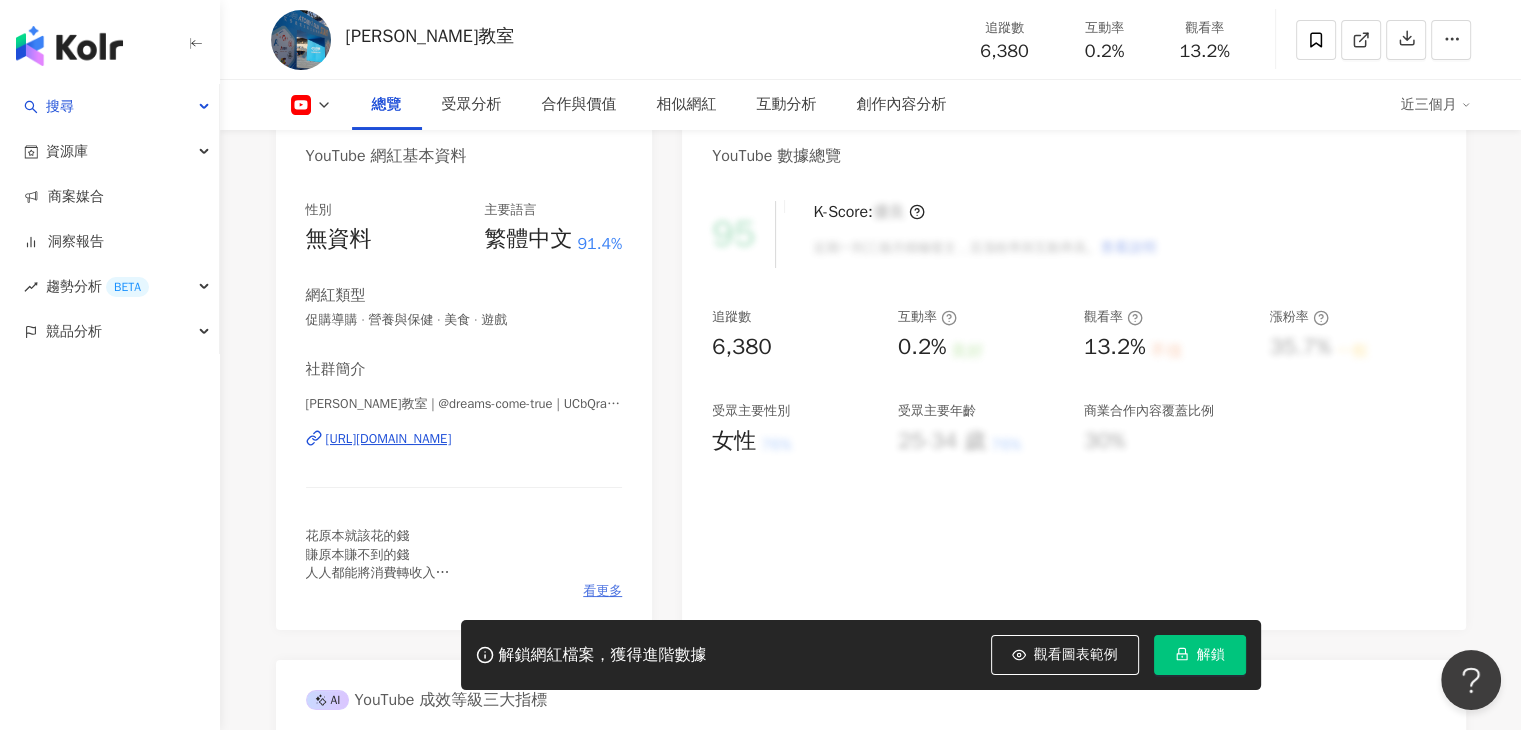 click on "看更多" at bounding box center (602, 591) 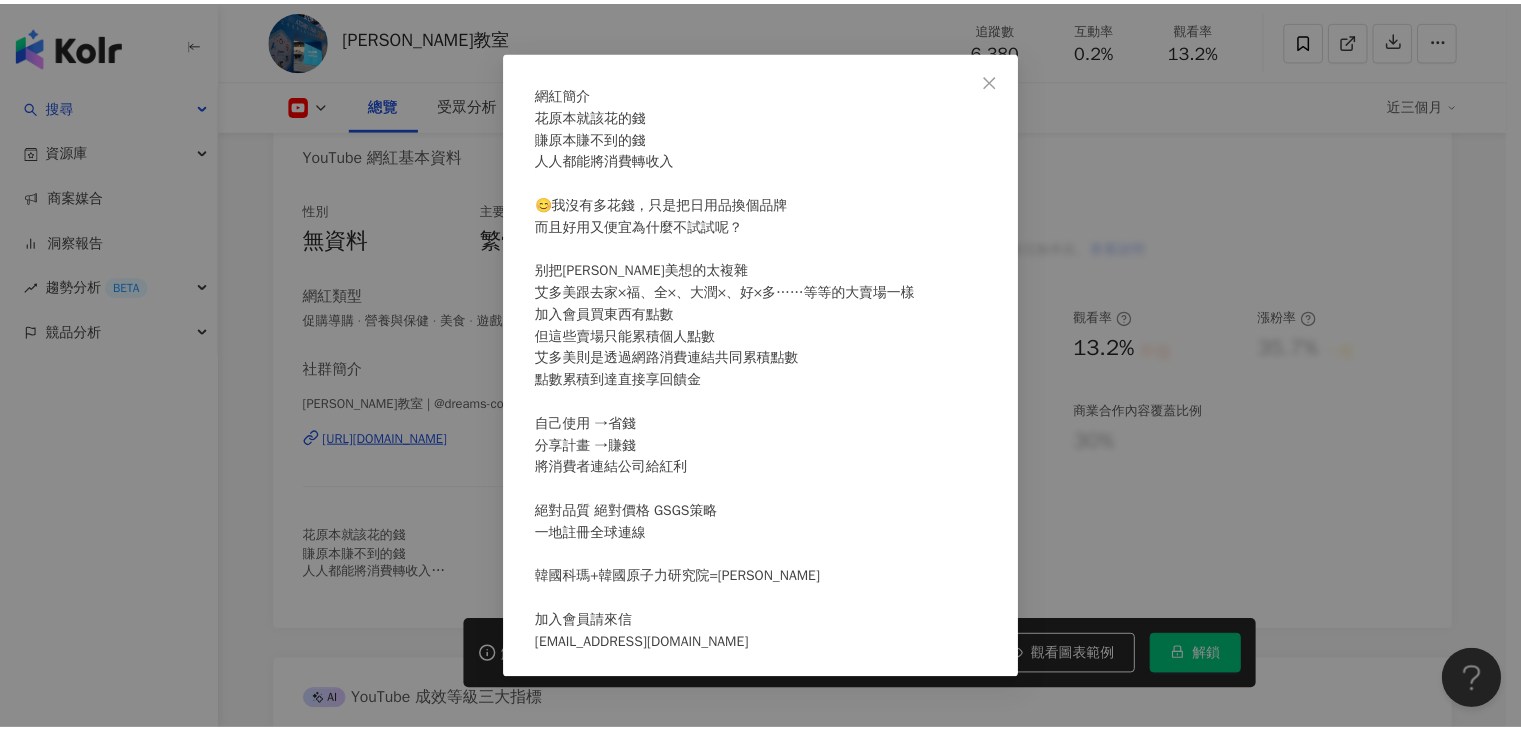 scroll, scrollTop: 0, scrollLeft: 0, axis: both 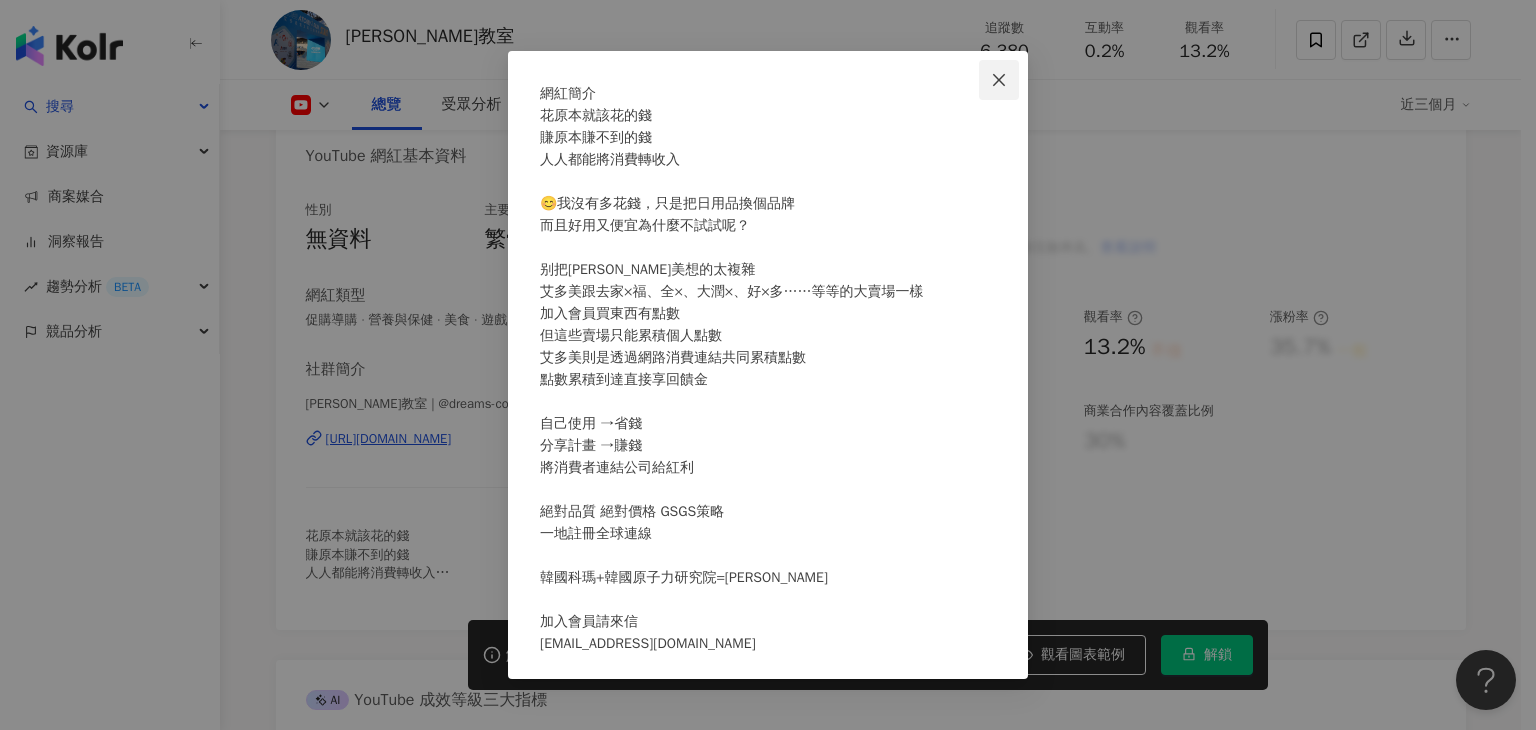 click 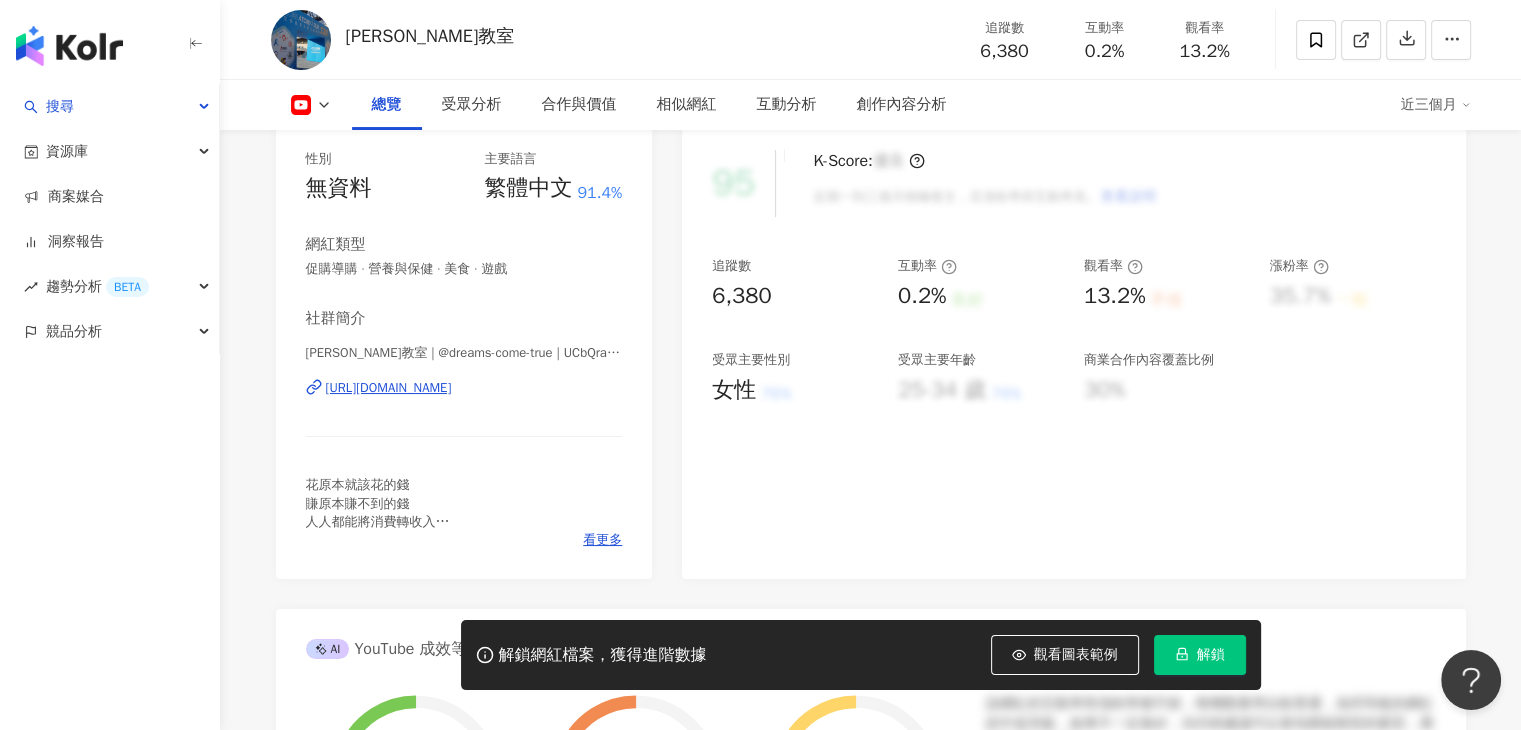 scroll, scrollTop: 300, scrollLeft: 0, axis: vertical 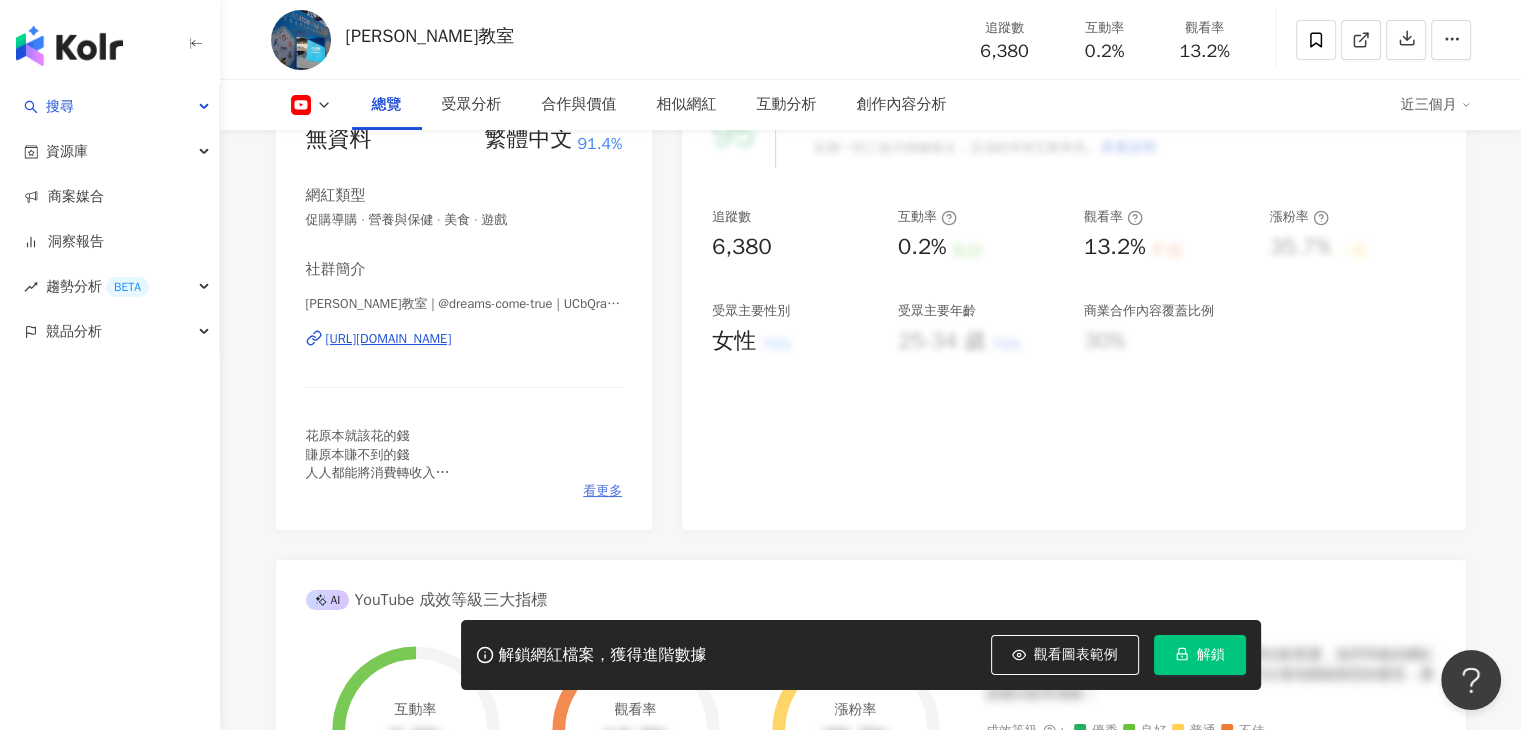 click on "看更多" at bounding box center [602, 491] 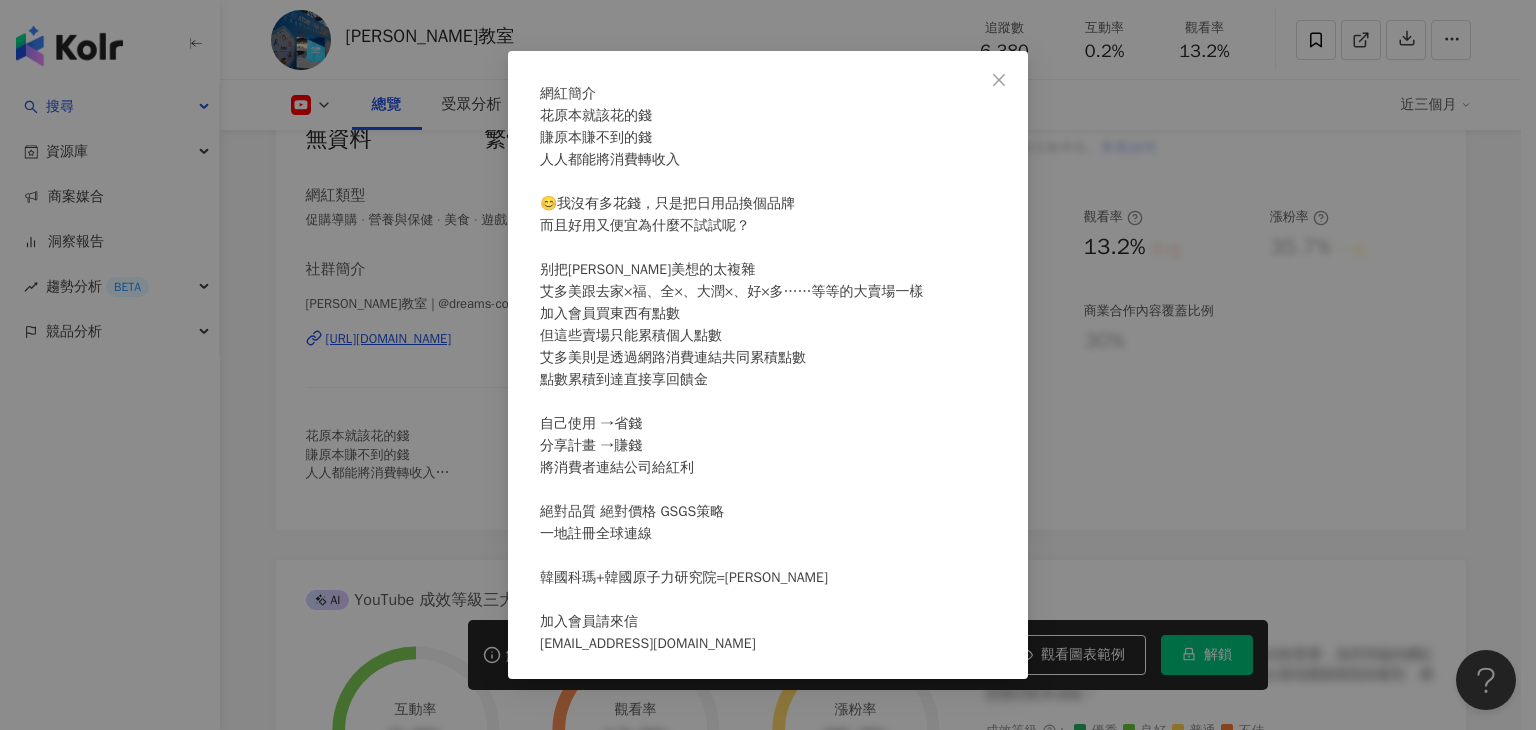 click on "花原本就該花的錢
賺原本賺不到的錢
人人都能將消費轉收入
😊我沒有多花錢，只是把日用品換個品牌
而且好用又便宜為什麼不試試呢？
别把艾多美想的太複雜
艾多美跟去家×福、全×、大潤×、好×多……等等的大賣場一樣
加入會員買東西有點數
但這些賣場只能累積個人點數
艾多美則是透過網路消費連結共同累積點數
點數累積到達直接享回饋金
自己使用 →省錢
分享計畫 →賺錢
將消費者連結公司給紅利
絕對品質 絕對價格 GSGS策略
一地註冊全球連線
韓國科瑪+韓國原子力研究院=艾多美
加入會員請來信
swatch418@gmail.com" at bounding box center [768, 380] 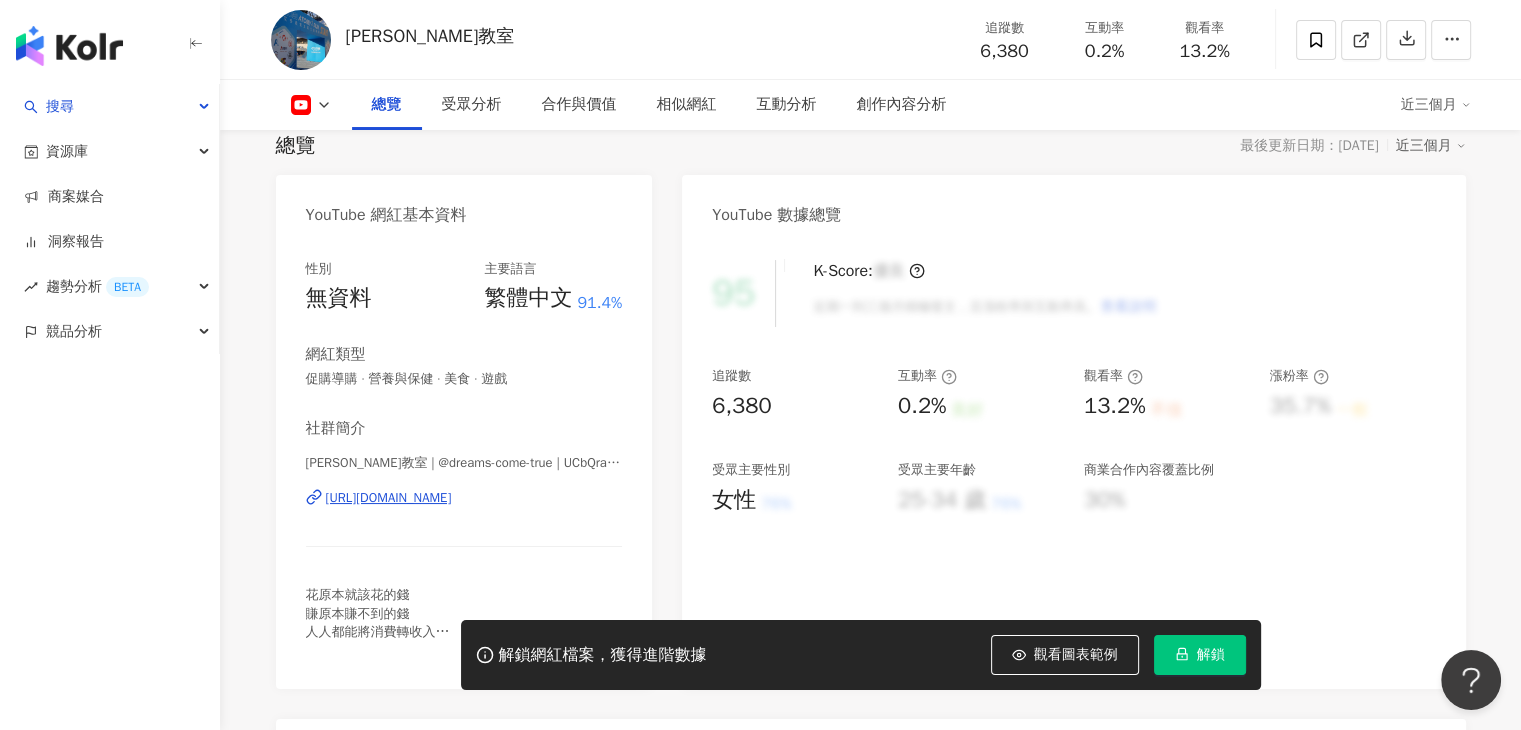 scroll, scrollTop: 0, scrollLeft: 0, axis: both 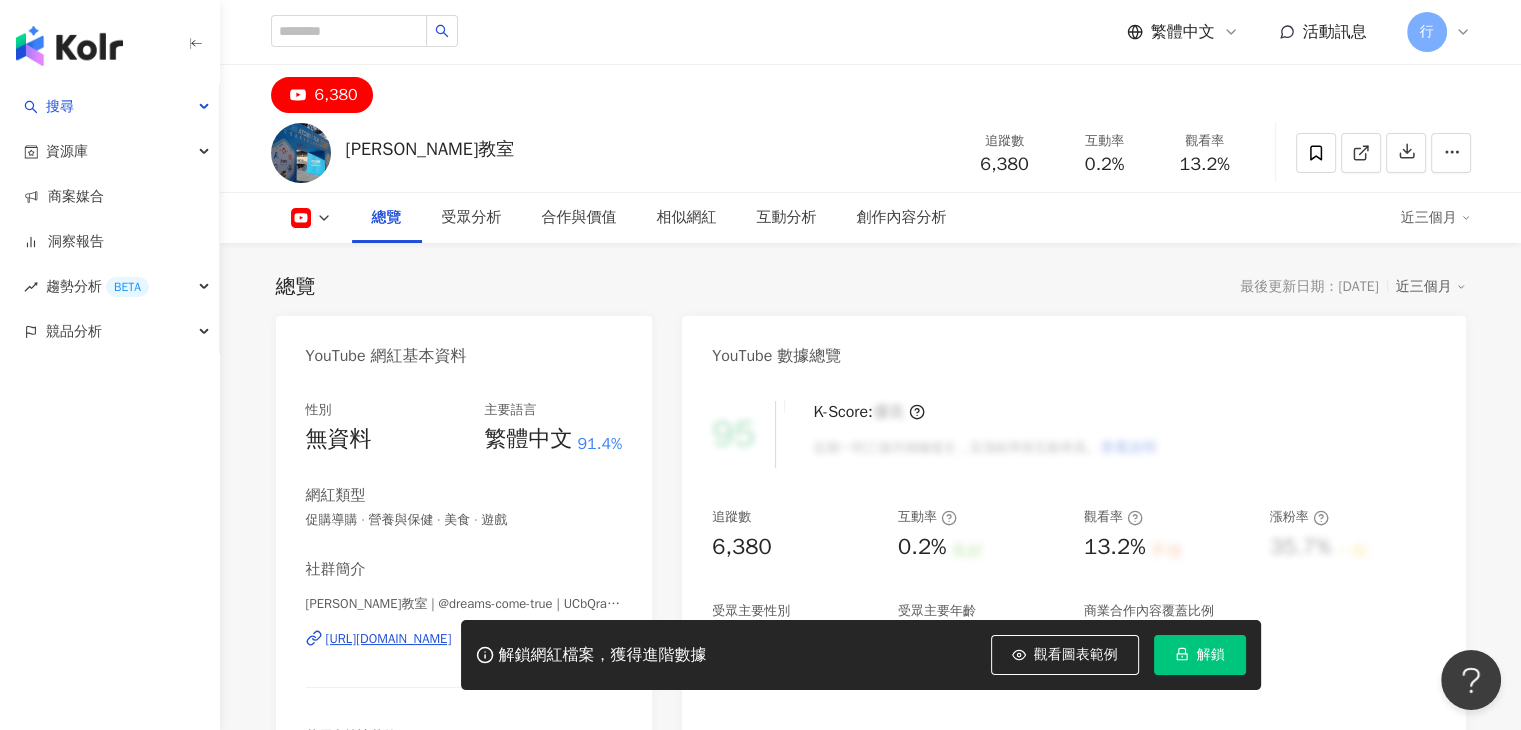 click at bounding box center [311, 218] 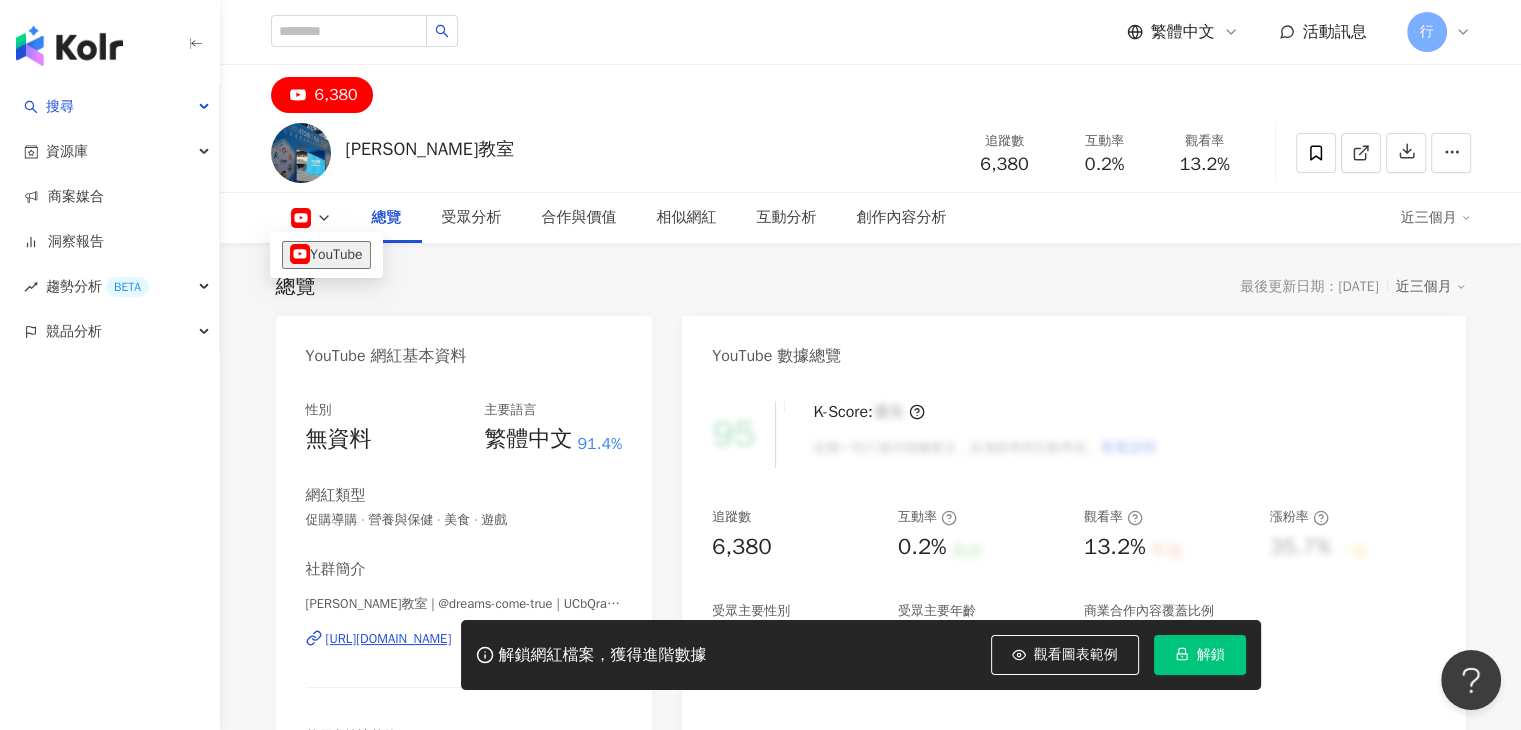 click on "YouTube 網紅基本資料" at bounding box center (464, 348) 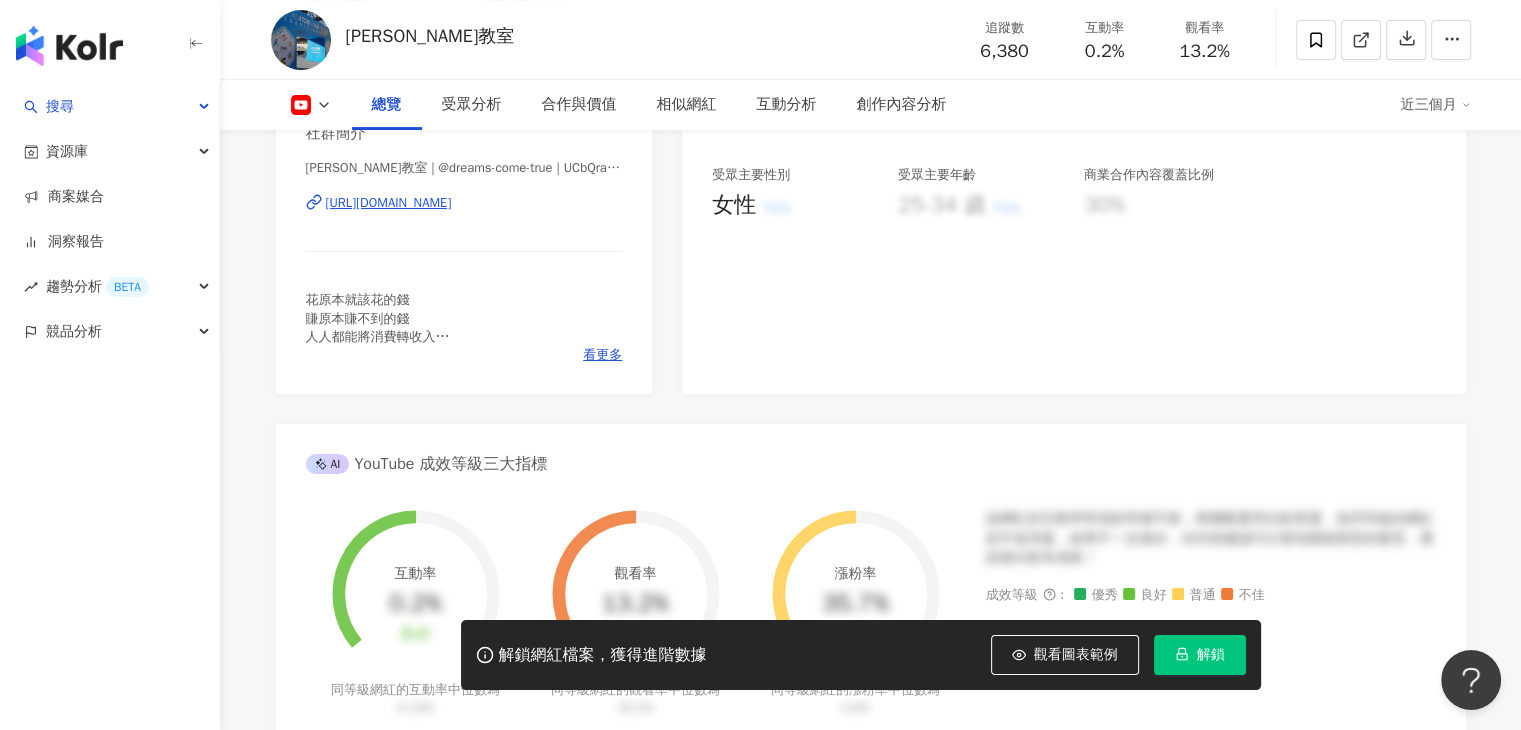 scroll, scrollTop: 600, scrollLeft: 0, axis: vertical 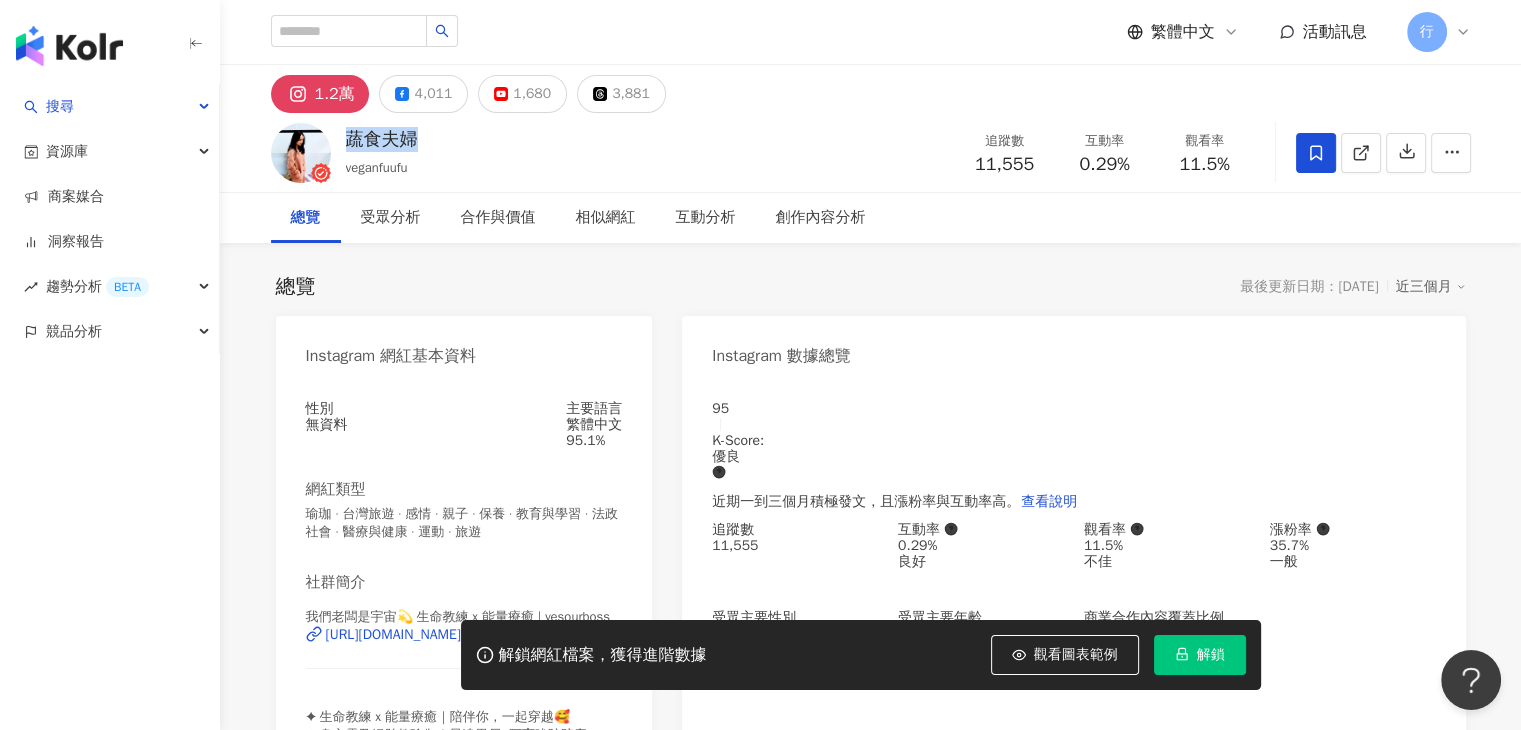 drag, startPoint x: 450, startPoint y: 141, endPoint x: 348, endPoint y: 142, distance: 102.0049 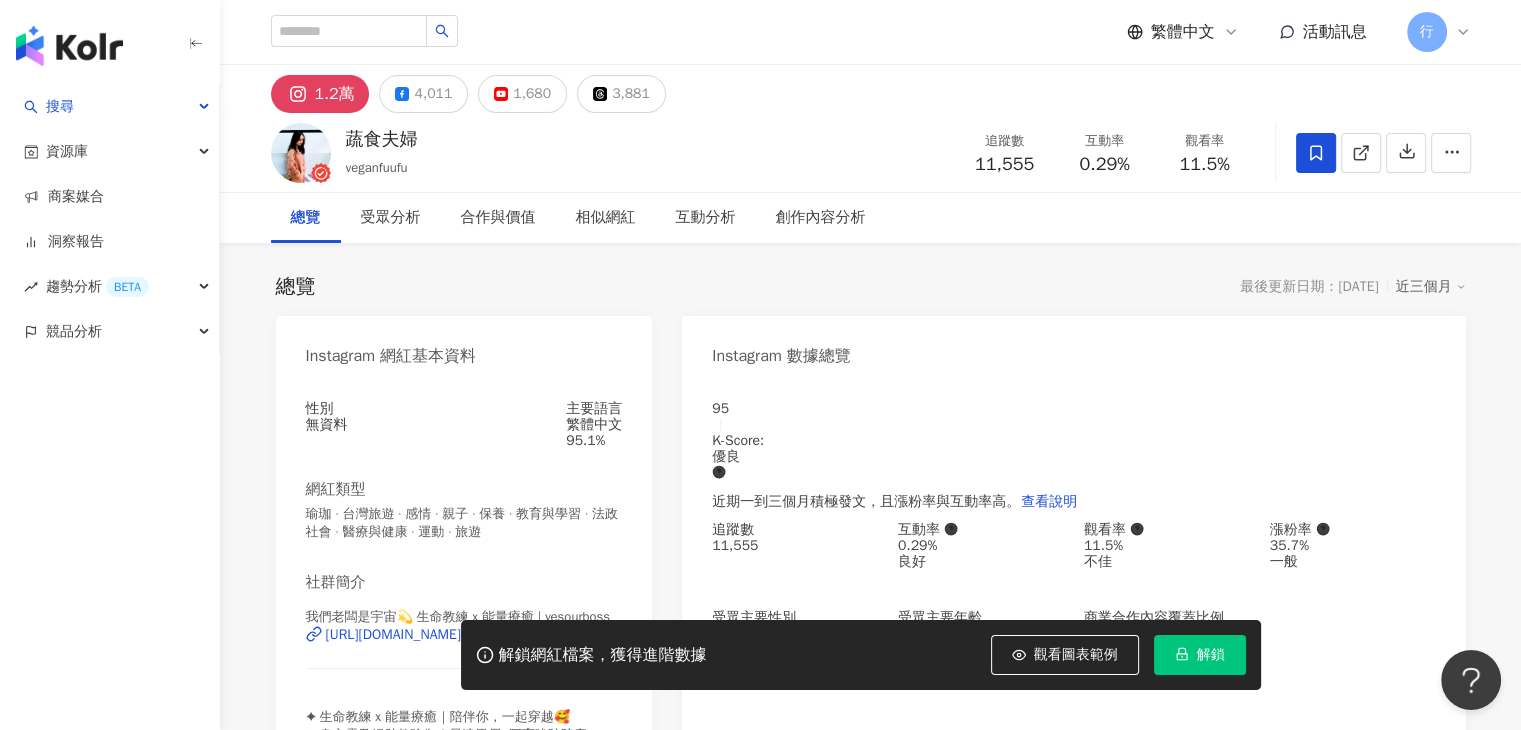 click on "蔬食夫婦 veganfuufu 追蹤數 11,555 互動率 0.29% 觀看率 11.5%" at bounding box center (871, 152) 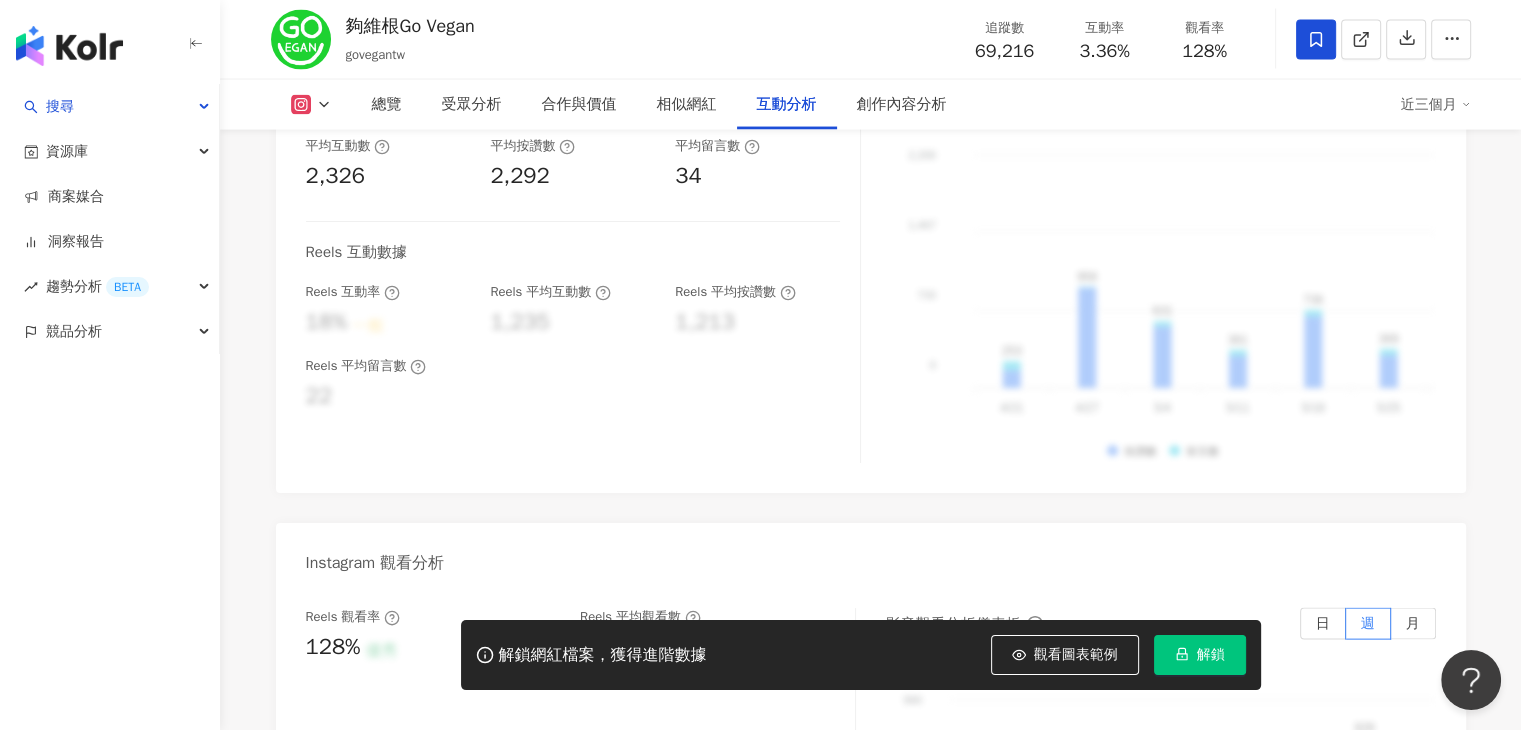 scroll, scrollTop: 0, scrollLeft: 0, axis: both 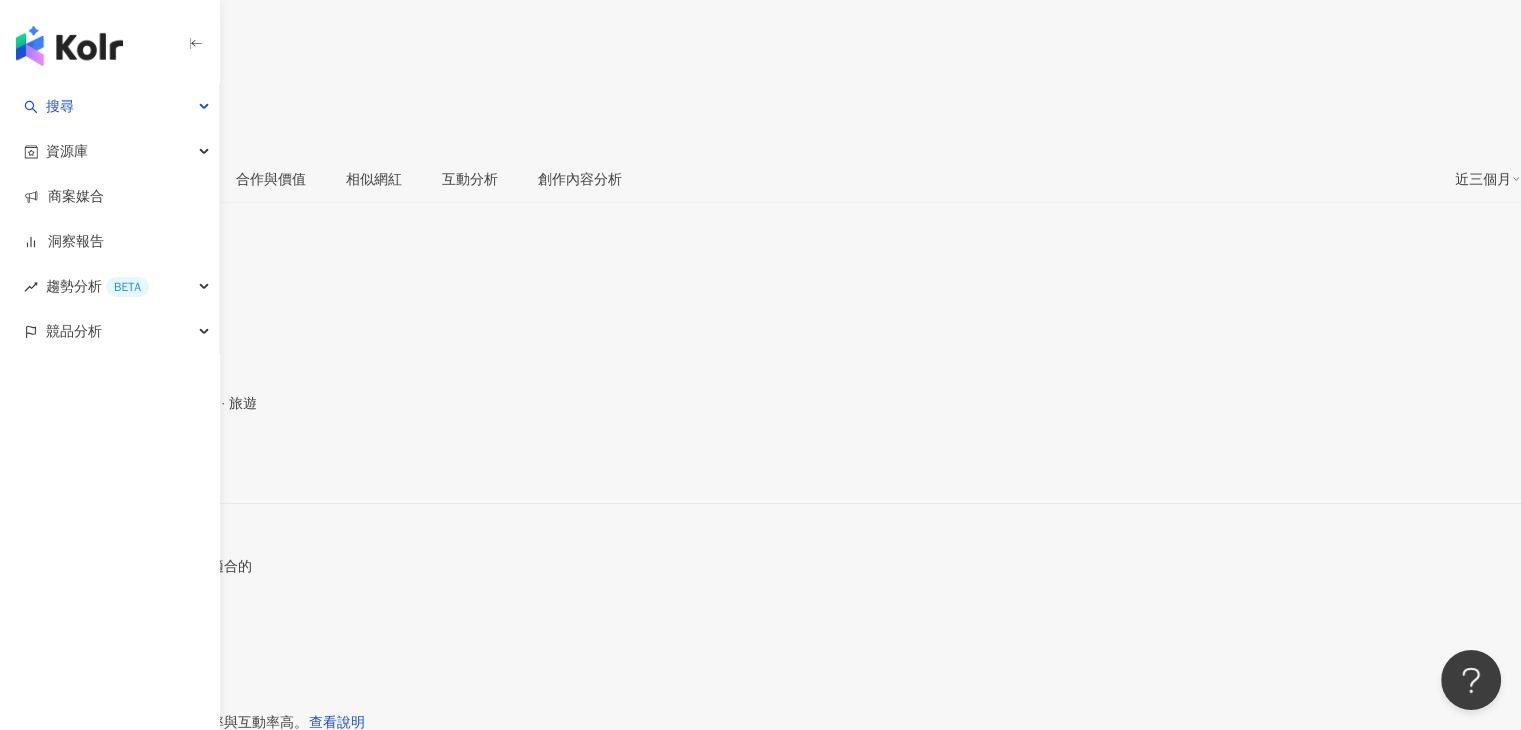 click on "看更多" at bounding box center (21, 597) 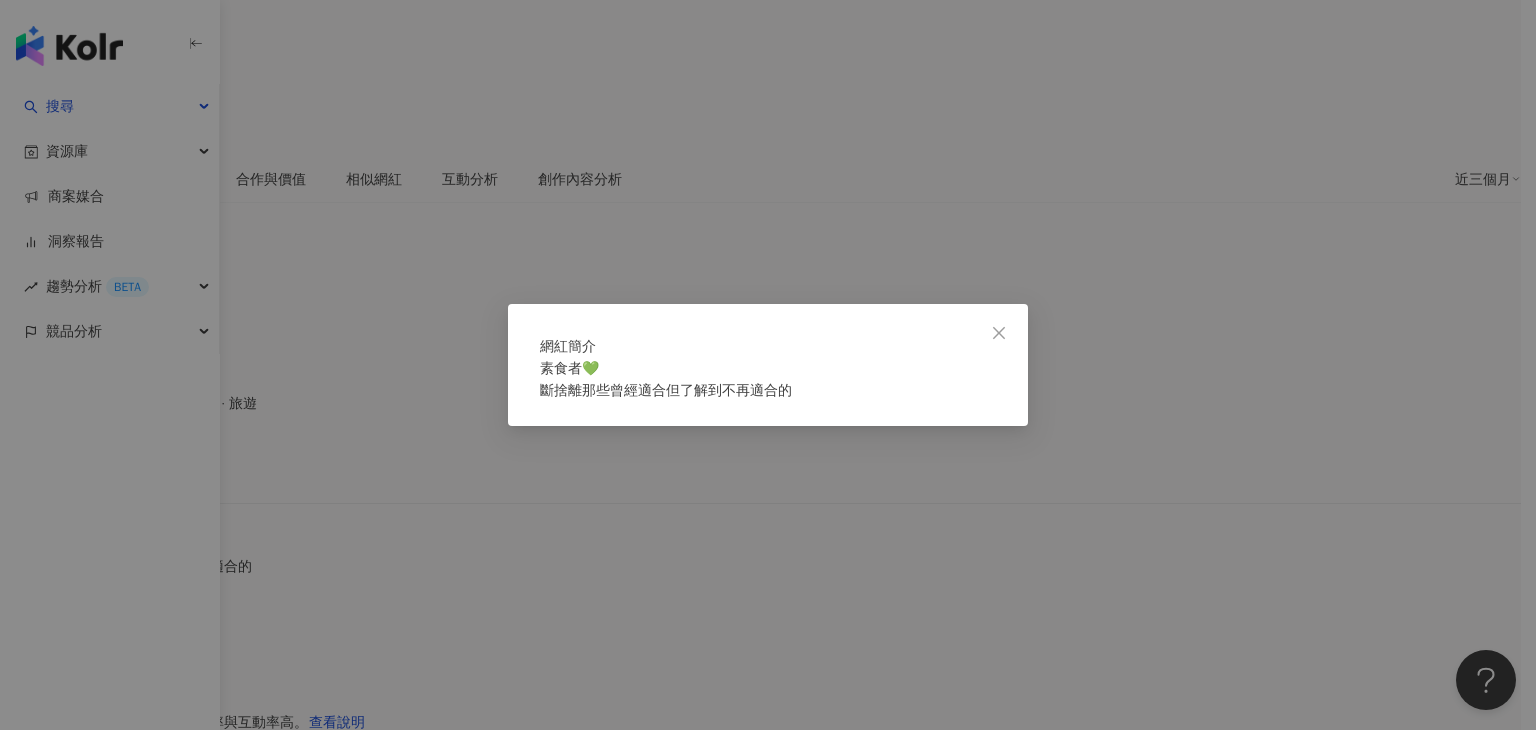 click on "網紅簡介 素食者💚
斷捨離那些曾經適合但了解到不再適合的" at bounding box center [768, 365] 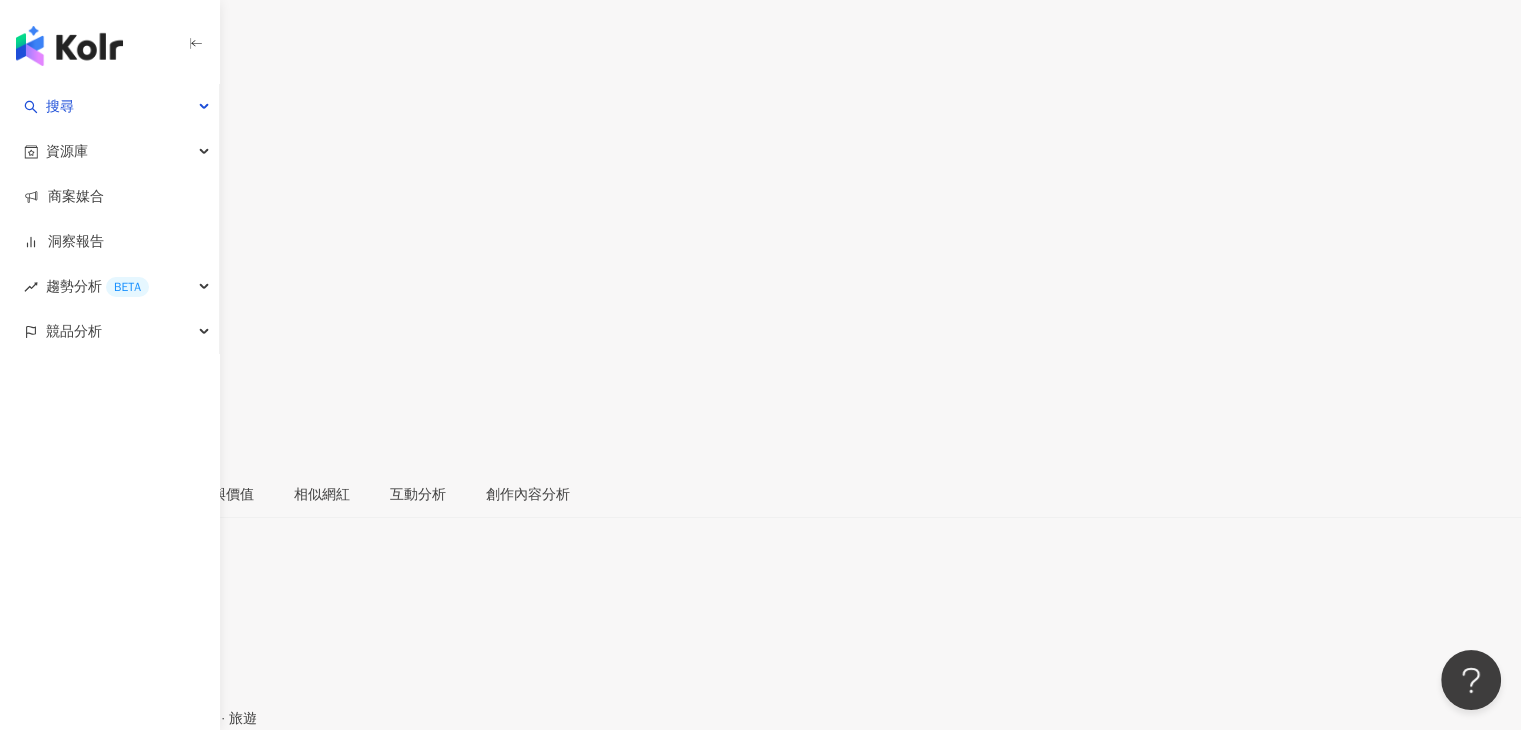 scroll, scrollTop: 300, scrollLeft: 0, axis: vertical 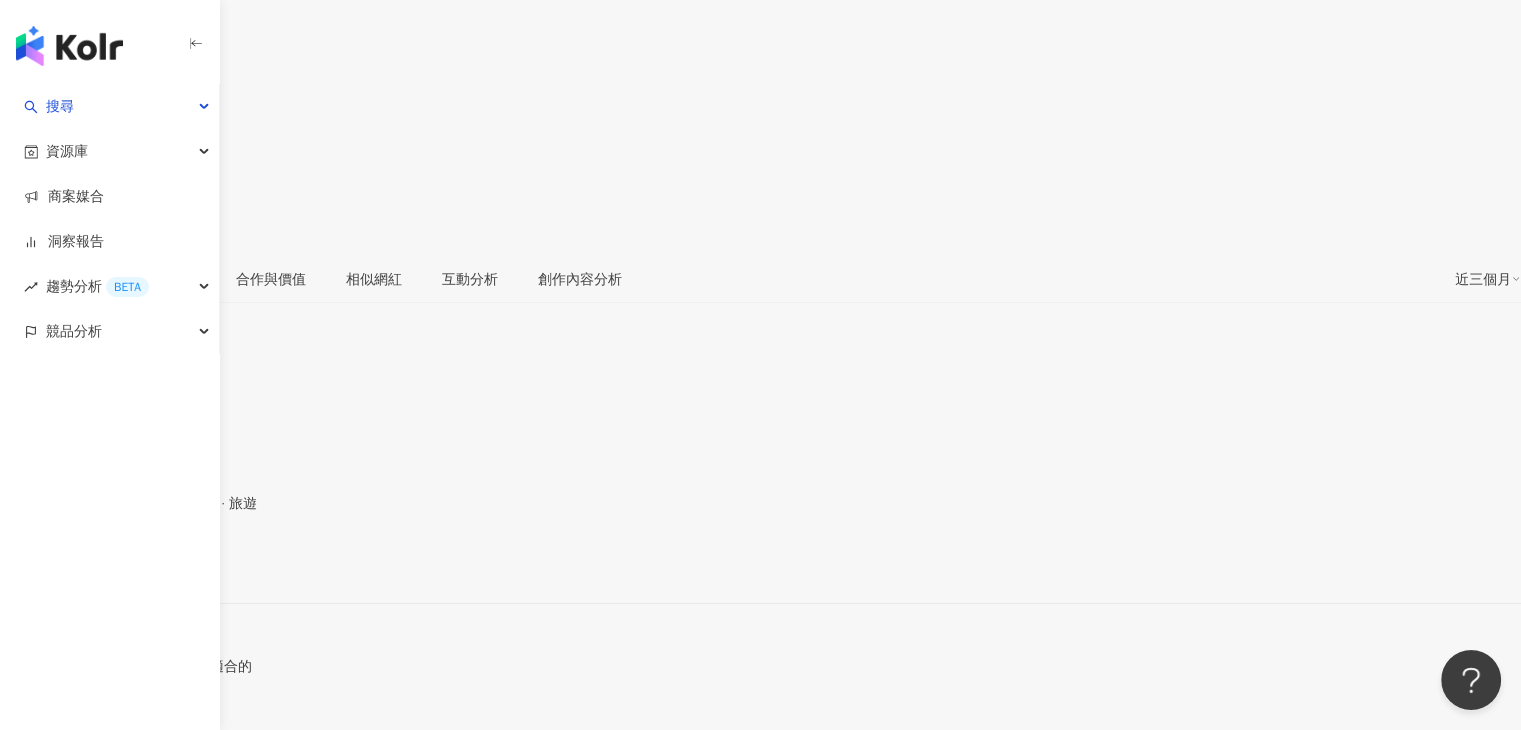 click 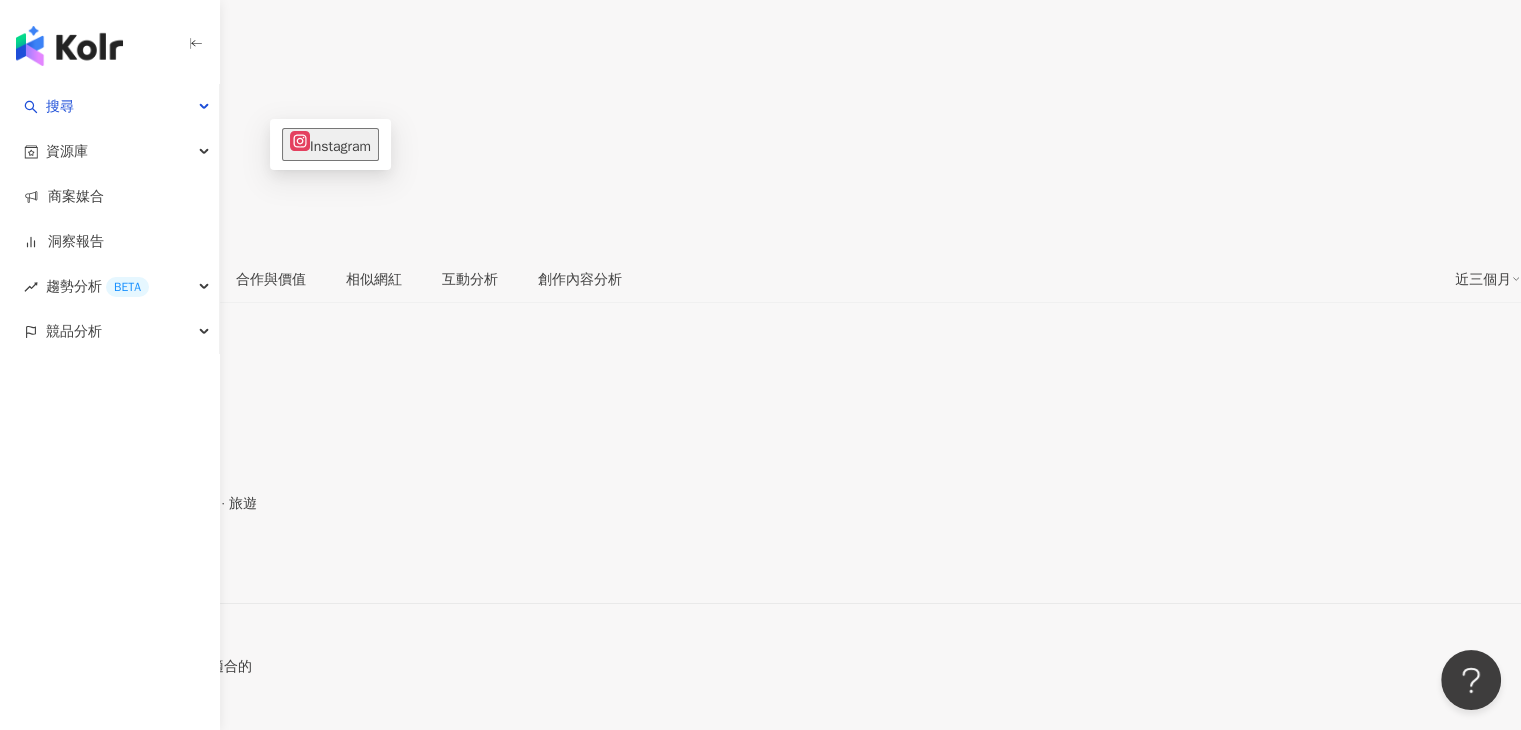 click on "aralee65 追蹤數 1,687 互動率 2.49% 觀看率 無資料" at bounding box center (760, 43) 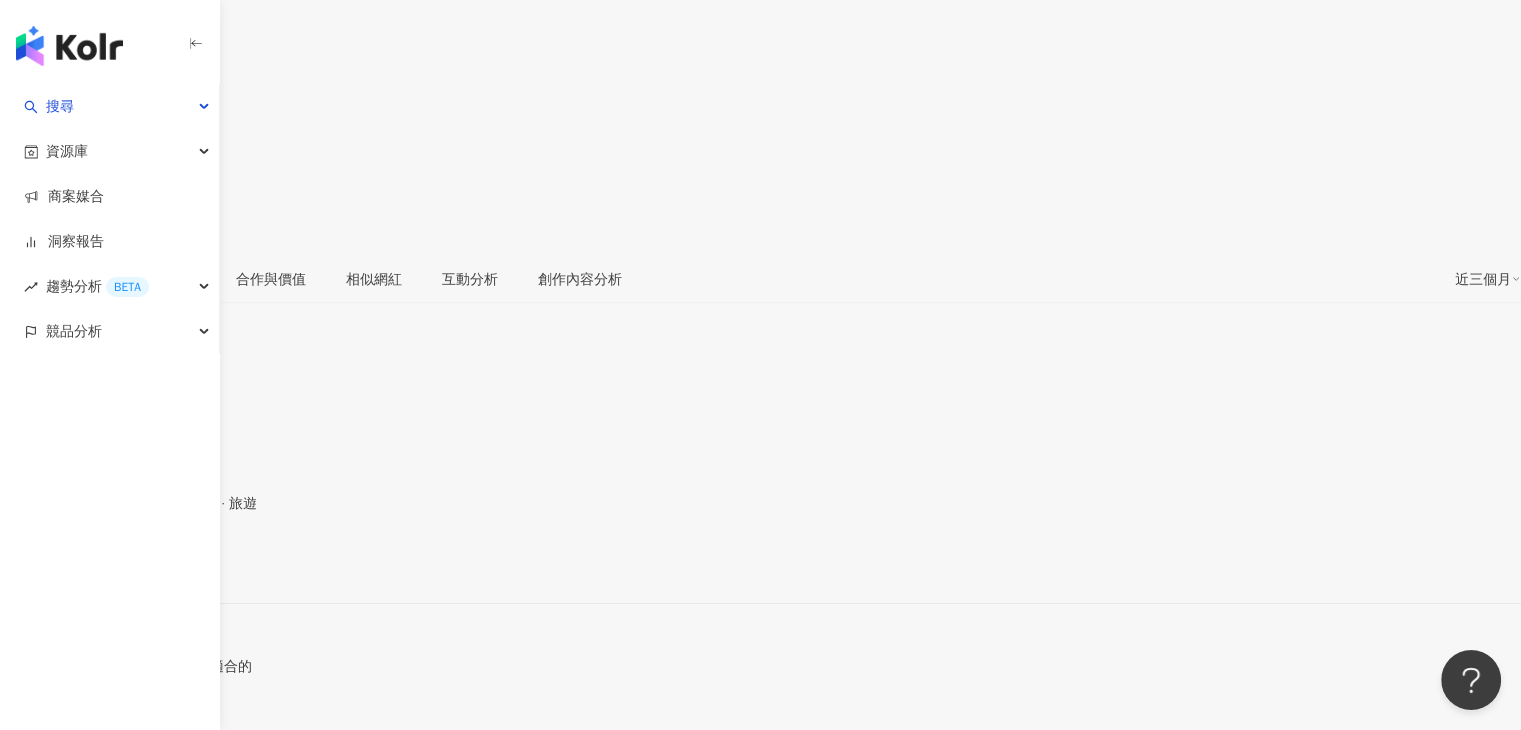 drag, startPoint x: 611, startPoint y: 459, endPoint x: 608, endPoint y: 469, distance: 10.440307 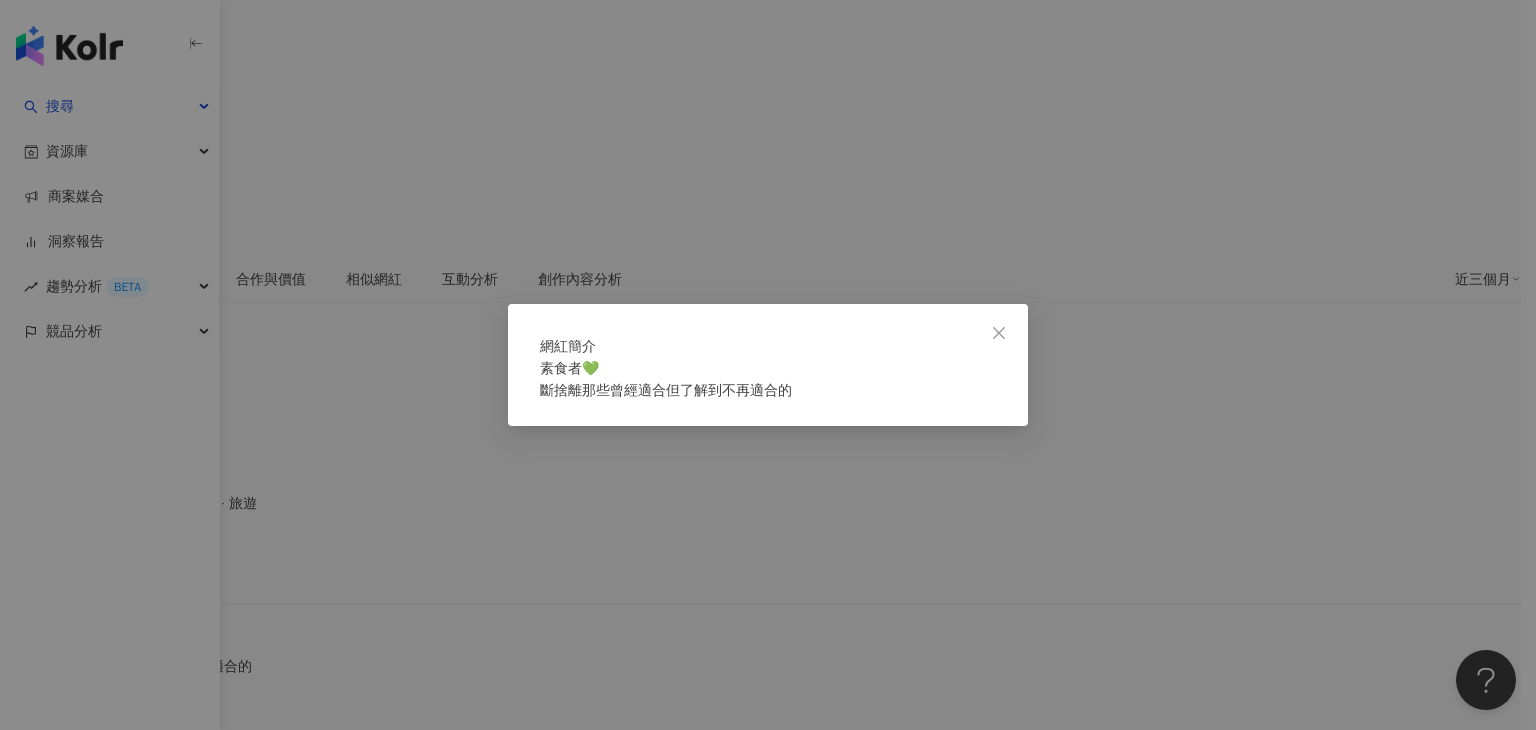 click on "網紅簡介 素食者💚
斷捨離那些曾經適合但了解到不再適合的" at bounding box center [768, 365] 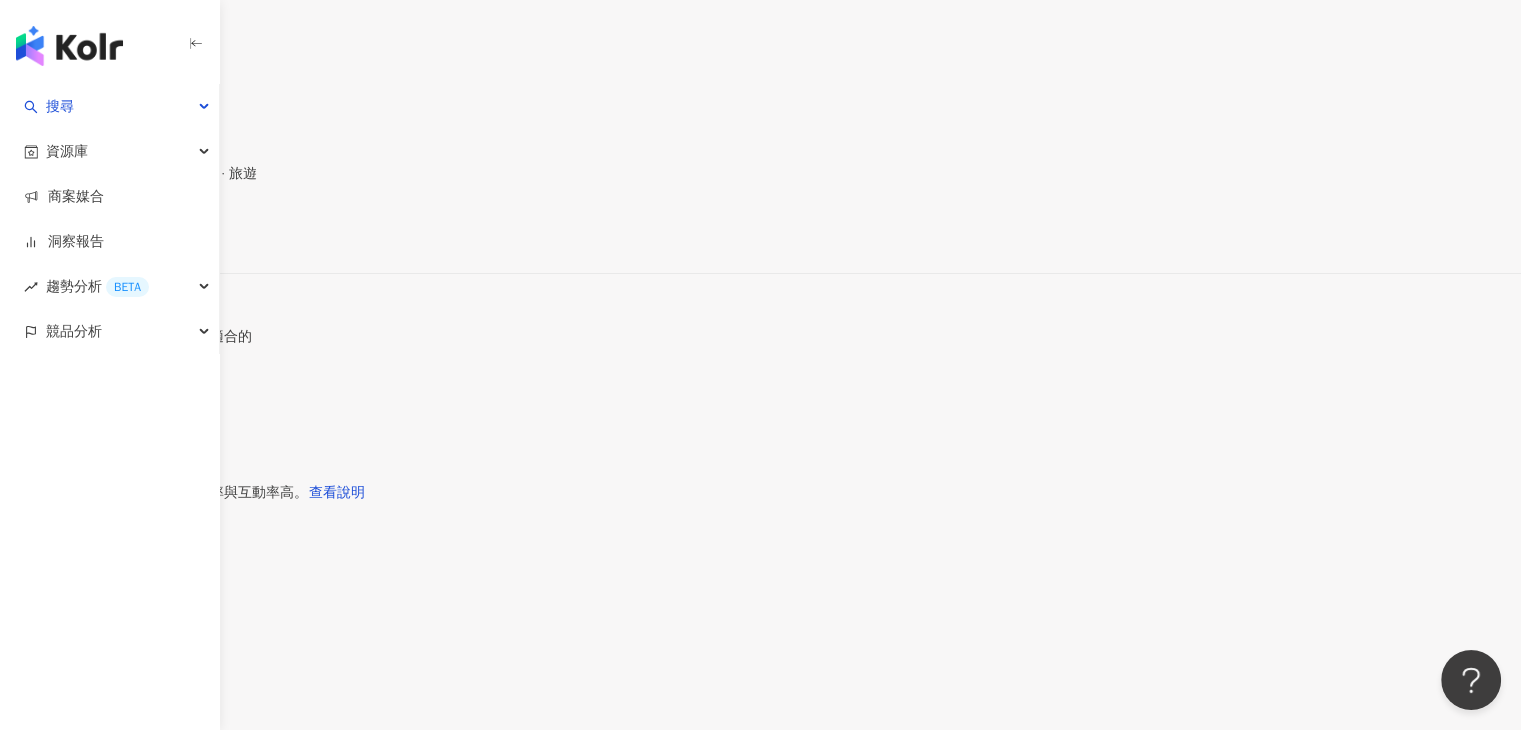 scroll, scrollTop: 400, scrollLeft: 0, axis: vertical 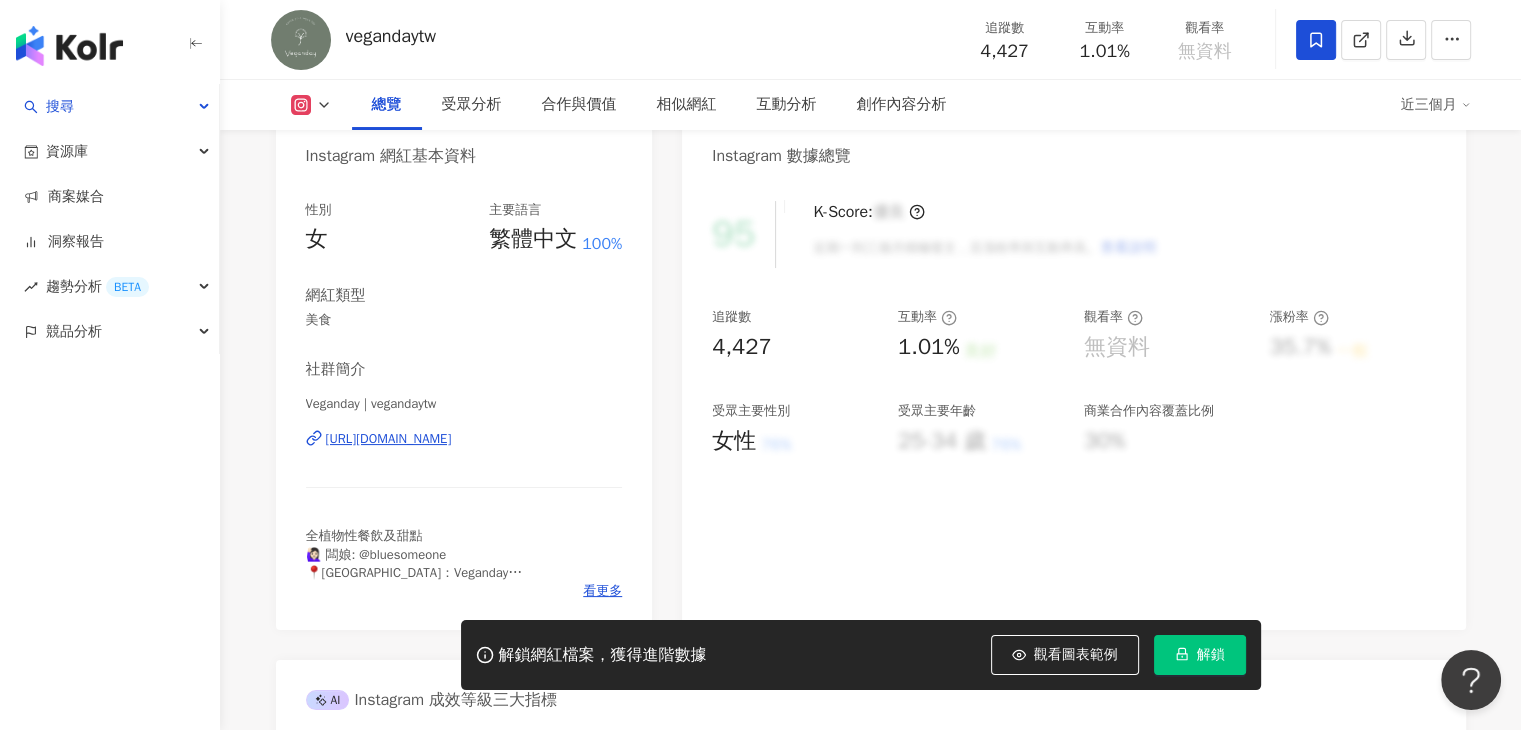 click on "社群簡介 Veganday | vegandaytw [URL][DOMAIN_NAME] 全植物性餐飲及甜點
🙋🏻‍♀️ 闆娘: @bluesomeone
📍[GEOGRAPHIC_DATA]：Veganday @[GEOGRAPHIC_DATA]的花園-[STREET_ADDRESS]
📍[GEOGRAPHIC_DATA]：[GEOGRAPHIC_DATA] Veganday - [GEOGRAPHIC_DATA][GEOGRAPHIC_DATA][GEOGRAPHIC_DATA]105號
📍線上門市：[GEOGRAPHIC_DATA]工作室 [DOMAIN_NAME] 看更多" at bounding box center [464, 479] 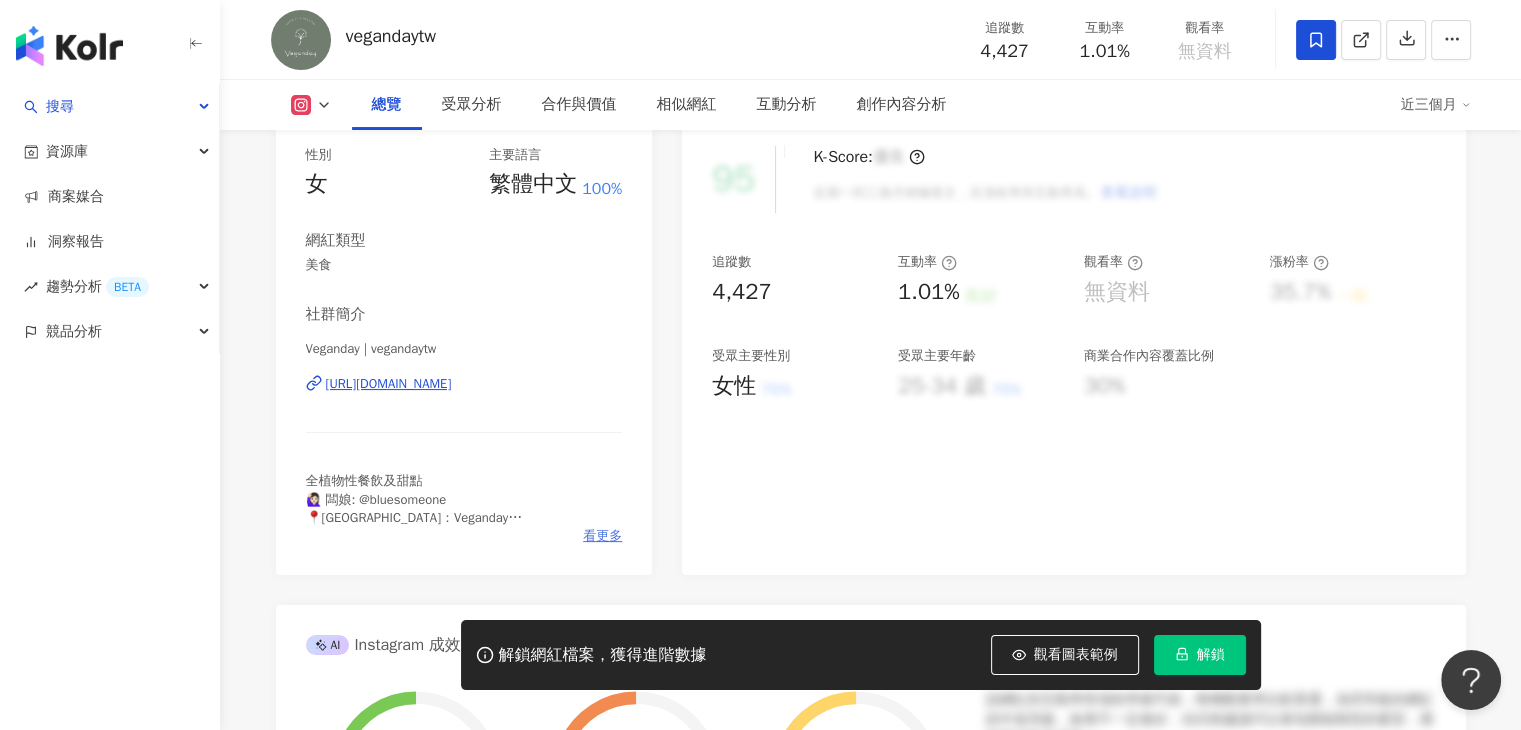 scroll, scrollTop: 300, scrollLeft: 0, axis: vertical 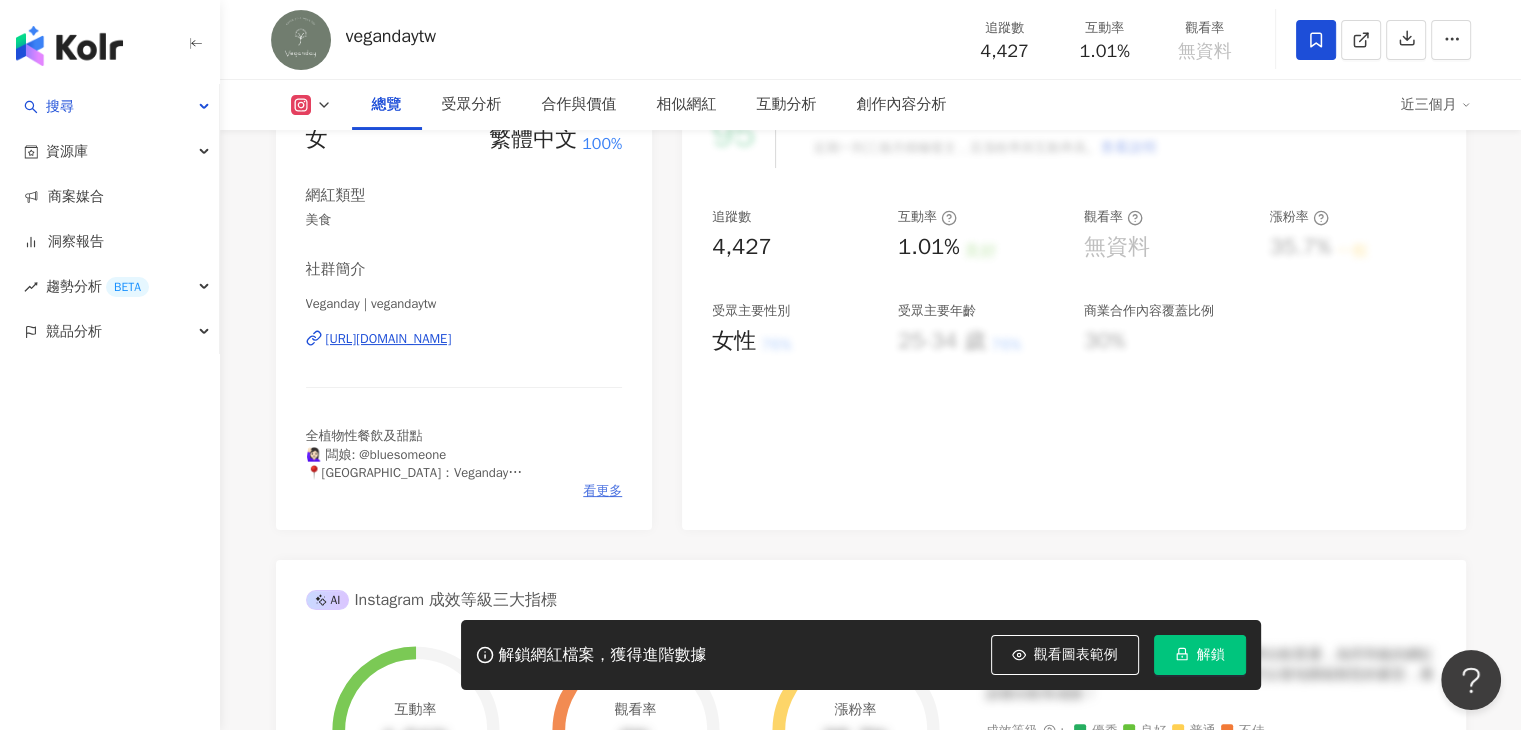 click on "看更多" at bounding box center [602, 491] 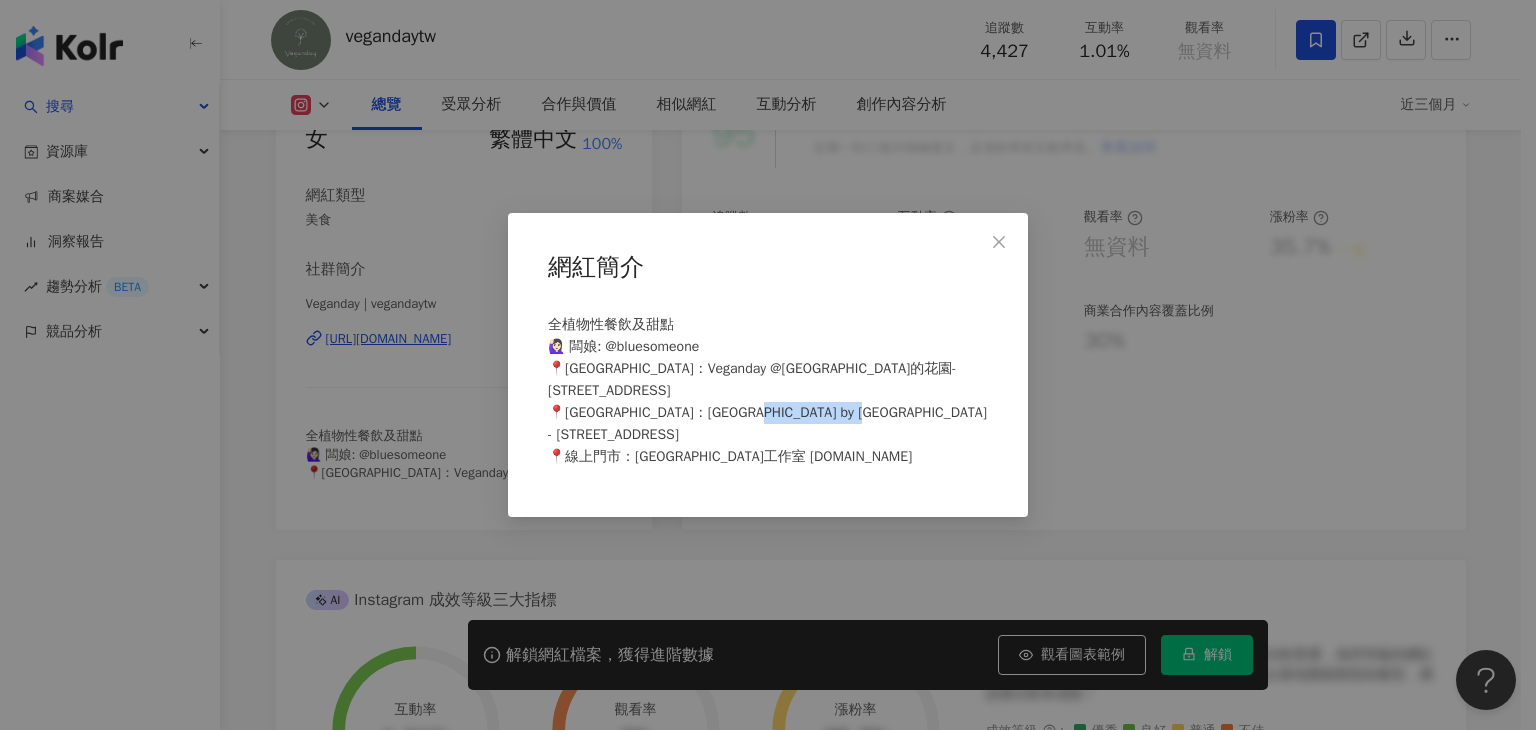 drag, startPoint x: 888, startPoint y: 445, endPoint x: 738, endPoint y: 433, distance: 150.47923 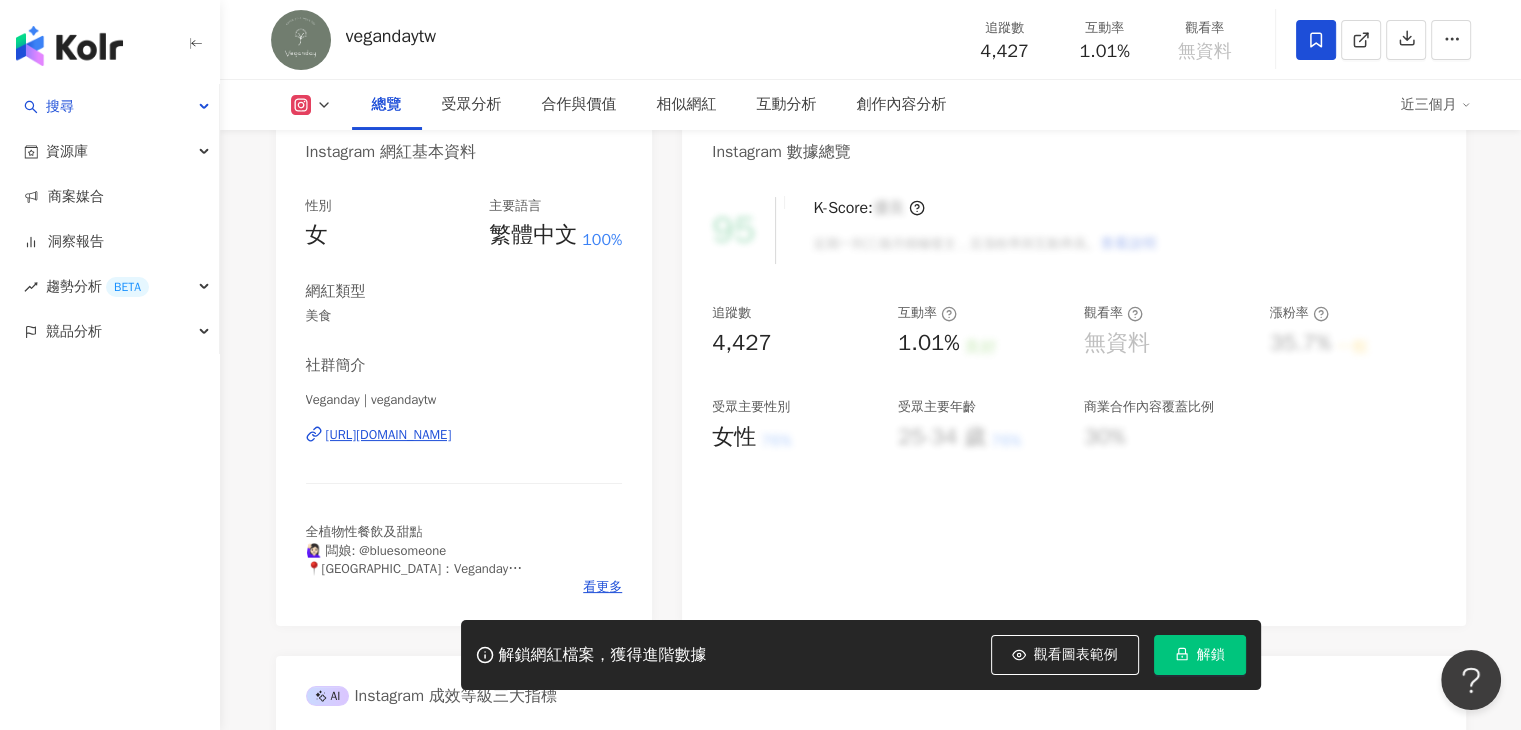 scroll, scrollTop: 400, scrollLeft: 0, axis: vertical 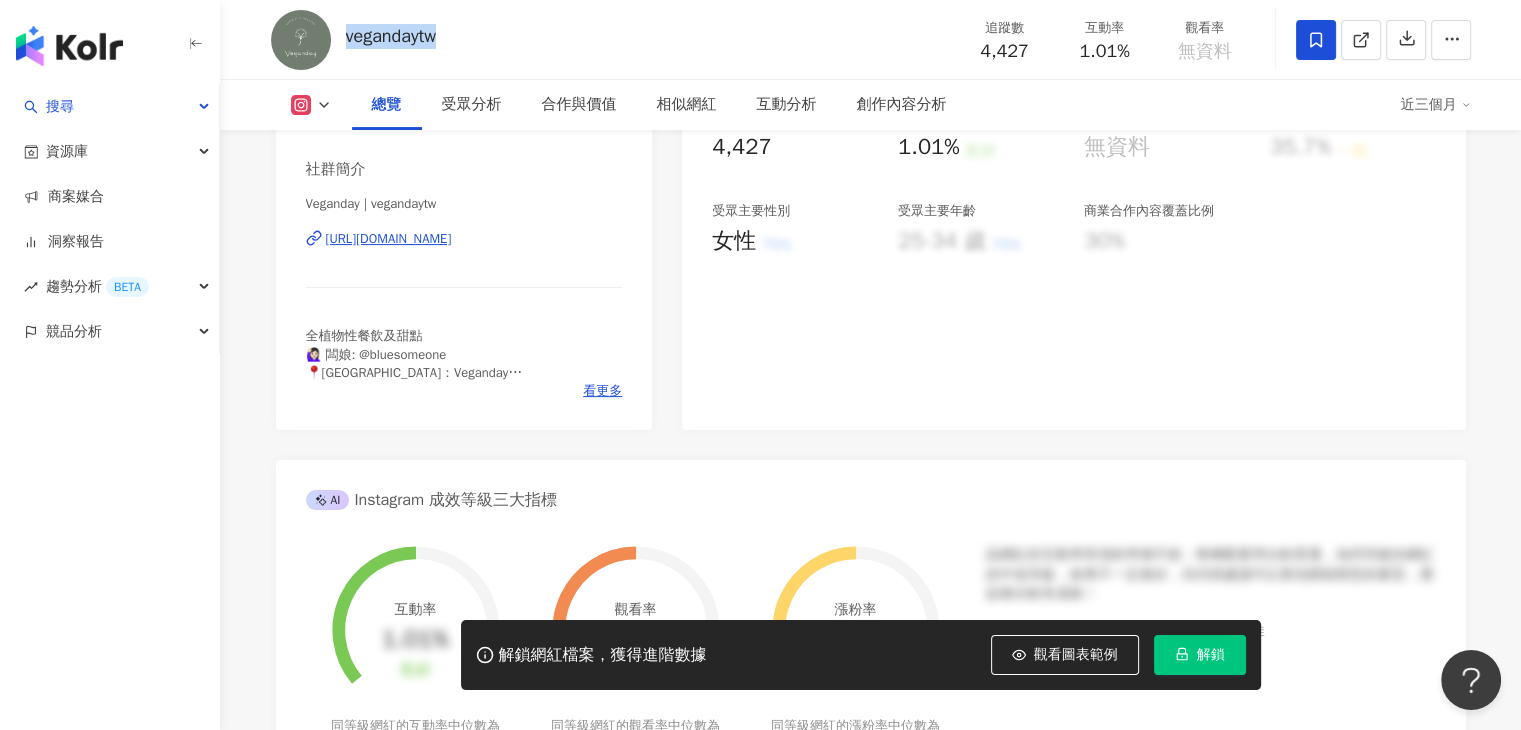 drag, startPoint x: 502, startPoint y: 34, endPoint x: 349, endPoint y: 41, distance: 153.16005 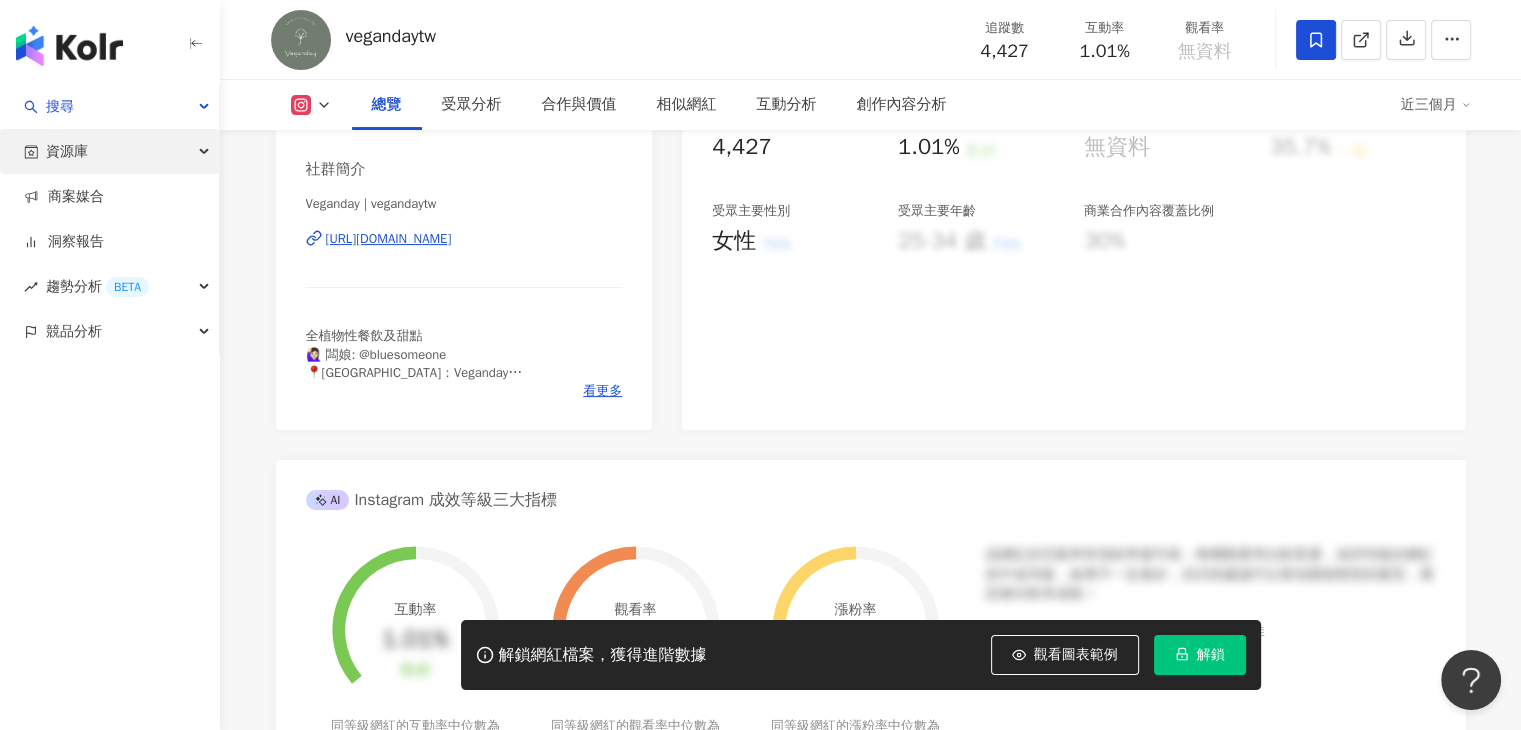 click on "資源庫" at bounding box center [109, 151] 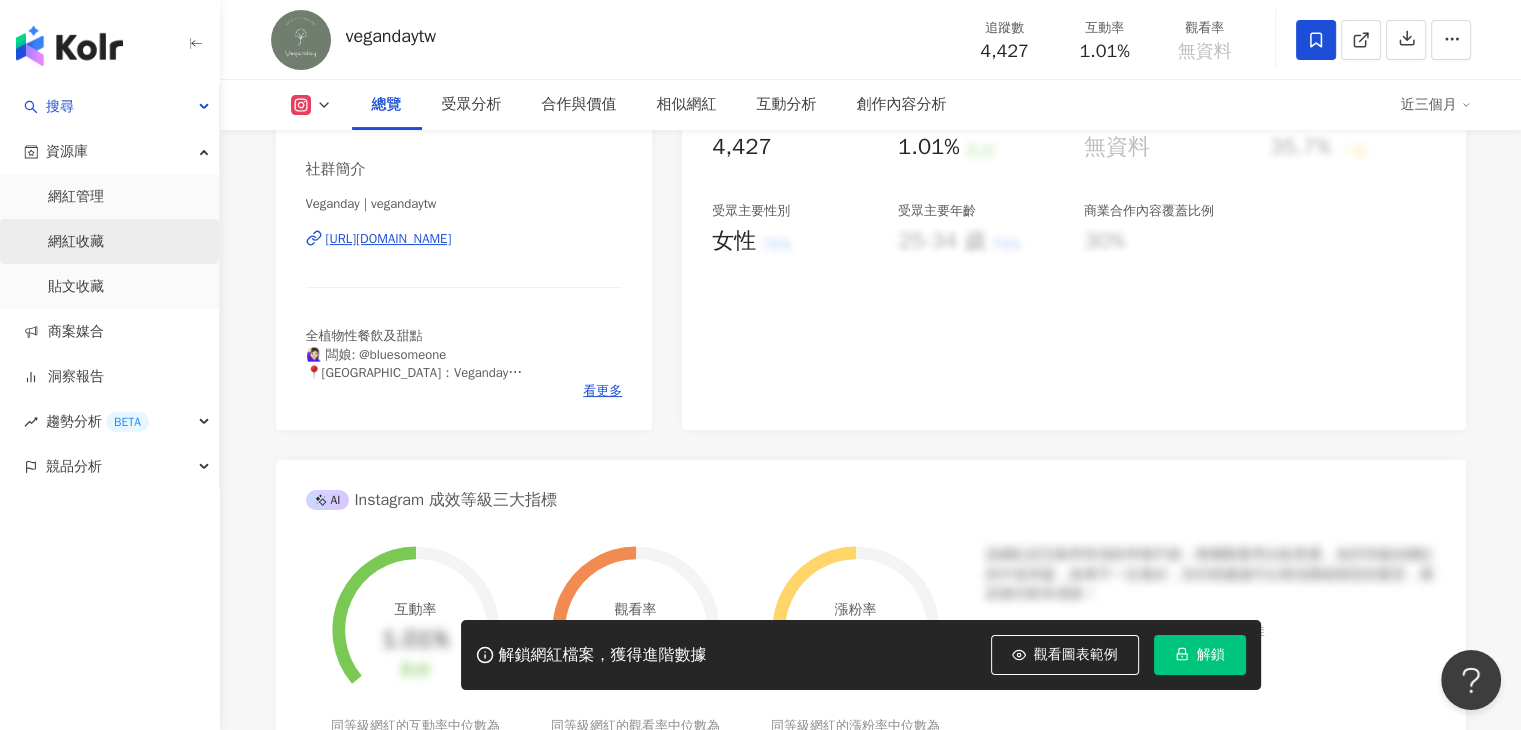 click on "網紅收藏" at bounding box center [76, 242] 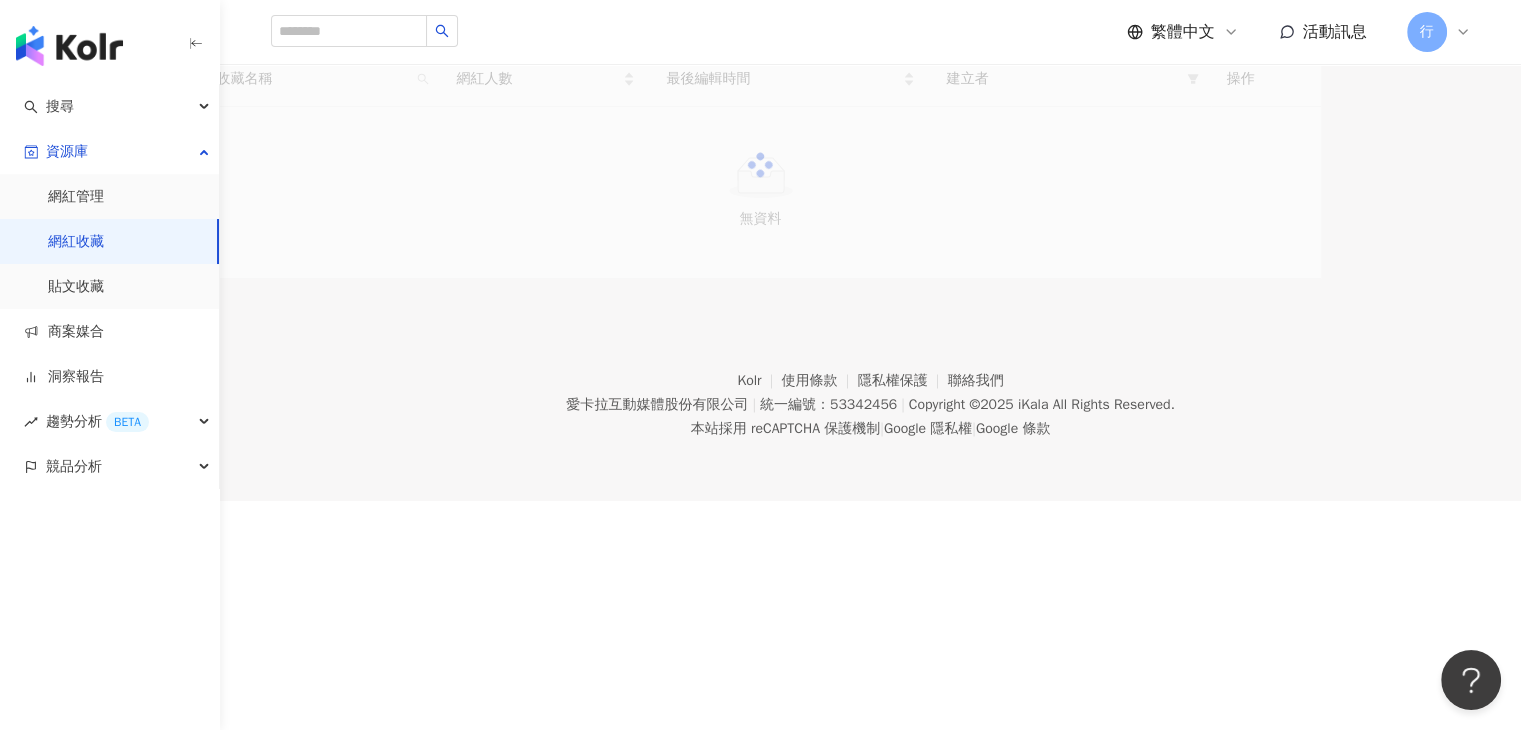 scroll, scrollTop: 0, scrollLeft: 0, axis: both 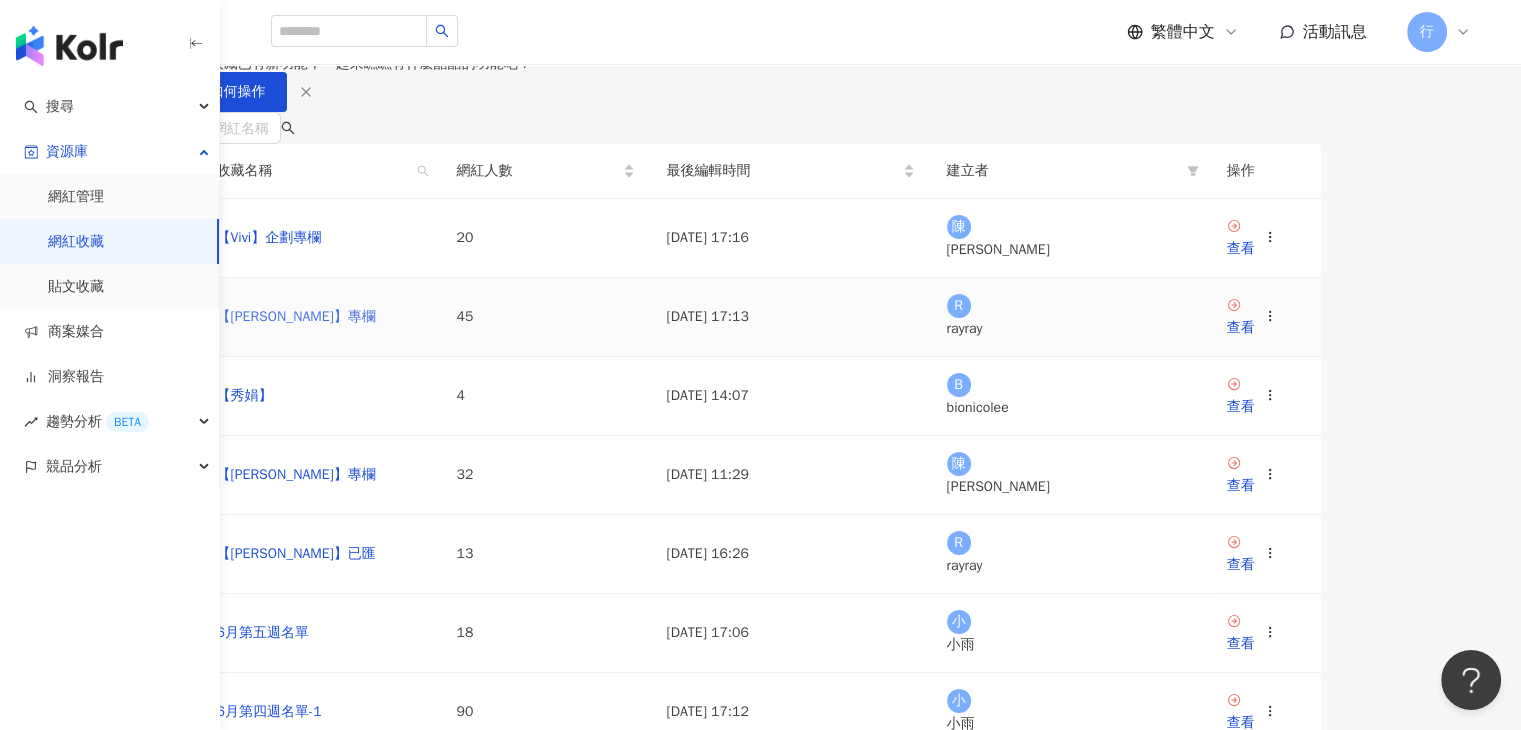 click on "【RAY】專欄" at bounding box center (296, 316) 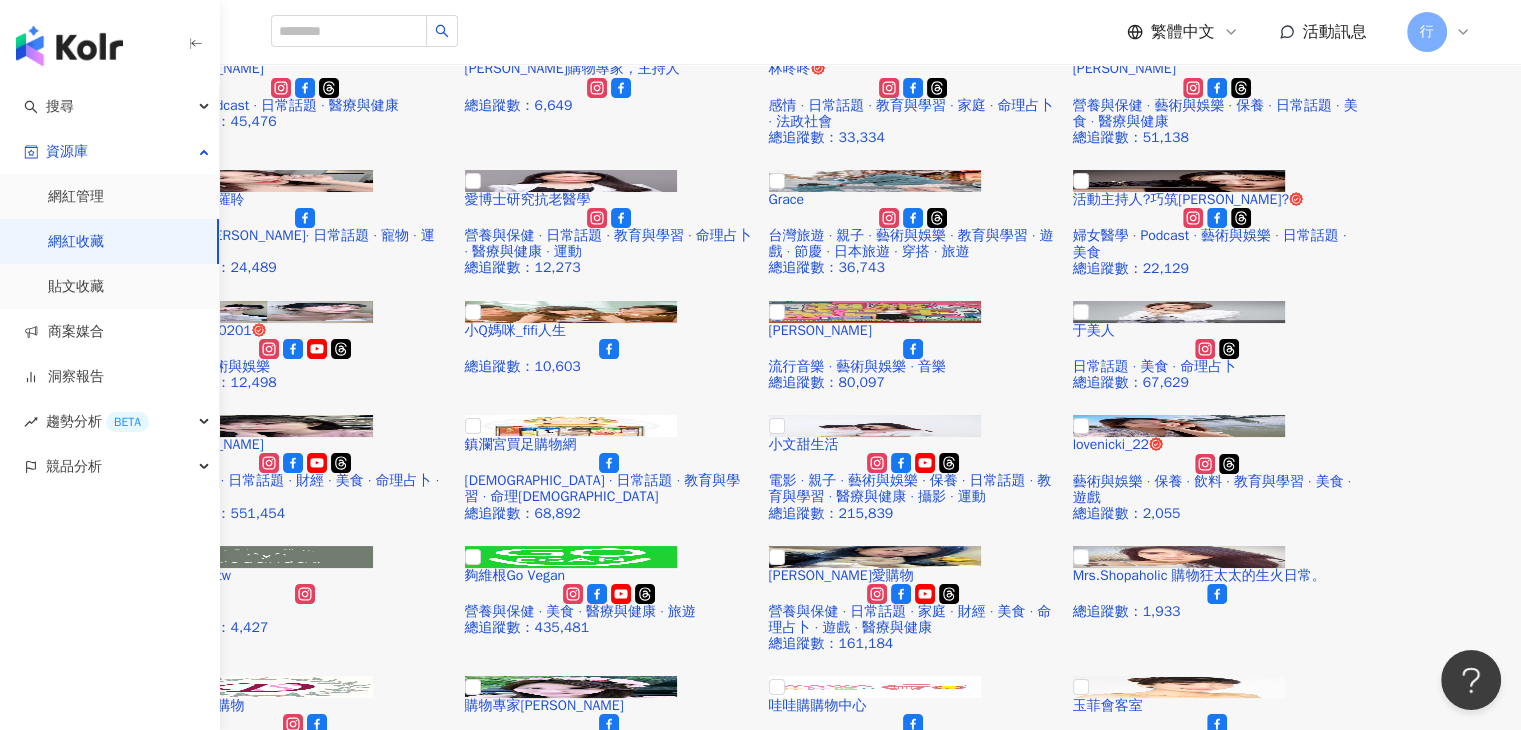 scroll, scrollTop: 116, scrollLeft: 0, axis: vertical 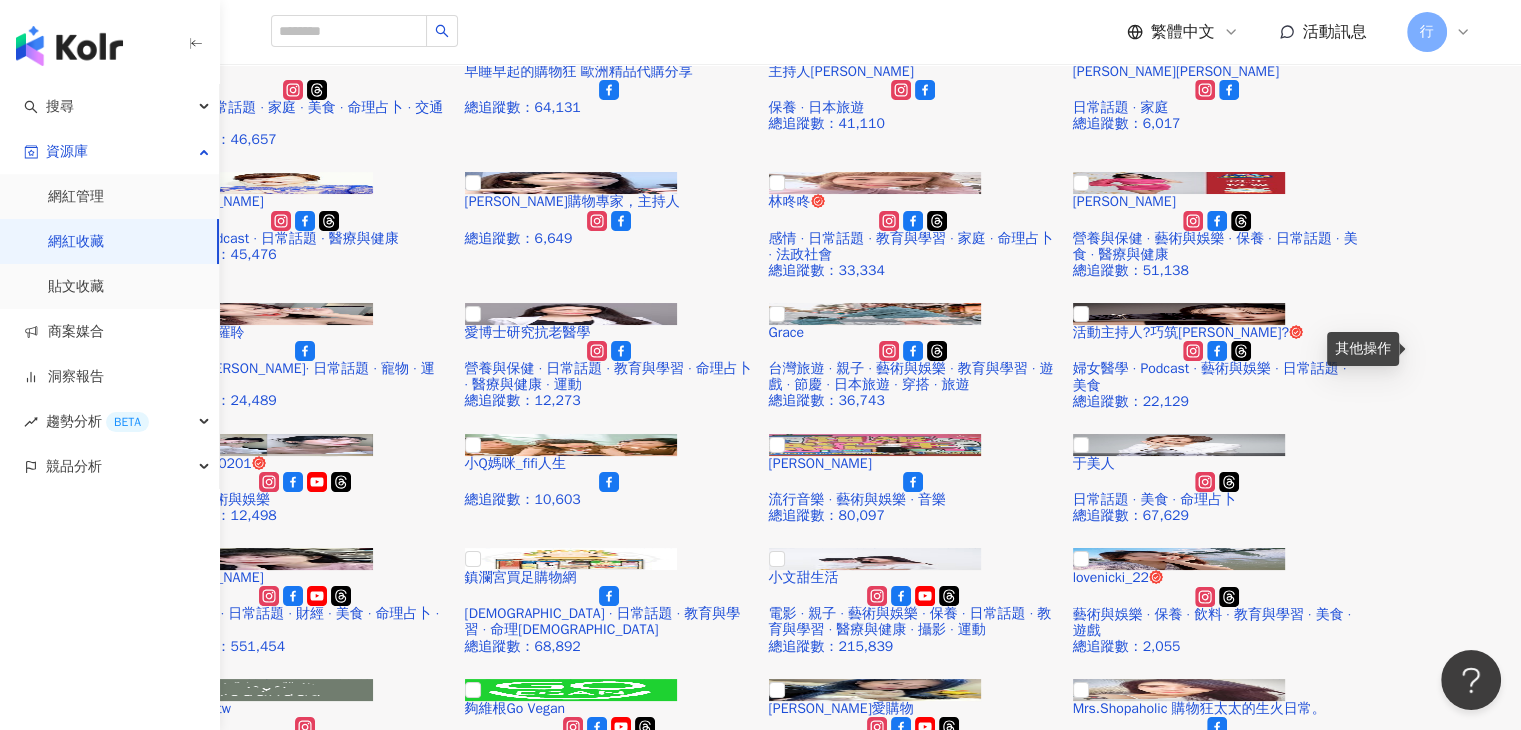 click at bounding box center (1326, 1728) 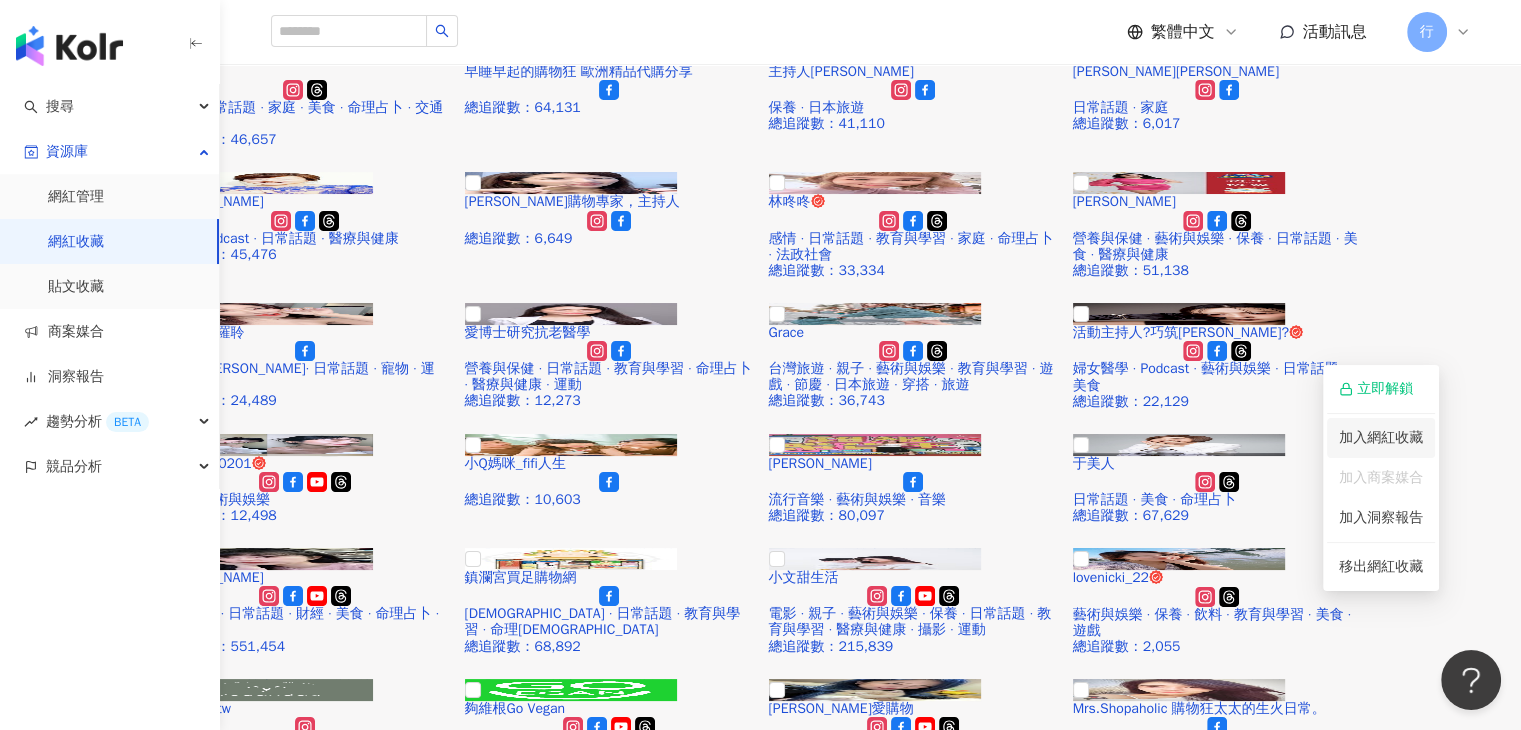 click on "加入網紅收藏" at bounding box center (1381, 438) 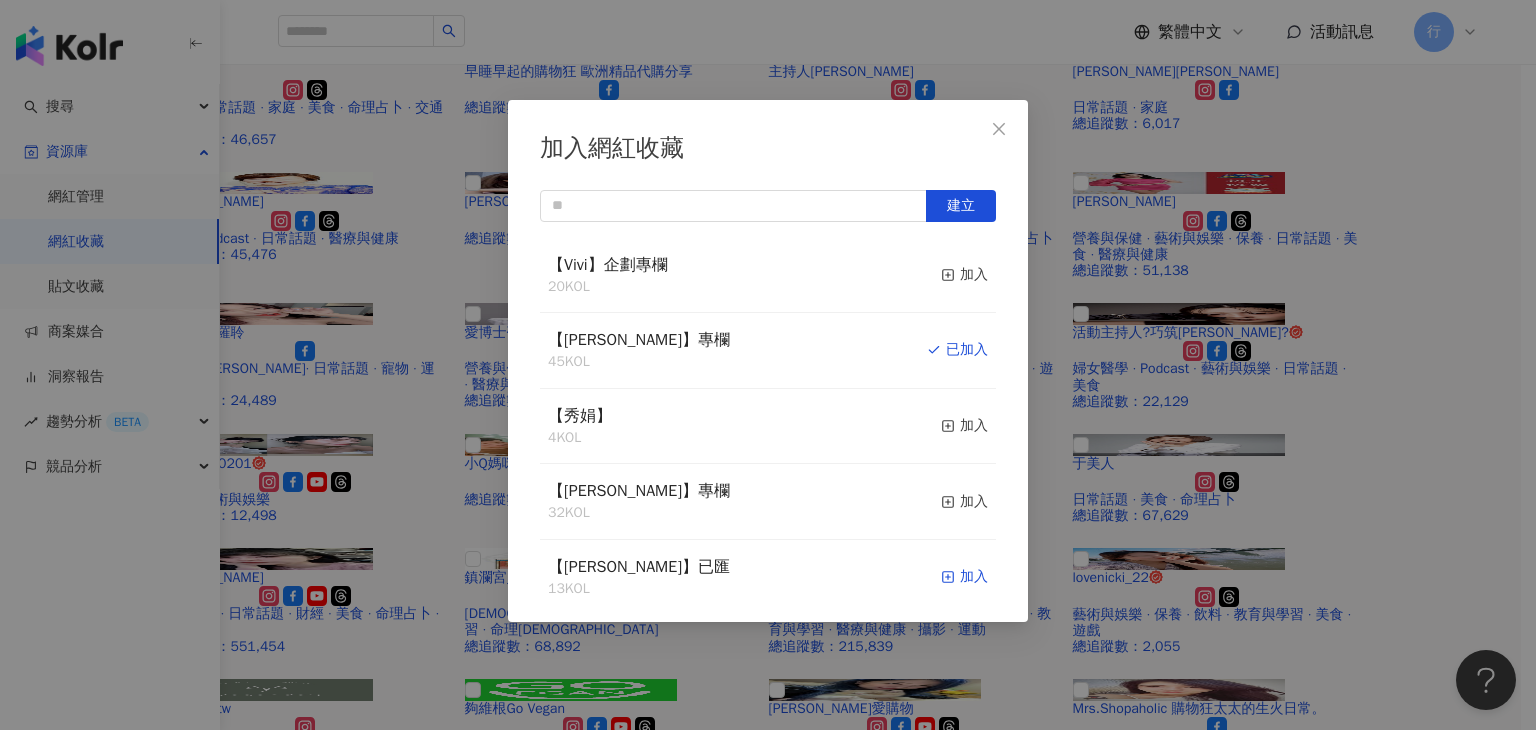 click on "加入" at bounding box center (964, 577) 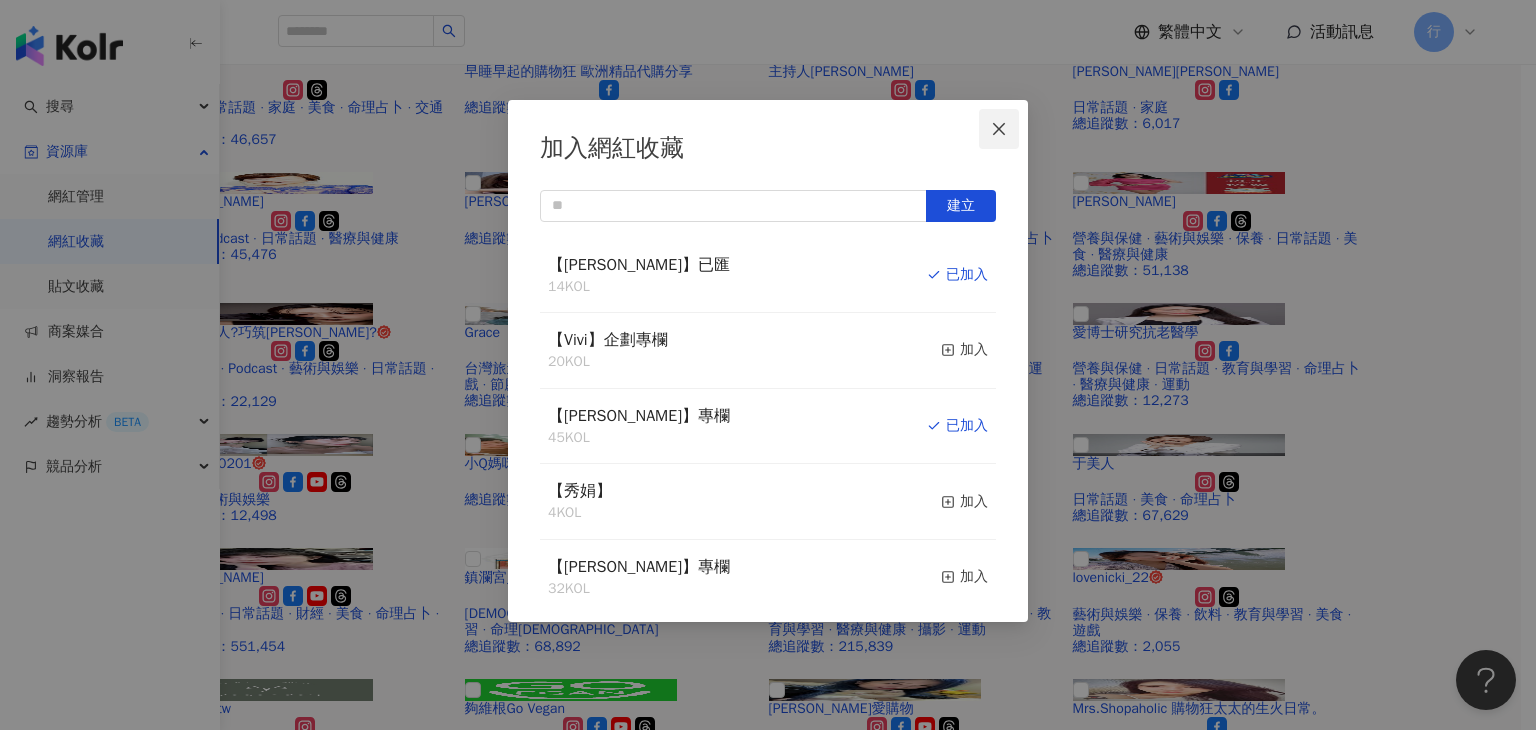 click 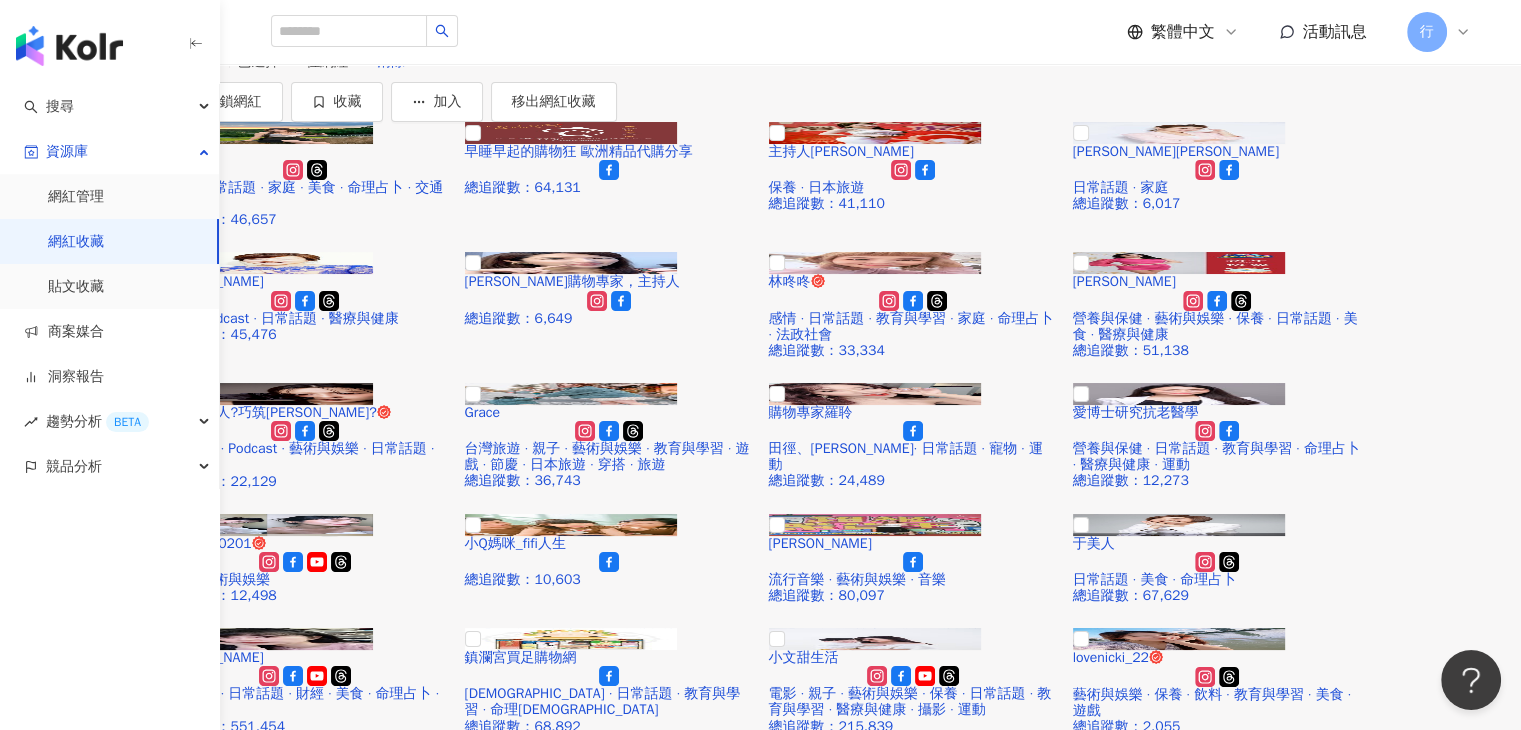 click at bounding box center (1325, 1913) 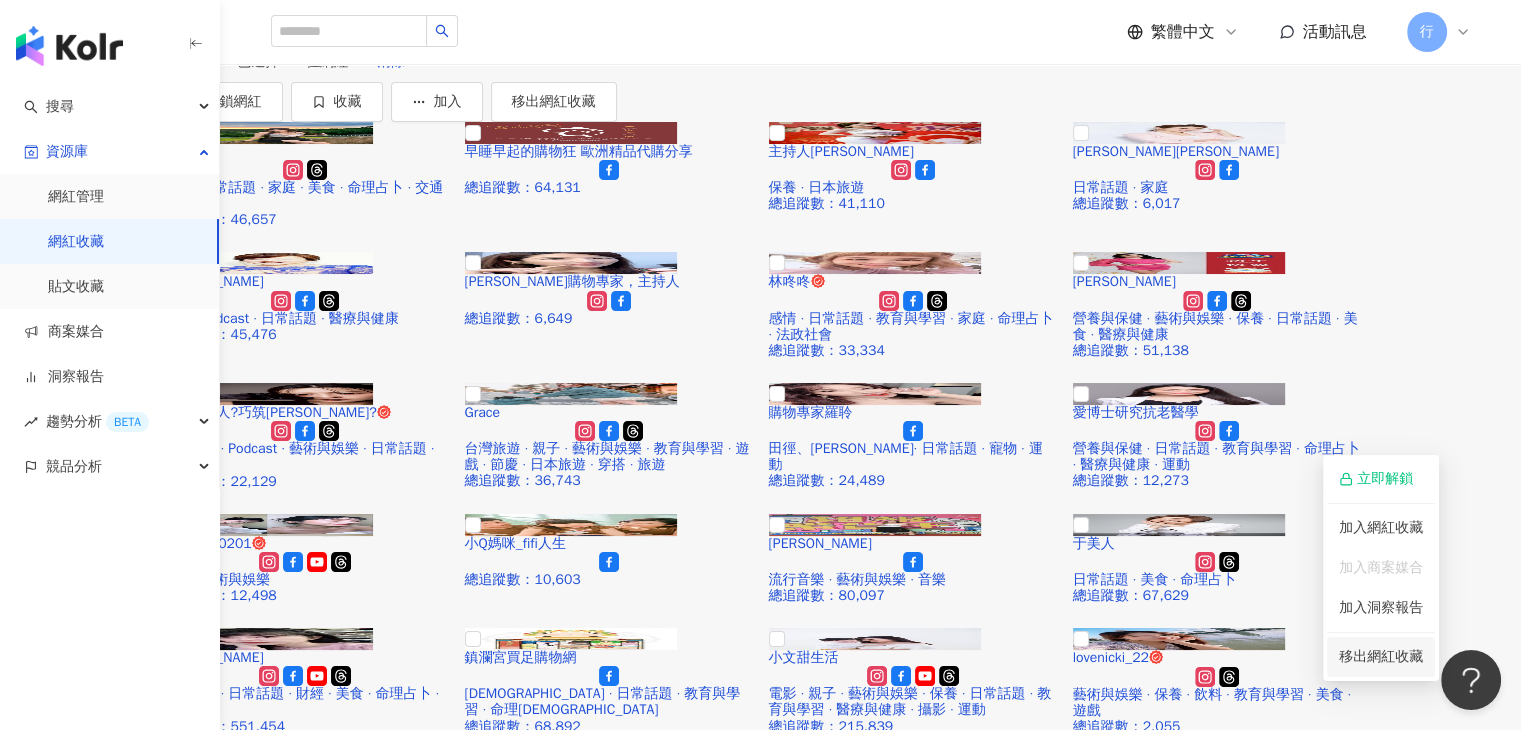 click on "移出網紅收藏" at bounding box center (1381, 656) 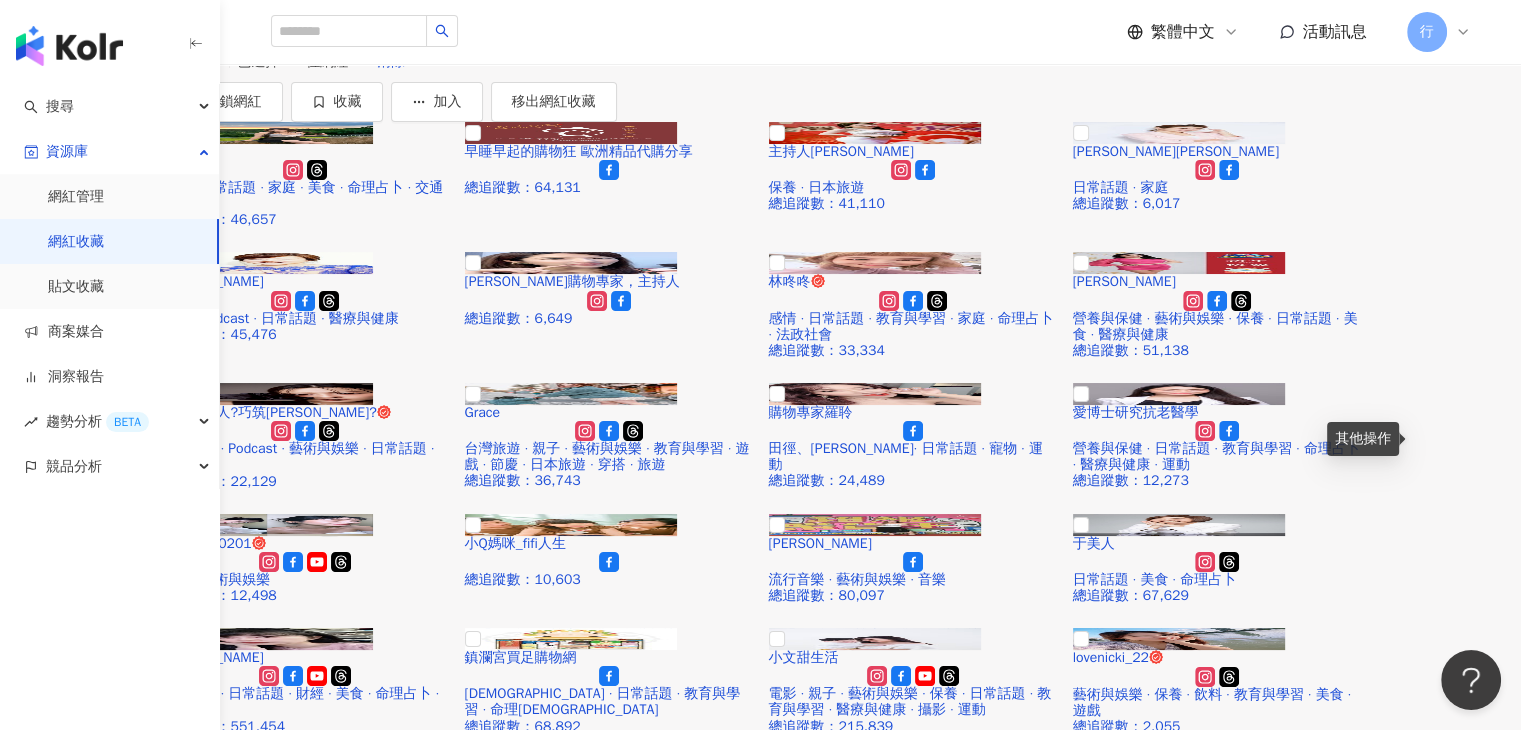 click 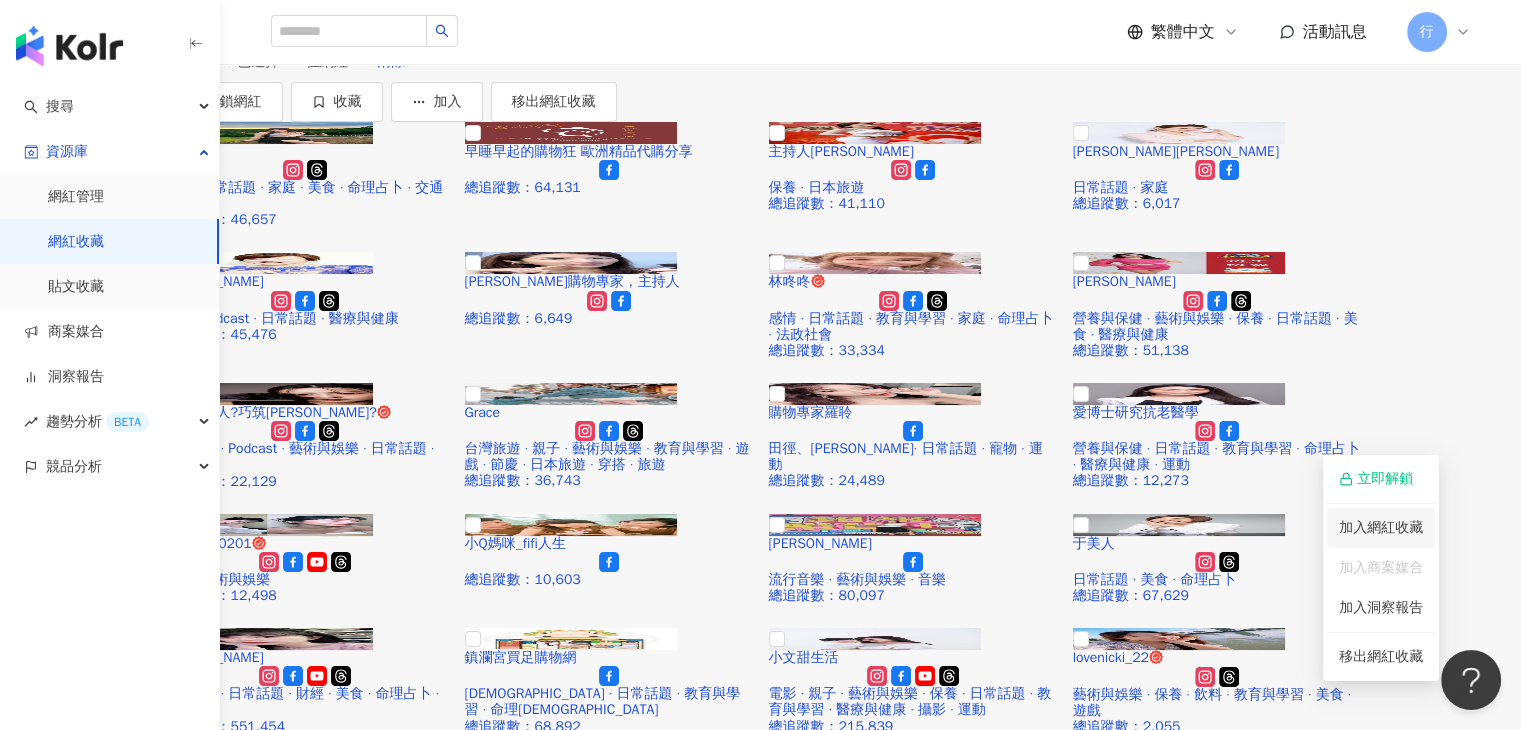 click on "加入網紅收藏" at bounding box center (1381, 528) 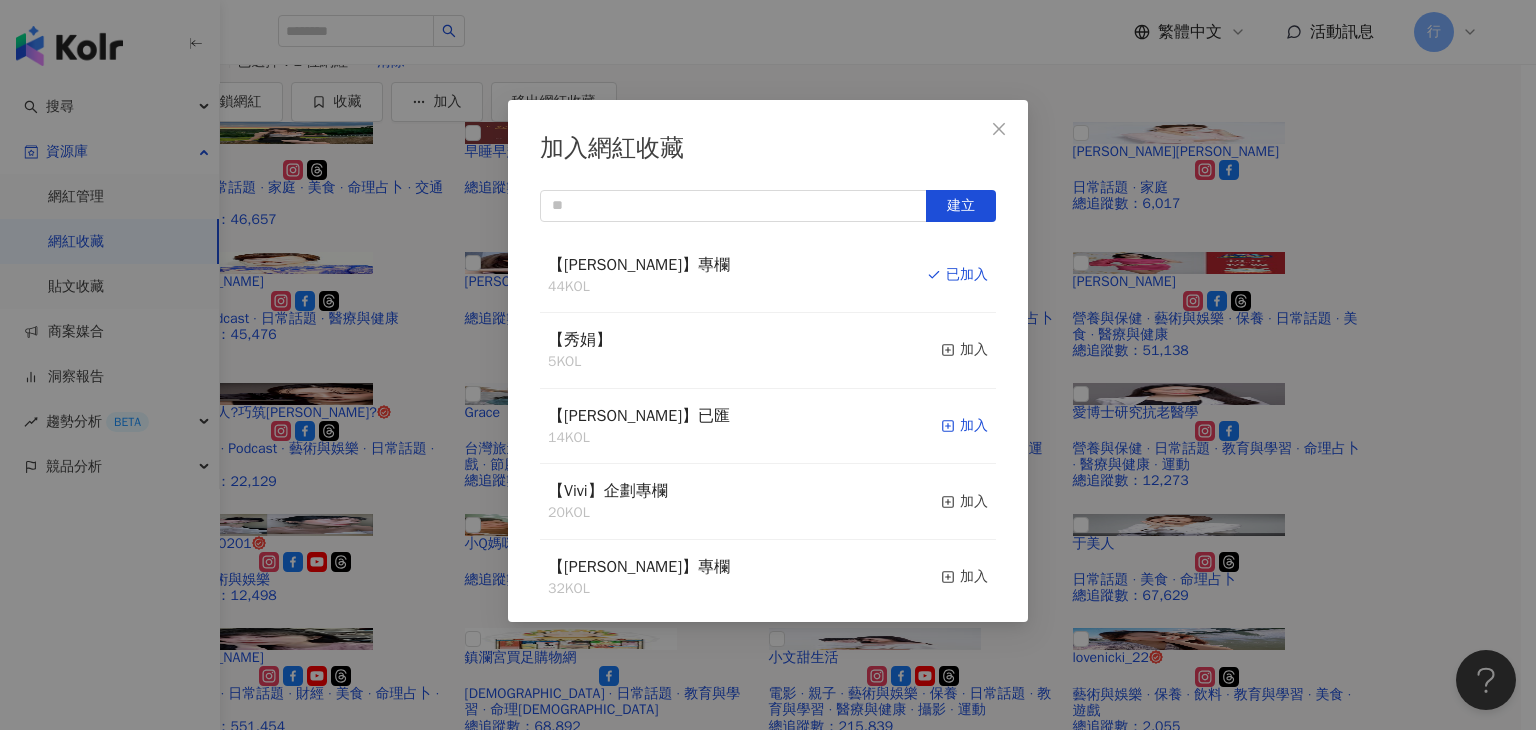 click on "加入" at bounding box center (964, 426) 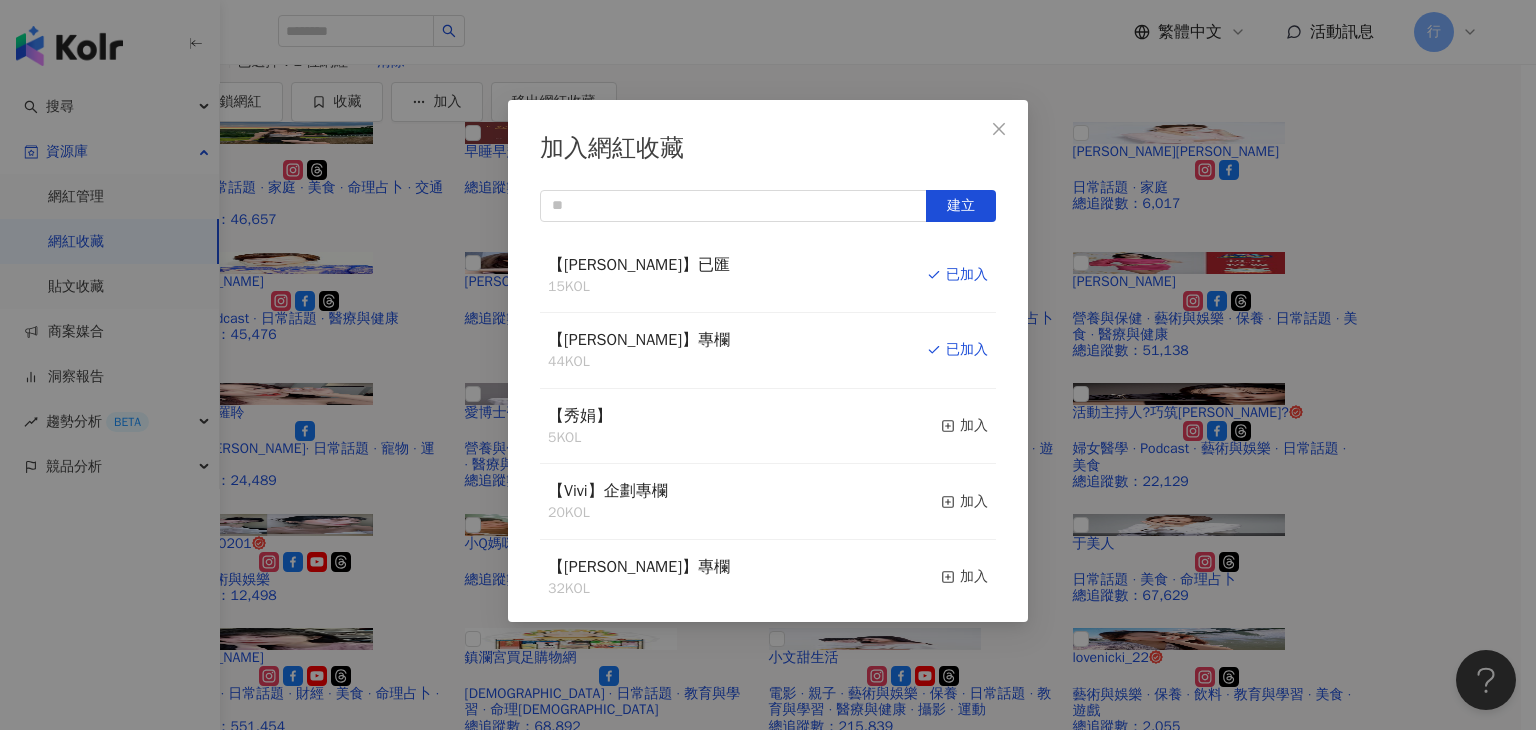 click on "加入網紅收藏 建立 【RAY】已匯 15  KOL 已加入 【RAY】專欄 44  KOL 已加入 【秀娟】 5  KOL 加入 【Vivi】企劃專欄 20  KOL 加入 【Irene】專欄 32  KOL 加入 6月第五週名單 18  KOL 加入 6月第四週名單-1 90  KOL 收藏內網紅人選已達 90 人，目前無法新增 加入 【妙】欄位 53  KOL 加入 6月第三週名單-2 37  KOL 加入 6月第三週名單-1 90  KOL 收藏內網紅人選已達 90 人，目前無法新增 加入" at bounding box center (768, 365) 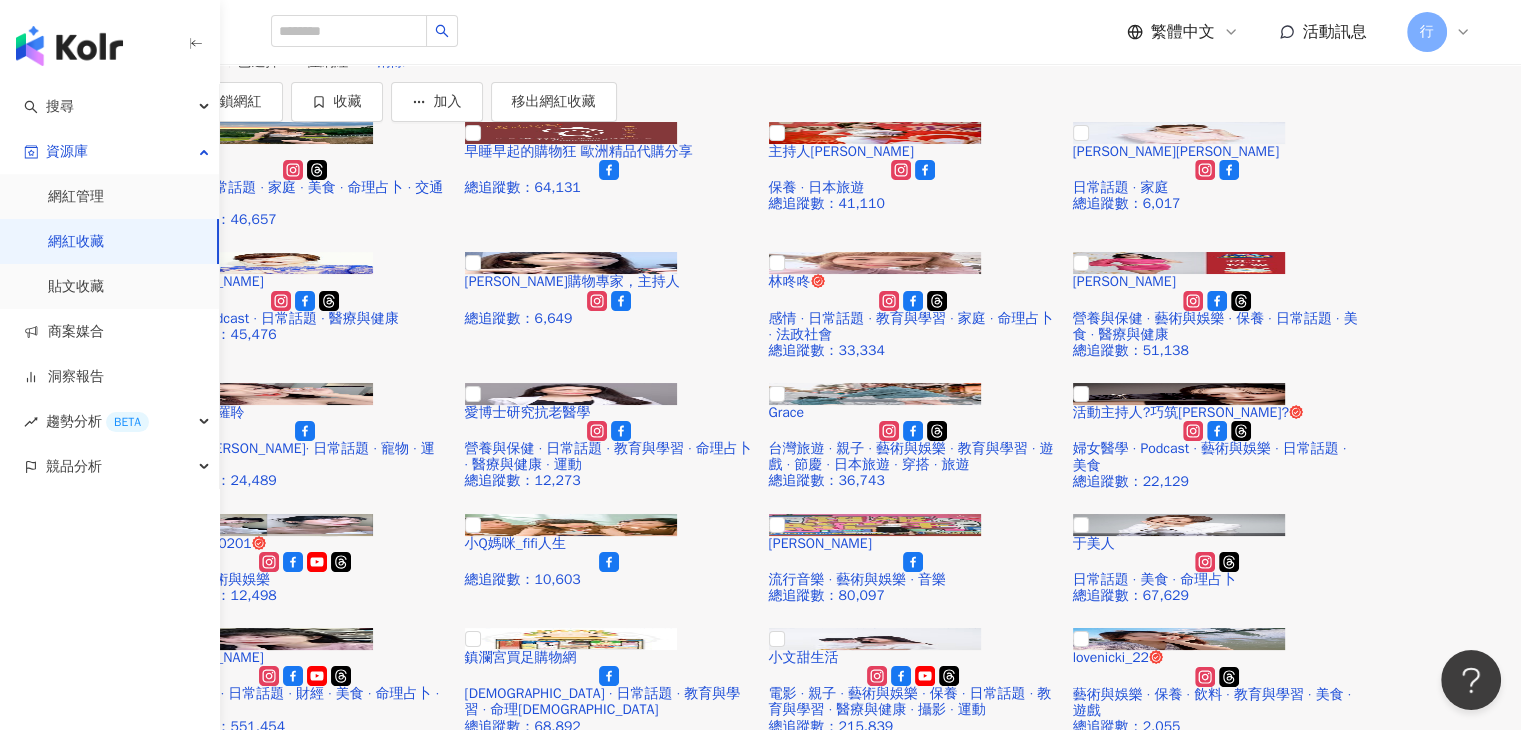click 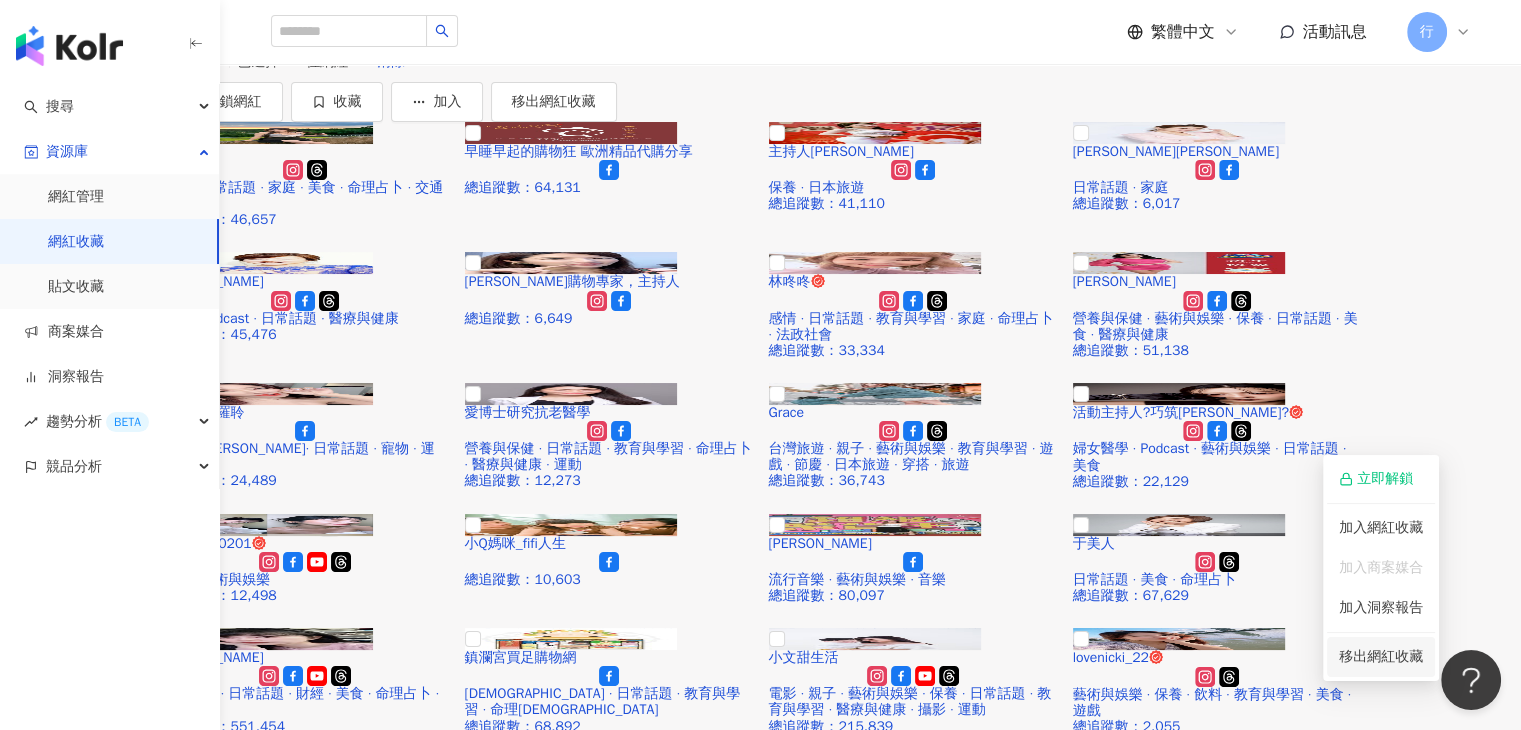click on "移出網紅收藏" at bounding box center (1381, 656) 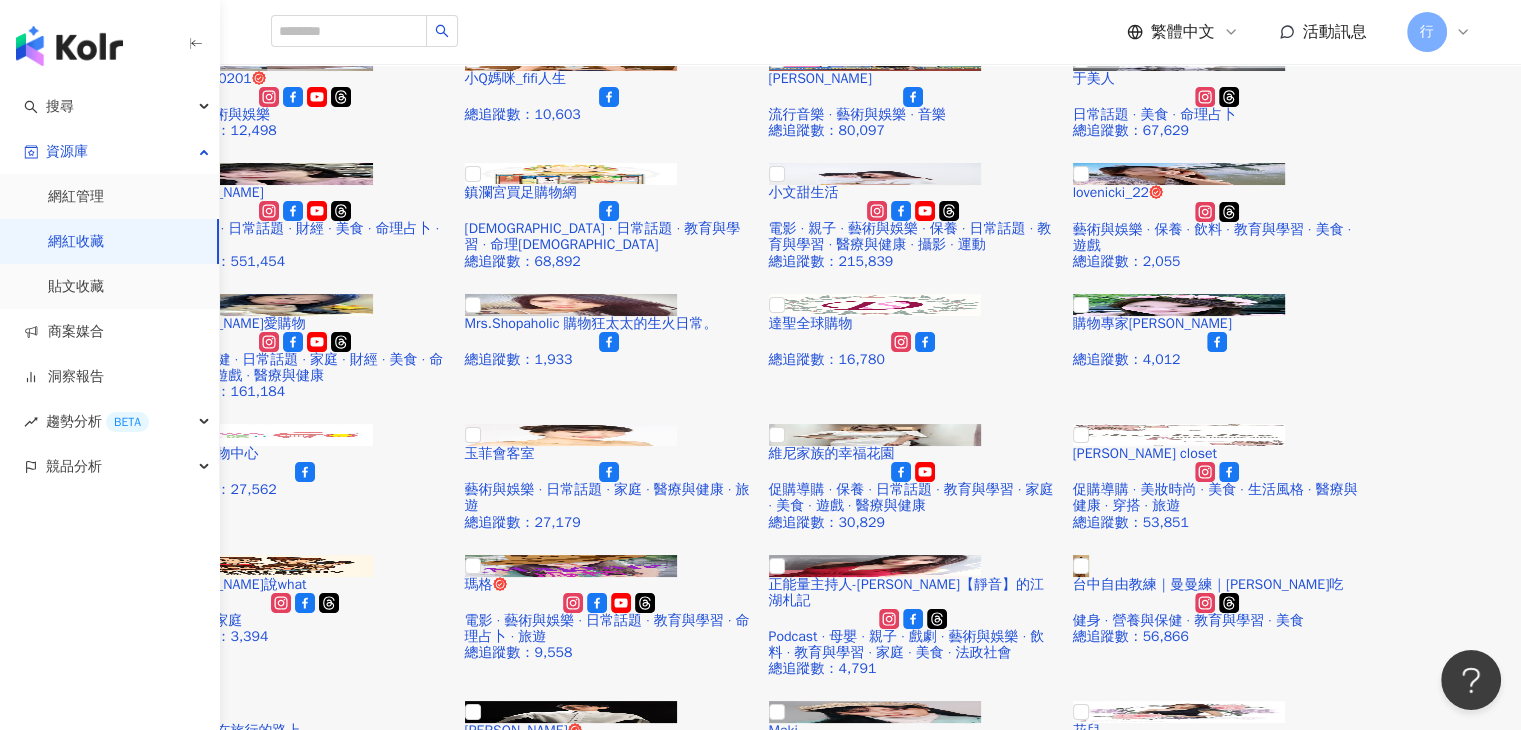 scroll, scrollTop: 716, scrollLeft: 0, axis: vertical 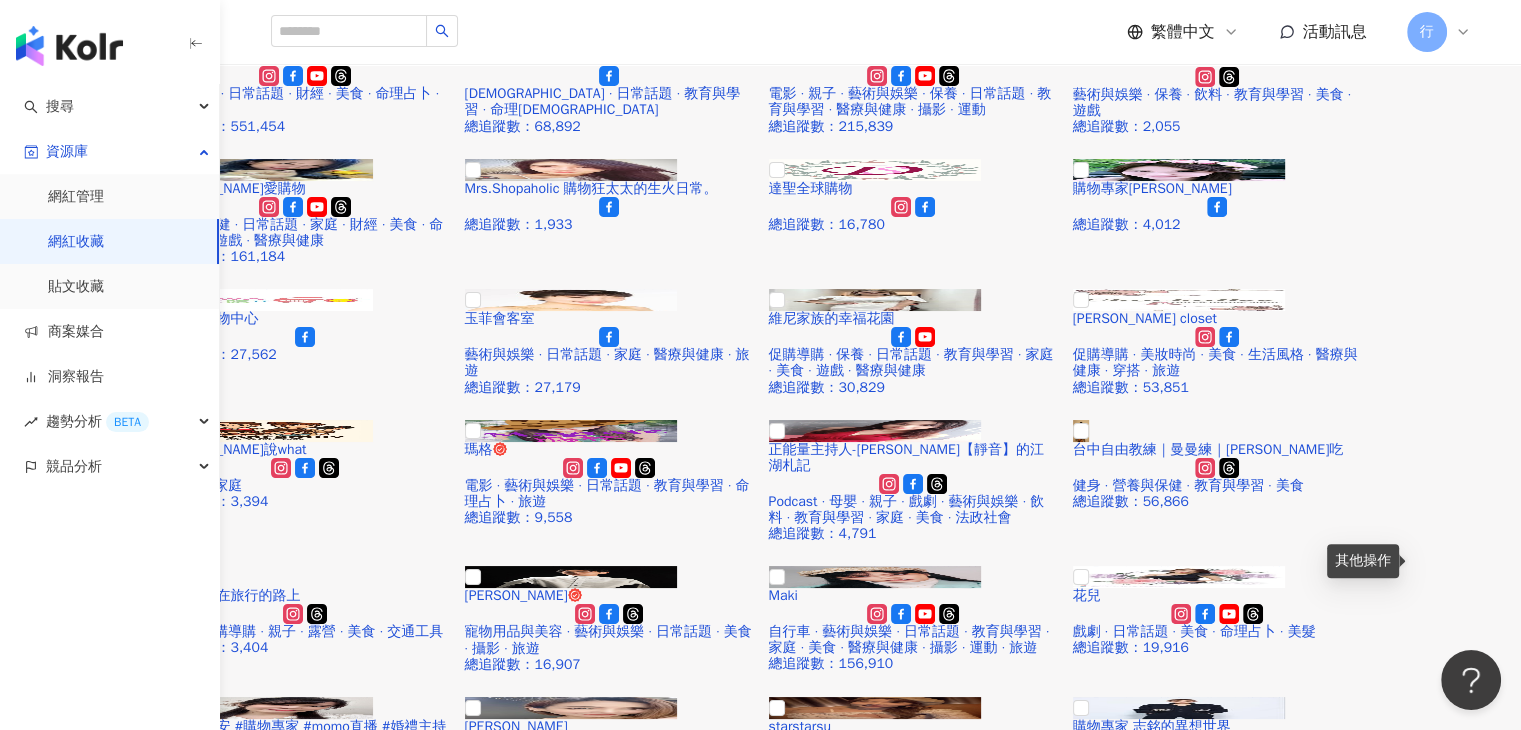 click 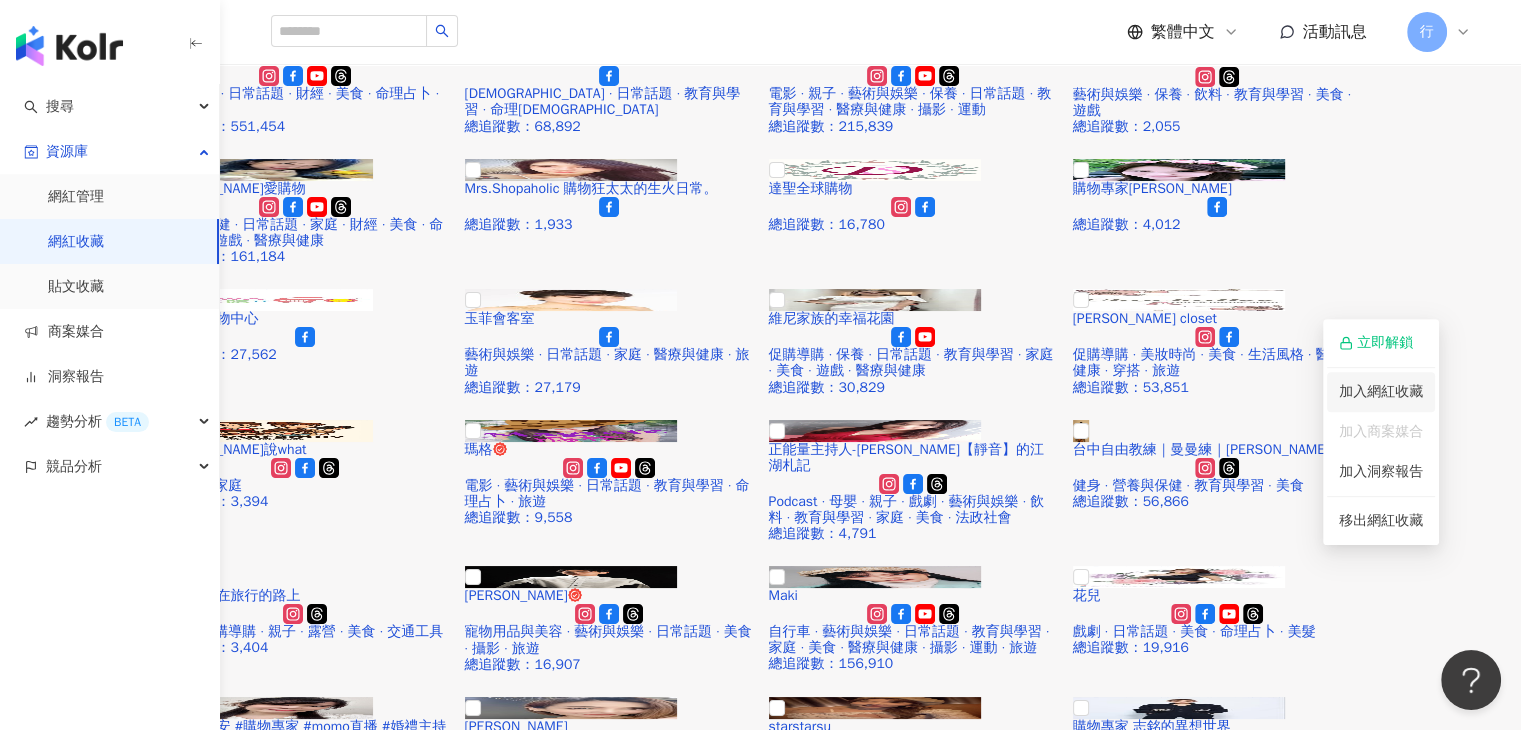 click on "加入網紅收藏" at bounding box center [1381, 392] 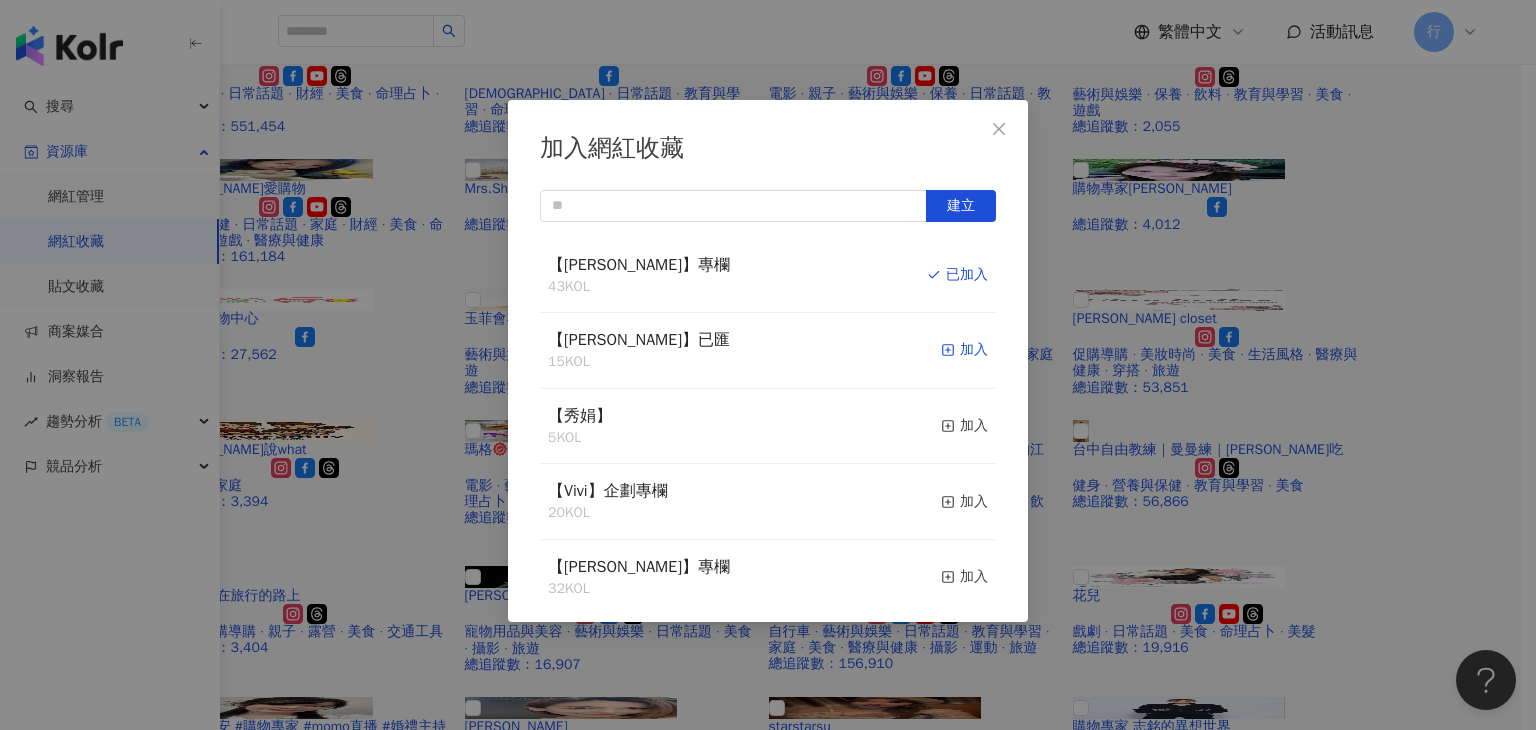 click on "加入" at bounding box center [964, 350] 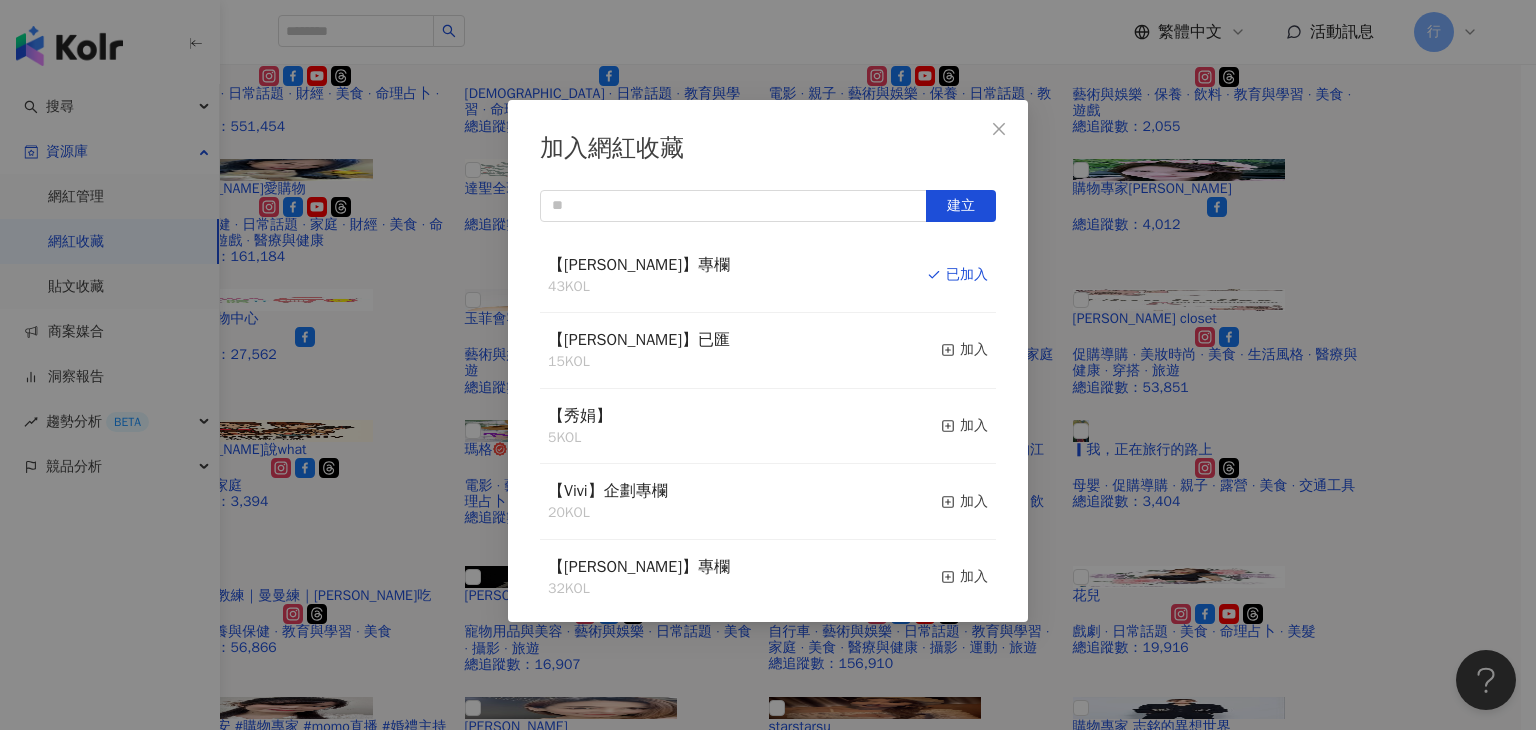click on "加入網紅收藏 建立 【RAY】專欄 43  KOL 已加入 【RAY】已匯 15  KOL 加入 【秀娟】 5  KOL 加入 【Vivi】企劃專欄 20  KOL 加入 【Irene】專欄 32  KOL 加入 6月第五週名單 18  KOL 加入 6月第四週名單-1 90  KOL 收藏內網紅人選已達 90 人，目前無法新增 加入 【妙】欄位 53  KOL 加入 6月第三週名單-2 37  KOL 加入 6月第三週名單-1 90  KOL 收藏內網紅人選已達 90 人，目前無法新增 加入" at bounding box center (768, 365) 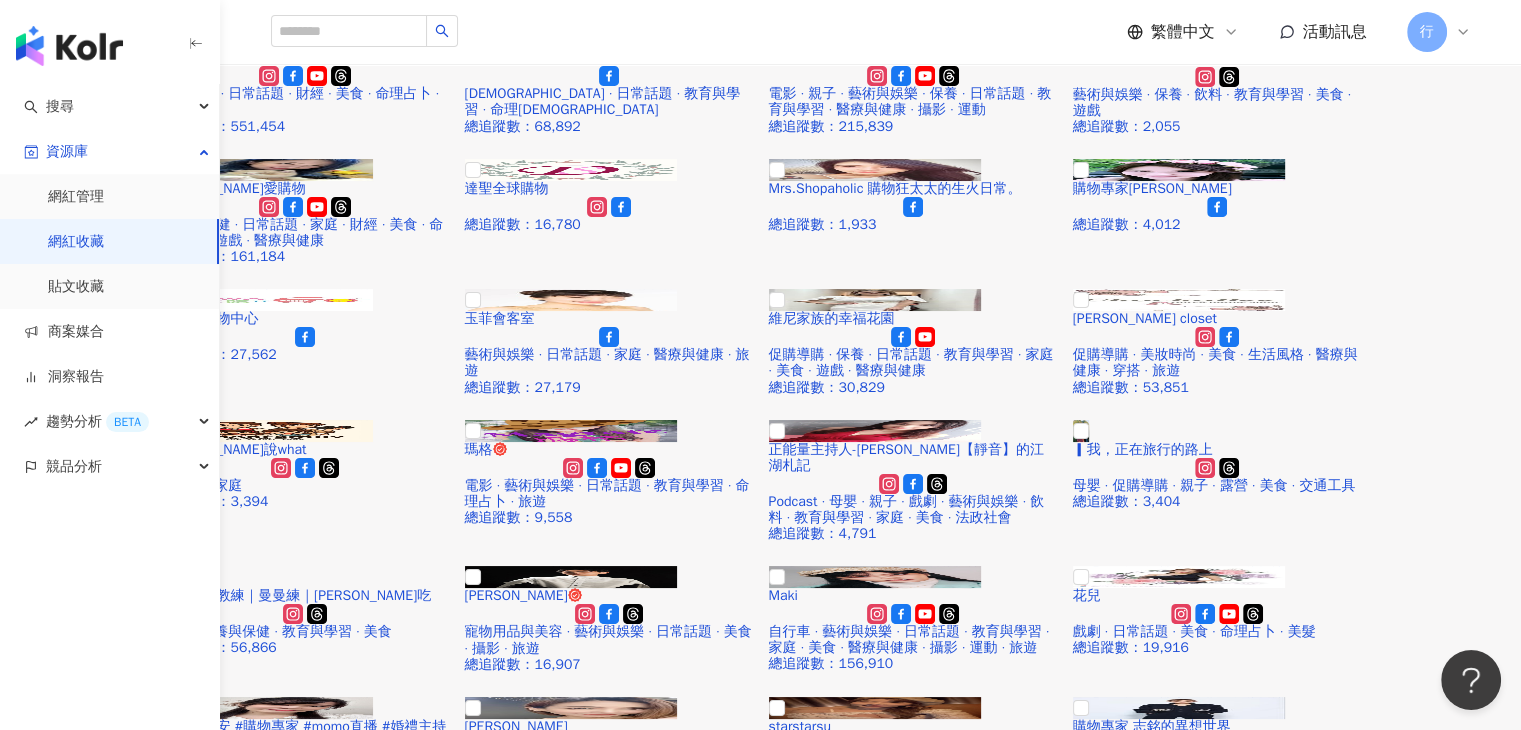 click at bounding box center (1325, 2133) 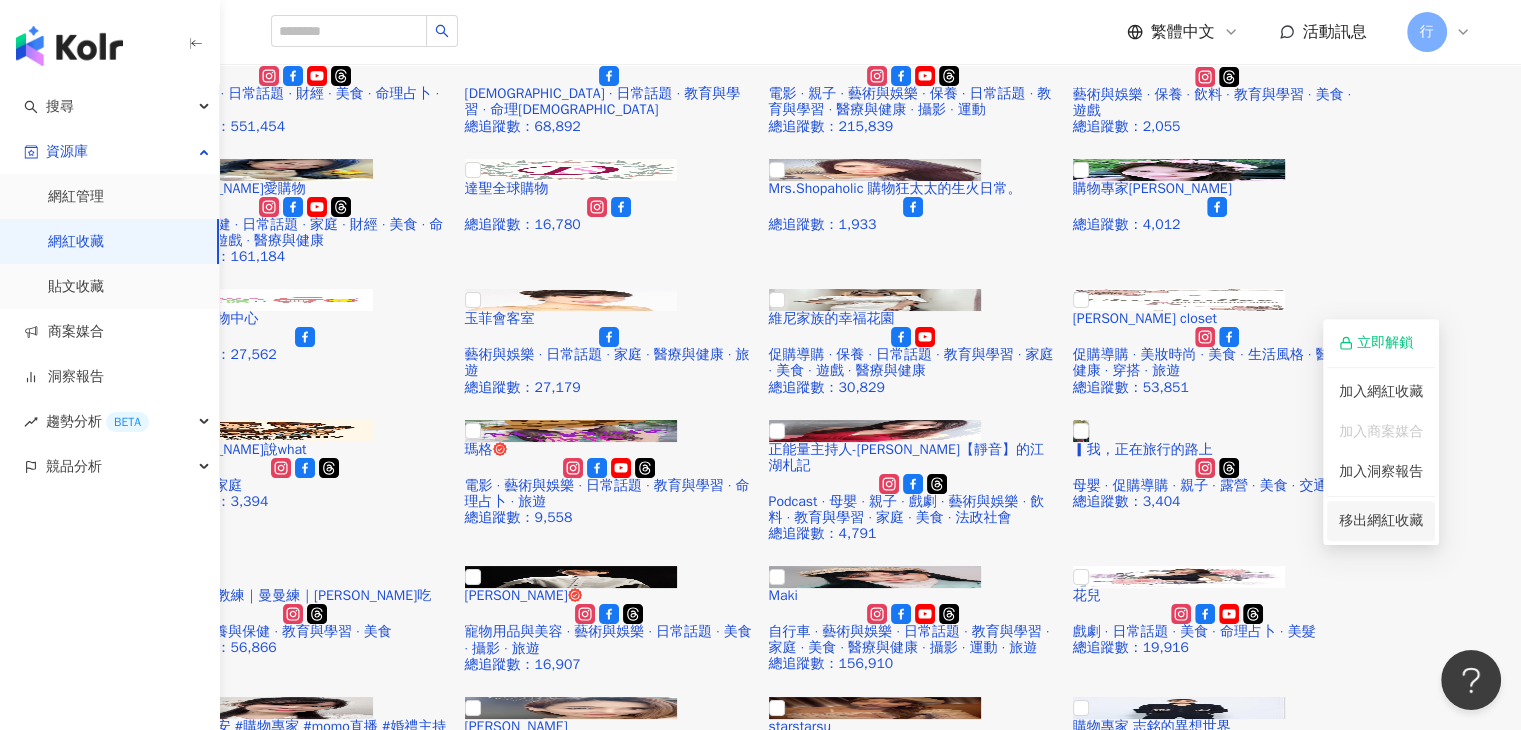click on "移出網紅收藏" at bounding box center (1381, 520) 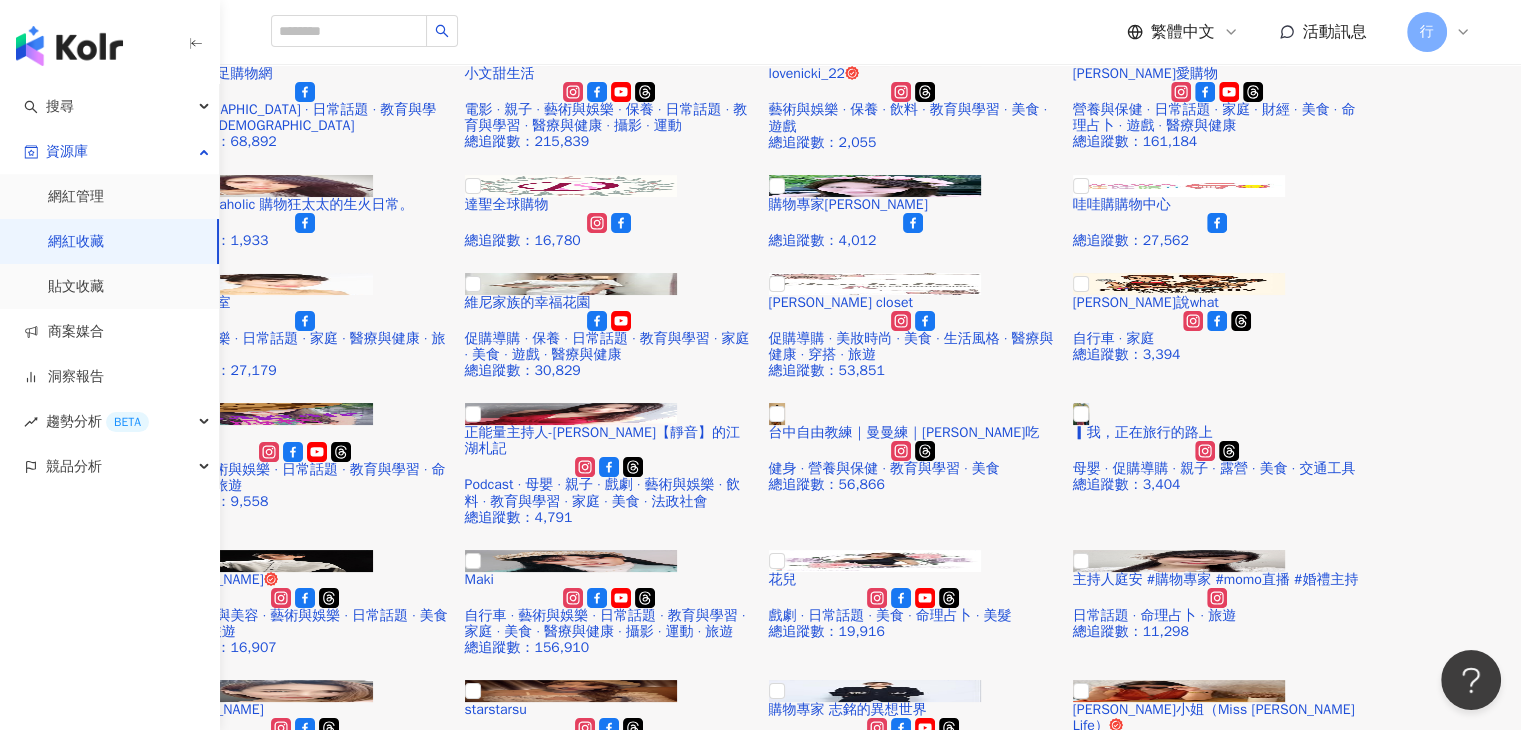 click on "網紅收藏" at bounding box center [76, 242] 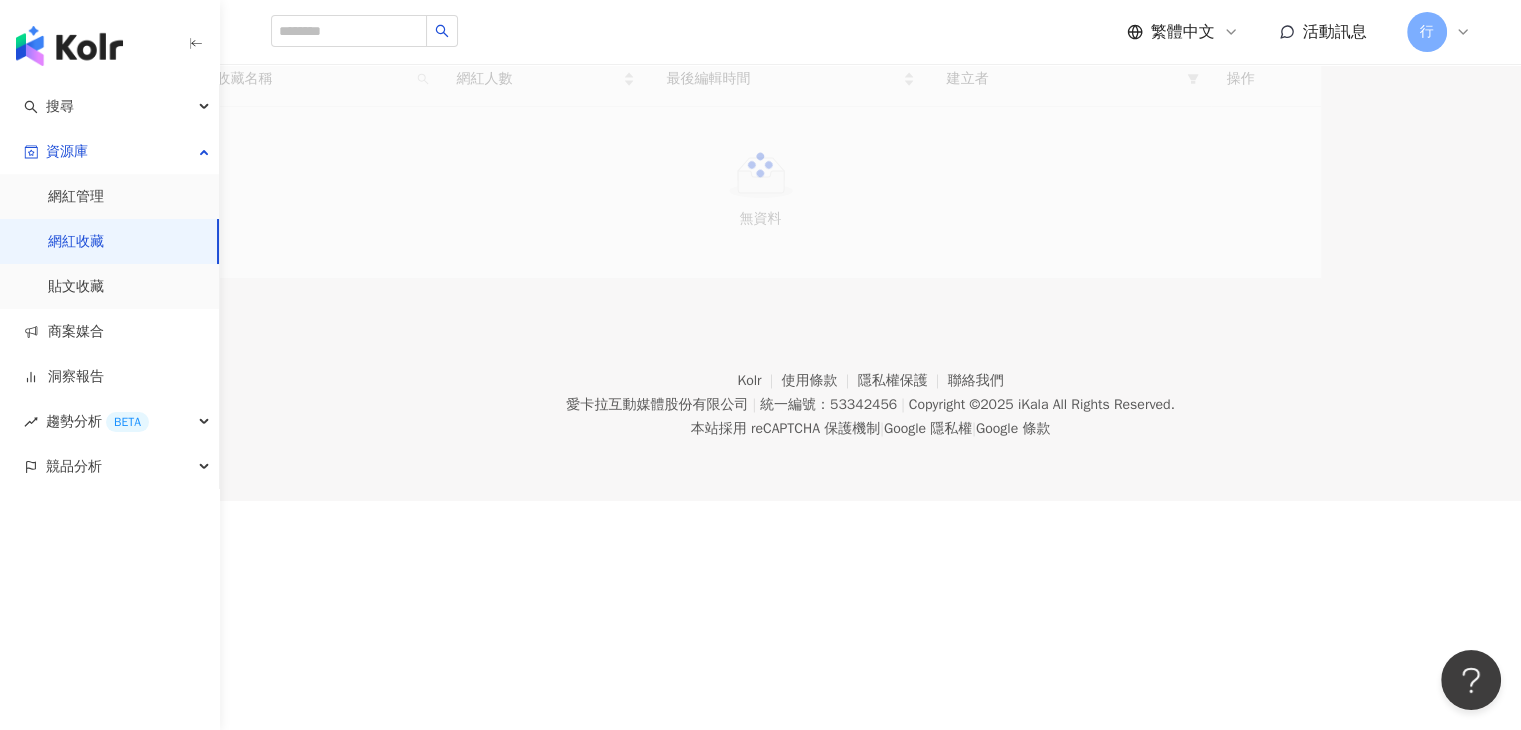 scroll, scrollTop: 0, scrollLeft: 0, axis: both 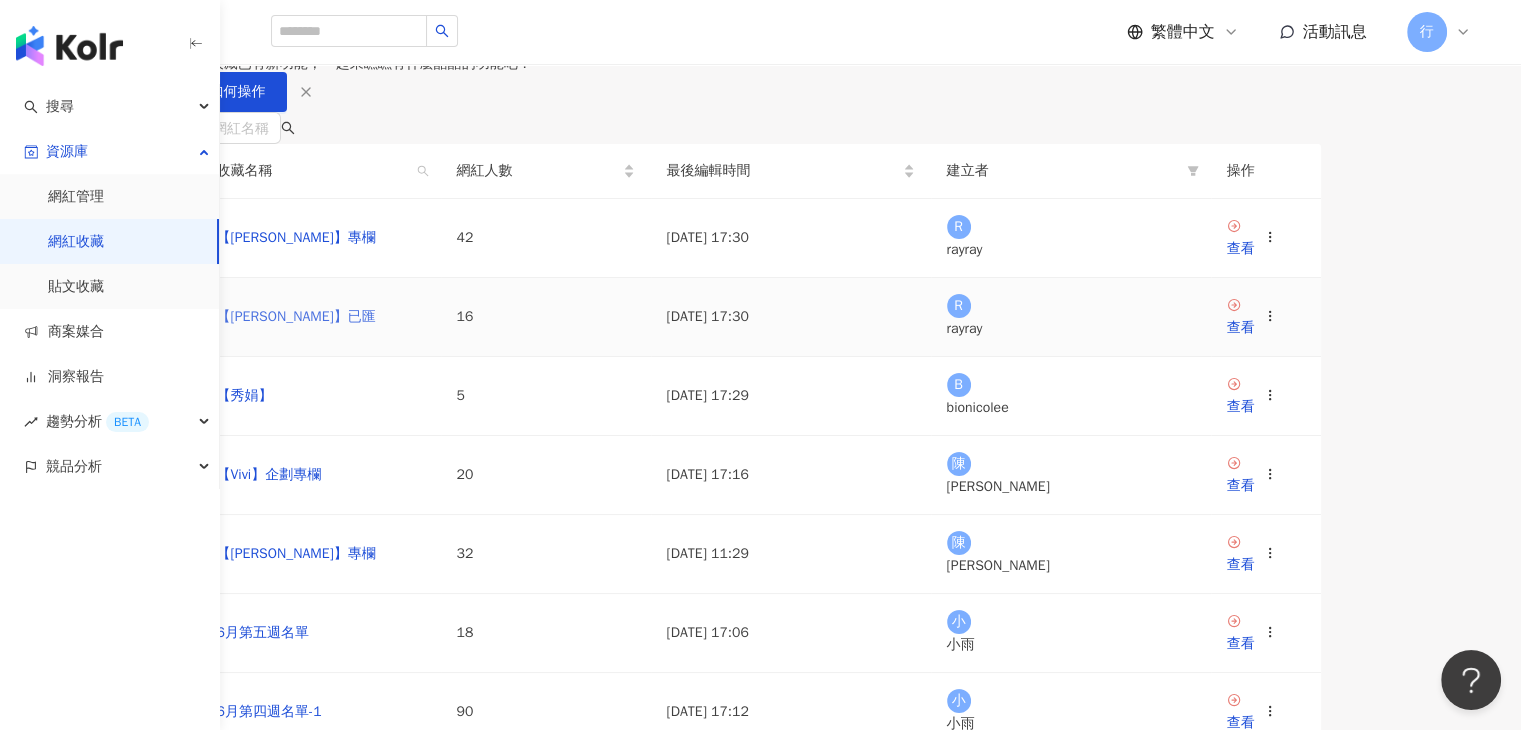 click on "【RAY】已匯" at bounding box center (296, 316) 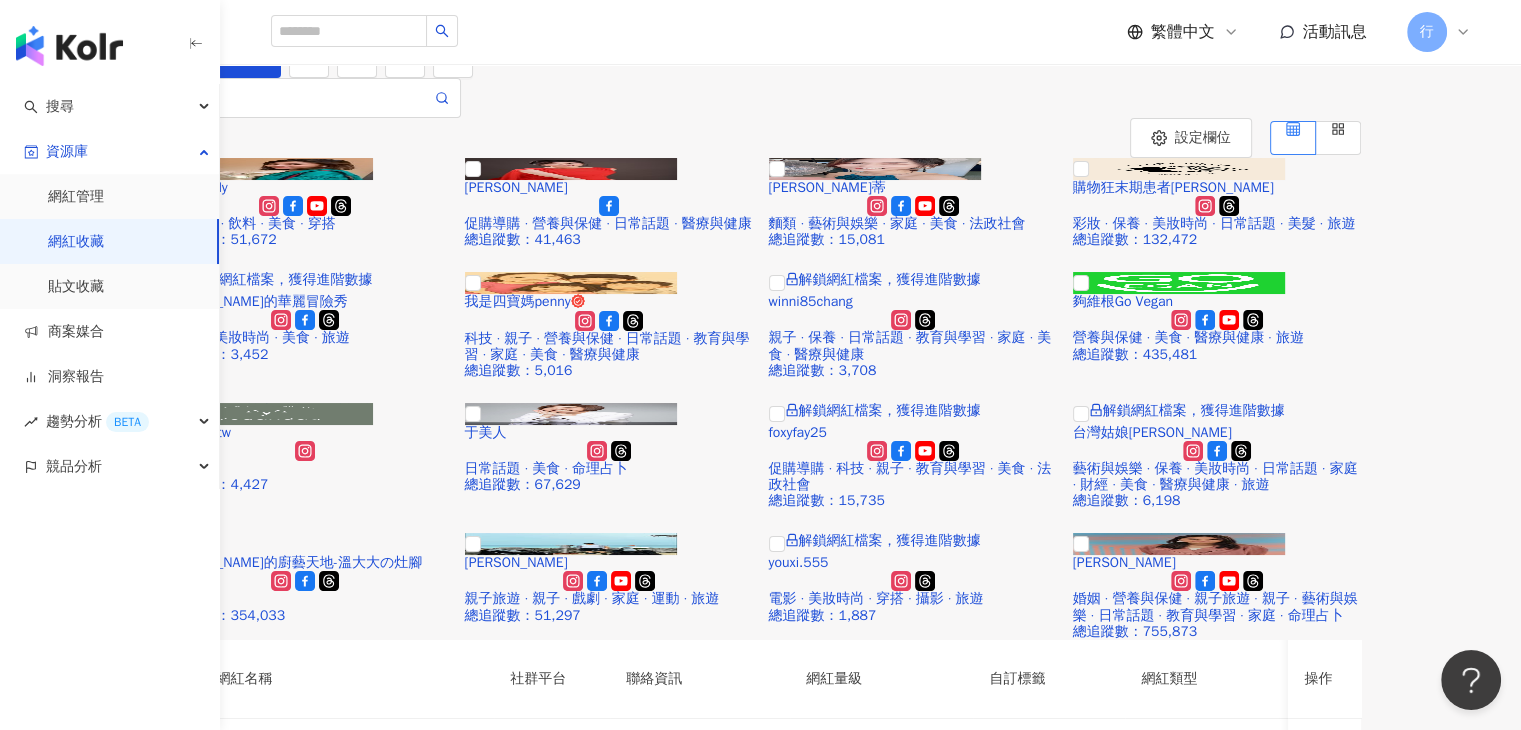 scroll, scrollTop: 0, scrollLeft: 0, axis: both 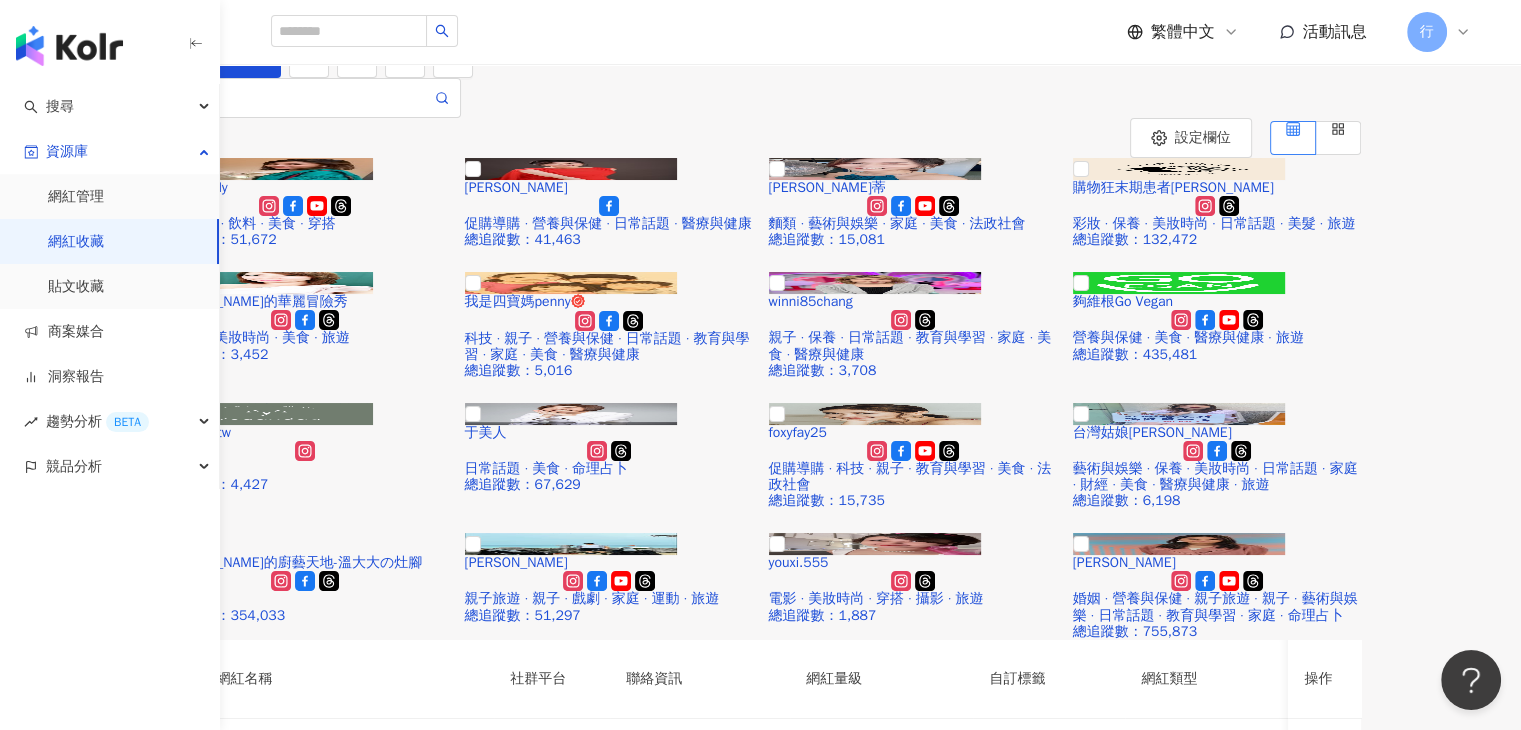 click on "網紅收藏" at bounding box center (76, 242) 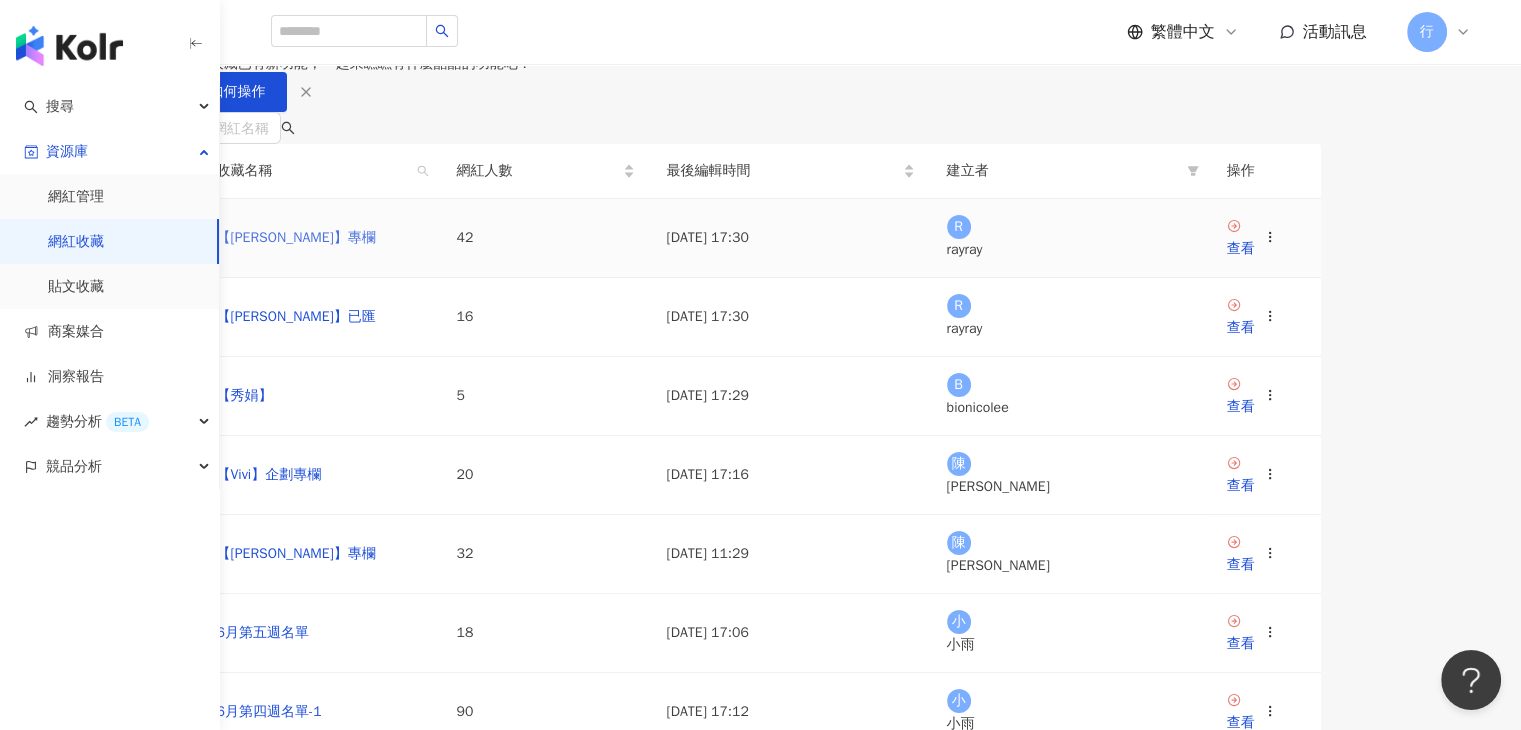 click on "【RAY】專欄" at bounding box center (296, 237) 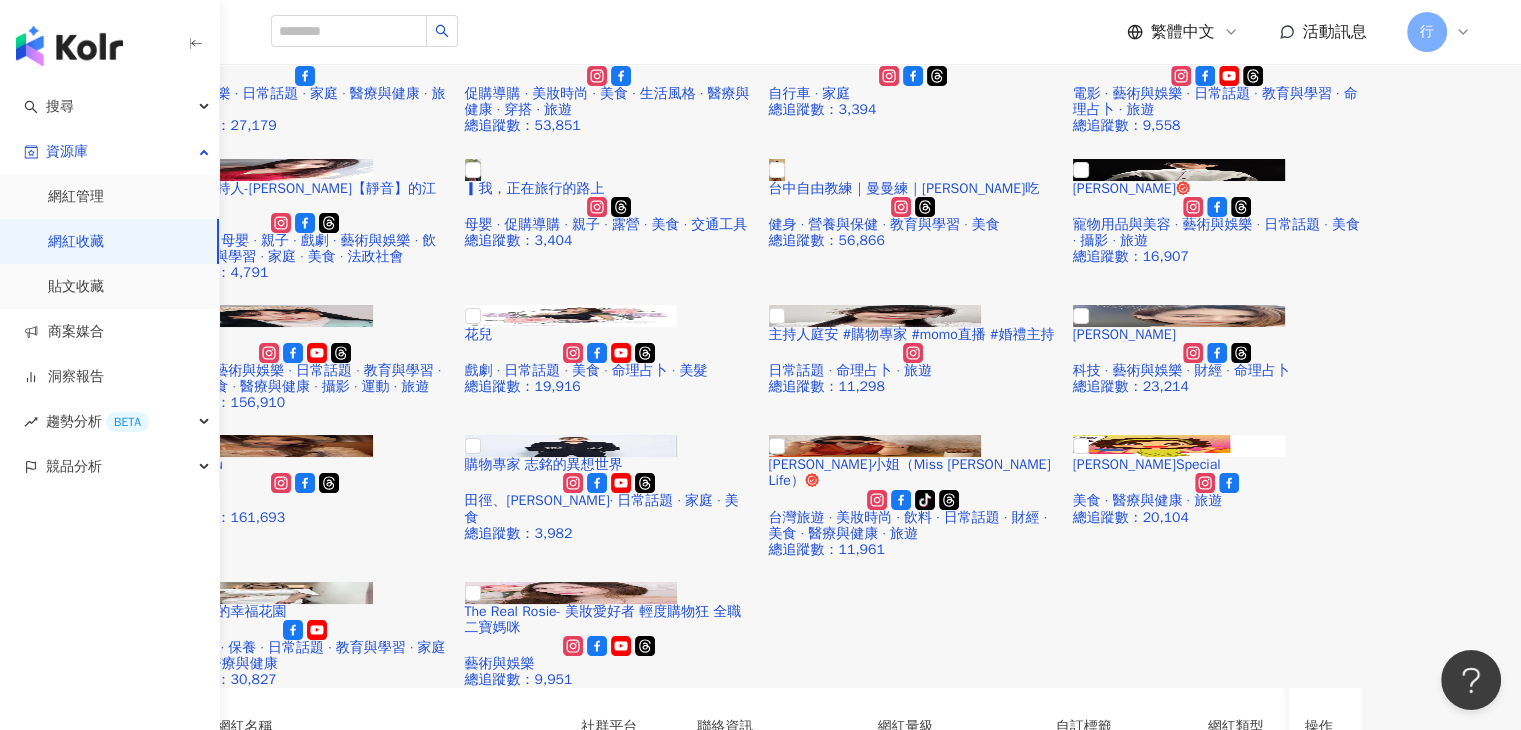 scroll, scrollTop: 835, scrollLeft: 0, axis: vertical 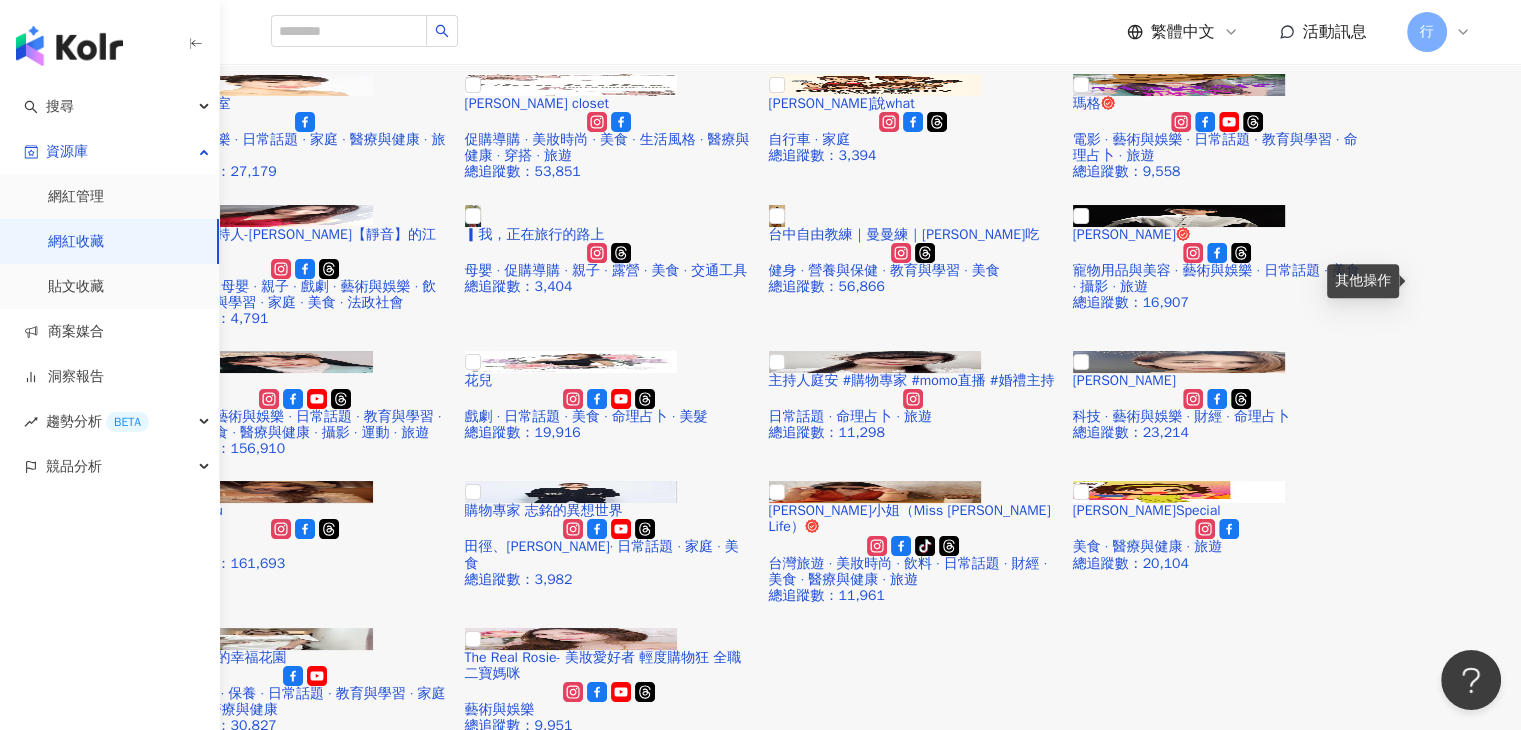 click at bounding box center (1325, 1714) 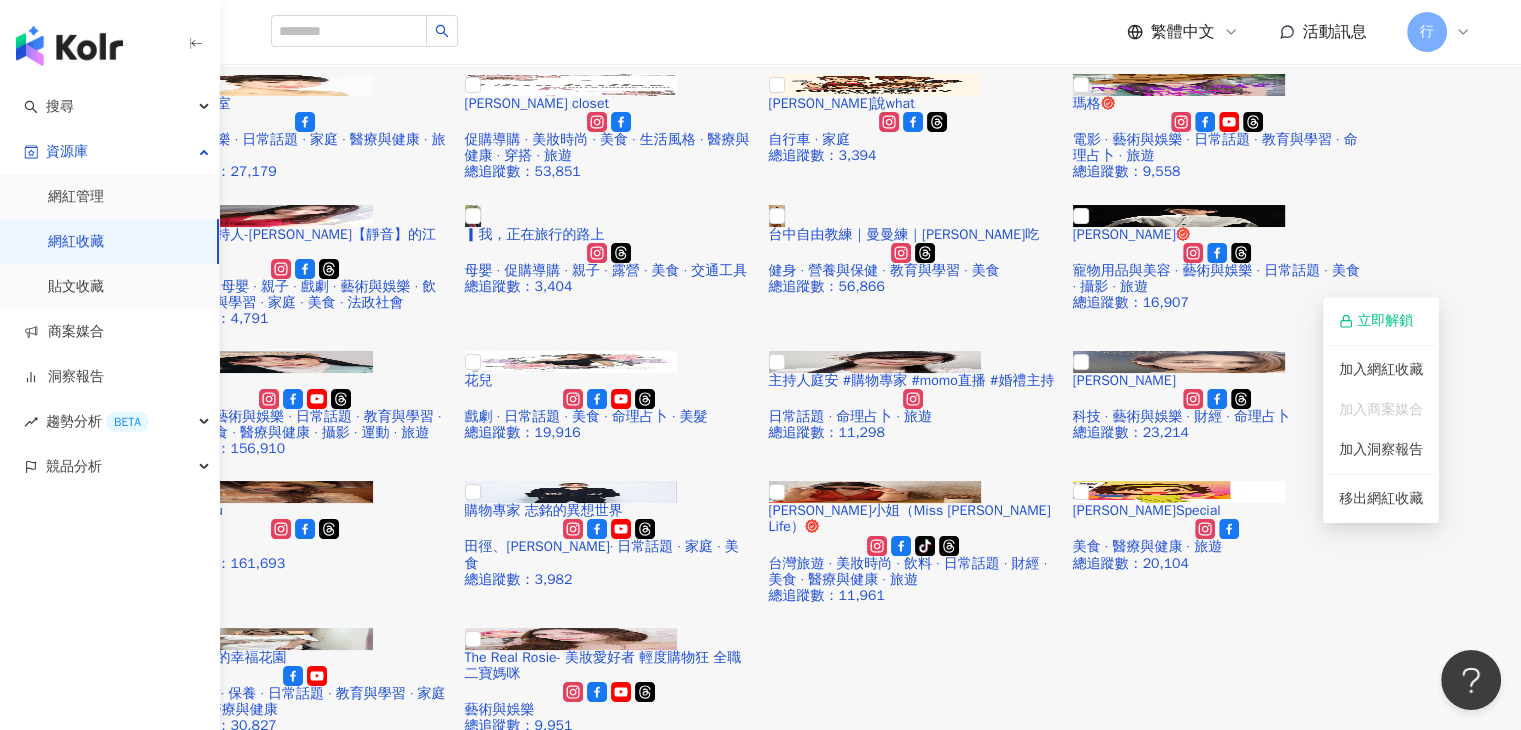 click on "網紅名稱 社群平台 聯絡資訊 網紅量級 自訂標籤 網紅類型 追蹤數 K-Score 近三個月 受眾主要年齡 受眾主要性別 互動率 近三個月 Reels 互動率 近三個月 Reels 觀看率 近三個月 漲粉率 近三個月 已加入的收藏夾 已加入的商案媒合 已加入的洞察報告 最新足跡 操作                                         維尼家族的幸福花園 新增聯絡方式 小型網紅 (3萬-5萬) 新增標籤 促購導購 保養 日常話題 教育與學習 家庭 美食 醫療與健康 - - - - - - - - 1 個 - - 新增至收藏夾  【RAY】專欄 lovenicki_22 新增聯絡方式 奈米網紅 (<1萬) 新增標籤 藝術與娛樂 保養 飲料 教育與學習 美食 遊戲 1,849 85 20-24 歲 (46.7%) 女性 (46.7%) 1.33% 0.02% 27.5% 50% 1 個 - - 新增至收藏夾  【RAY】專欄 The Real Rosie- 美妝愛好者 輕度購物狂 全職二寶媽咪 新增聯絡方式 奈米網紅 (<1萬) 新增標籤 藝術與娛樂 757 85 女性 (46.7%) -" at bounding box center [761, 1399] 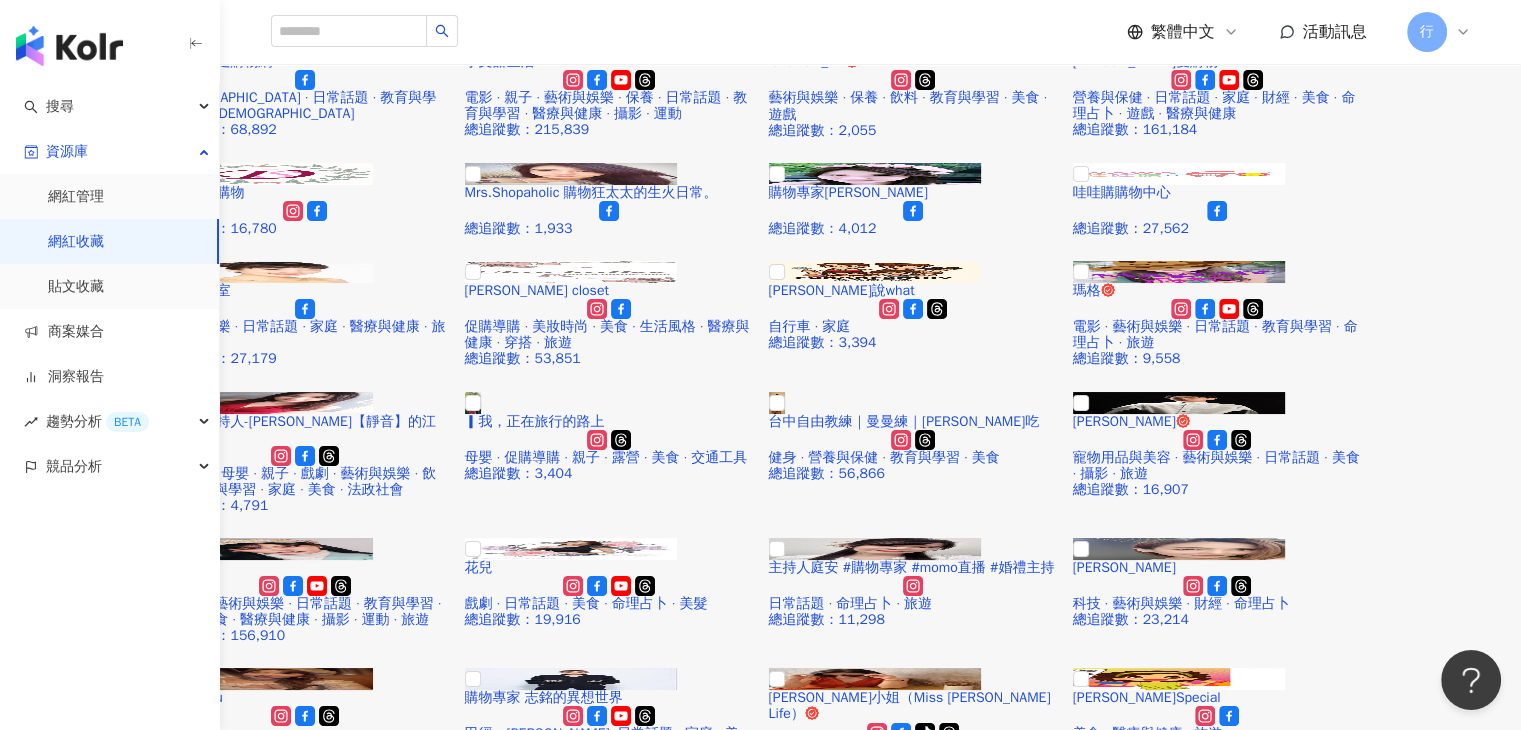 scroll, scrollTop: 635, scrollLeft: 0, axis: vertical 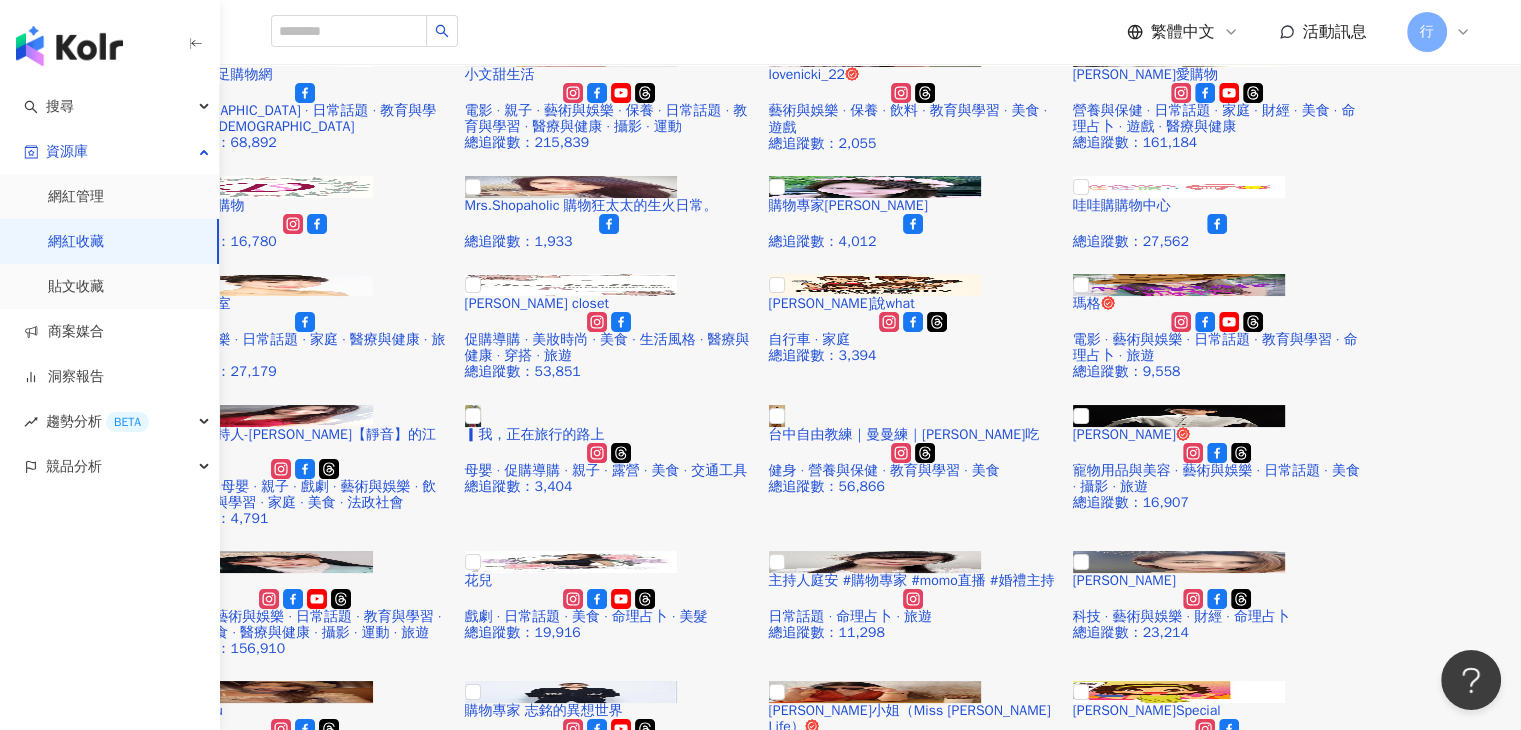 click on "禹安Special" at bounding box center (383, 1515) 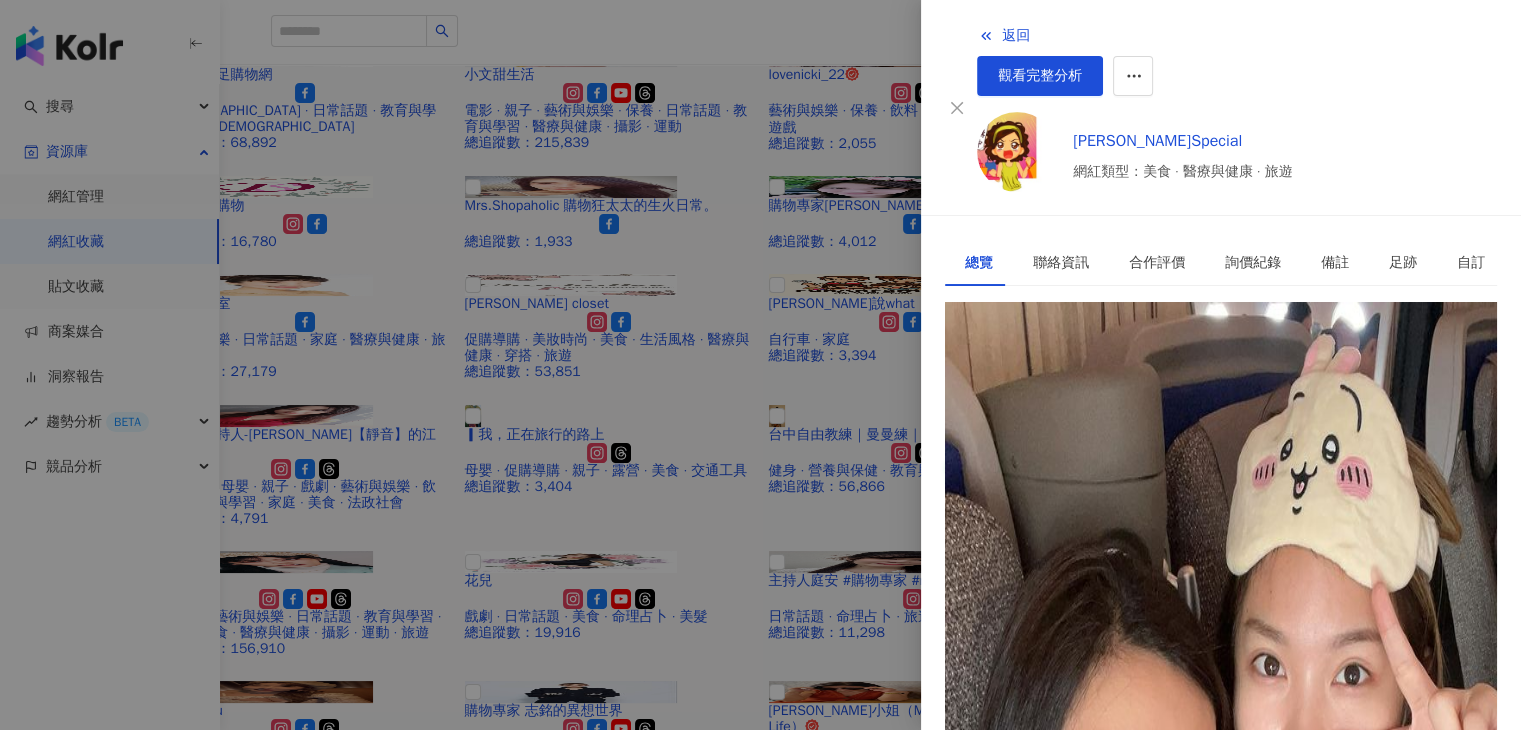 click at bounding box center (760, 365) 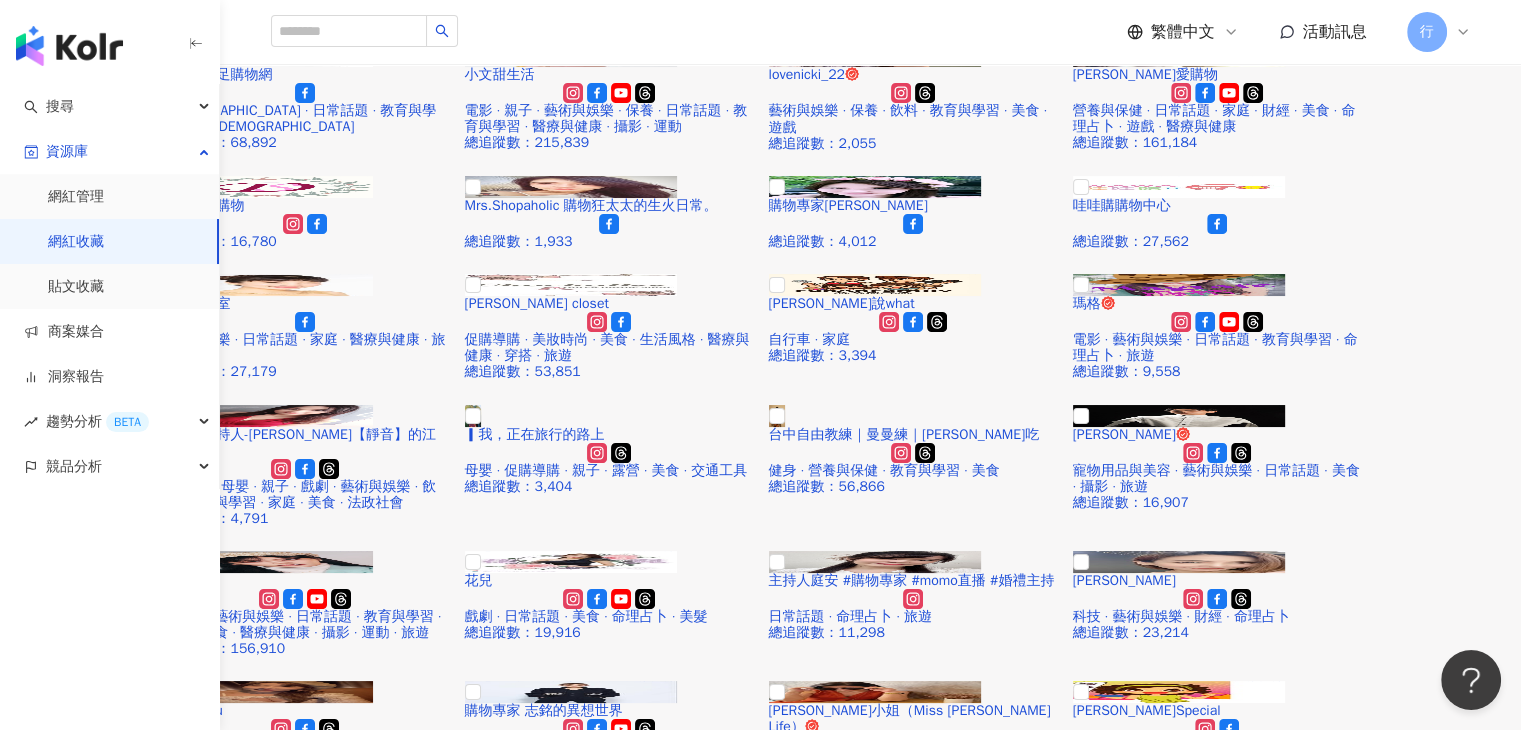 click on "鎮瀾宮買足購物網" at bounding box center [383, 1737] 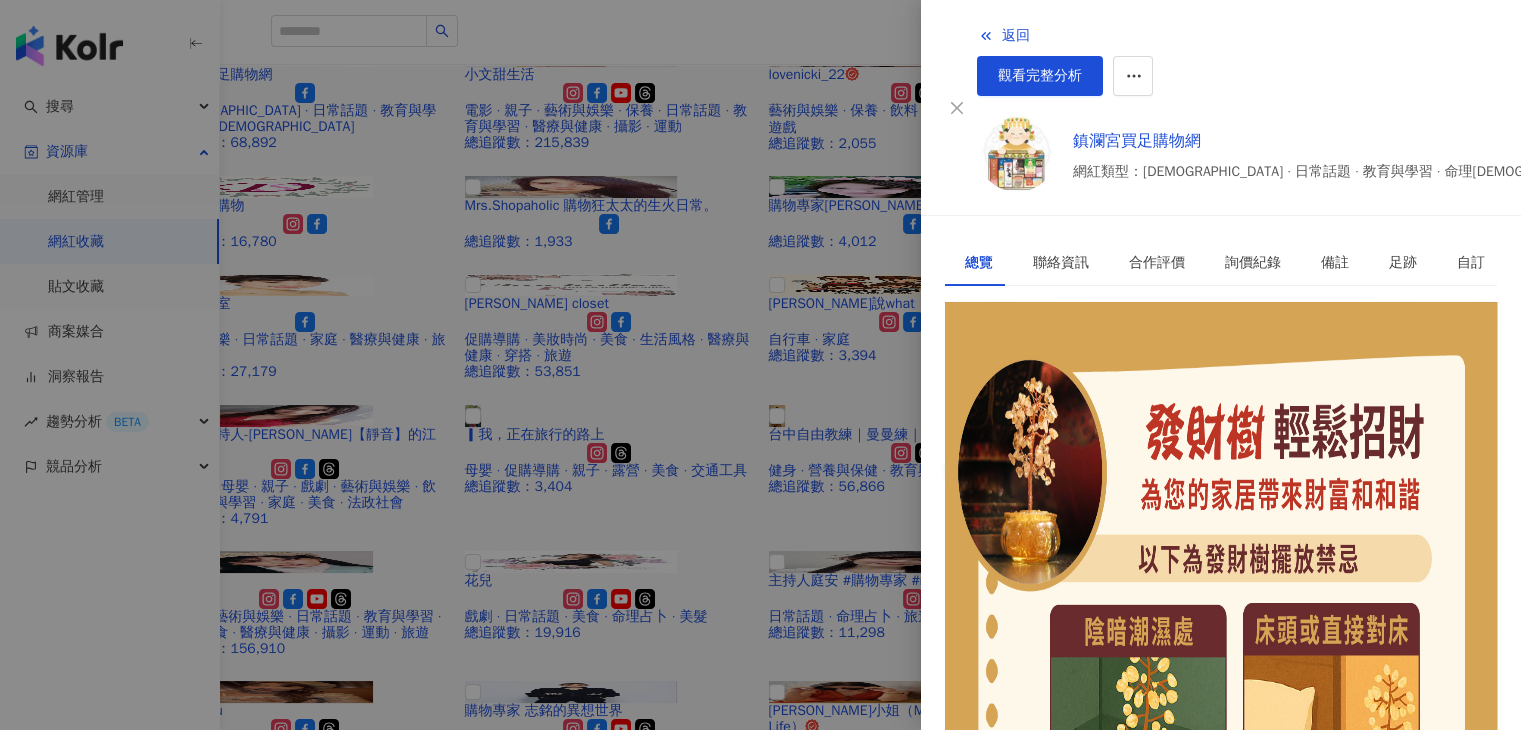 click on "返回 觀看完整分析 鎮瀾宮買足購物網 網紅類型：宗教 · 日常話題 · 教育與學習 · 命理占卜" at bounding box center [1295, 107] 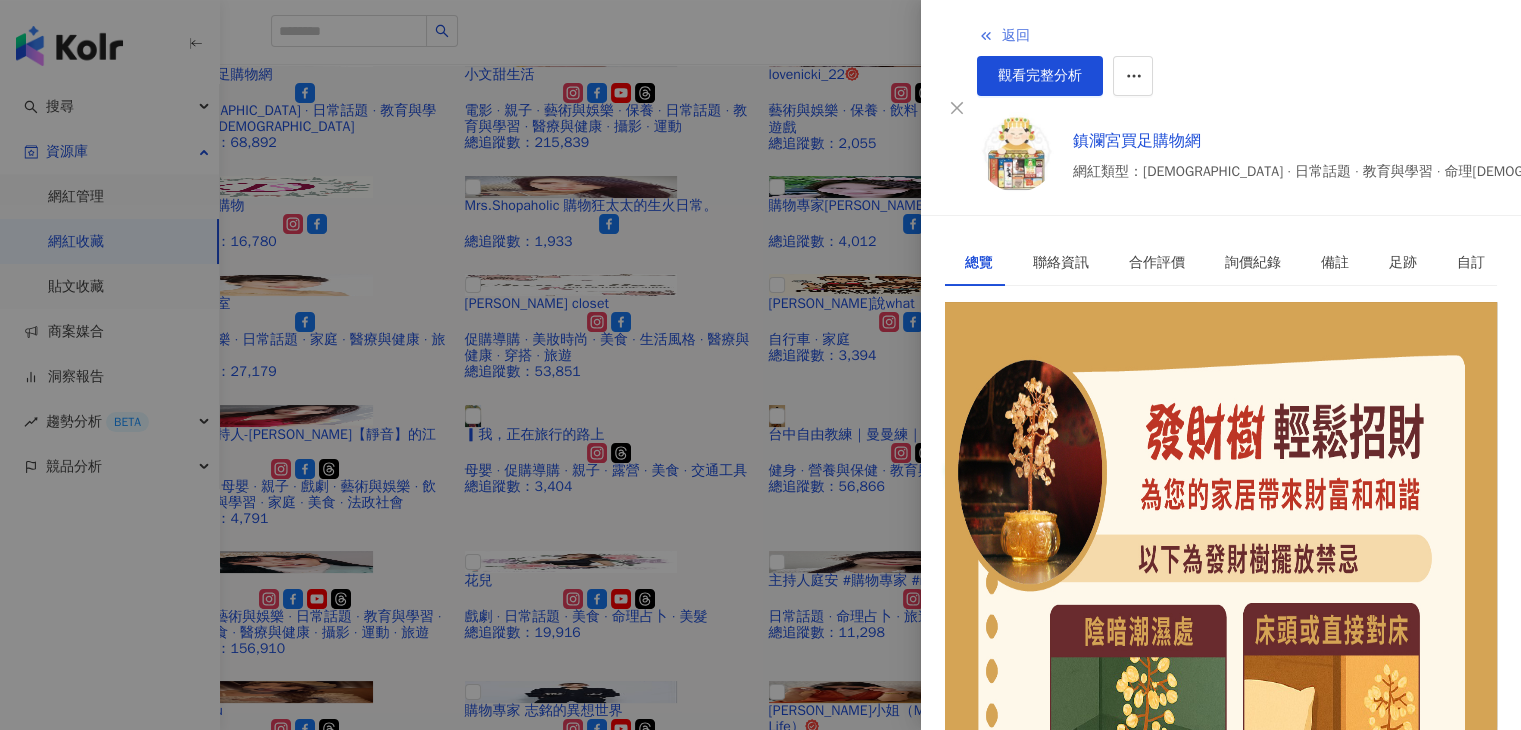 click on "返回" at bounding box center [1016, 36] 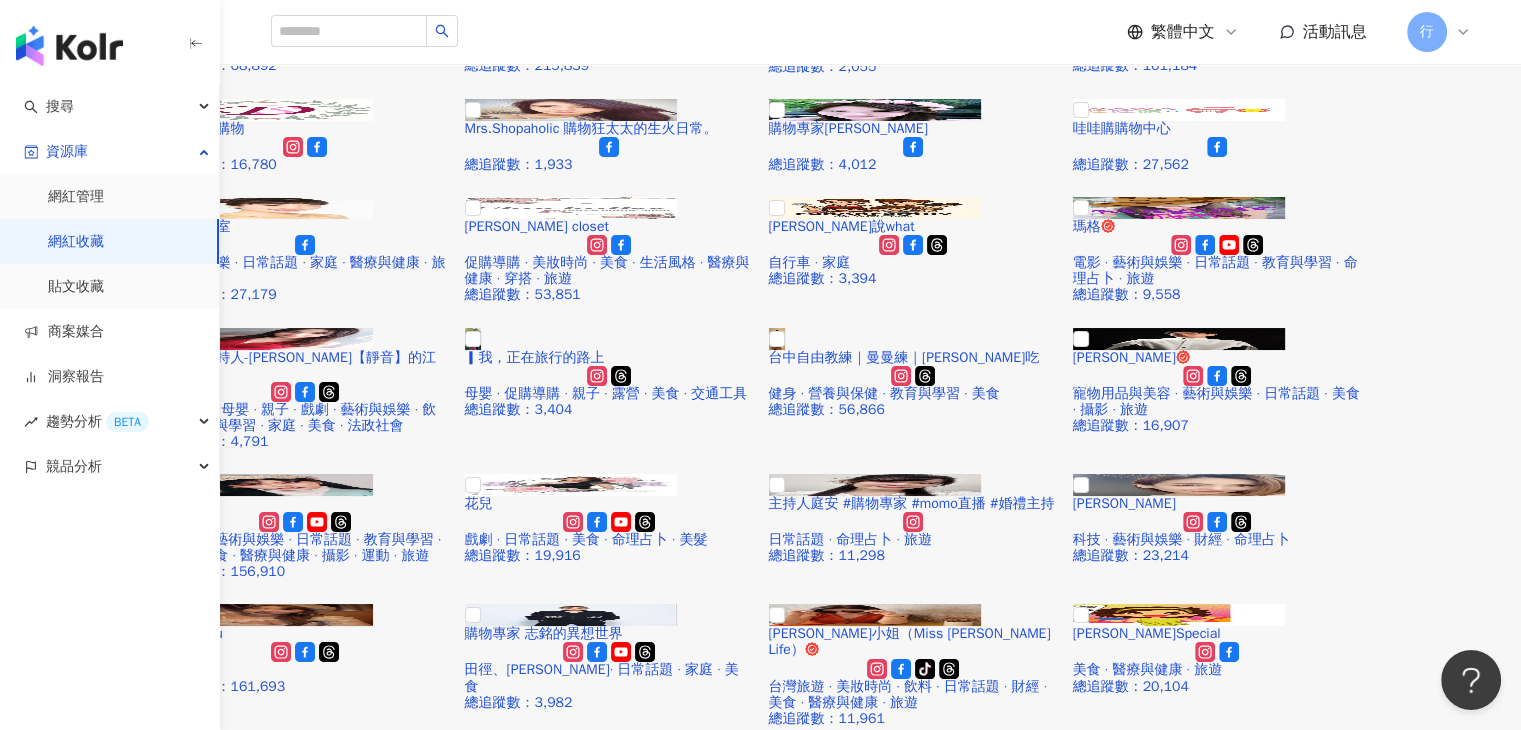 scroll, scrollTop: 735, scrollLeft: 0, axis: vertical 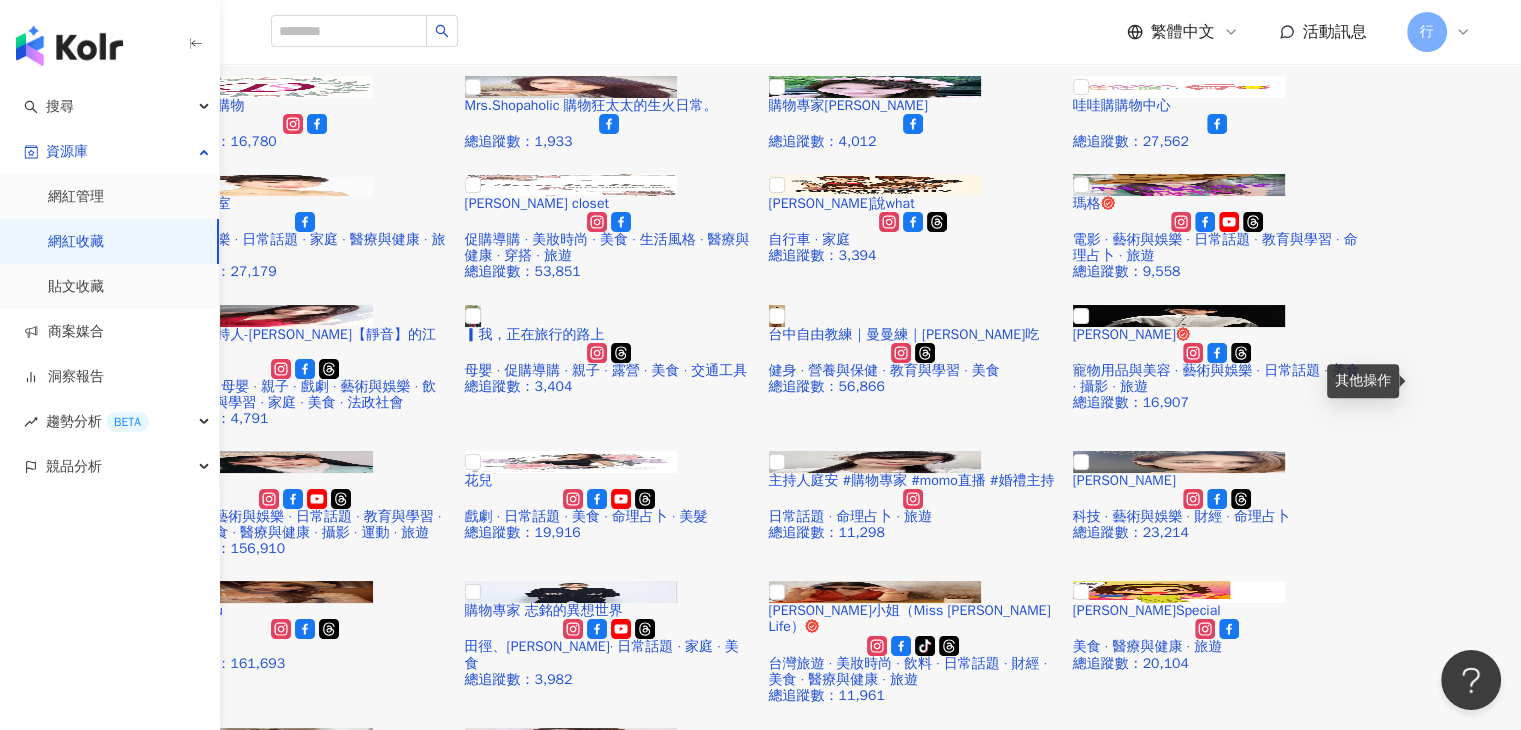 click at bounding box center (1325, 1814) 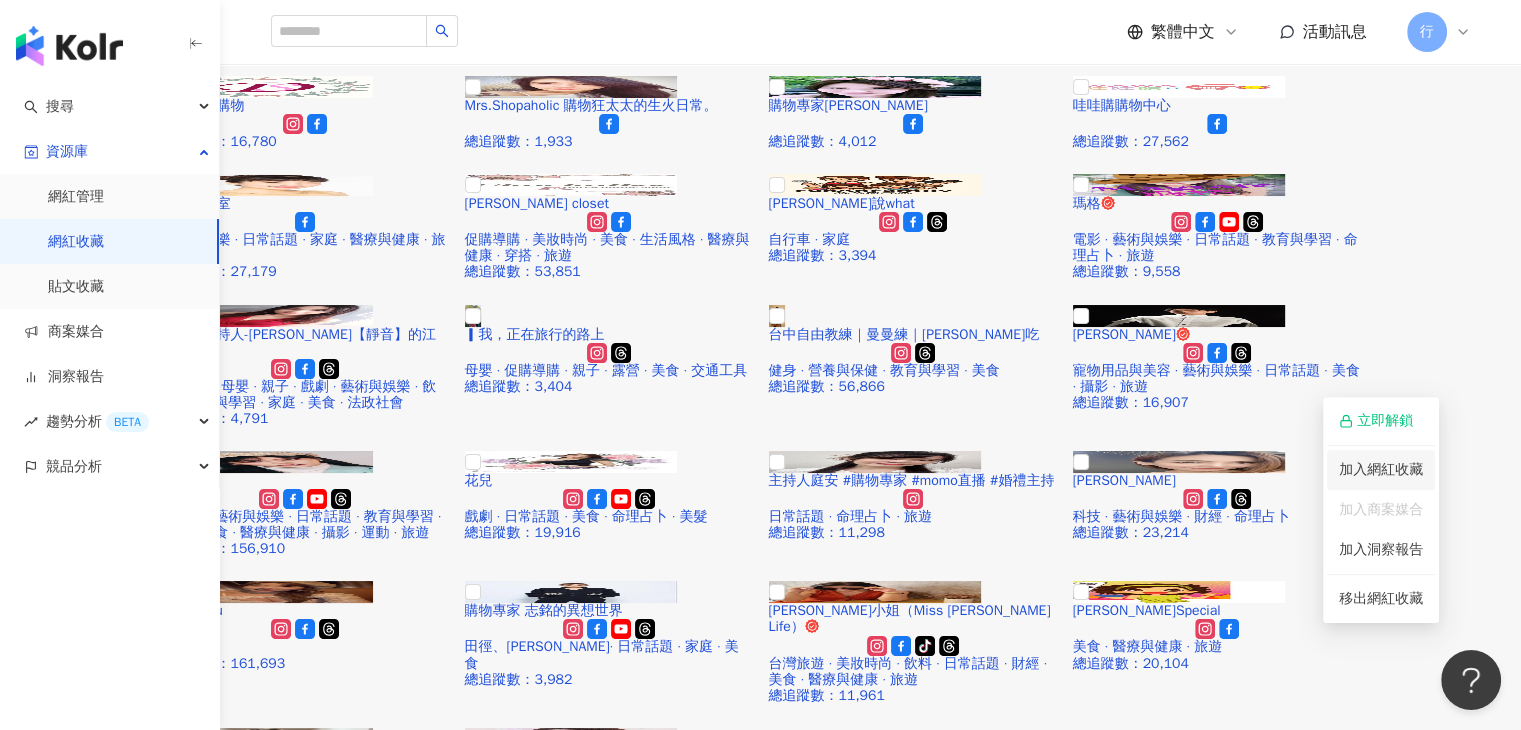 click on "加入網紅收藏" at bounding box center (1381, 470) 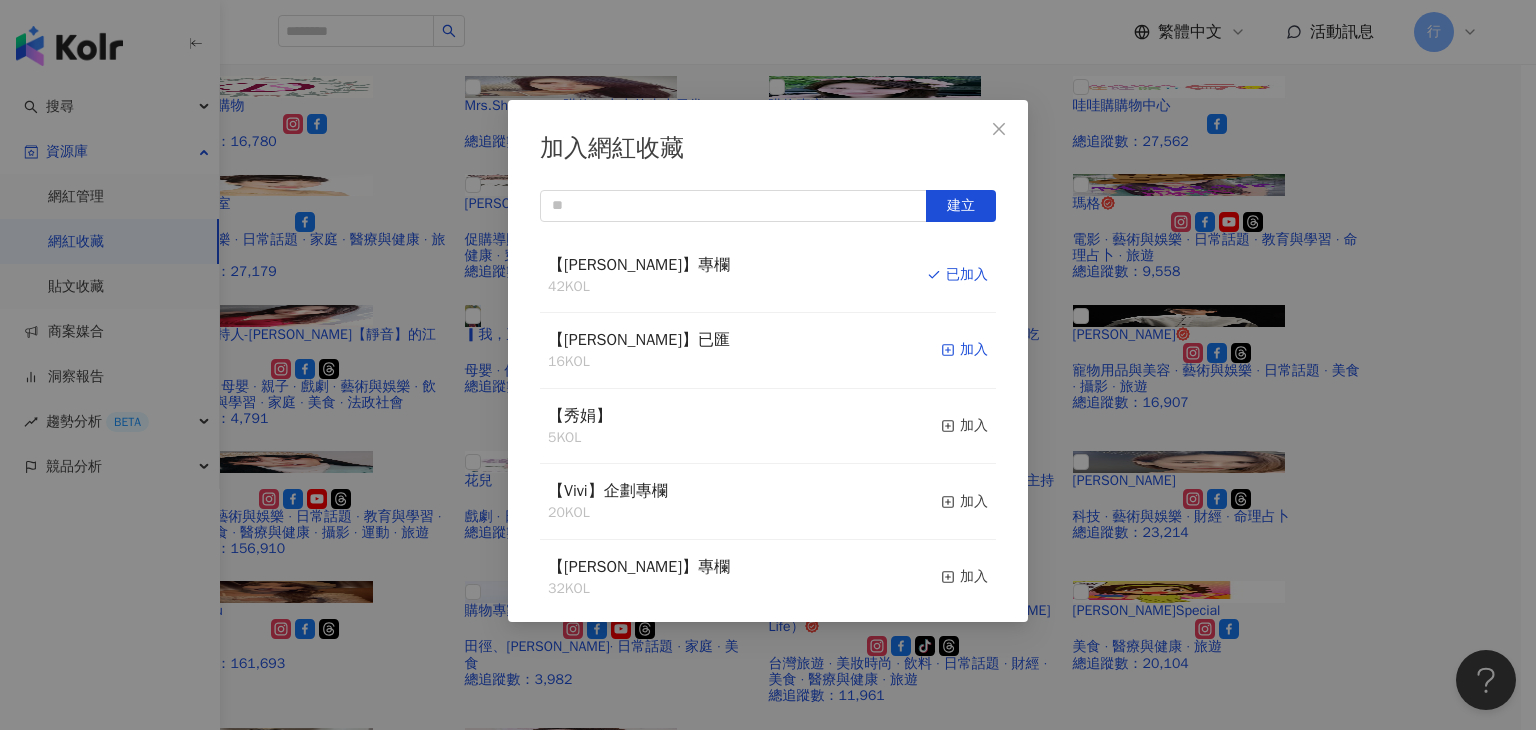 click on "加入" at bounding box center [964, 350] 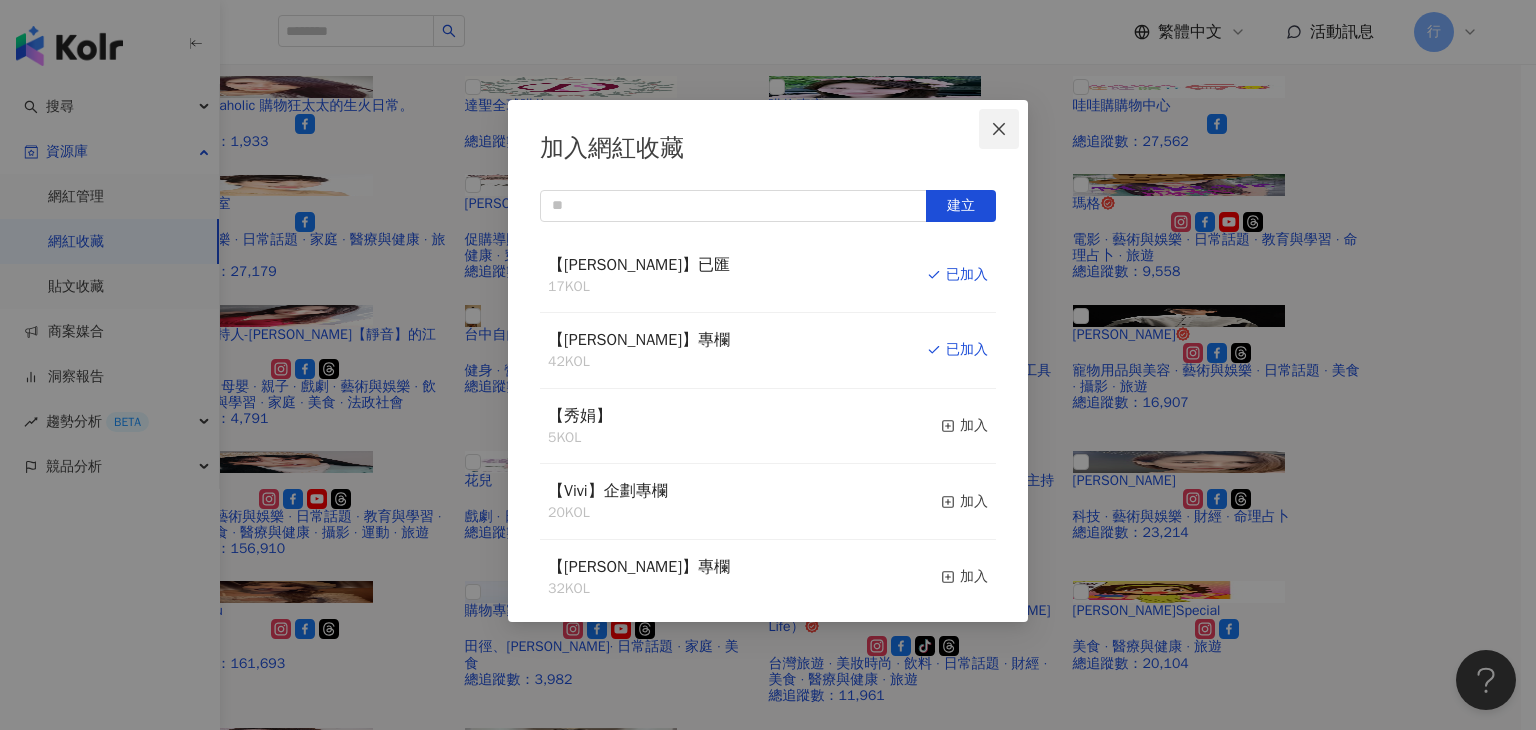 click 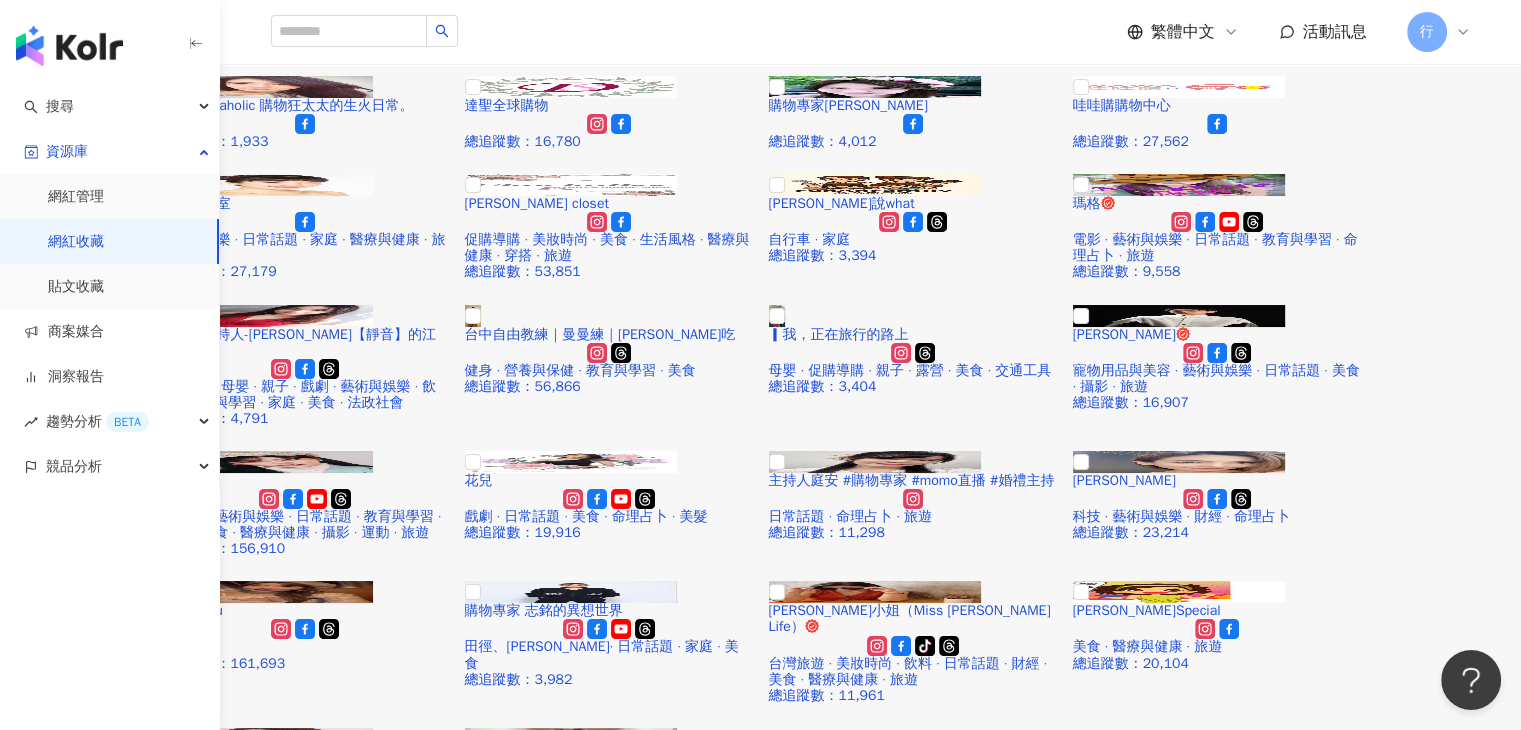 click 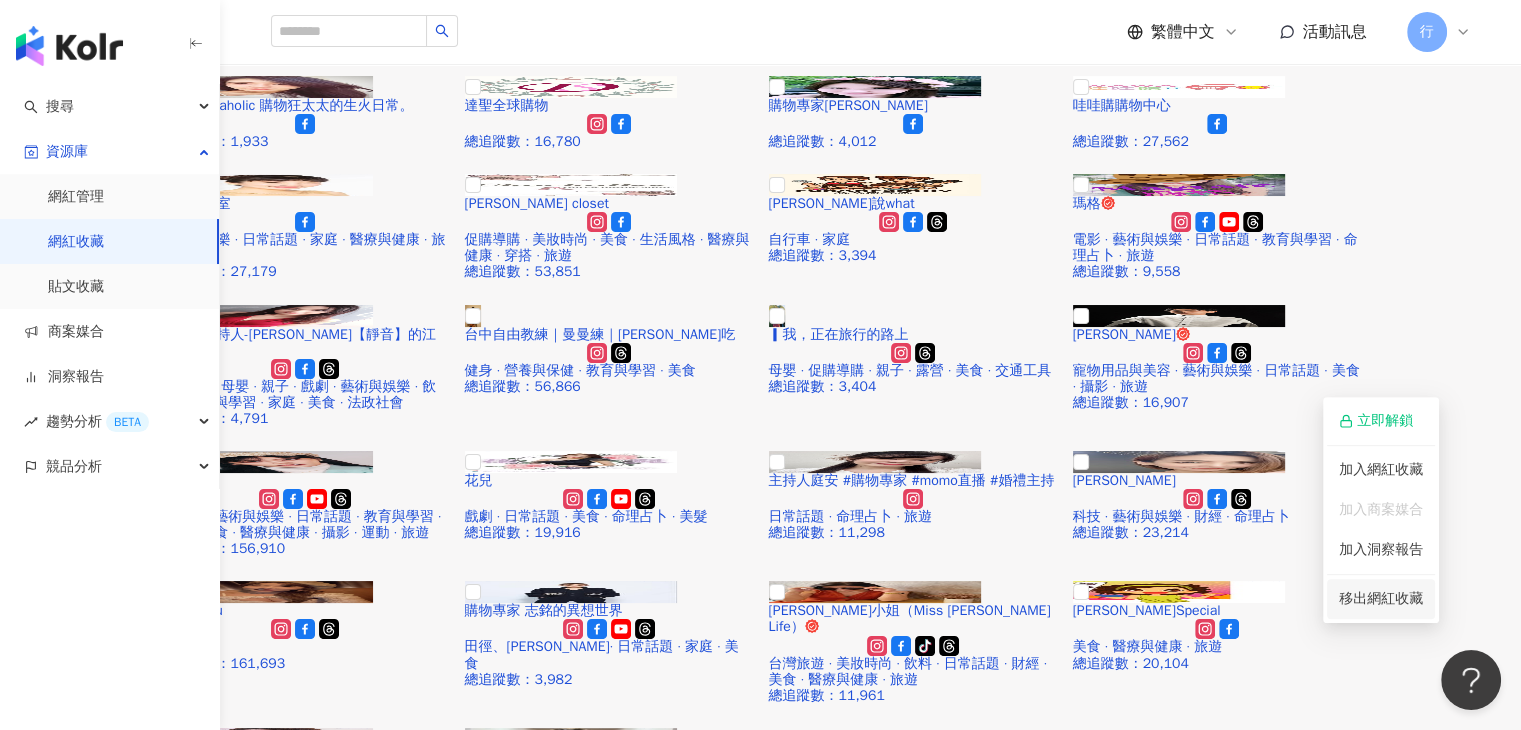 click on "移出網紅收藏" at bounding box center (1381, 598) 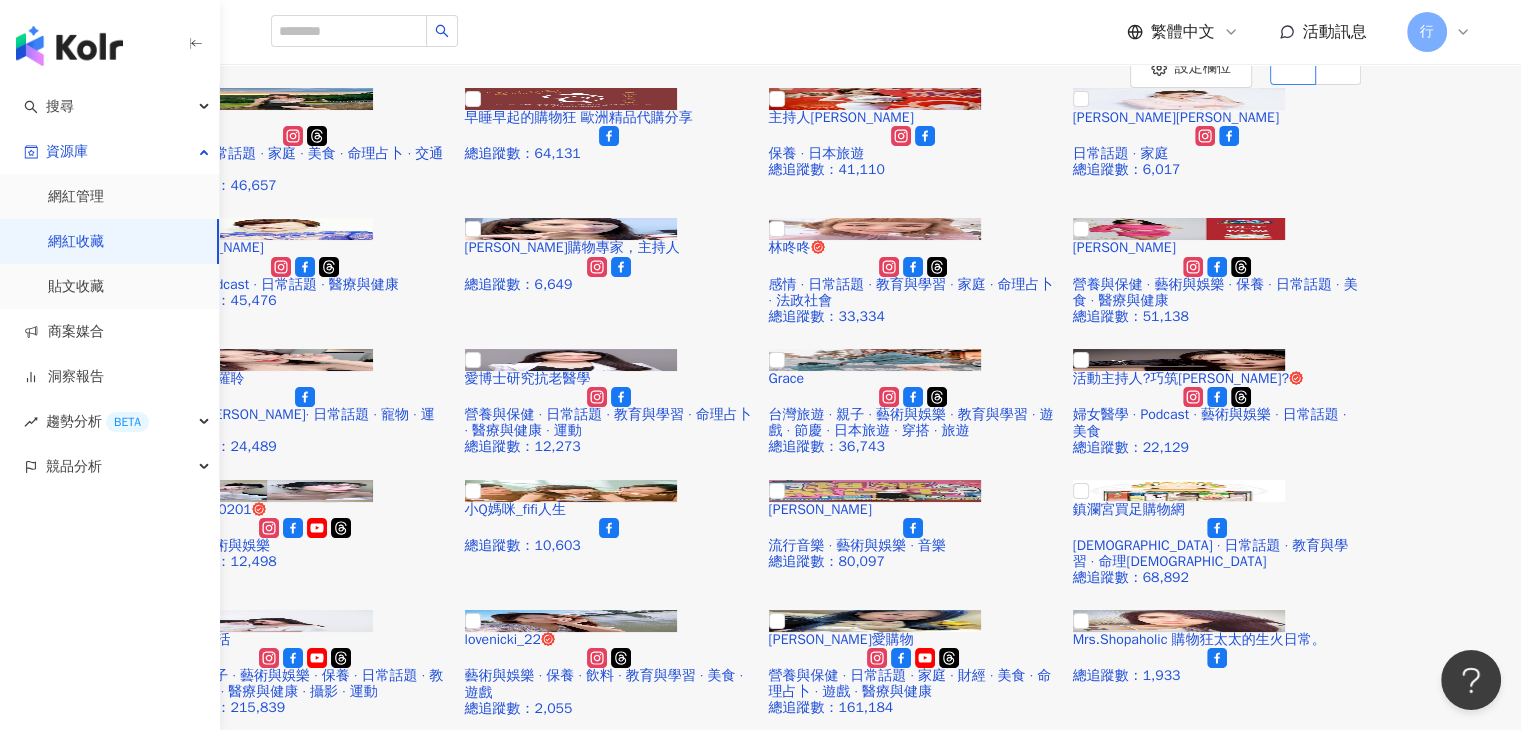 scroll, scrollTop: 35, scrollLeft: 0, axis: vertical 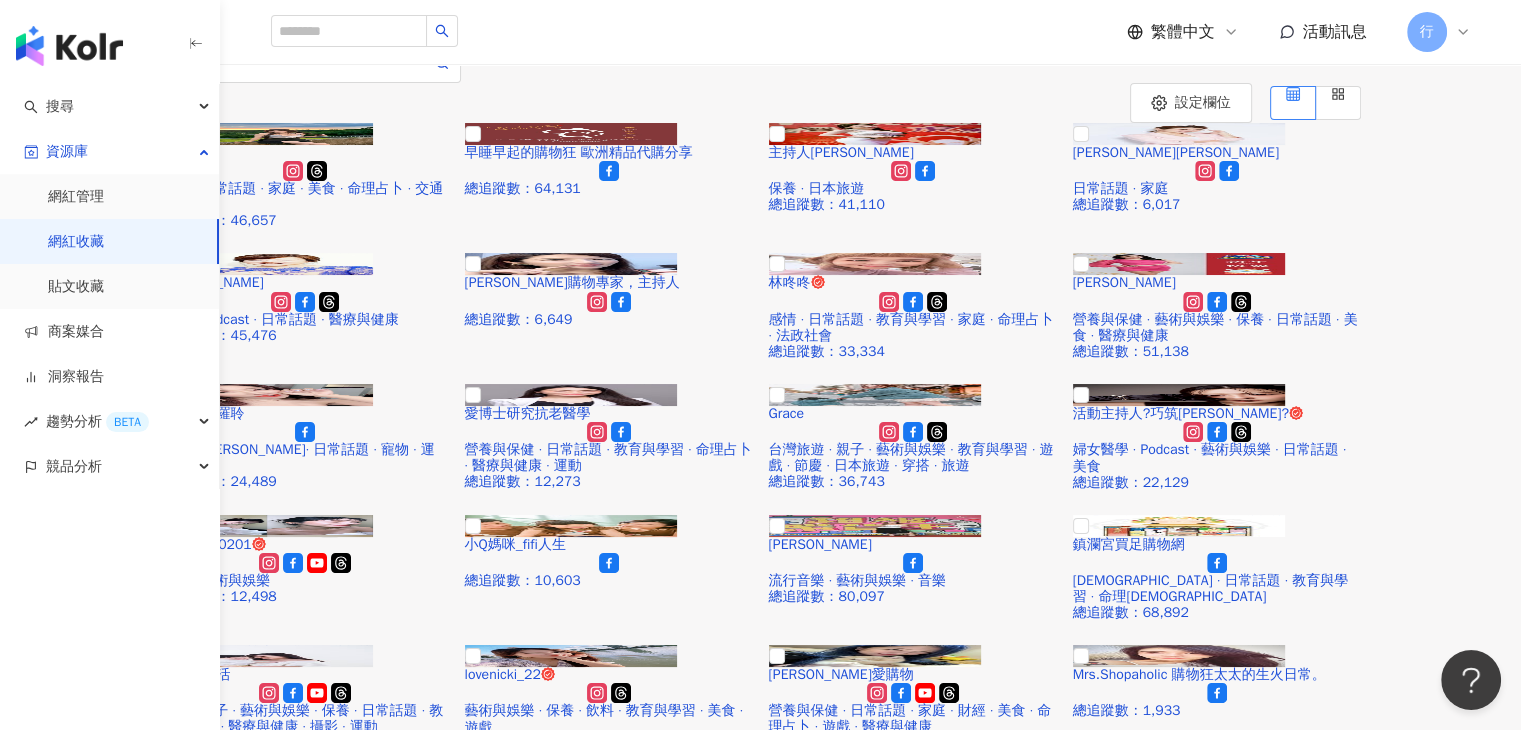 click at bounding box center [1325, 1679] 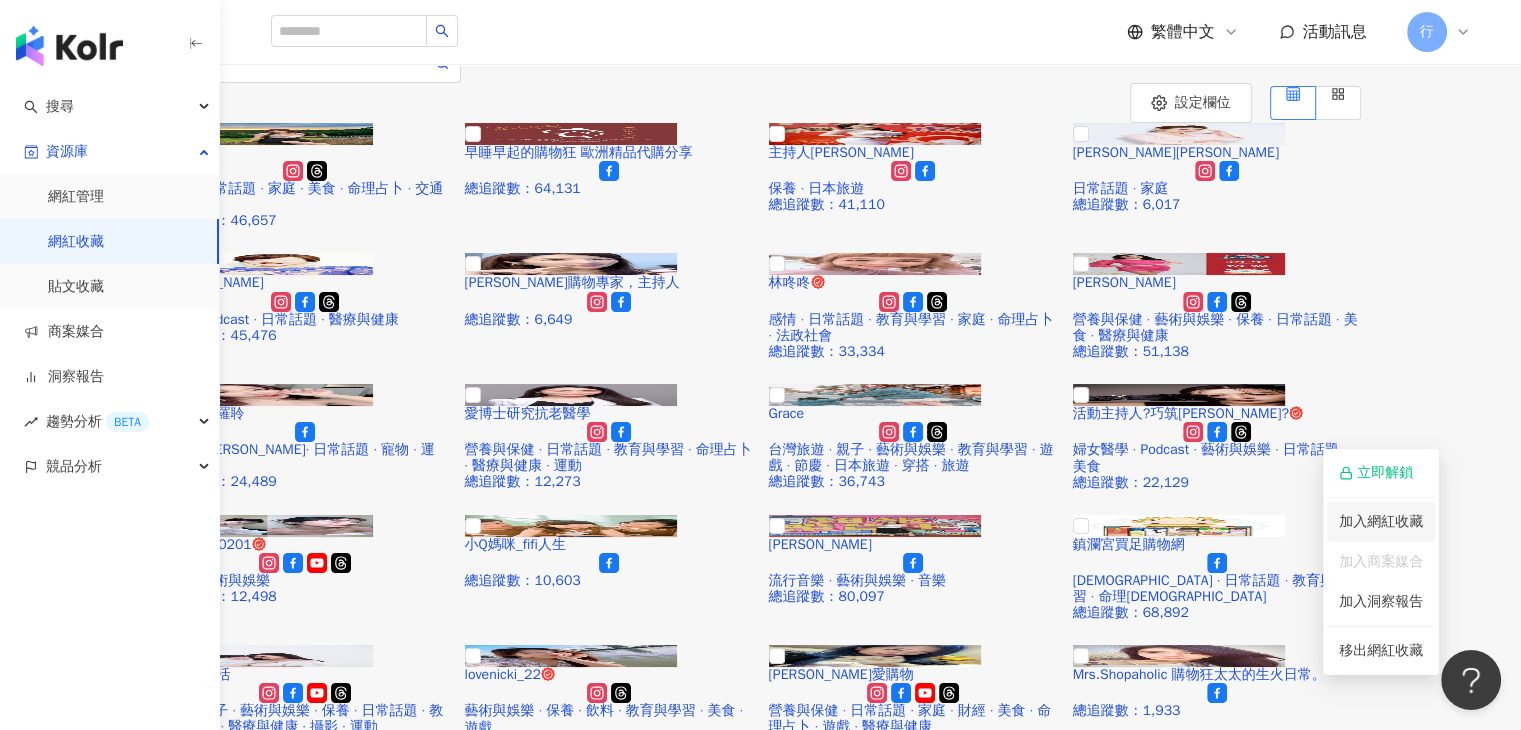 click on "加入網紅收藏" at bounding box center [1381, 522] 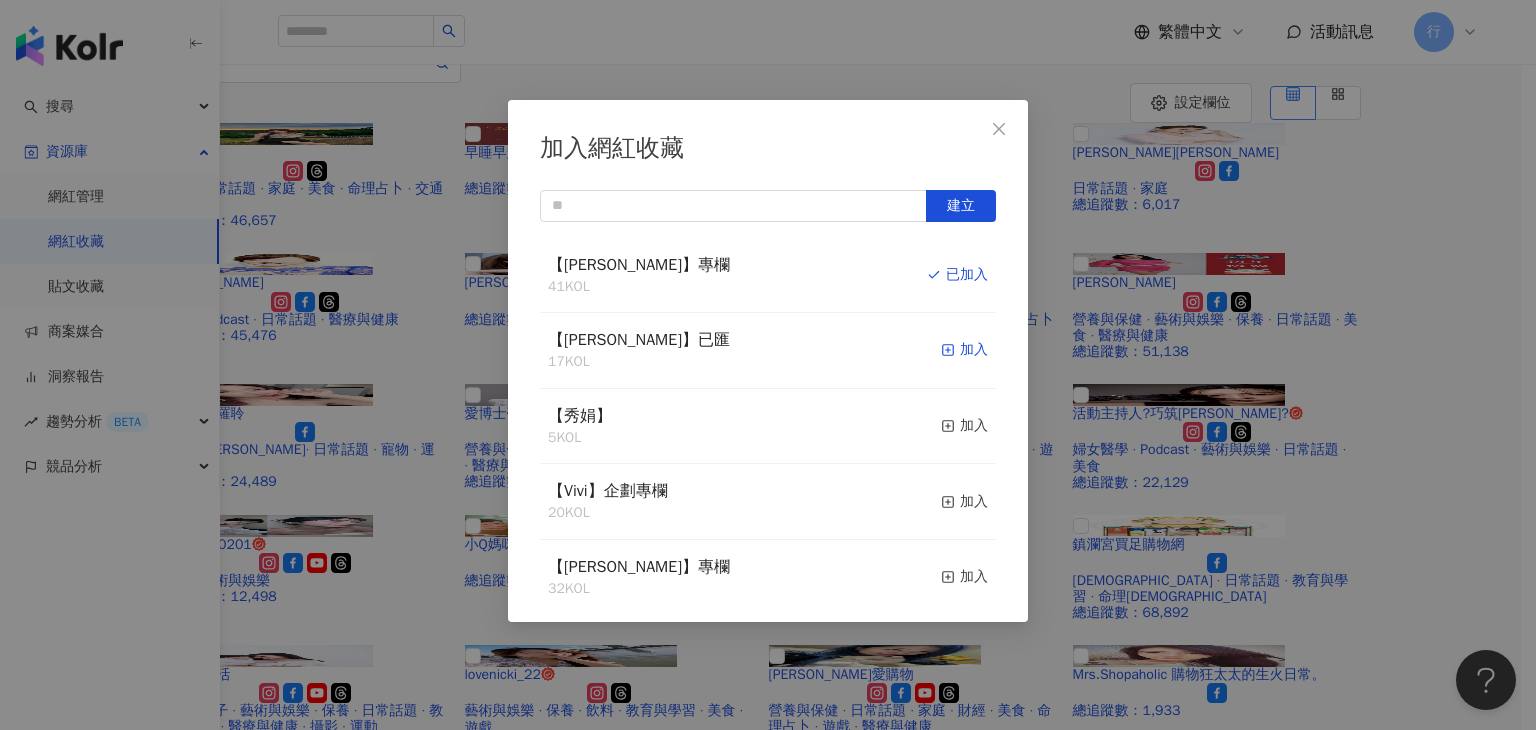 click on "加入" at bounding box center (964, 350) 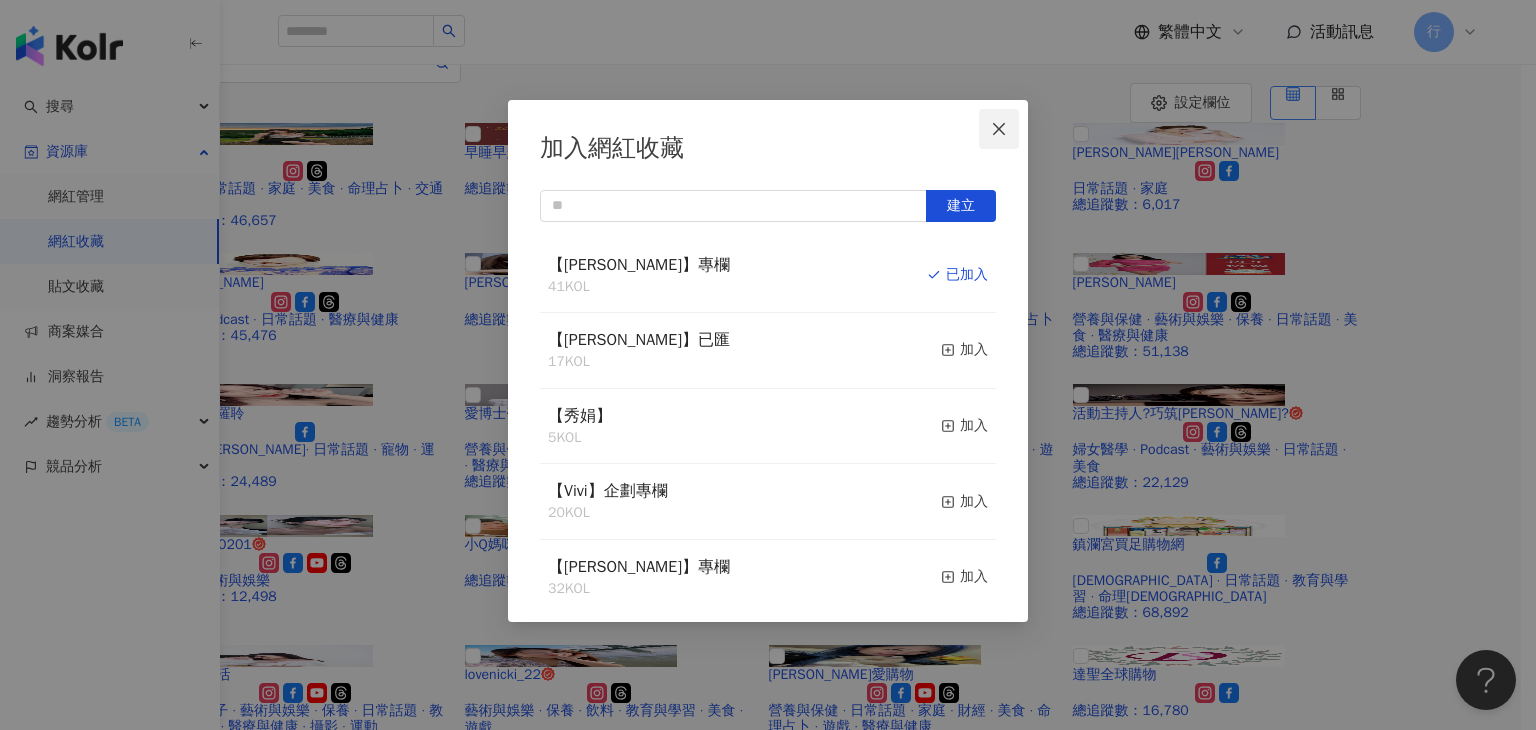 click 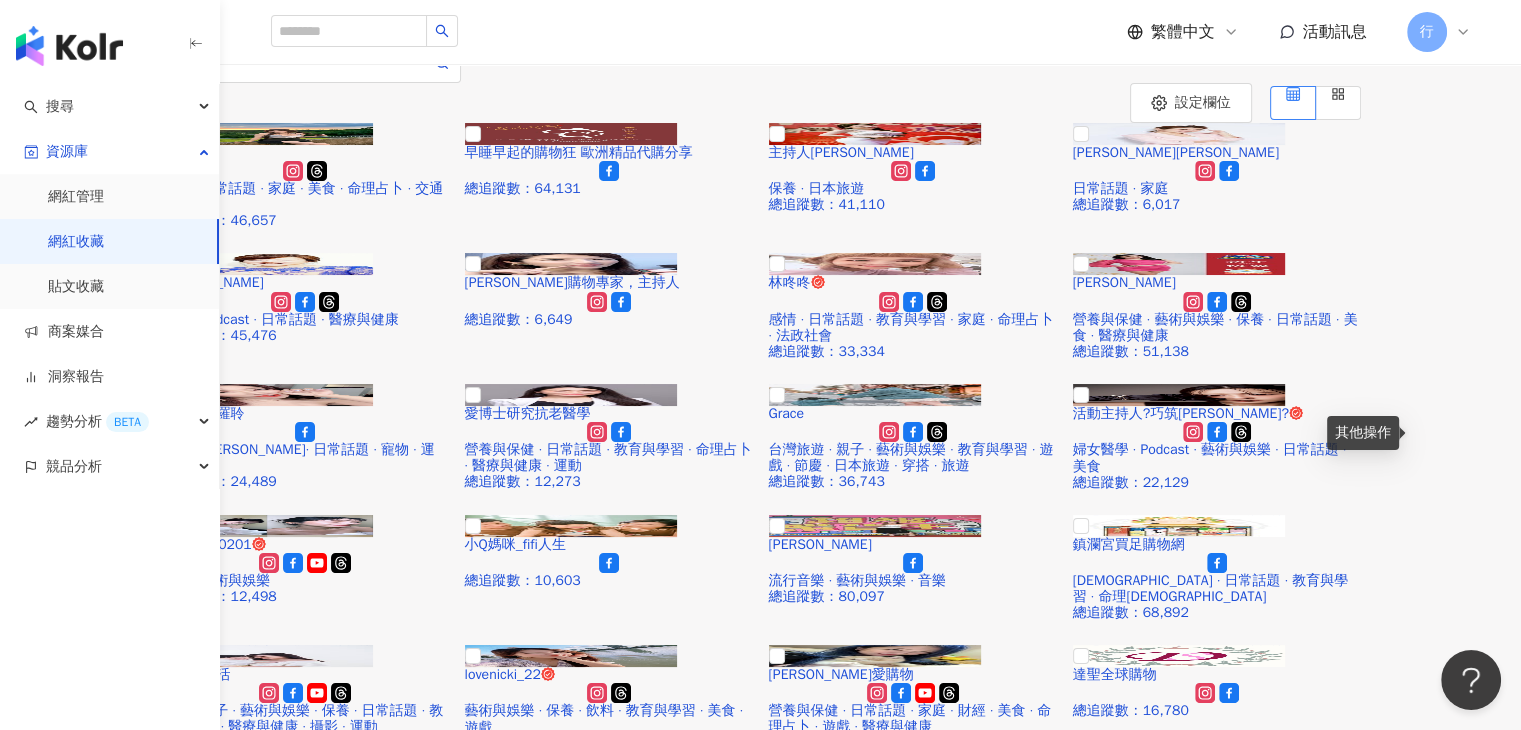 click 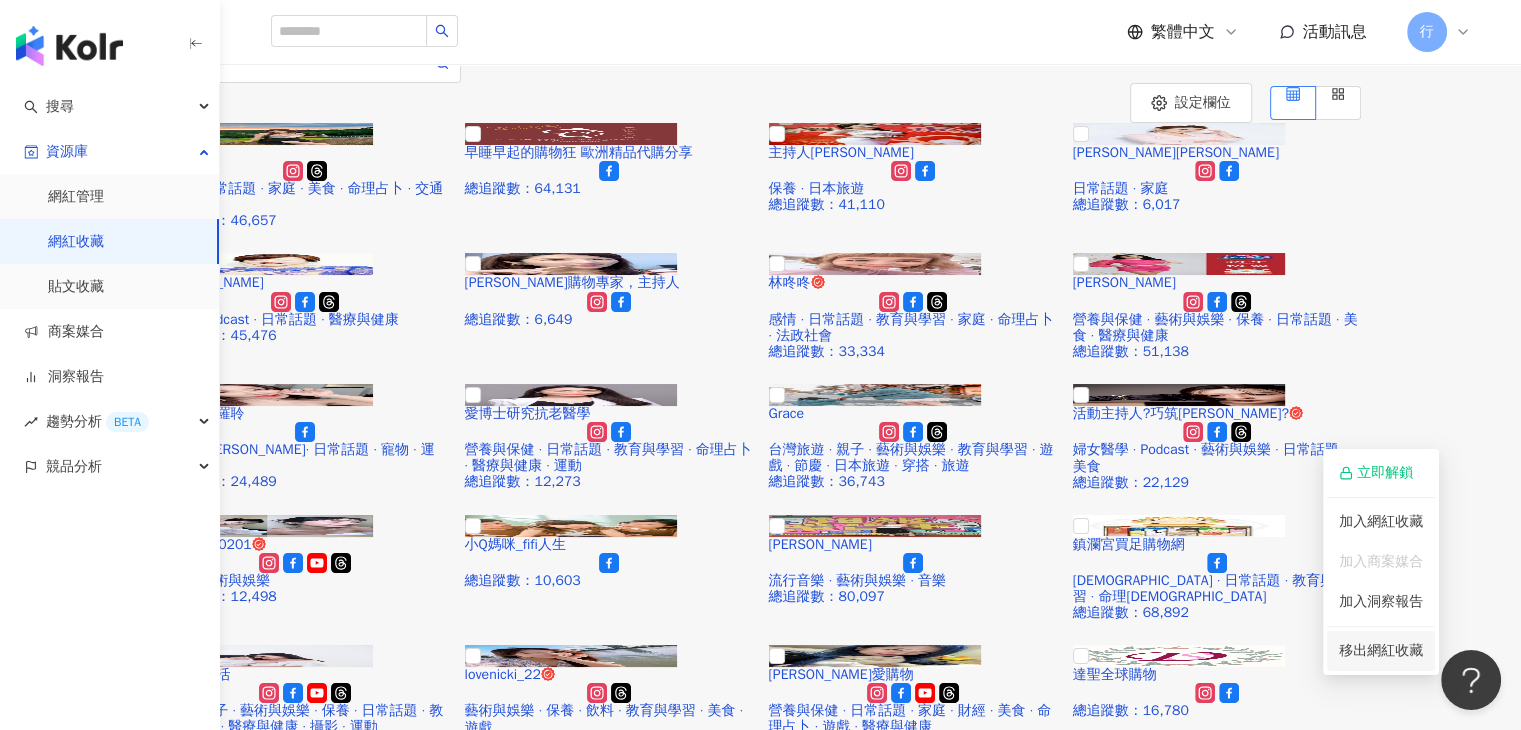 click on "移出網紅收藏" at bounding box center (1381, 650) 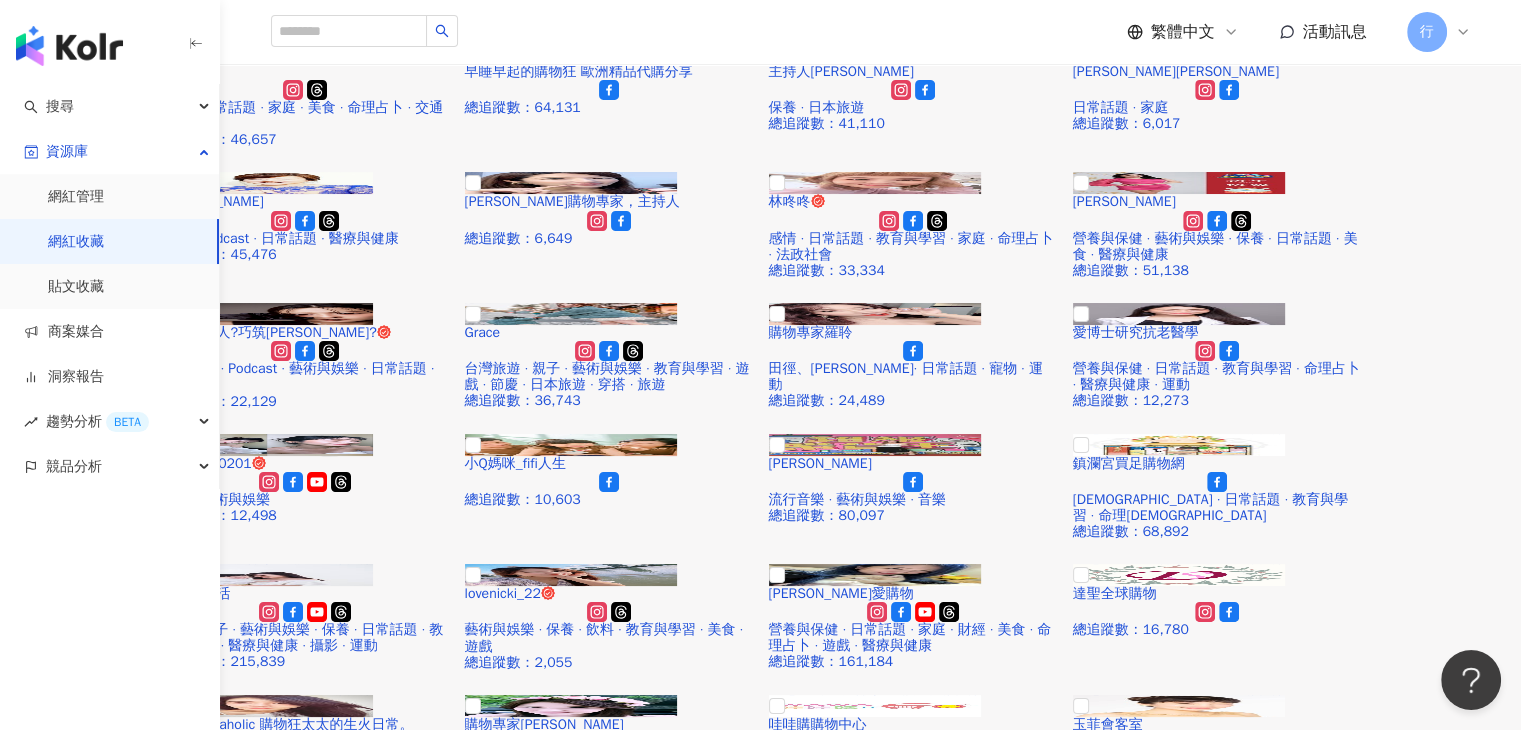 scroll, scrollTop: 235, scrollLeft: 0, axis: vertical 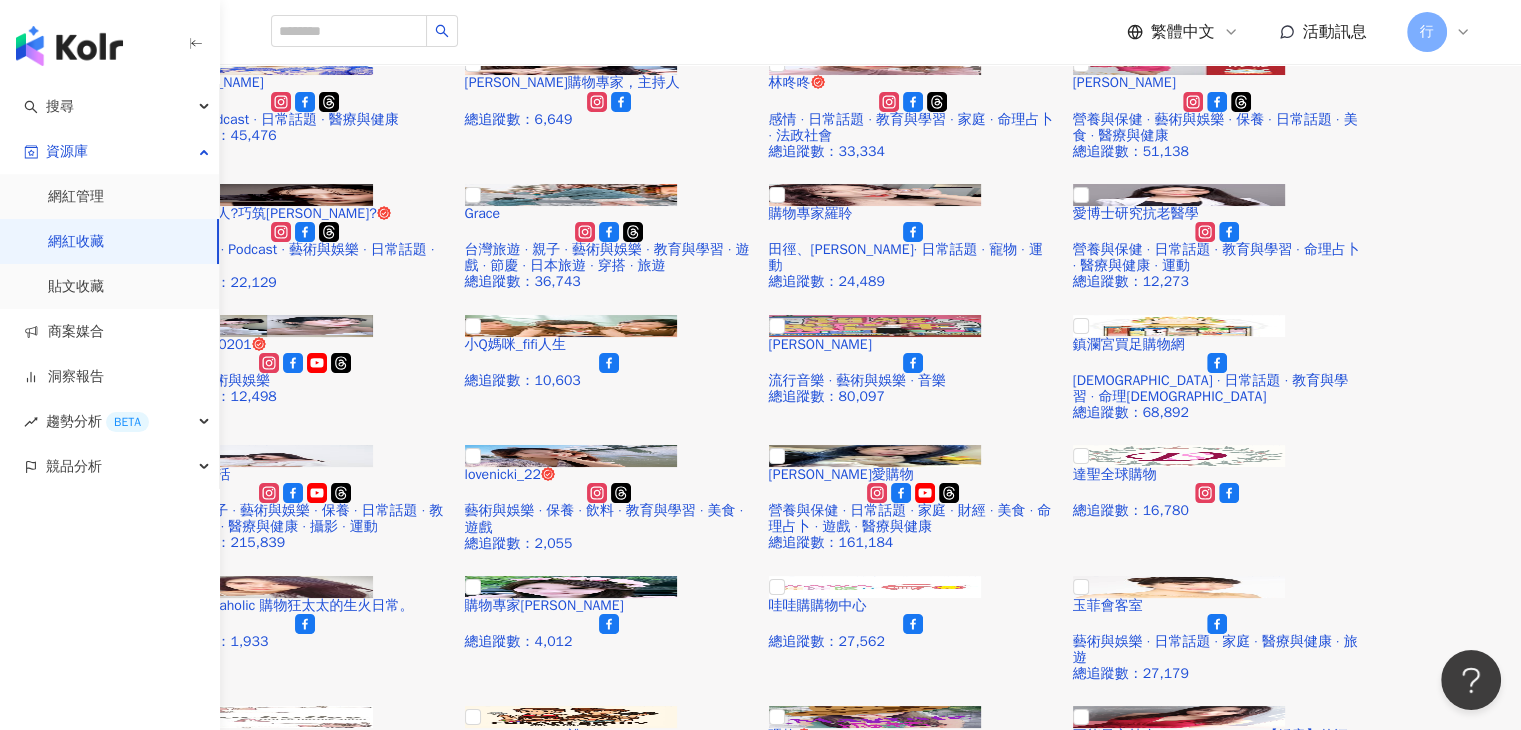 click on "小文甜生活" at bounding box center [383, 1598] 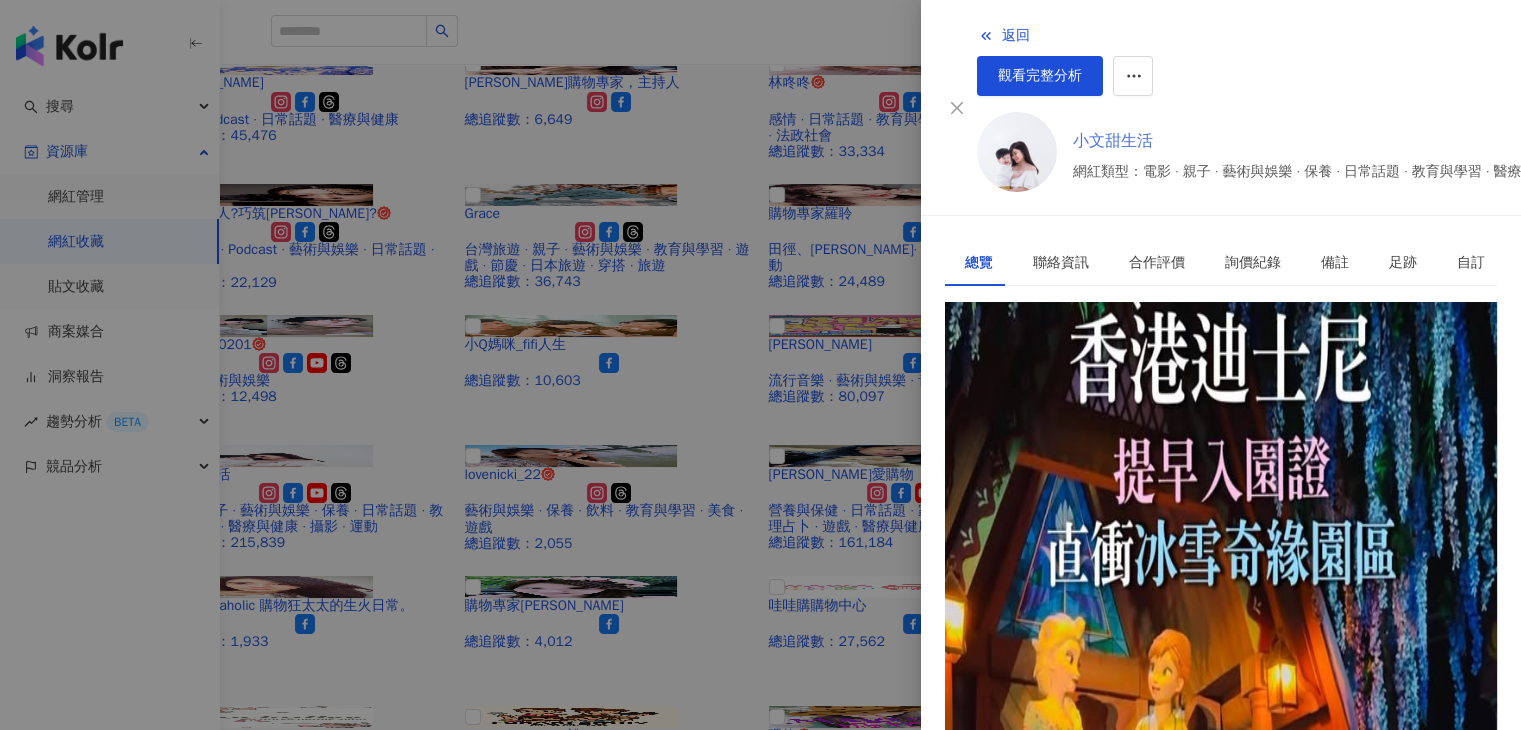 click on "小文甜生活" at bounding box center (1358, 141) 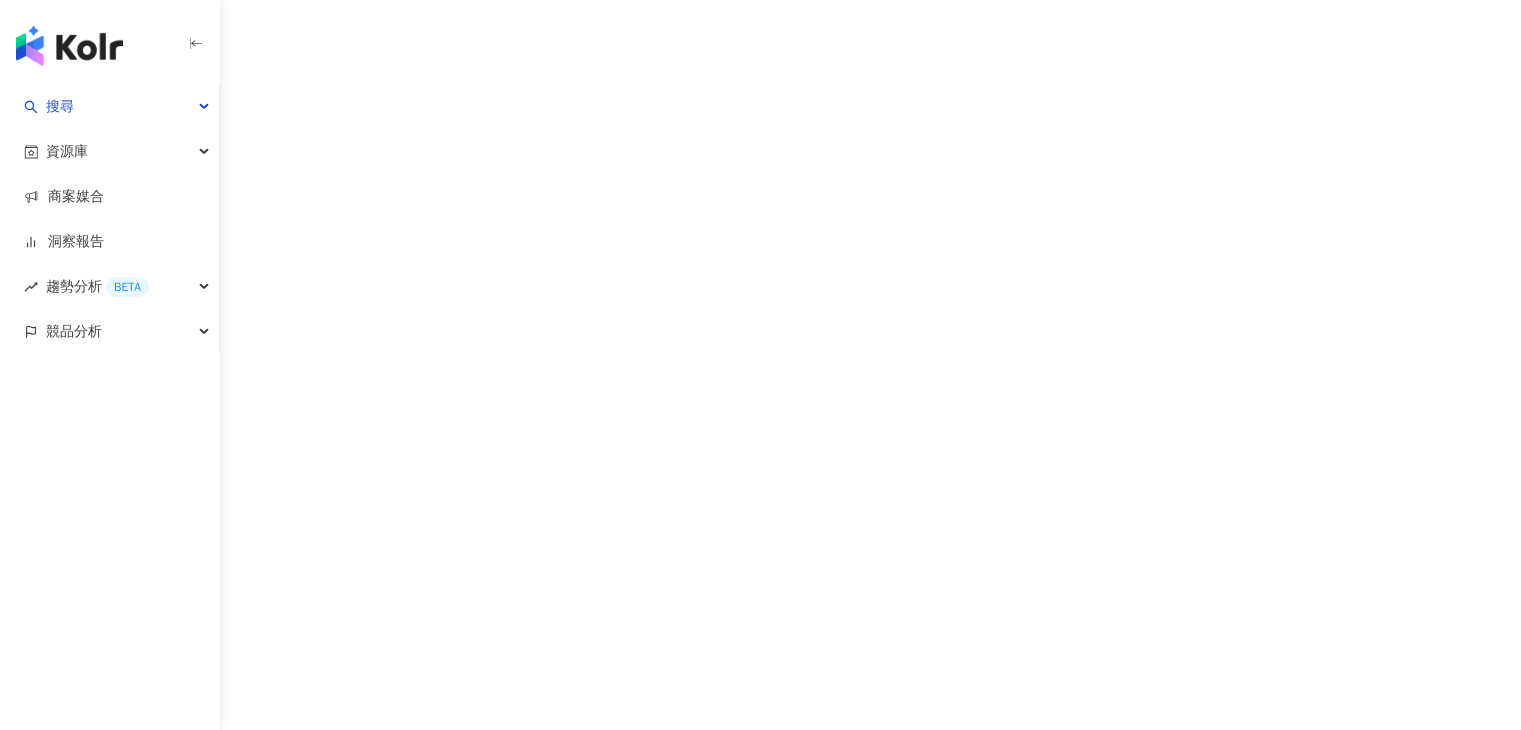 scroll, scrollTop: 0, scrollLeft: 0, axis: both 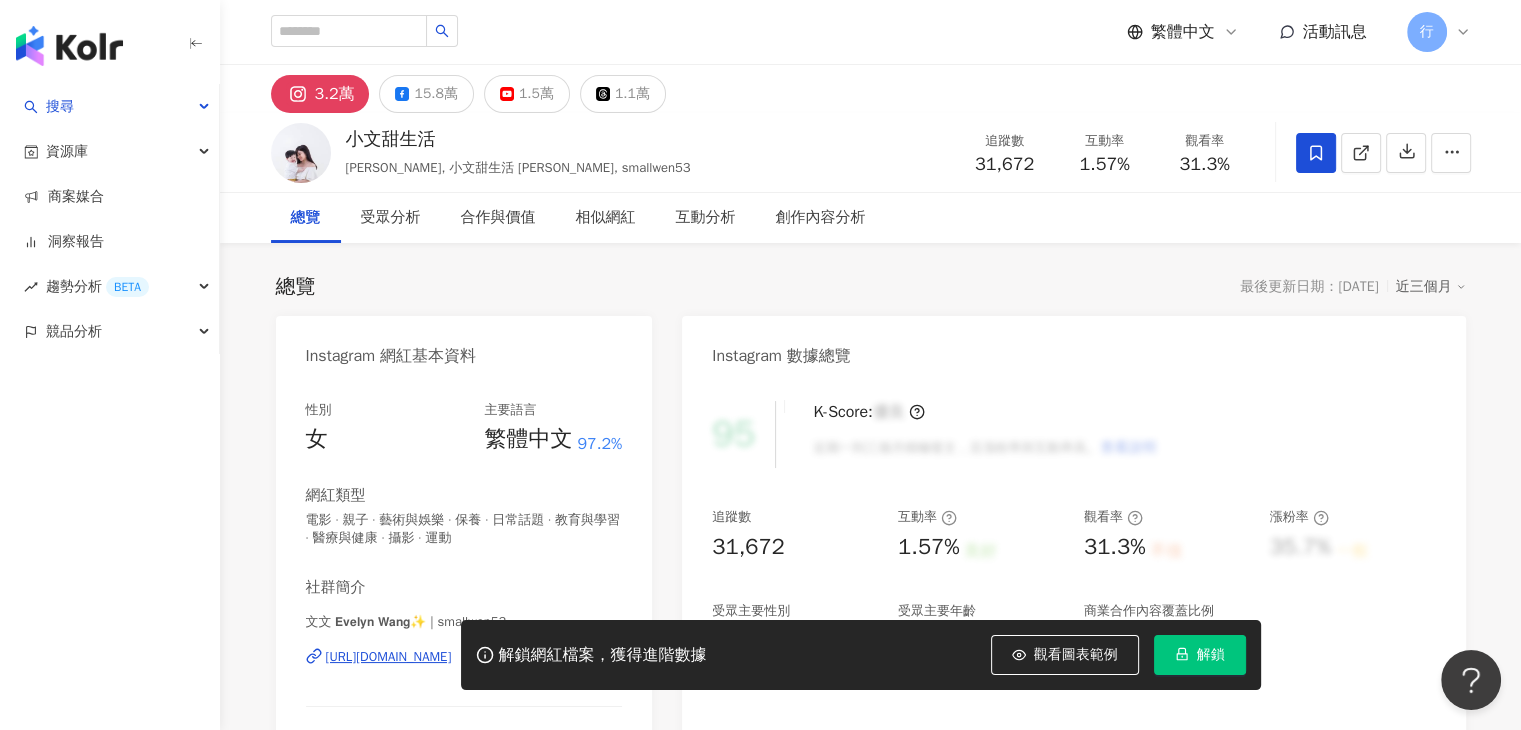 click on "小文甜生活" at bounding box center (518, 139) 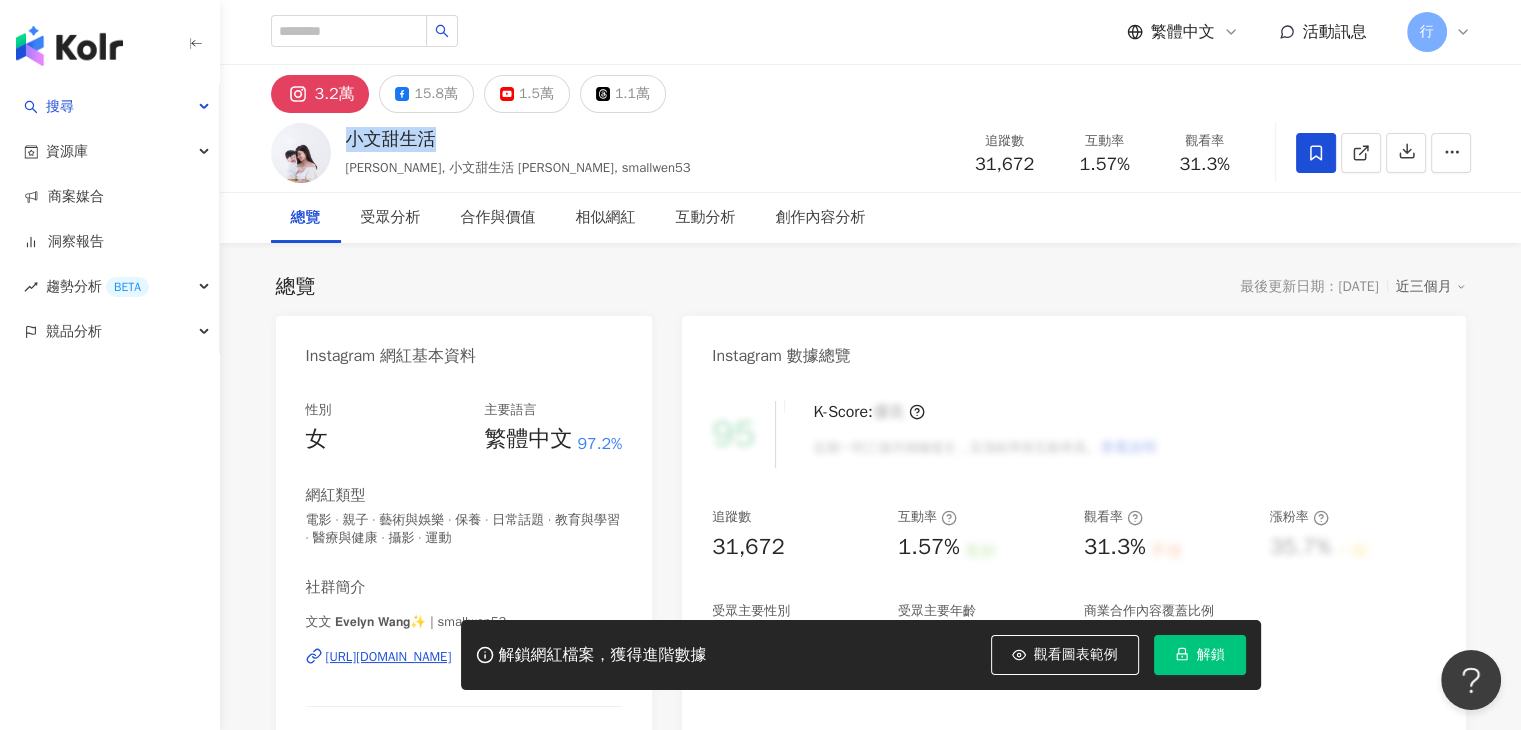 click on "小文甜生活 Evelyn Wang, 小文甜生活 Evelyn Wang, smallwen53 追蹤數 31,672 互動率 1.57% 觀看率 31.3%" at bounding box center (871, 152) 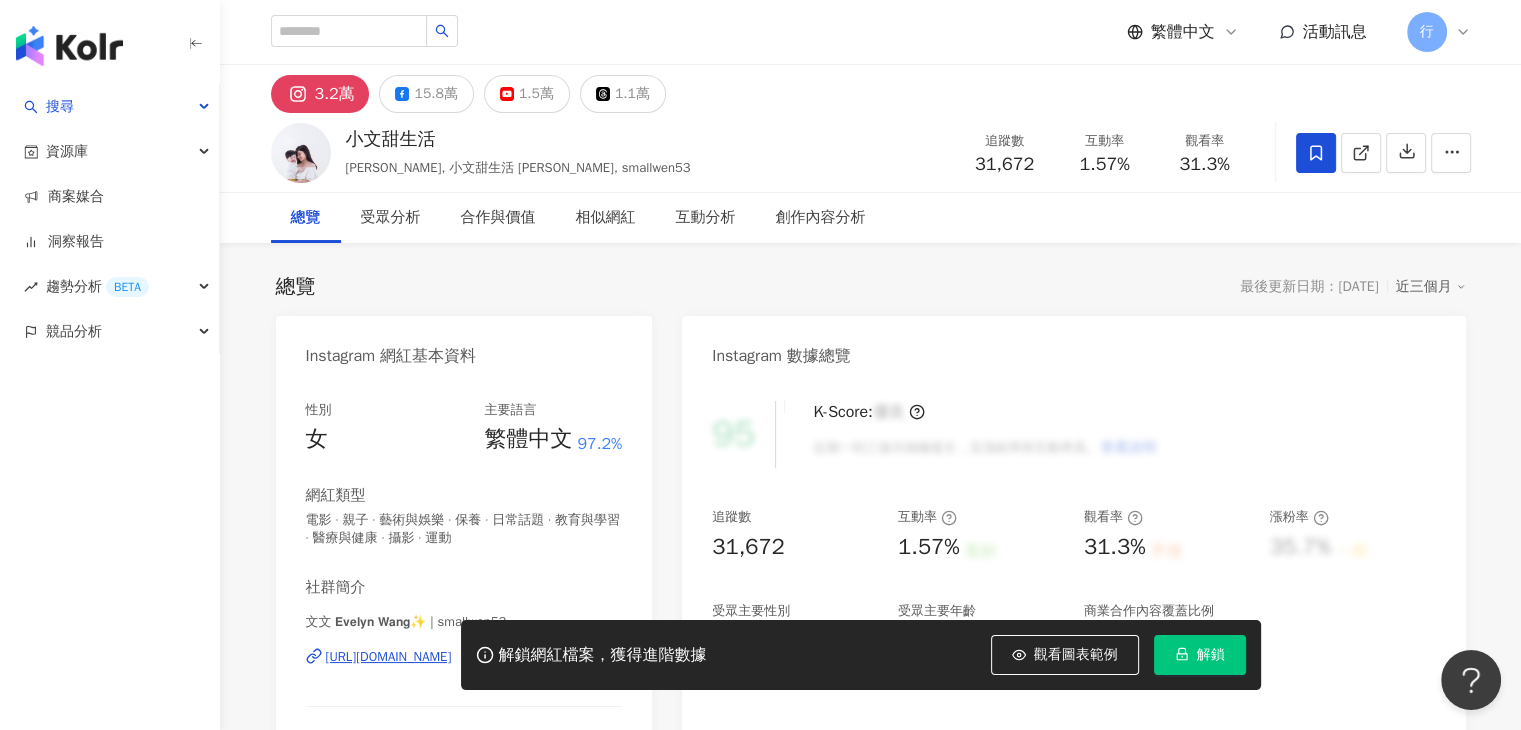 click on "Instagram 數據總覽" at bounding box center [1073, 348] 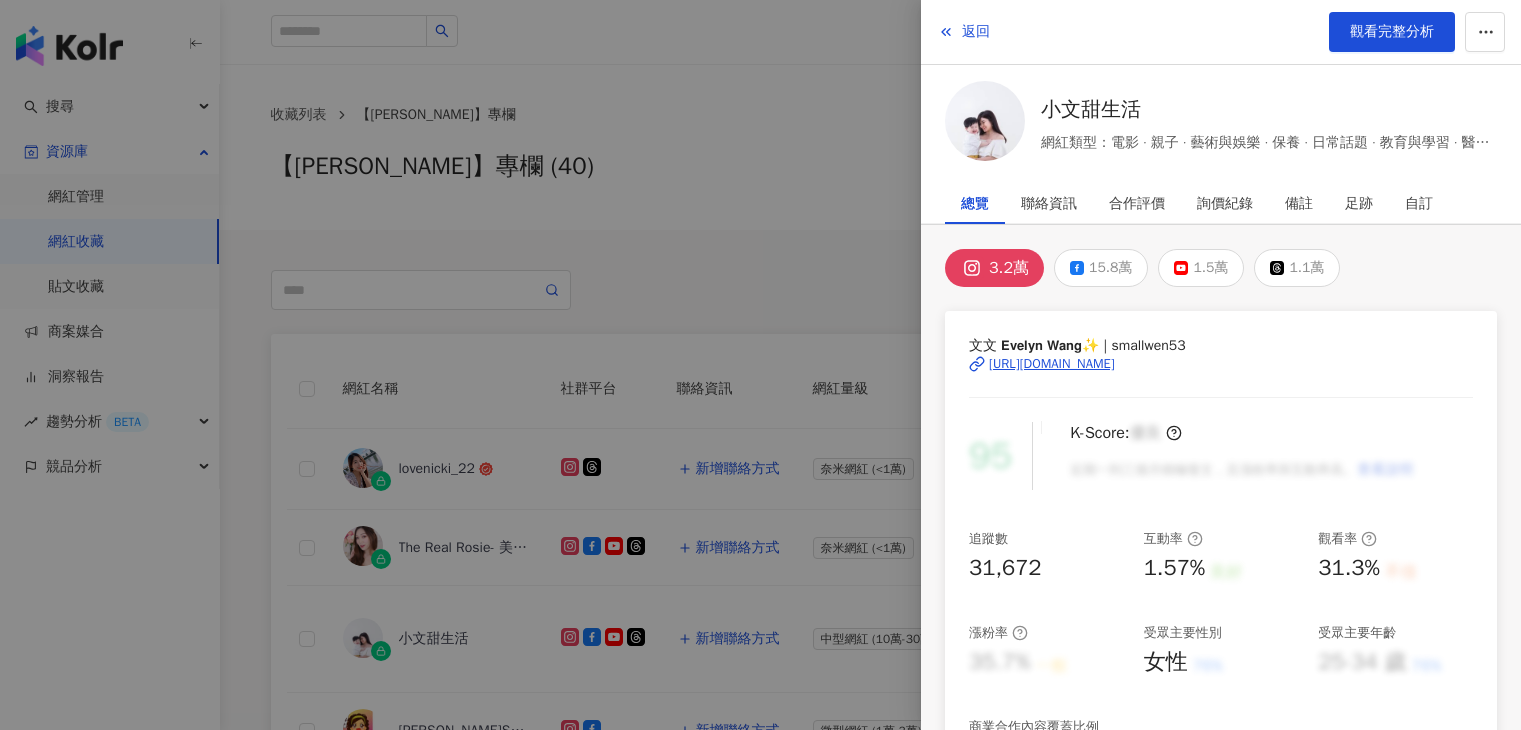 scroll, scrollTop: 235, scrollLeft: 0, axis: vertical 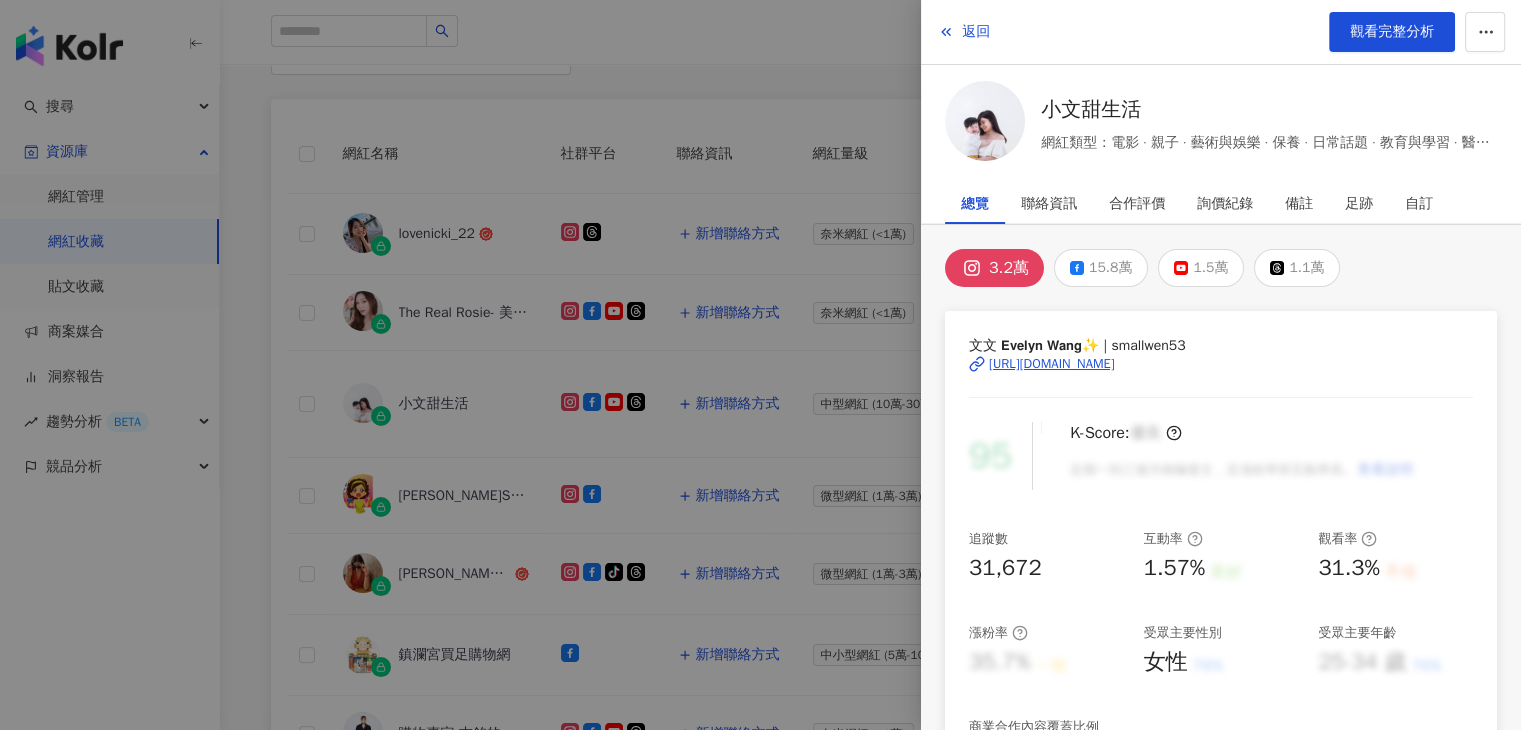 click at bounding box center [760, 365] 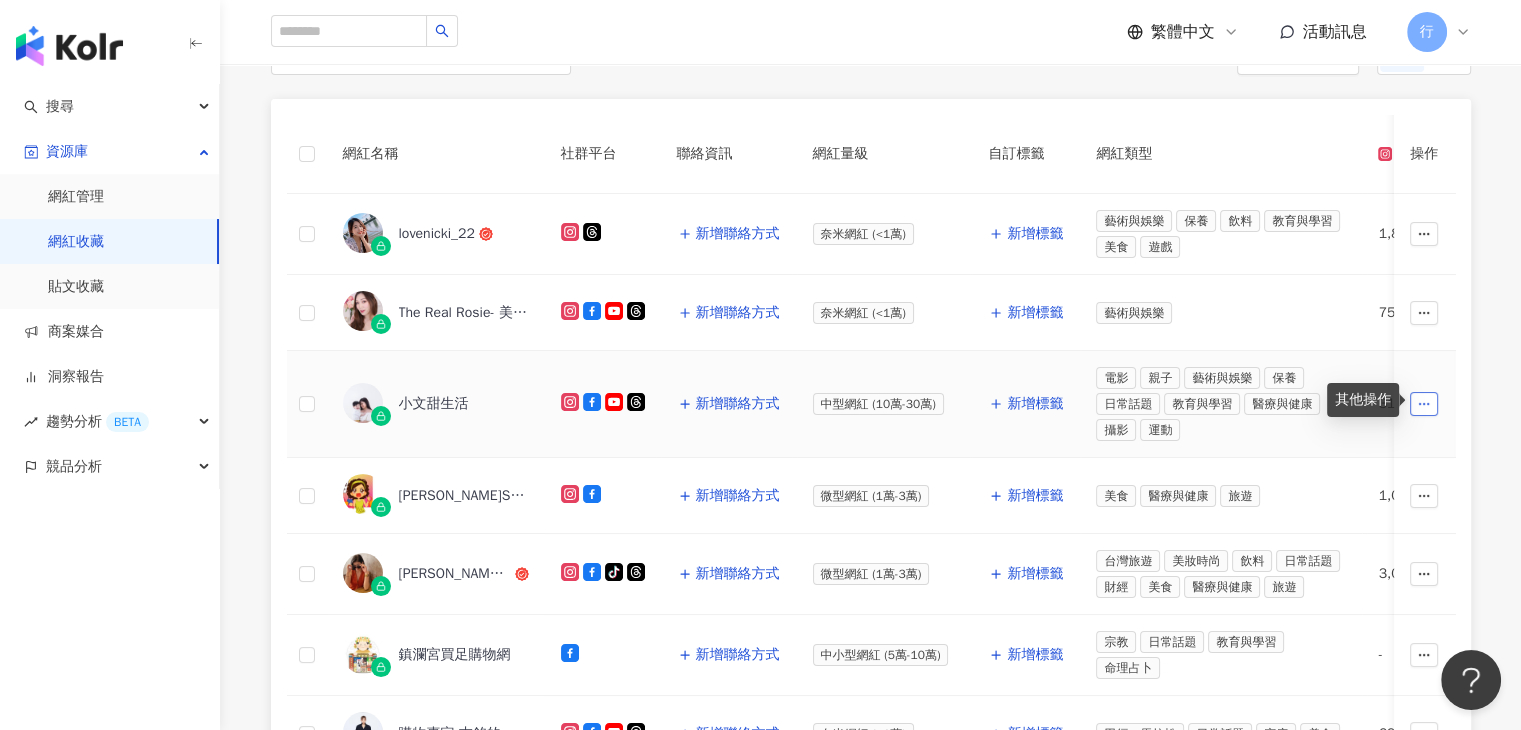 click at bounding box center (1425, 404) 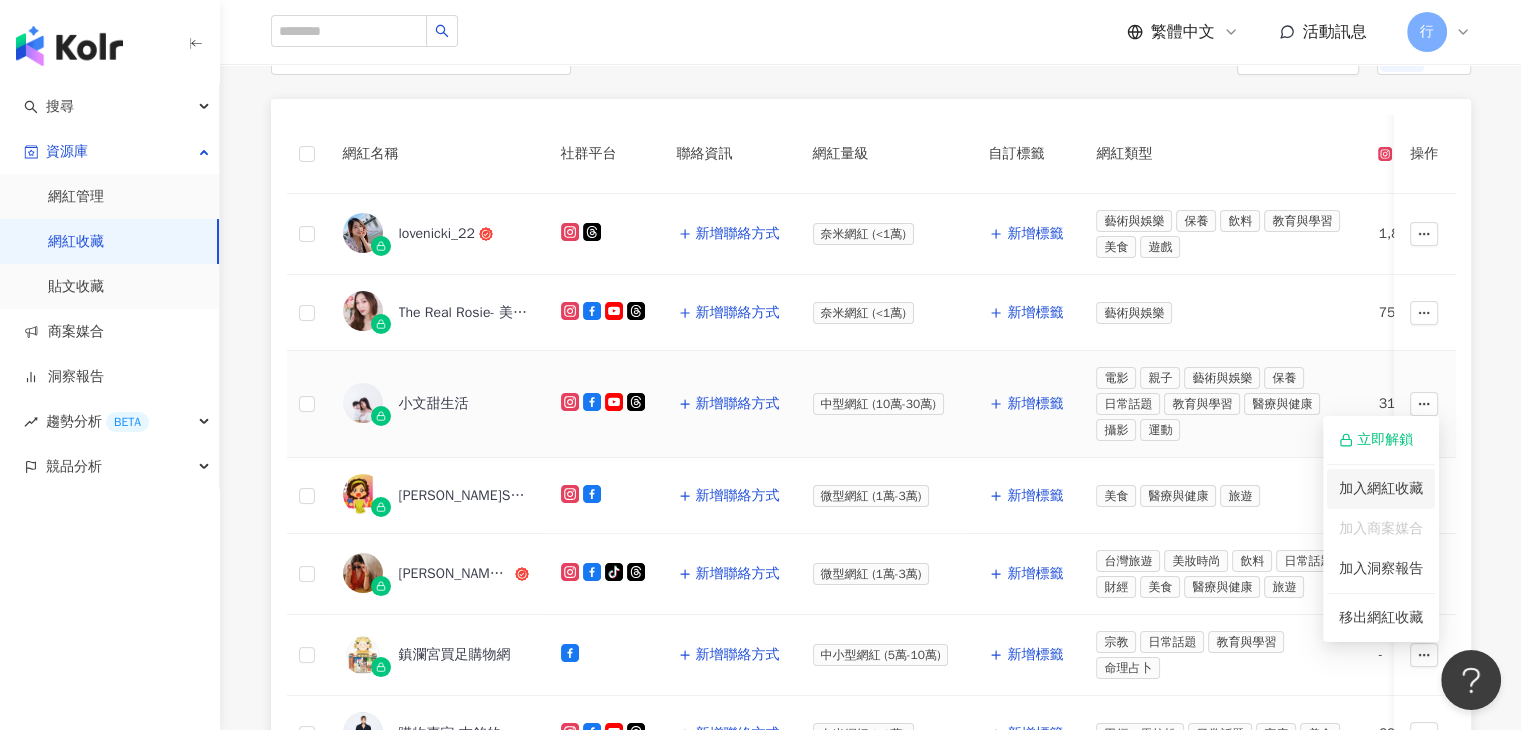 click on "加入網紅收藏" at bounding box center (1381, 489) 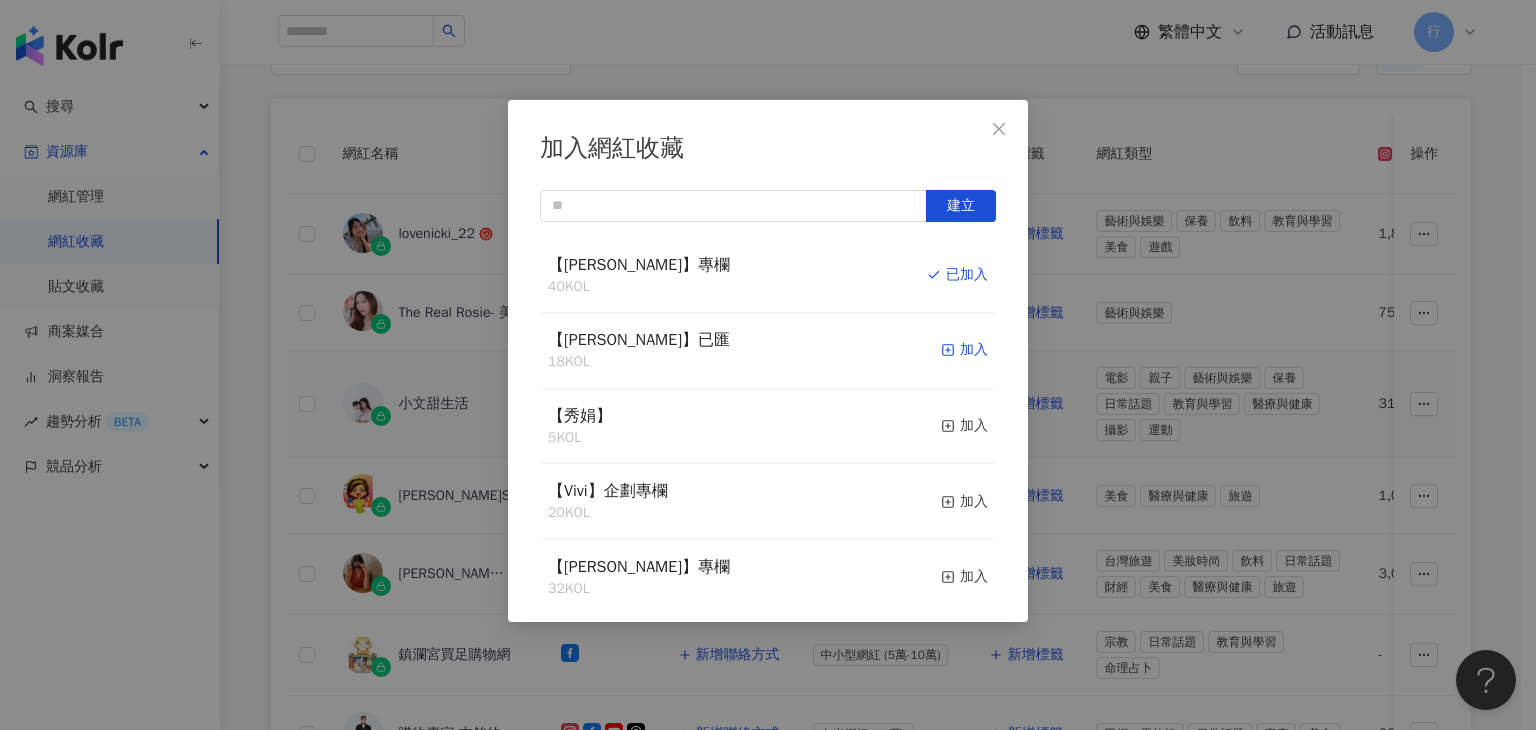 click on "加入" at bounding box center (964, 350) 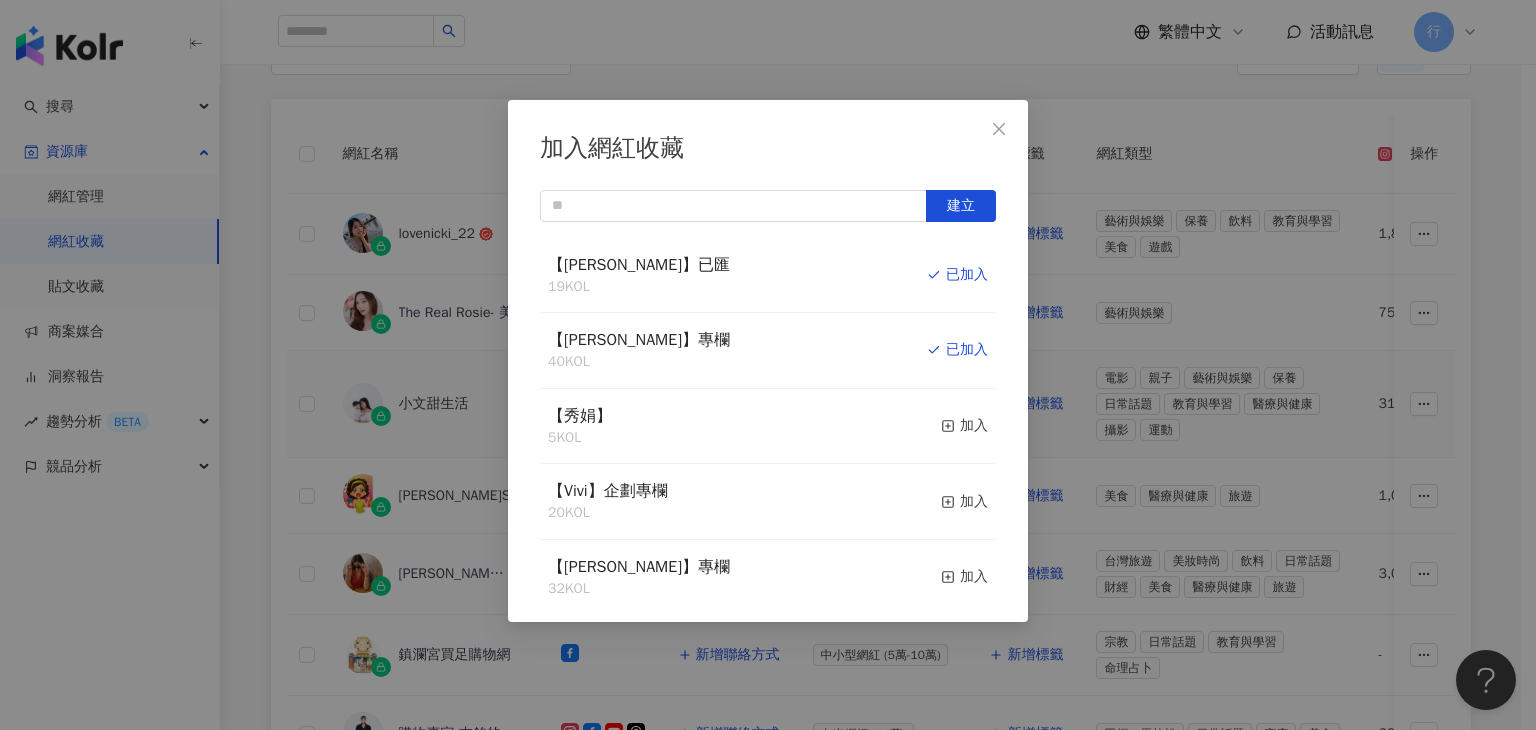 click on "加入網紅收藏 建立 【RAY】已匯 19  KOL 已加入 【RAY】專欄 40  KOL 已加入 【秀娟】 5  KOL 加入 【Vivi】企劃專欄 20  KOL 加入 【Irene】專欄 32  KOL 加入 6月第五週名單 18  KOL 加入 6月第四週名單-1 90  KOL 收藏內網紅人選已達 90 人，目前無法新增 加入 【妙】欄位 53  KOL 加入 6月第三週名單-2 37  KOL 加入 6月第三週名單-1 90  KOL 收藏內網紅人選已達 90 人，目前無法新增 加入" at bounding box center [768, 365] 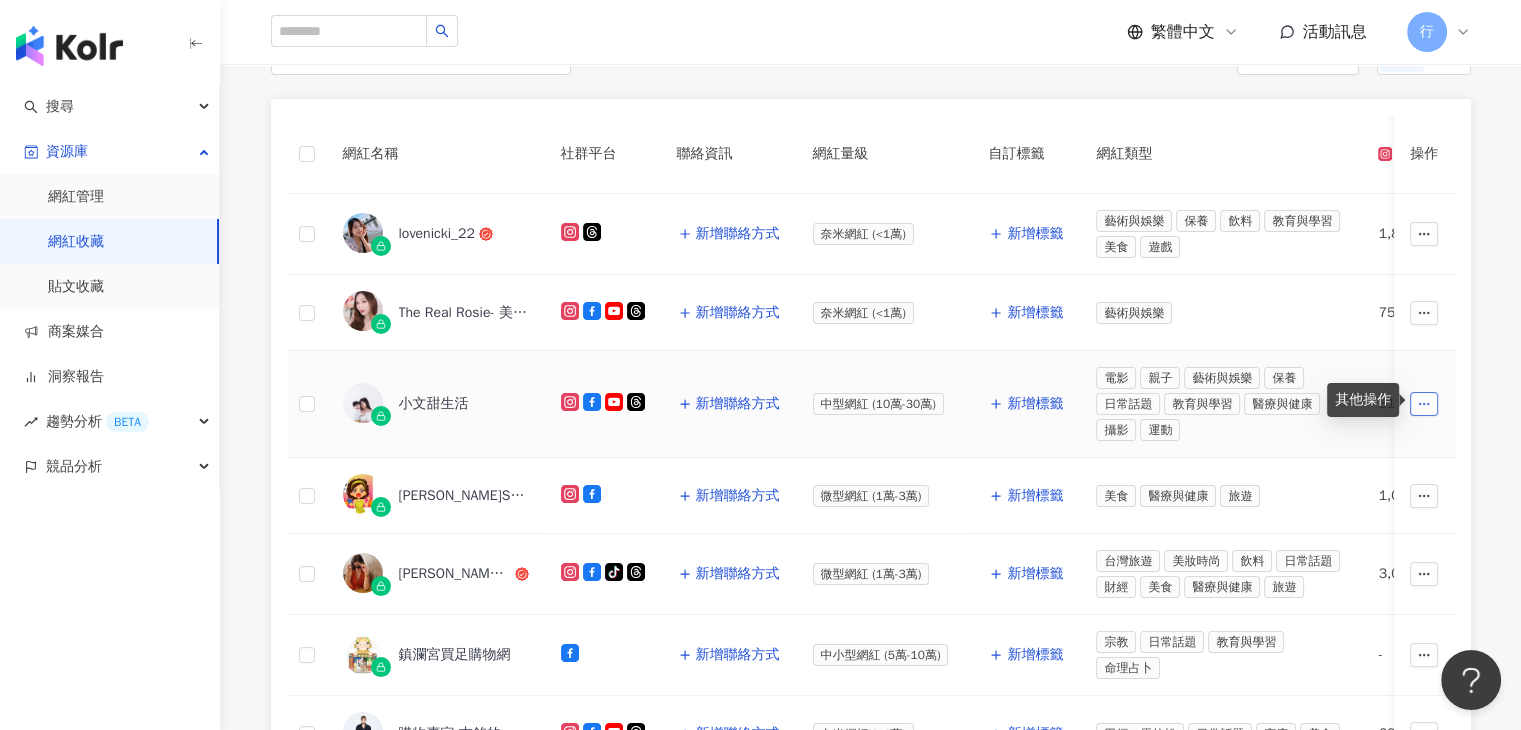 drag, startPoint x: 1410, startPoint y: 406, endPoint x: 1423, endPoint y: 401, distance: 13.928389 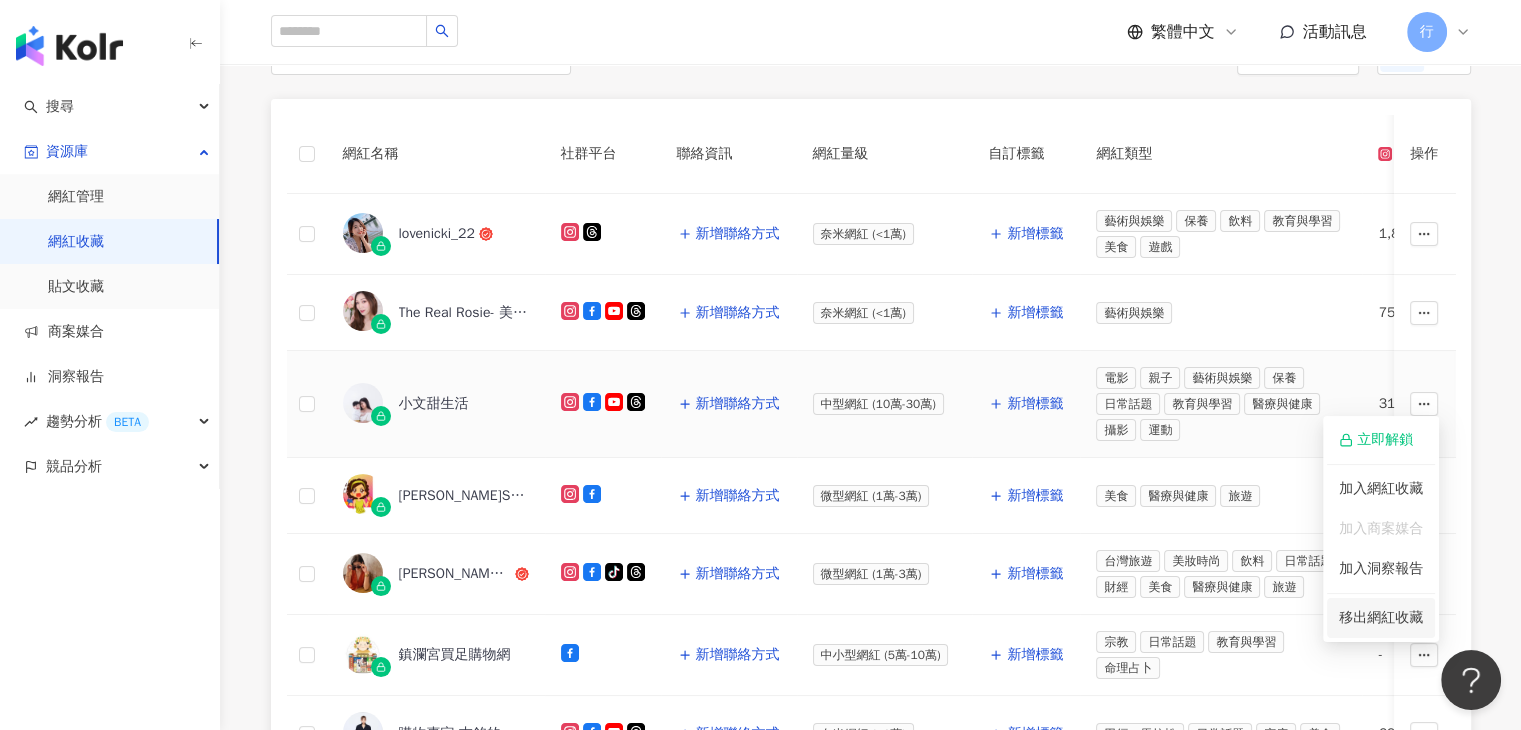 click on "移出網紅收藏" at bounding box center (1381, 617) 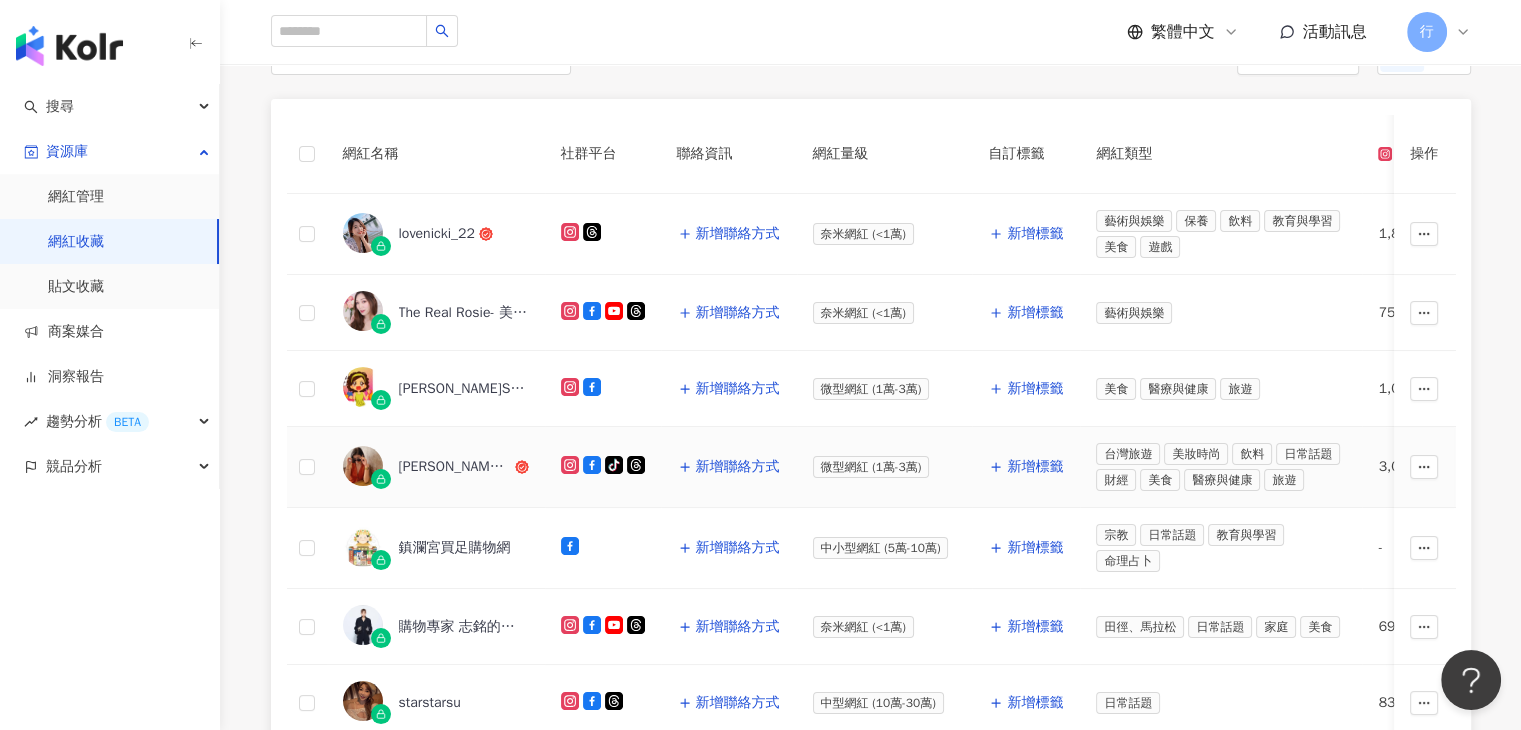 click on "[PERSON_NAME]小姐（Miss [PERSON_NAME] Life）" at bounding box center (455, 467) 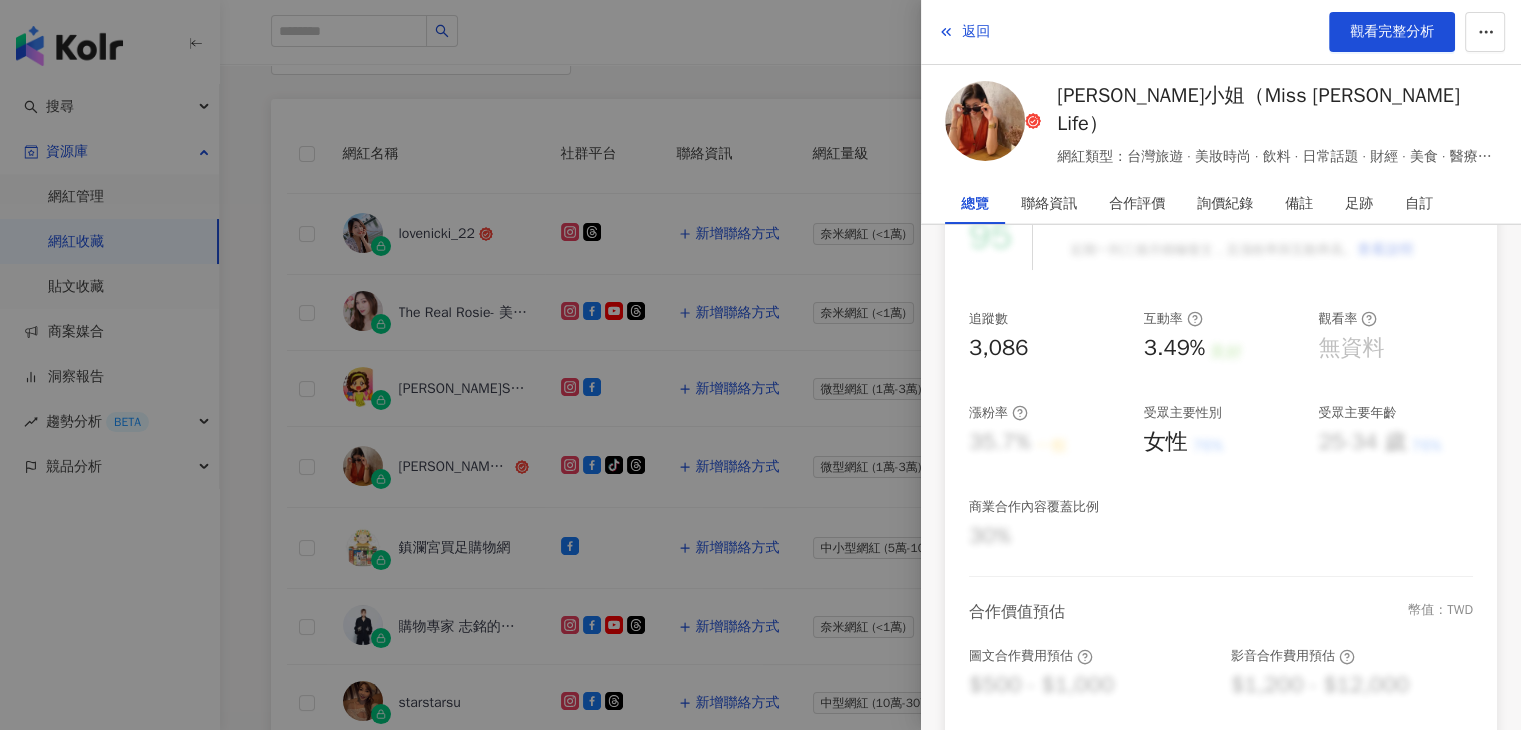 scroll, scrollTop: 100, scrollLeft: 0, axis: vertical 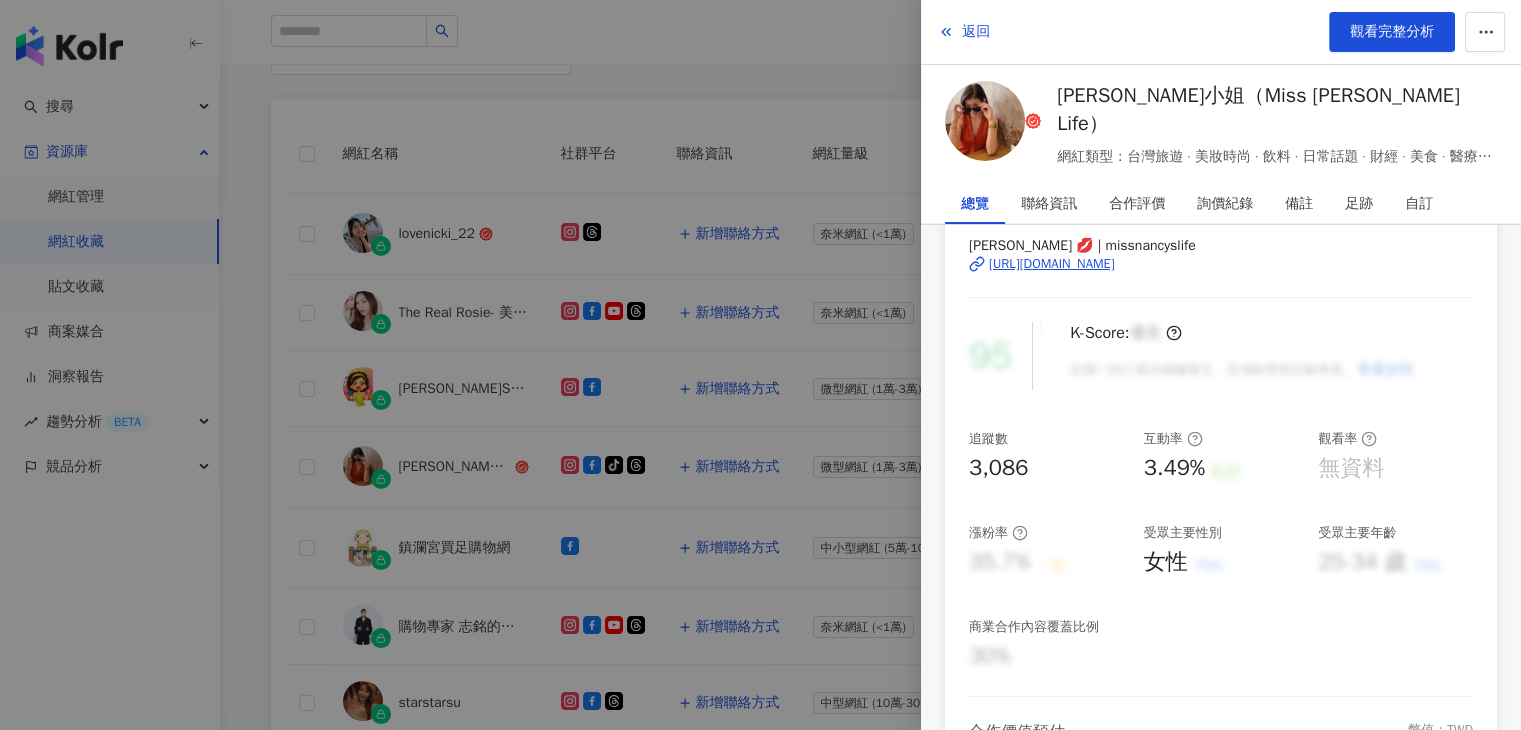 click at bounding box center (760, 365) 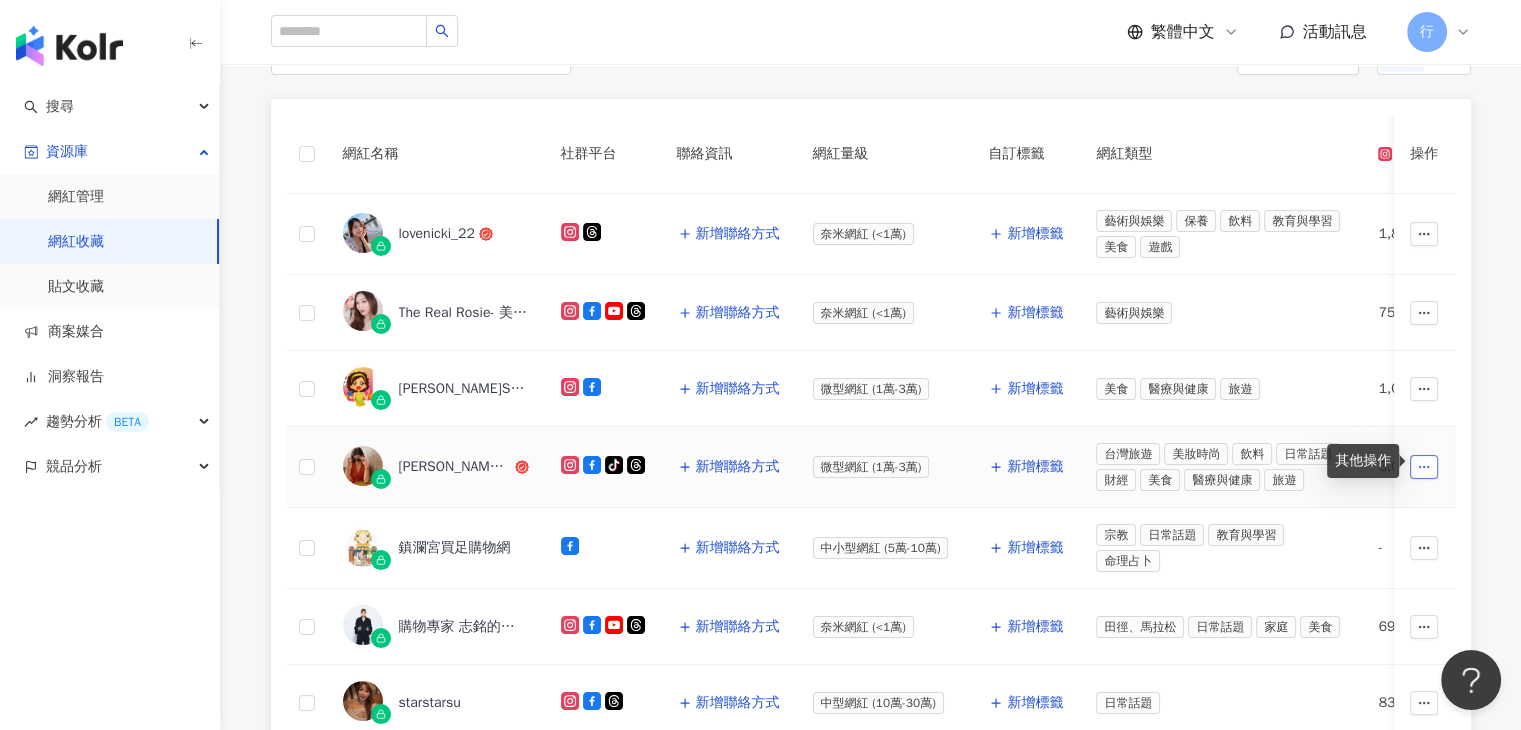 click at bounding box center (1425, 467) 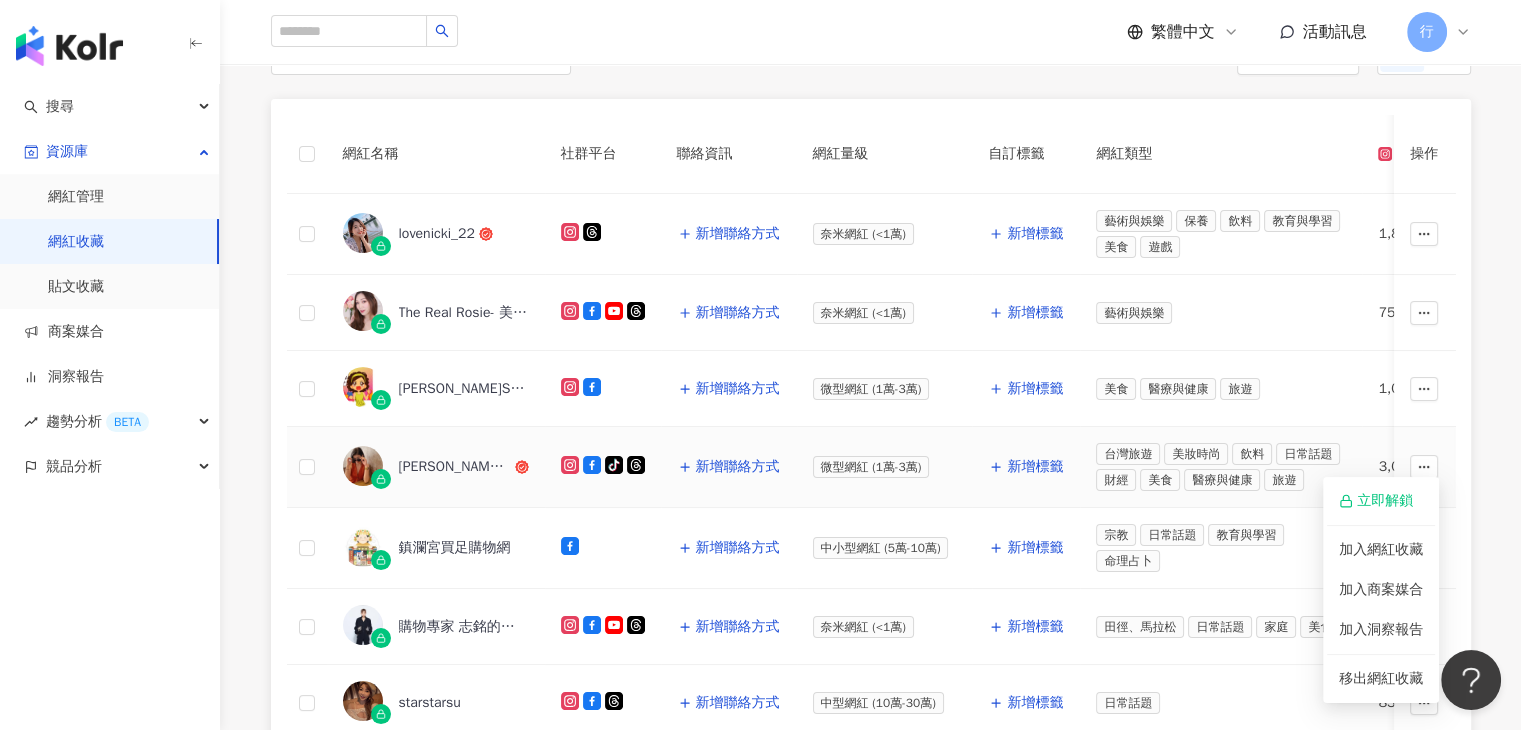 click on "[PERSON_NAME]小姐（Miss [PERSON_NAME] Life）" at bounding box center (455, 467) 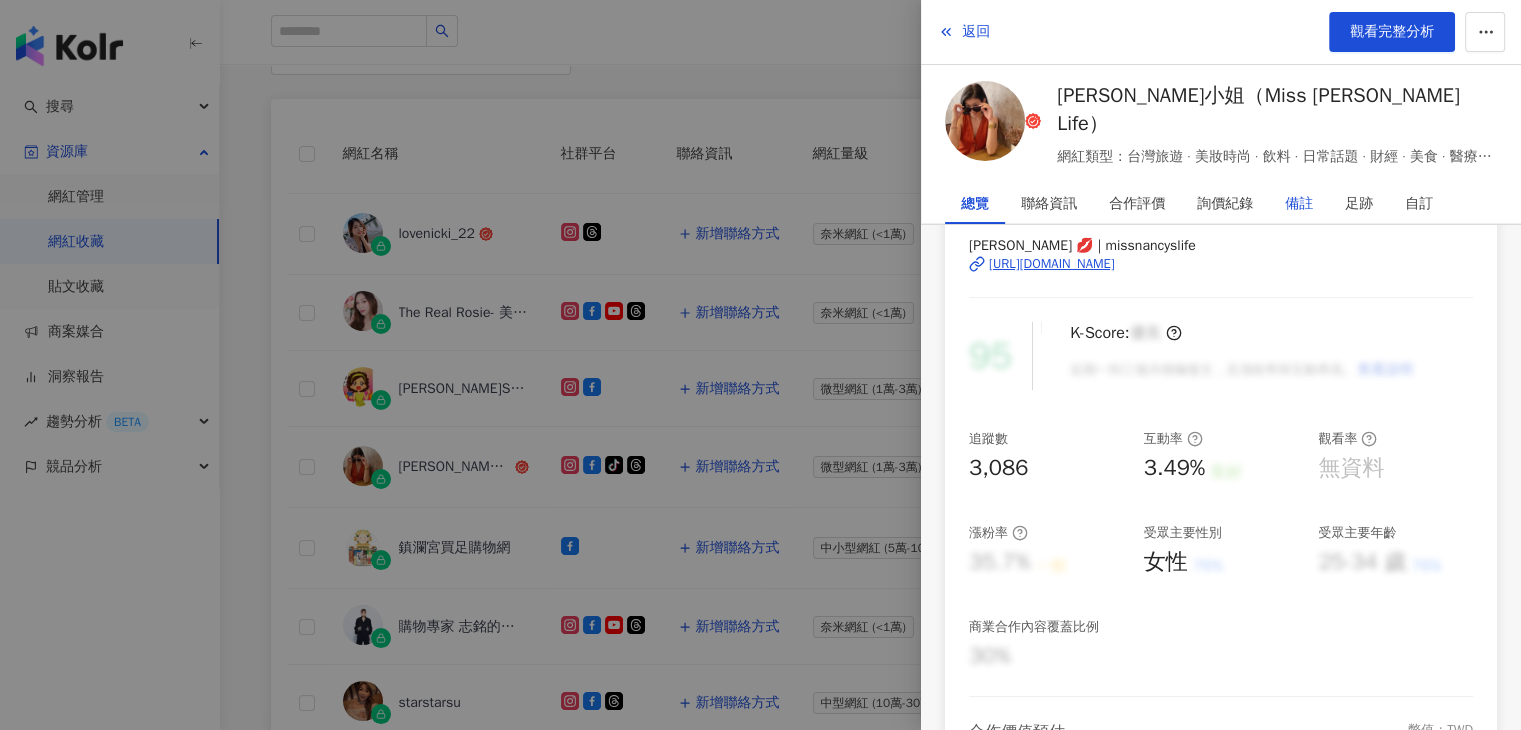 click on "備註" at bounding box center (1299, 204) 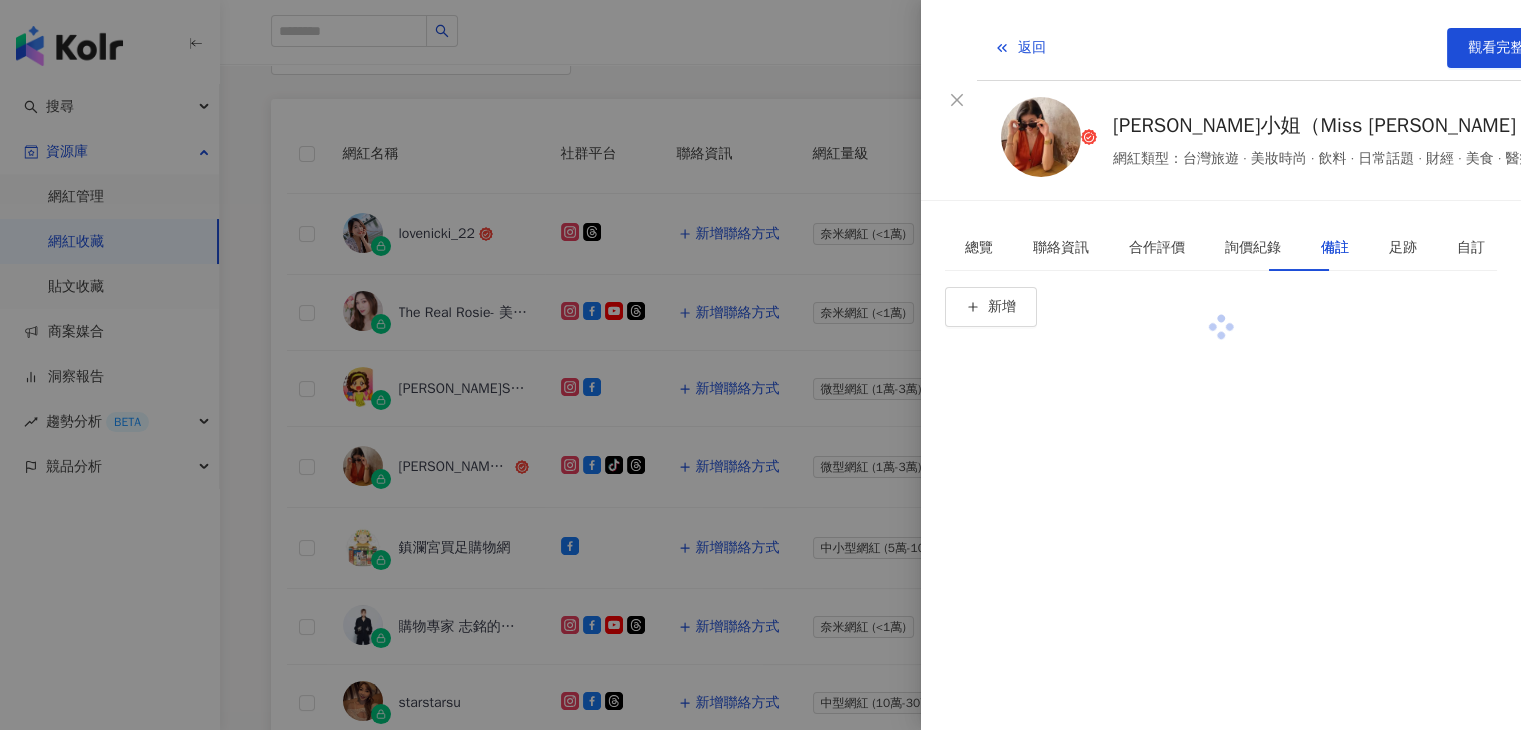 scroll, scrollTop: 0, scrollLeft: 0, axis: both 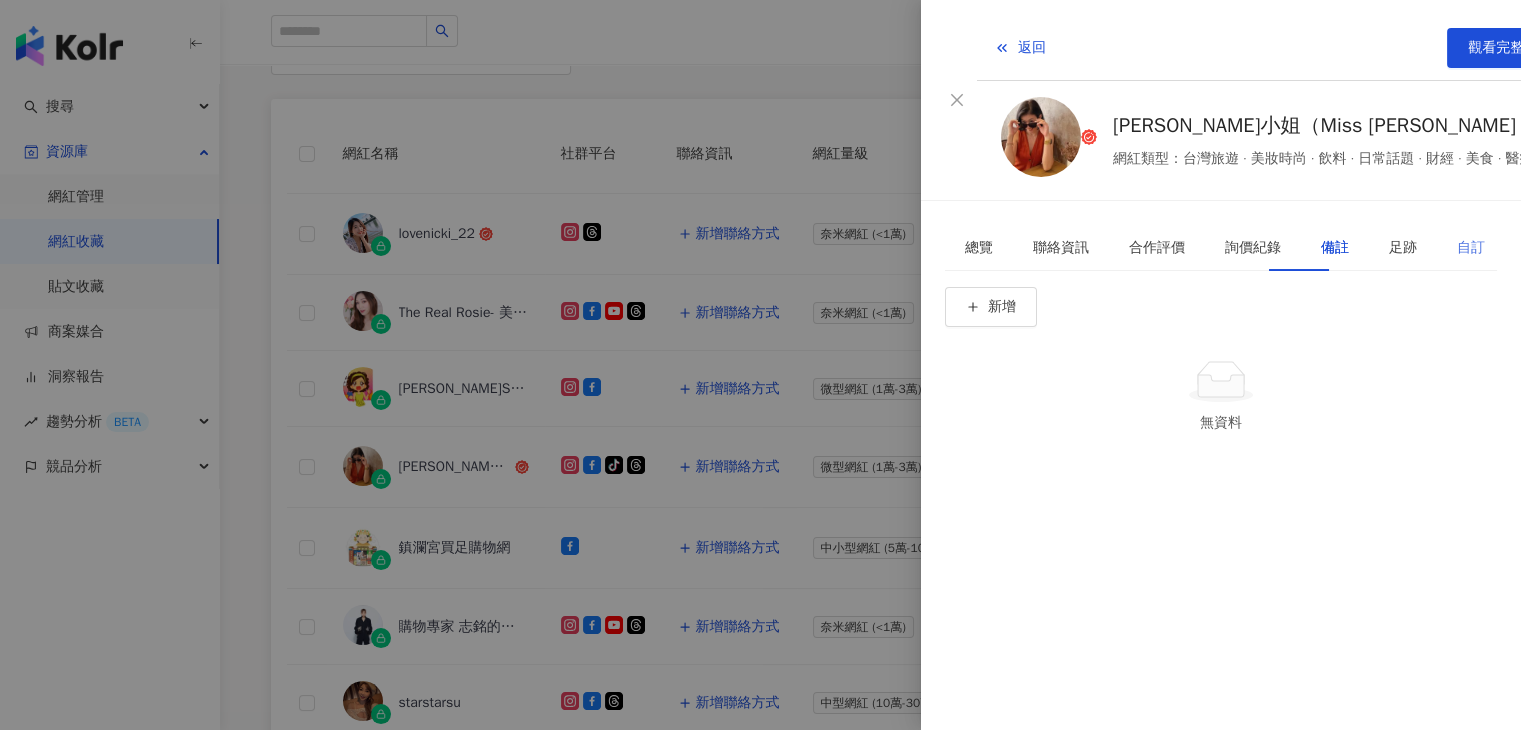 click on "自訂" at bounding box center (1471, 248) 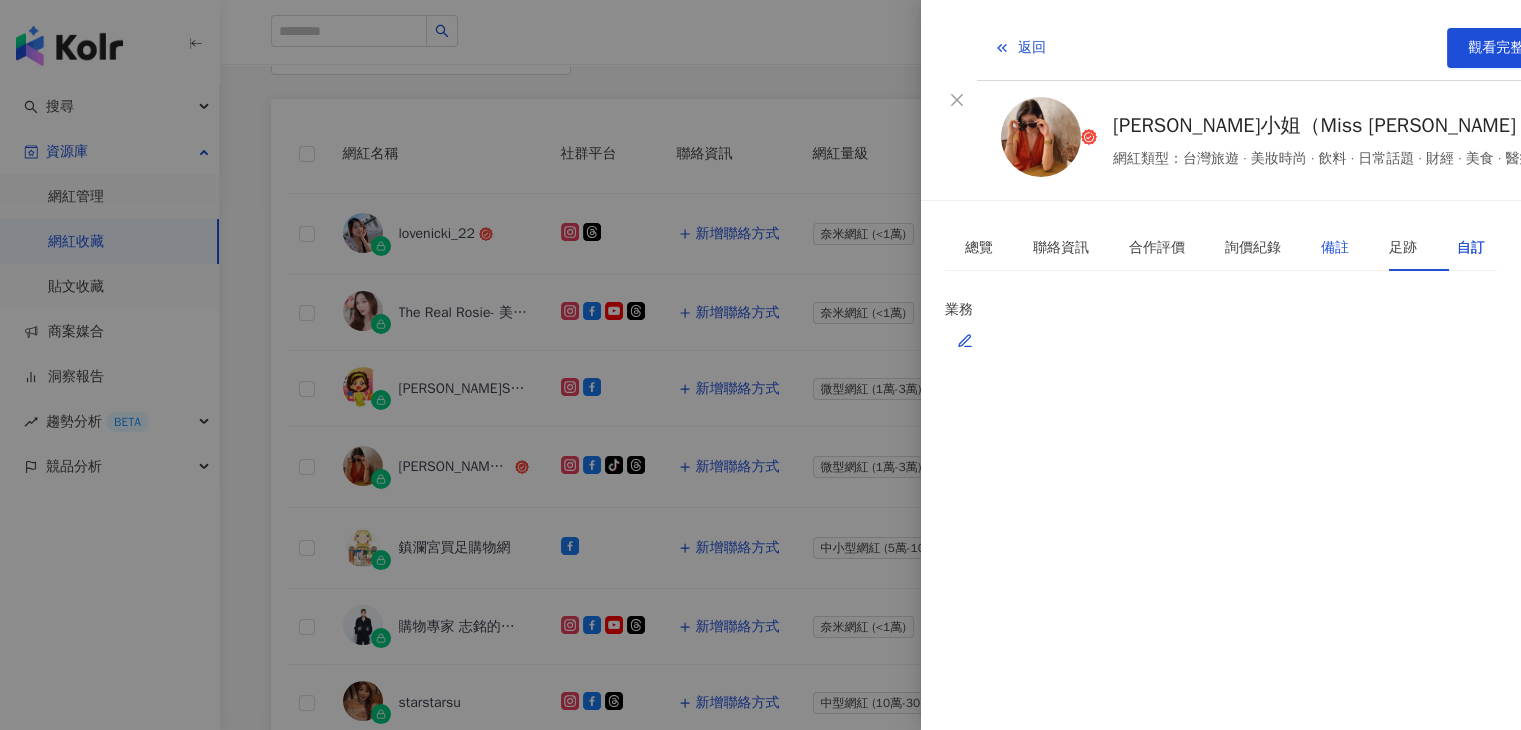 click on "備註" at bounding box center [1335, 248] 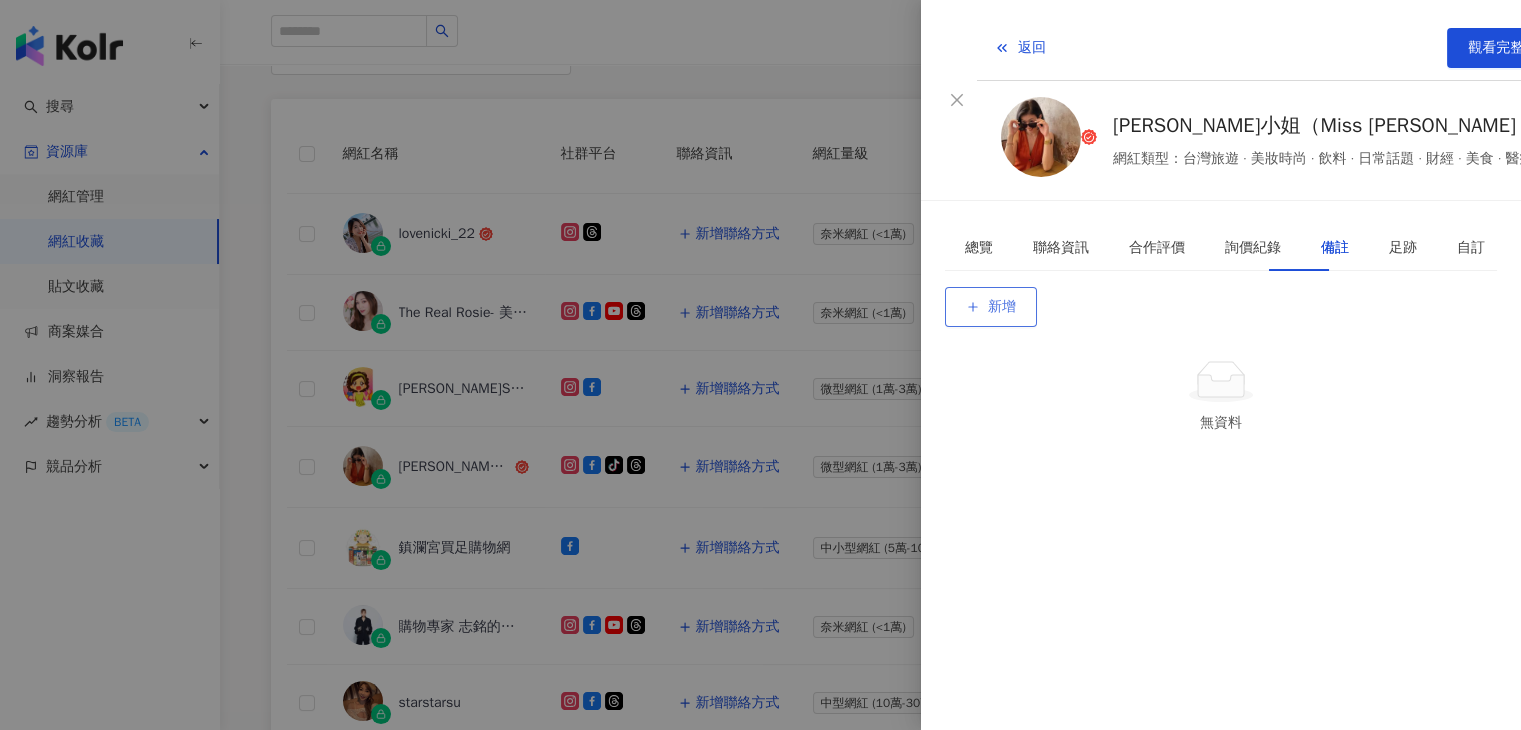 click 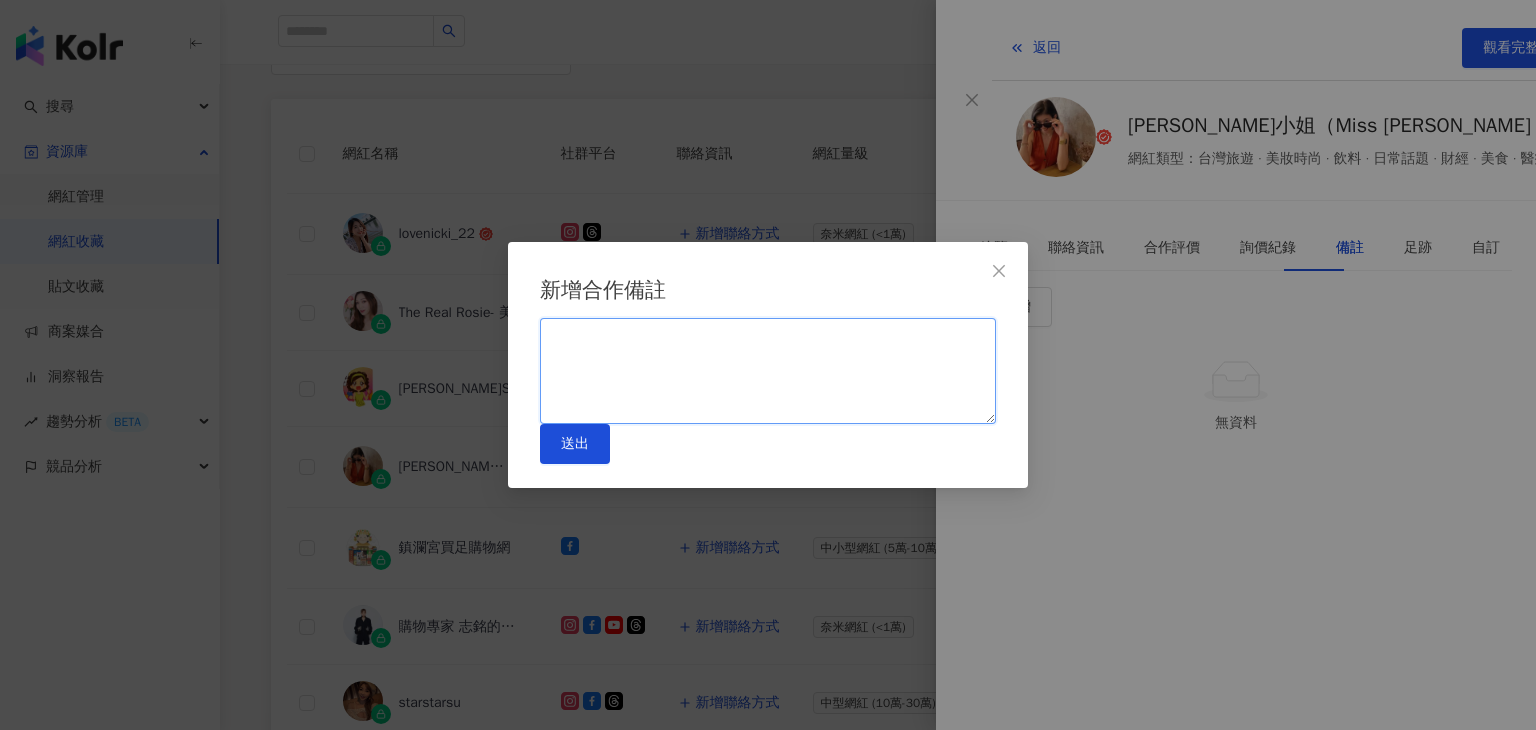 click at bounding box center [768, 371] 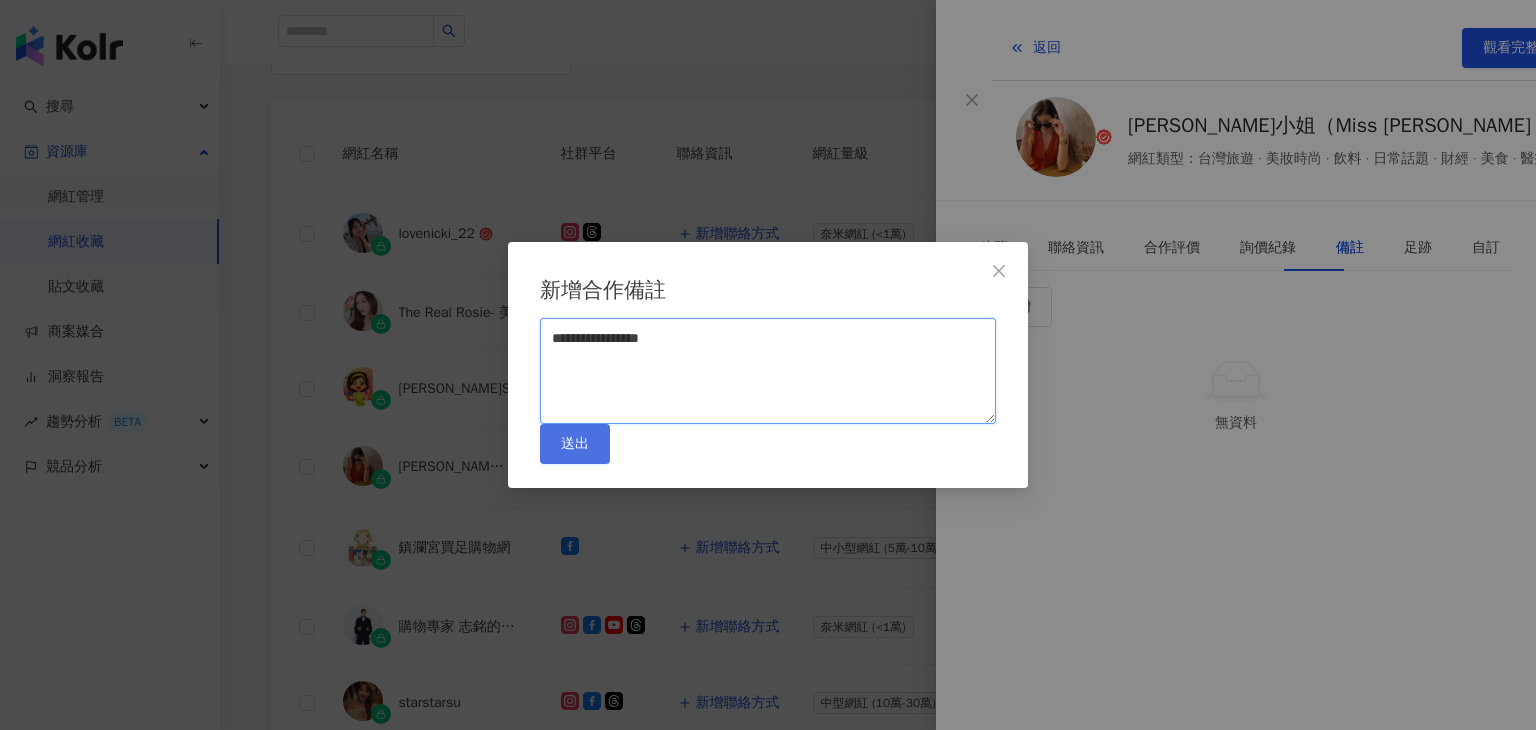 type on "**********" 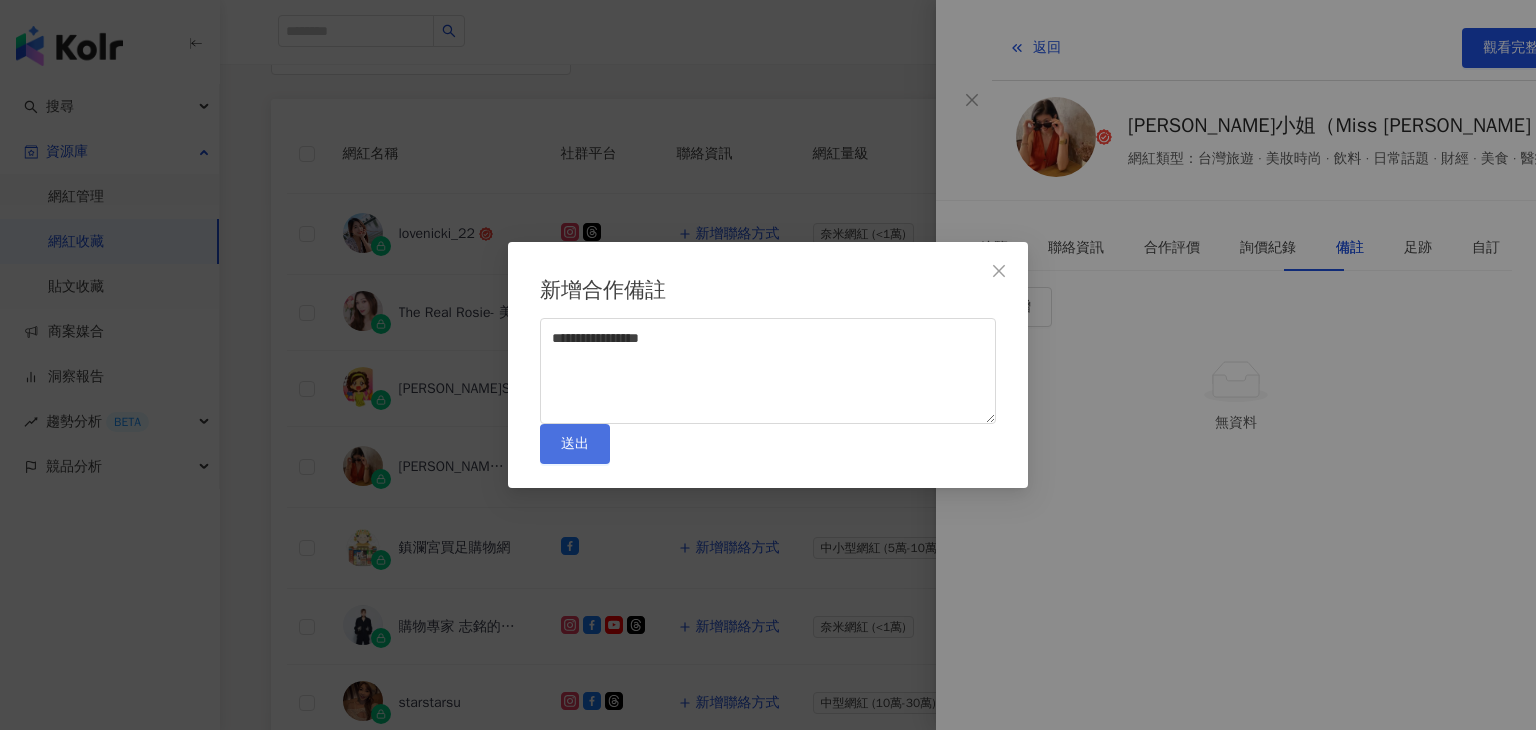 click on "送出" at bounding box center [575, 444] 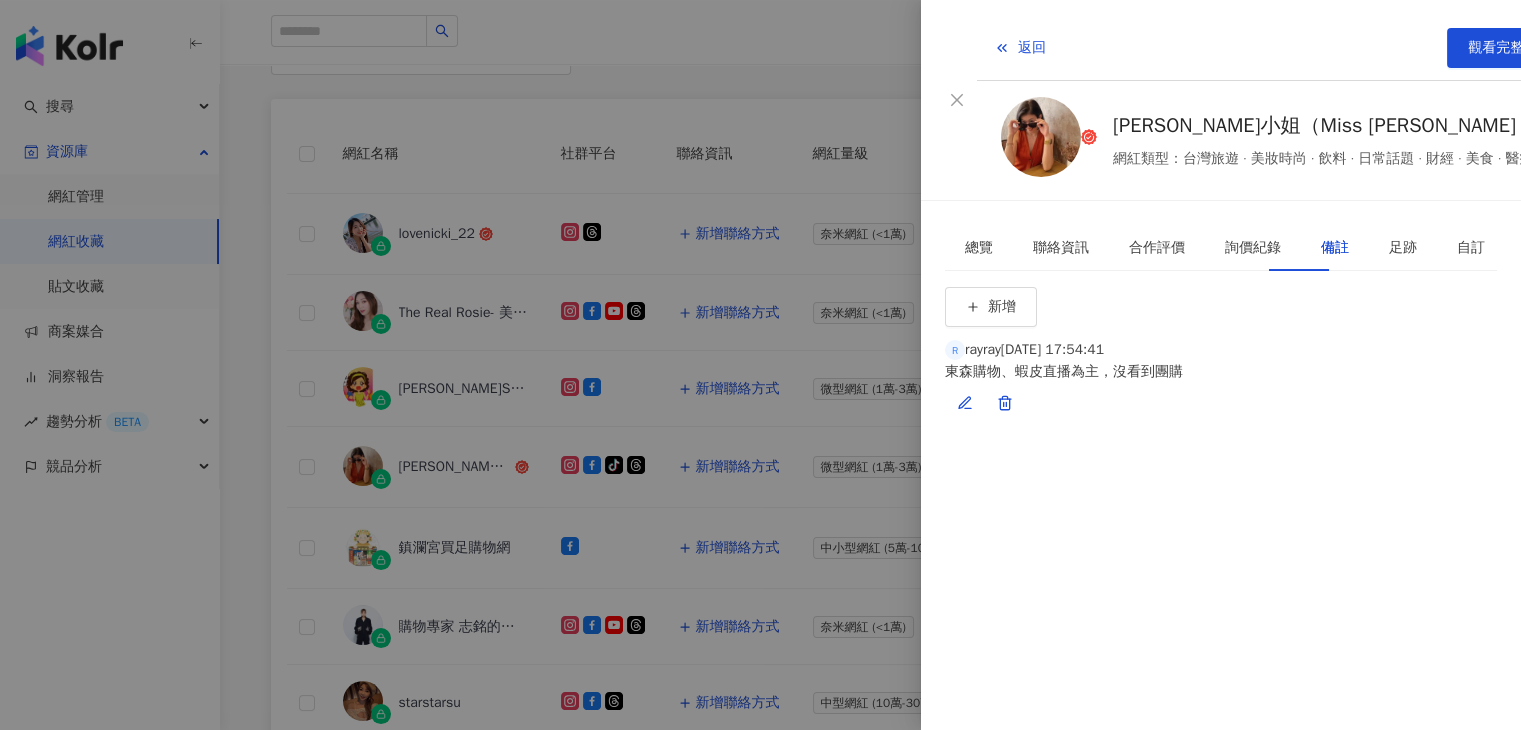 click at bounding box center [760, 365] 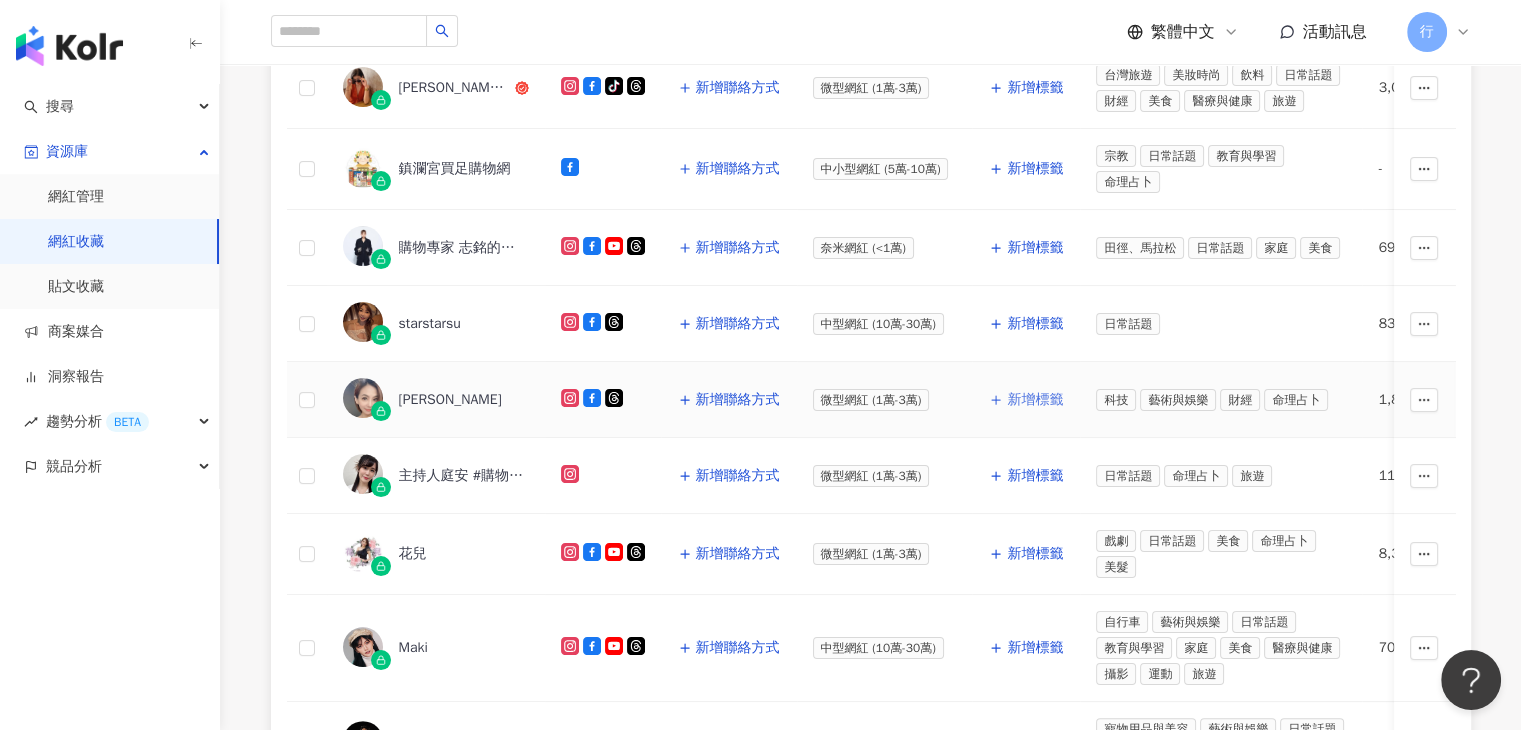 scroll, scrollTop: 735, scrollLeft: 0, axis: vertical 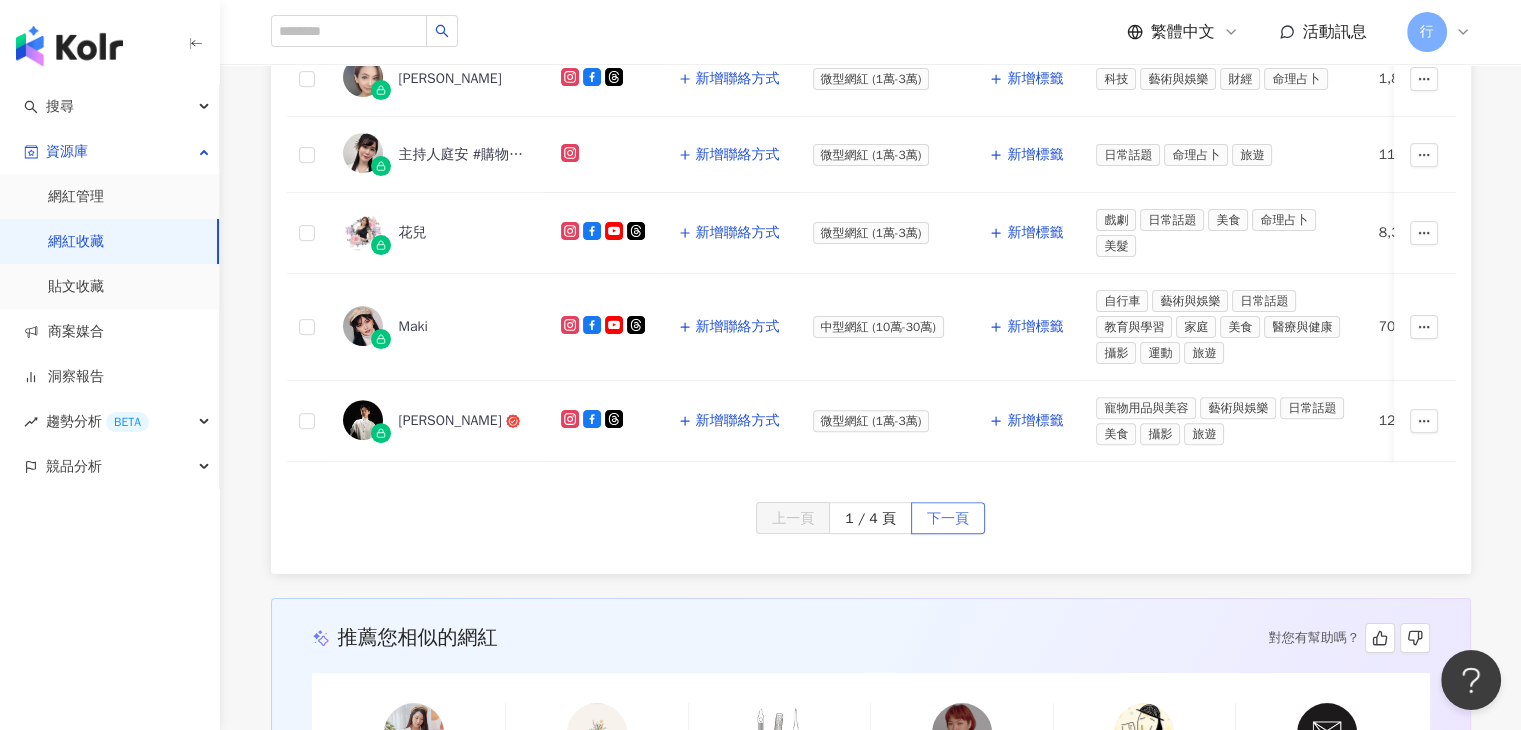 click on "下一頁" at bounding box center [948, 519] 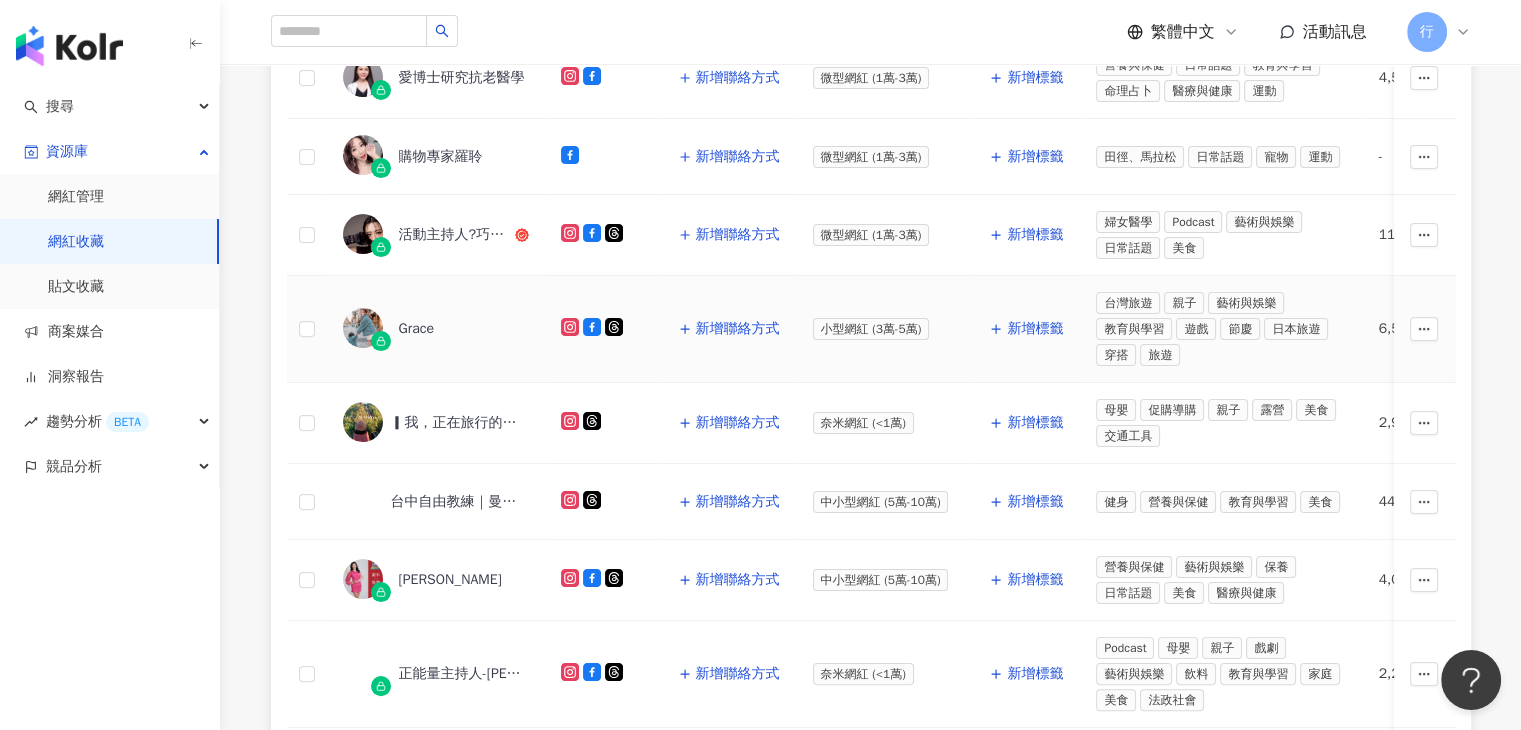 scroll, scrollTop: 735, scrollLeft: 0, axis: vertical 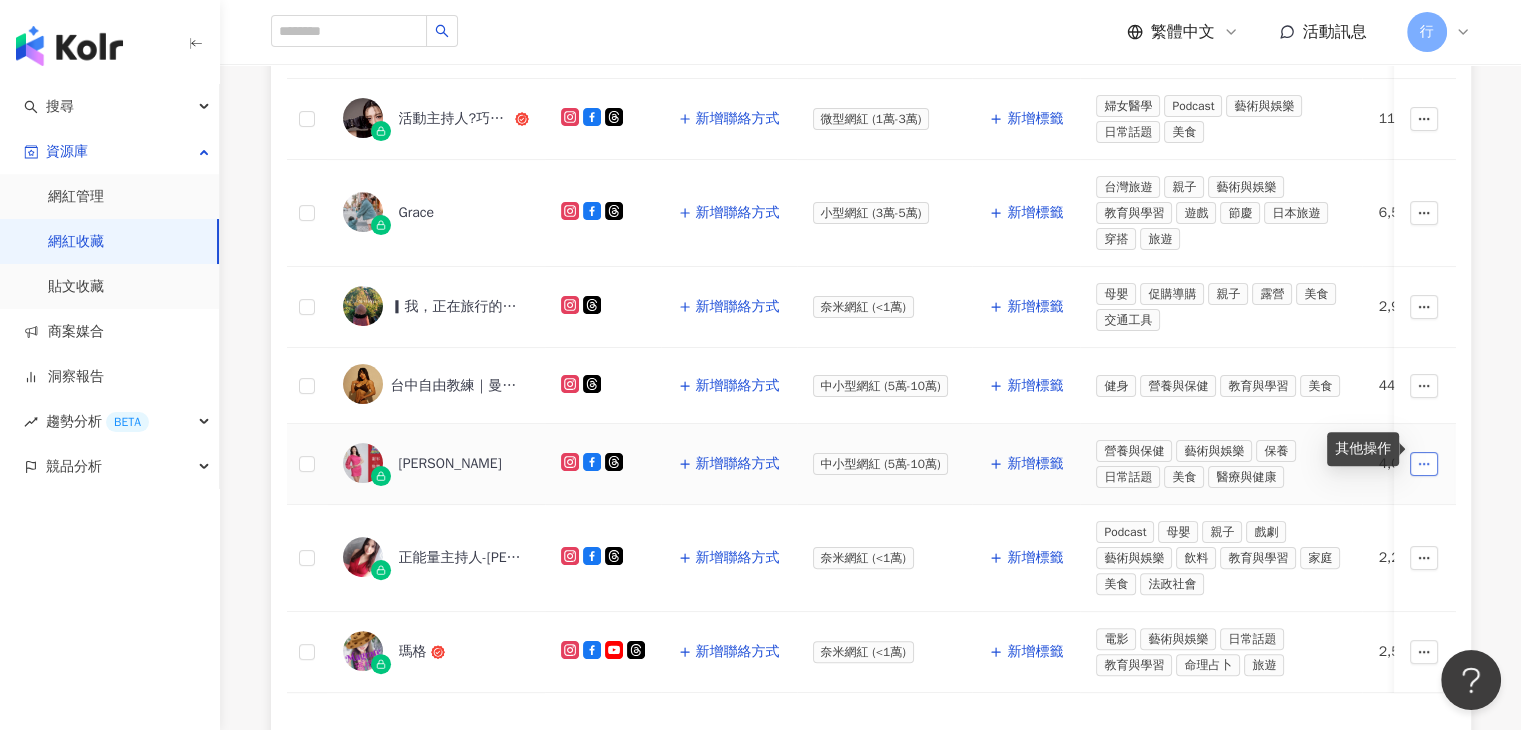 click 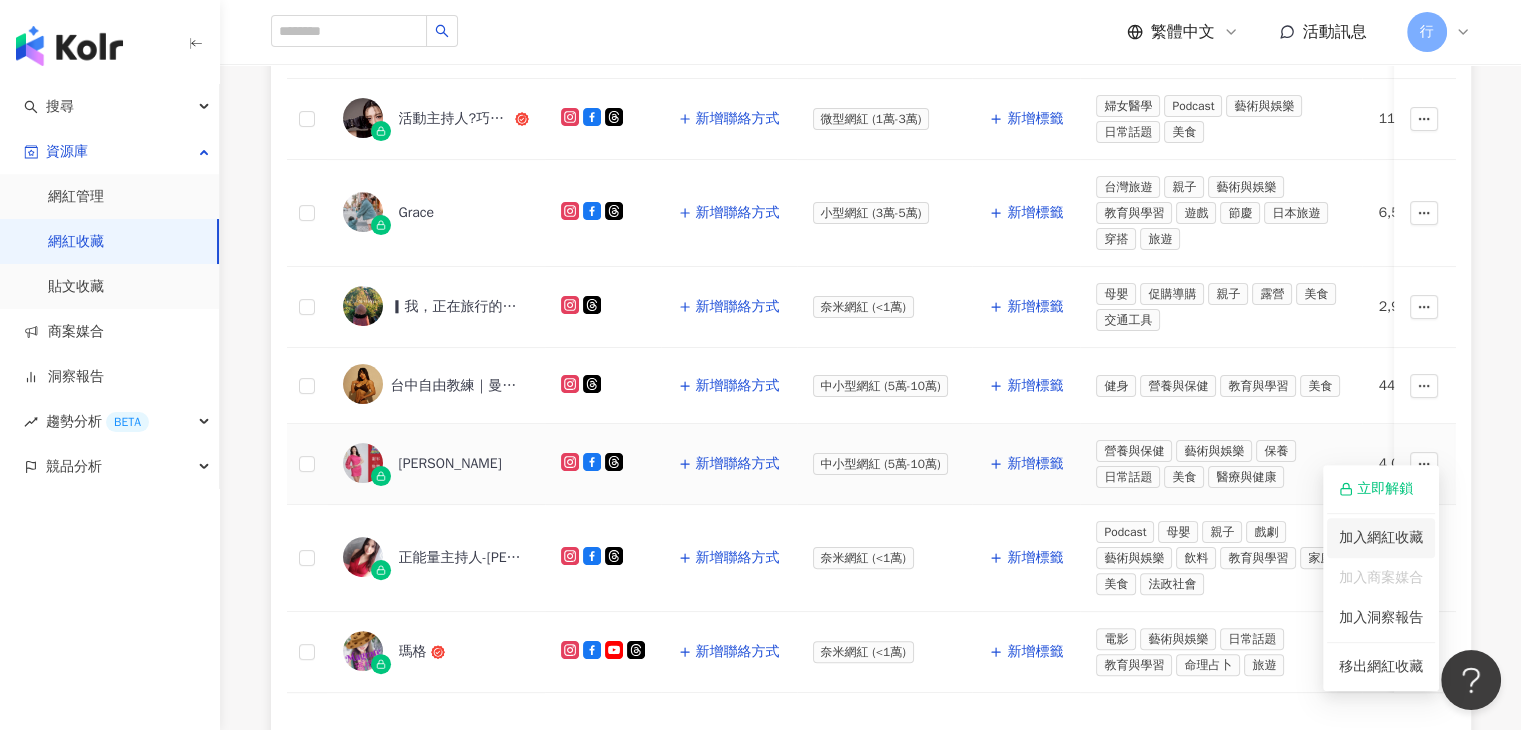 click on "加入網紅收藏" at bounding box center [1381, 538] 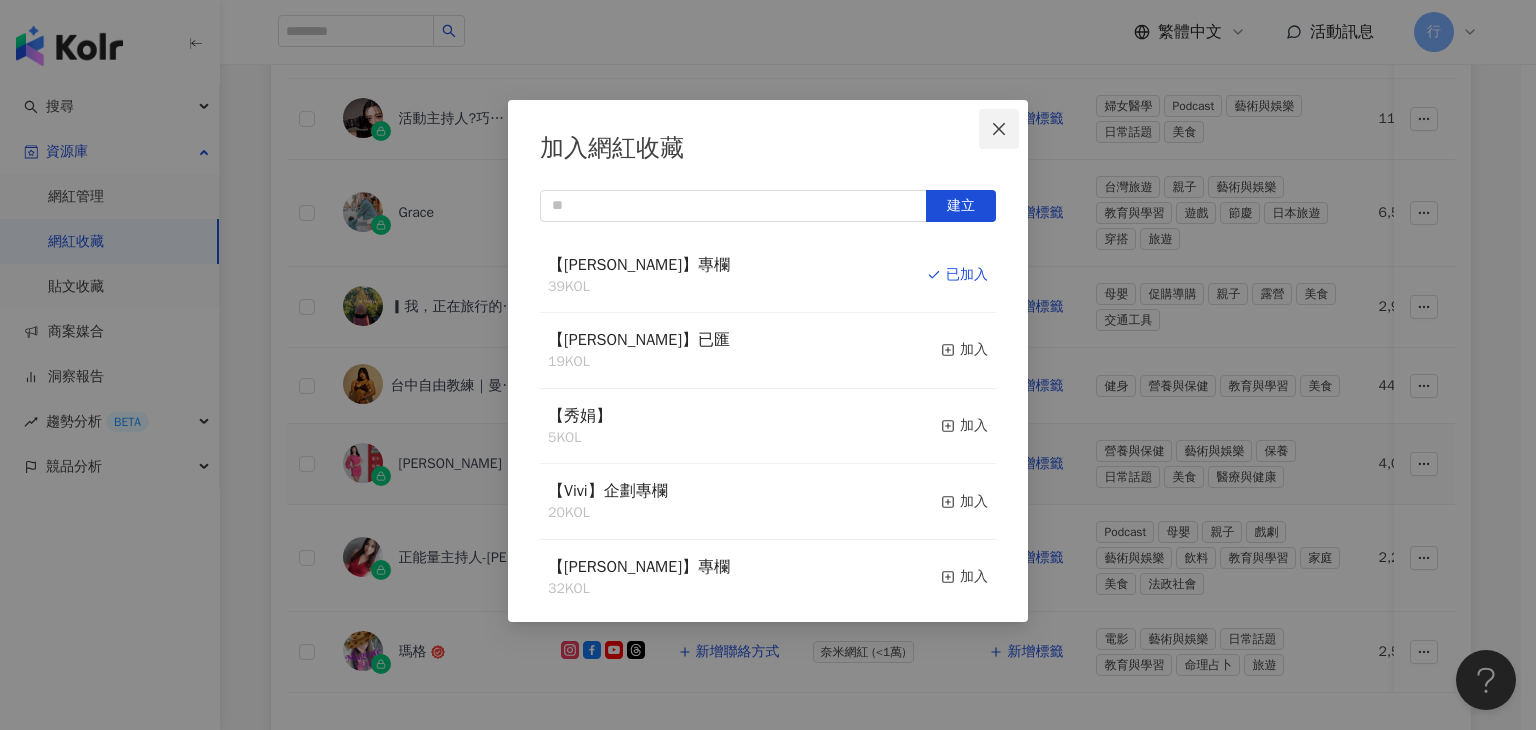 click at bounding box center (999, 129) 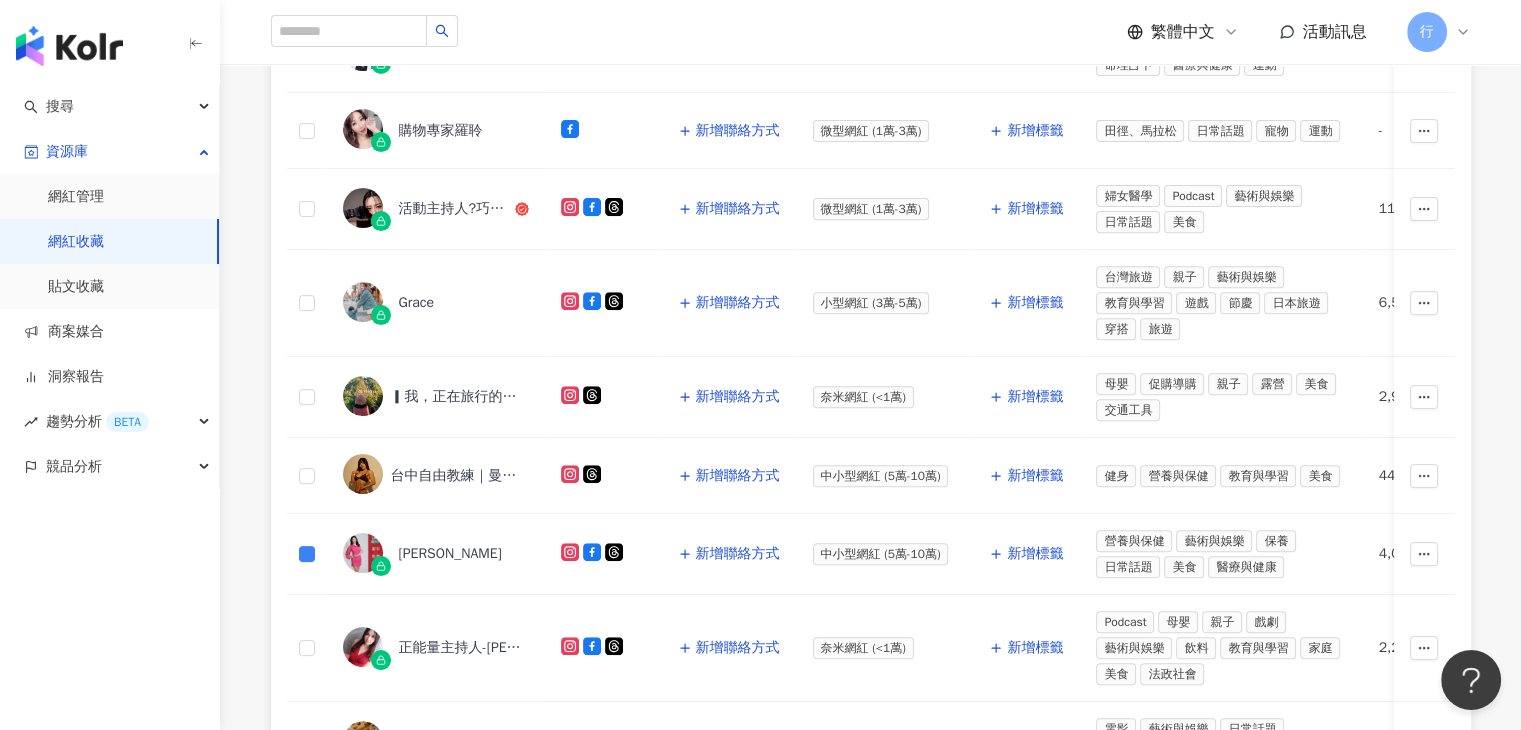 scroll, scrollTop: 824, scrollLeft: 0, axis: vertical 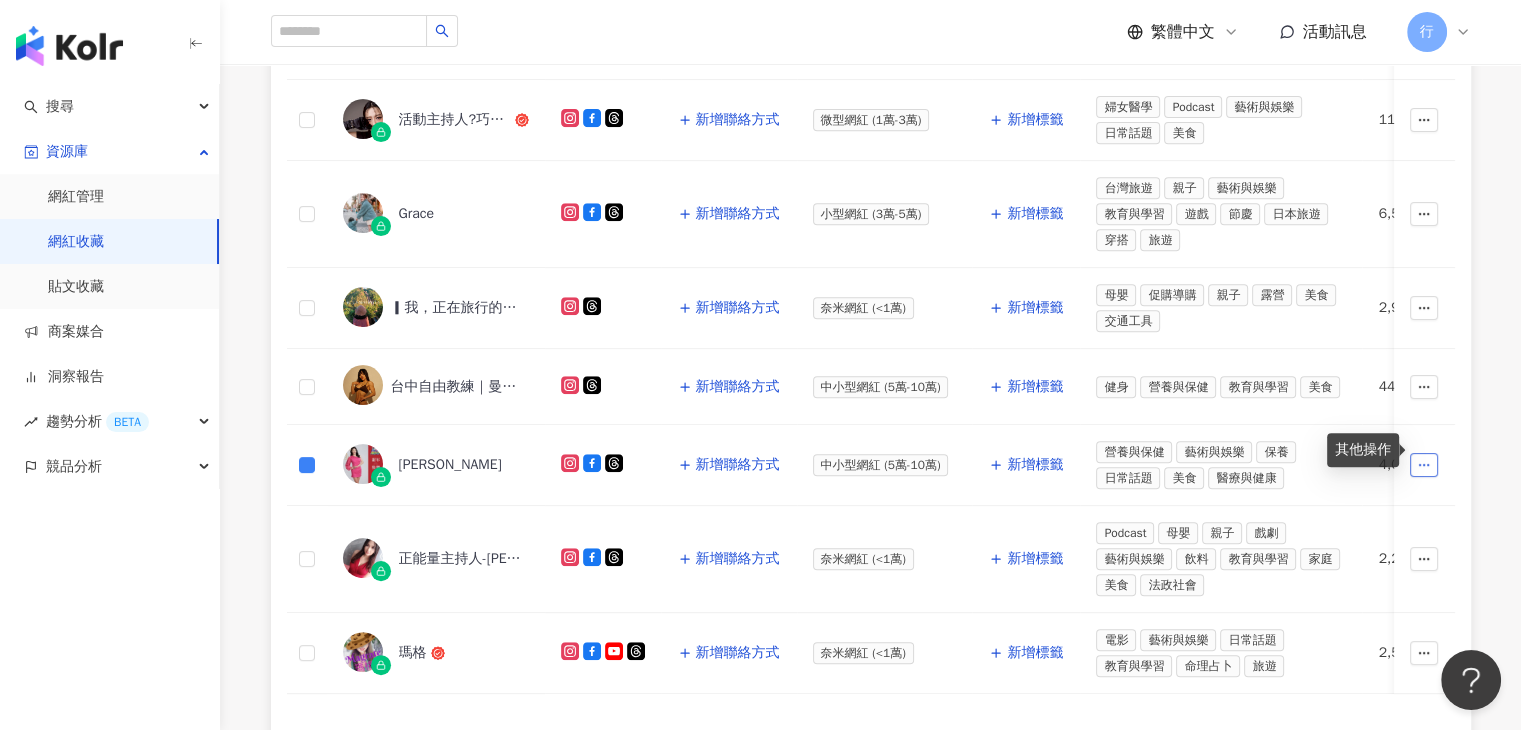 click 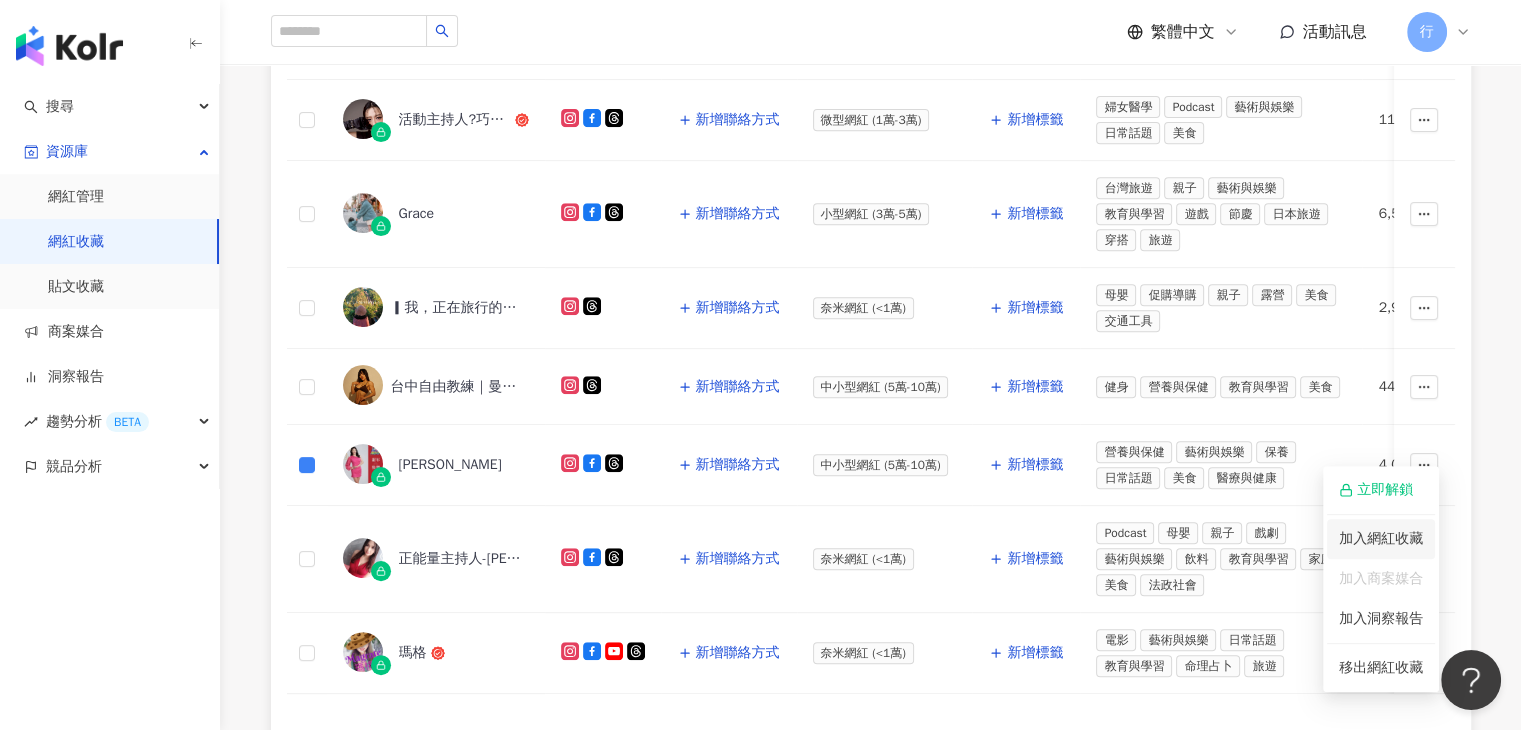 click on "加入網紅收藏" at bounding box center [1381, 539] 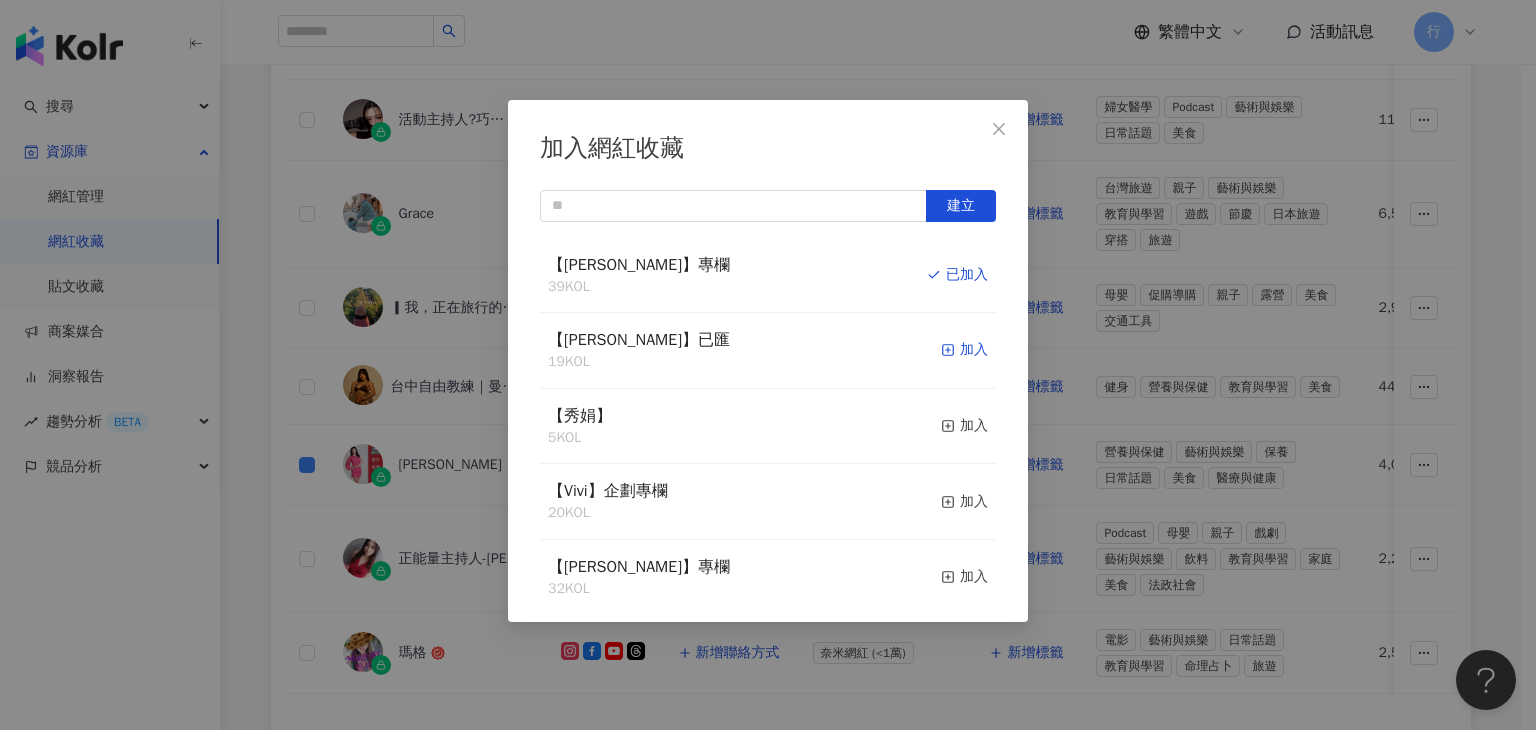 click on "加入" at bounding box center (964, 350) 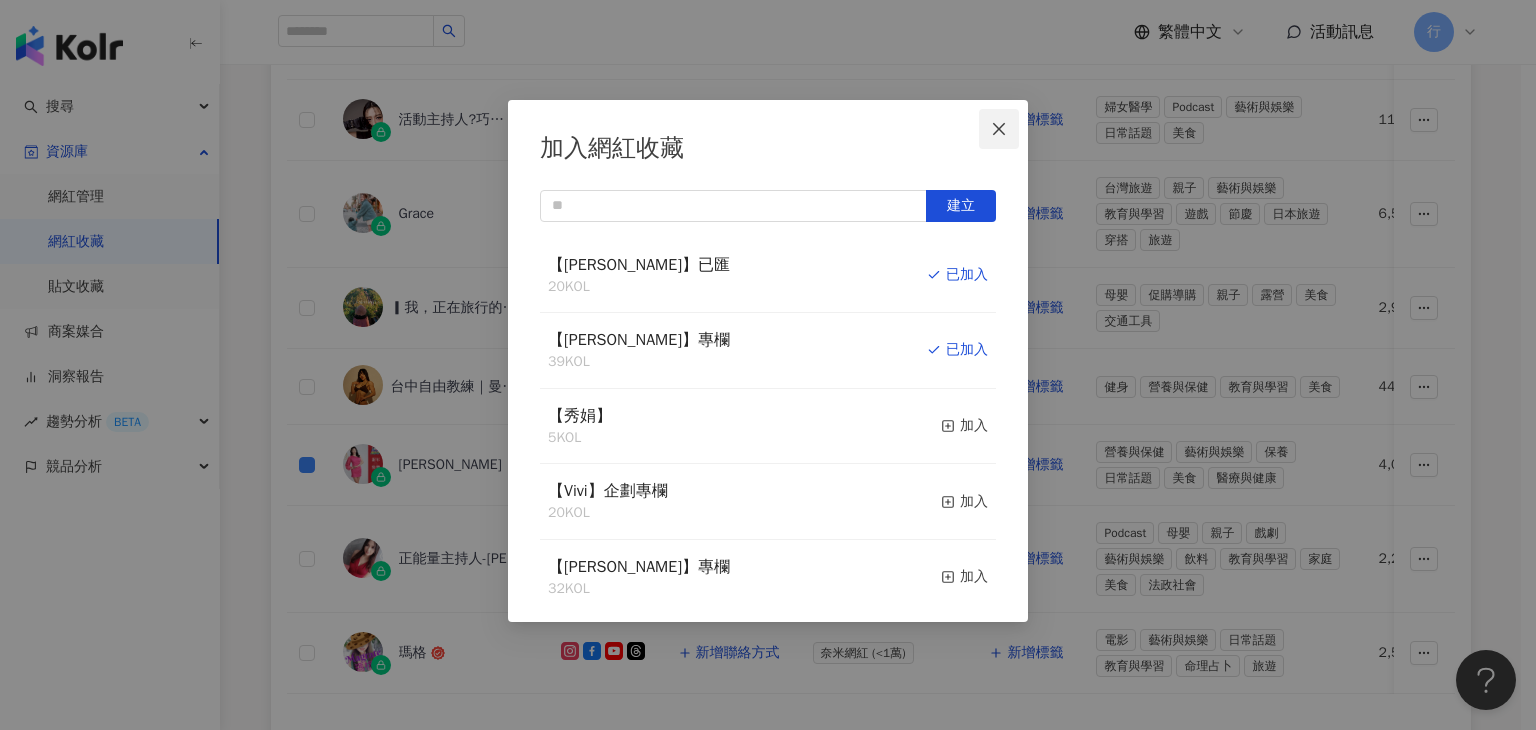 click 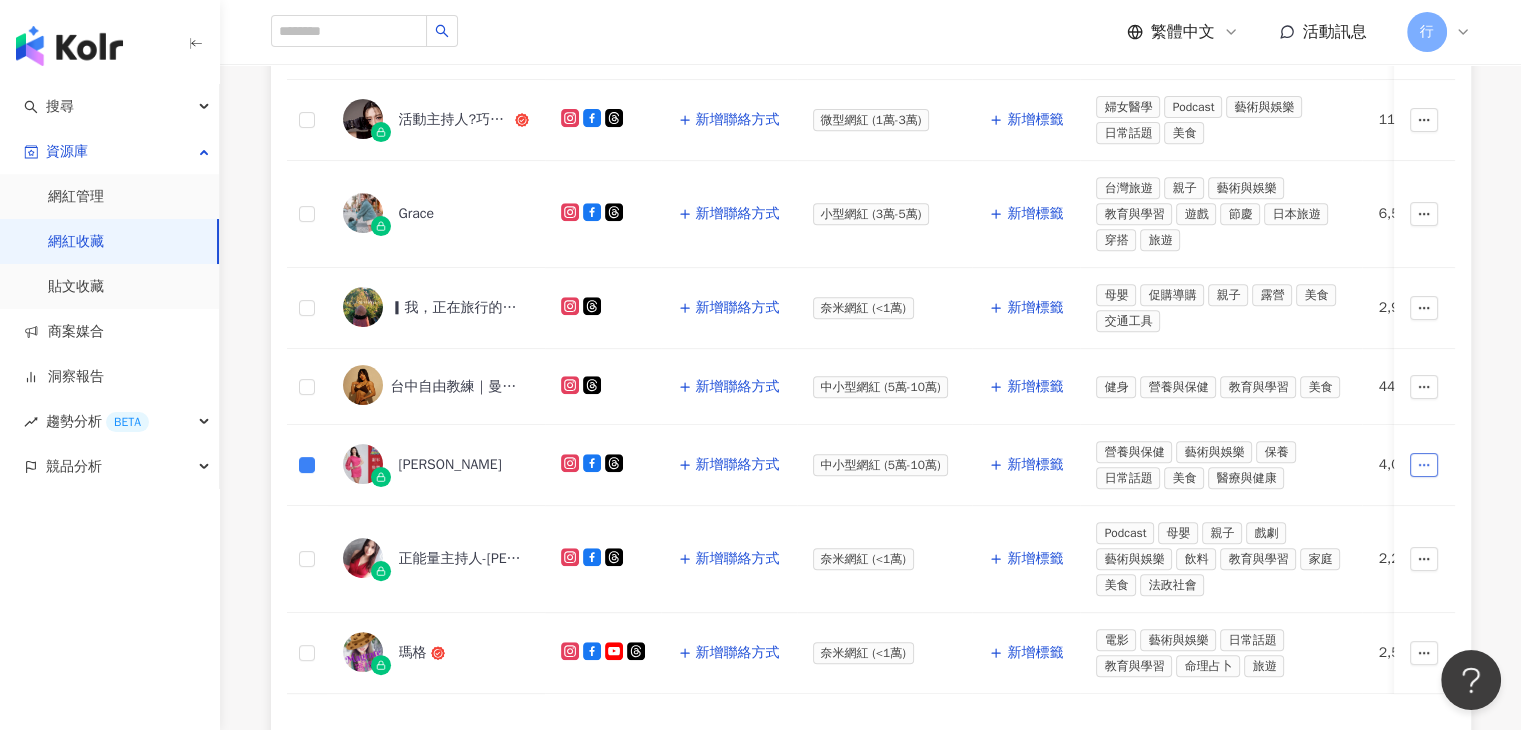 click 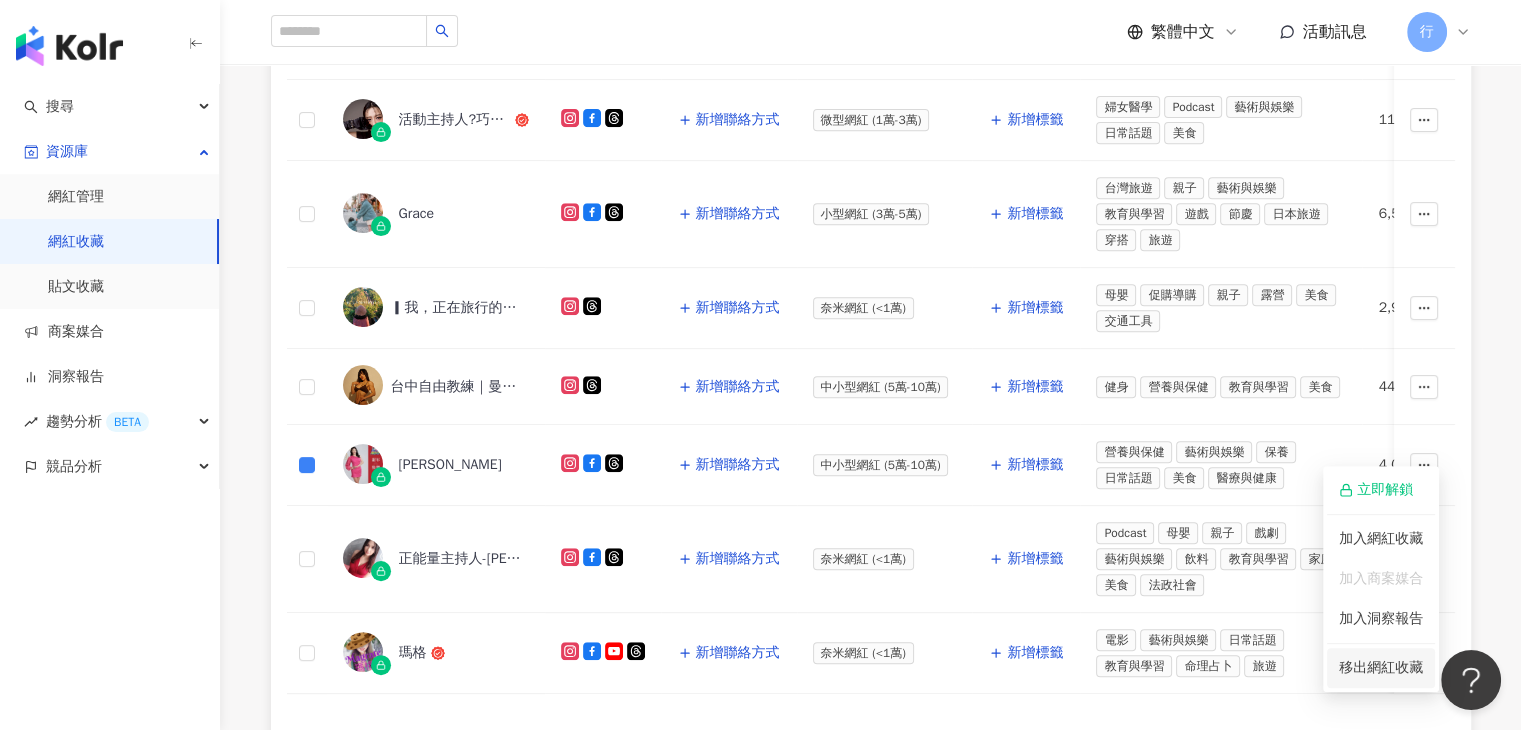 click on "移出網紅收藏" at bounding box center [1381, 667] 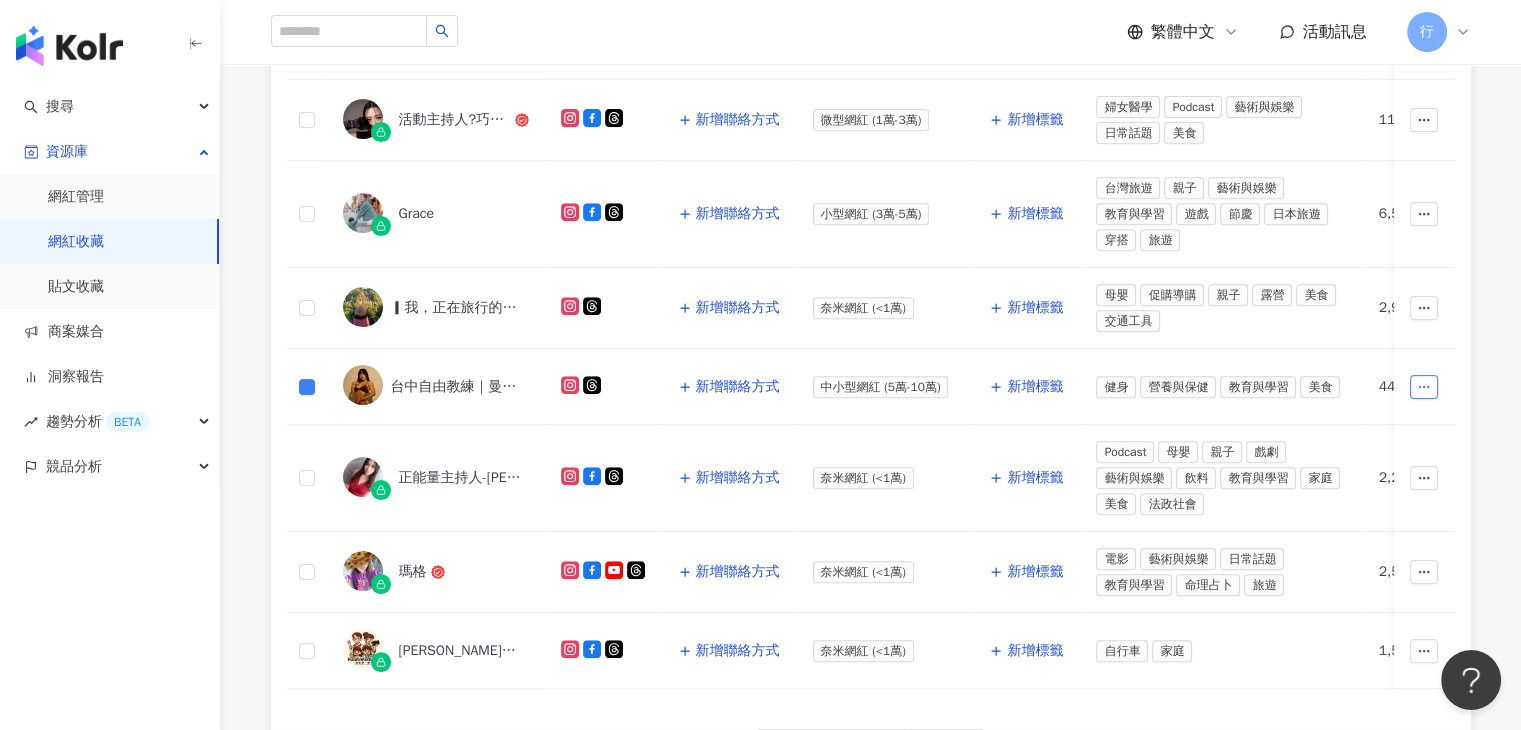 click 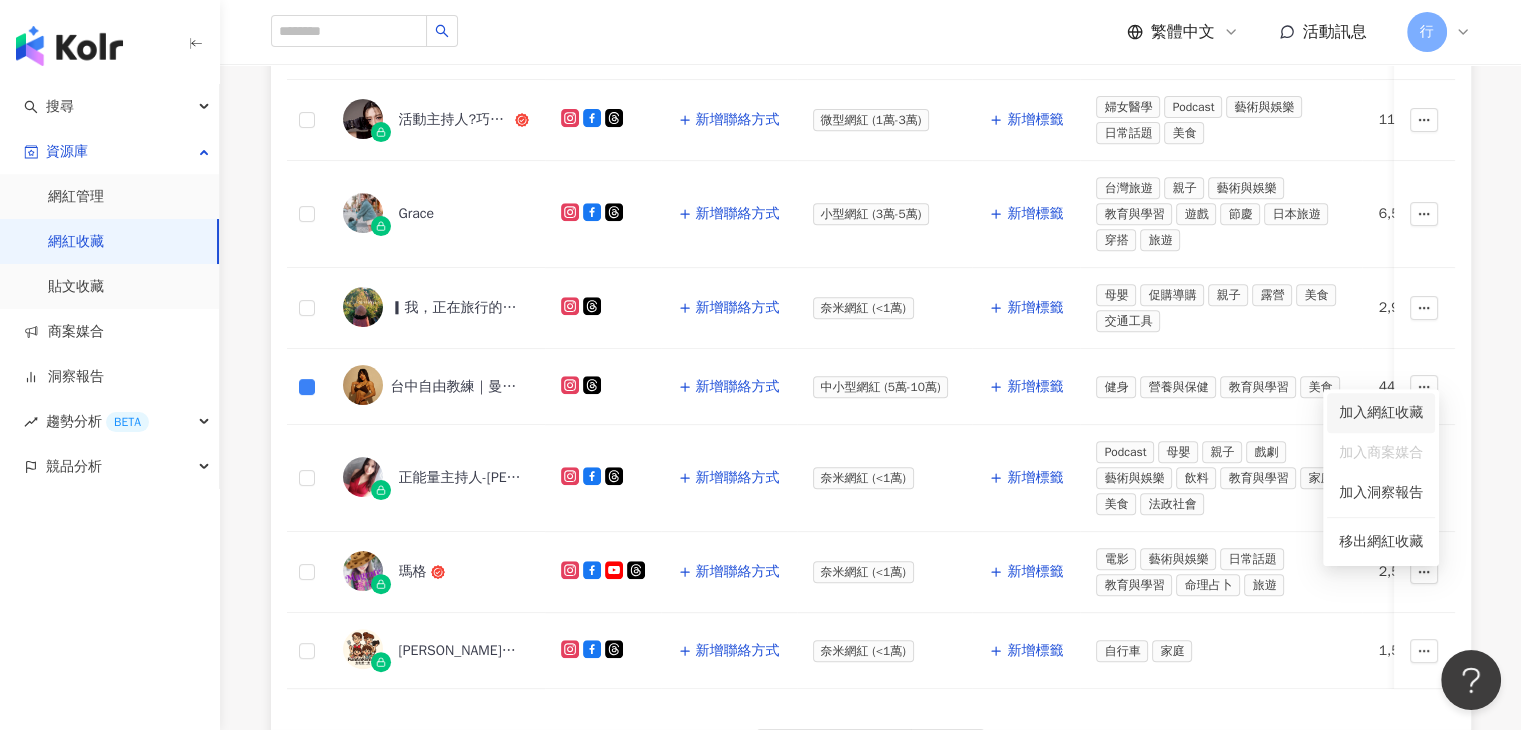 click on "加入網紅收藏" at bounding box center [1381, 413] 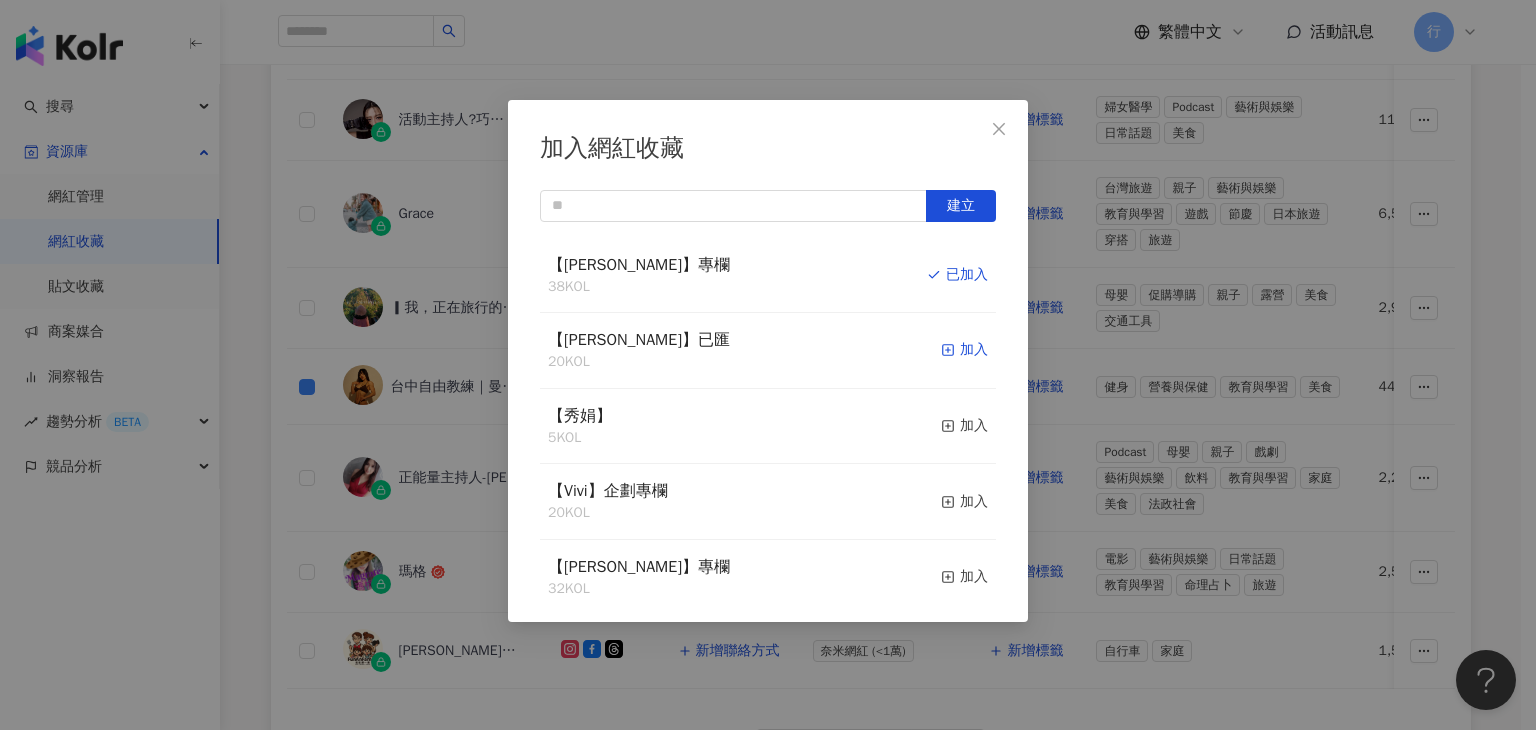 click on "加入" at bounding box center (964, 350) 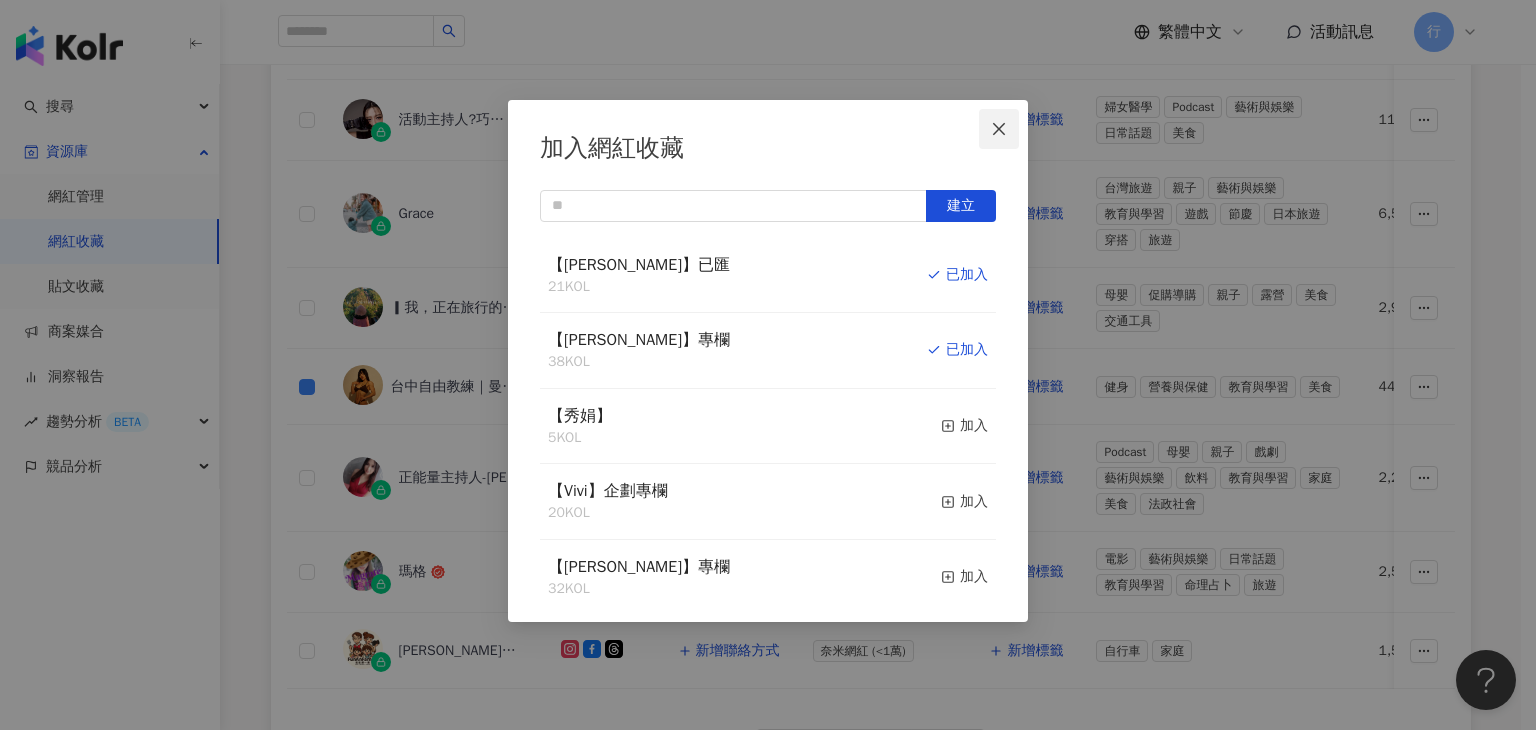 click at bounding box center (999, 129) 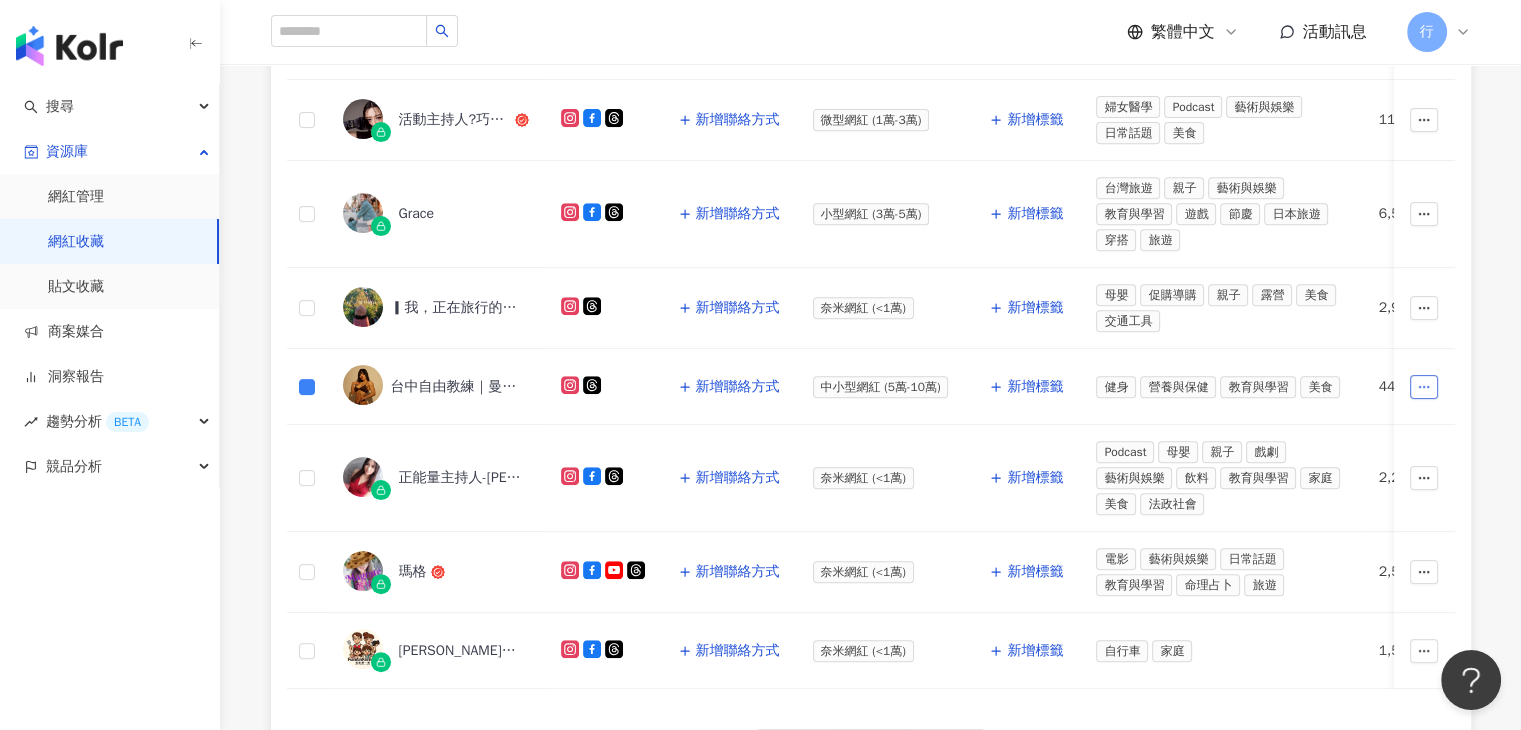 click 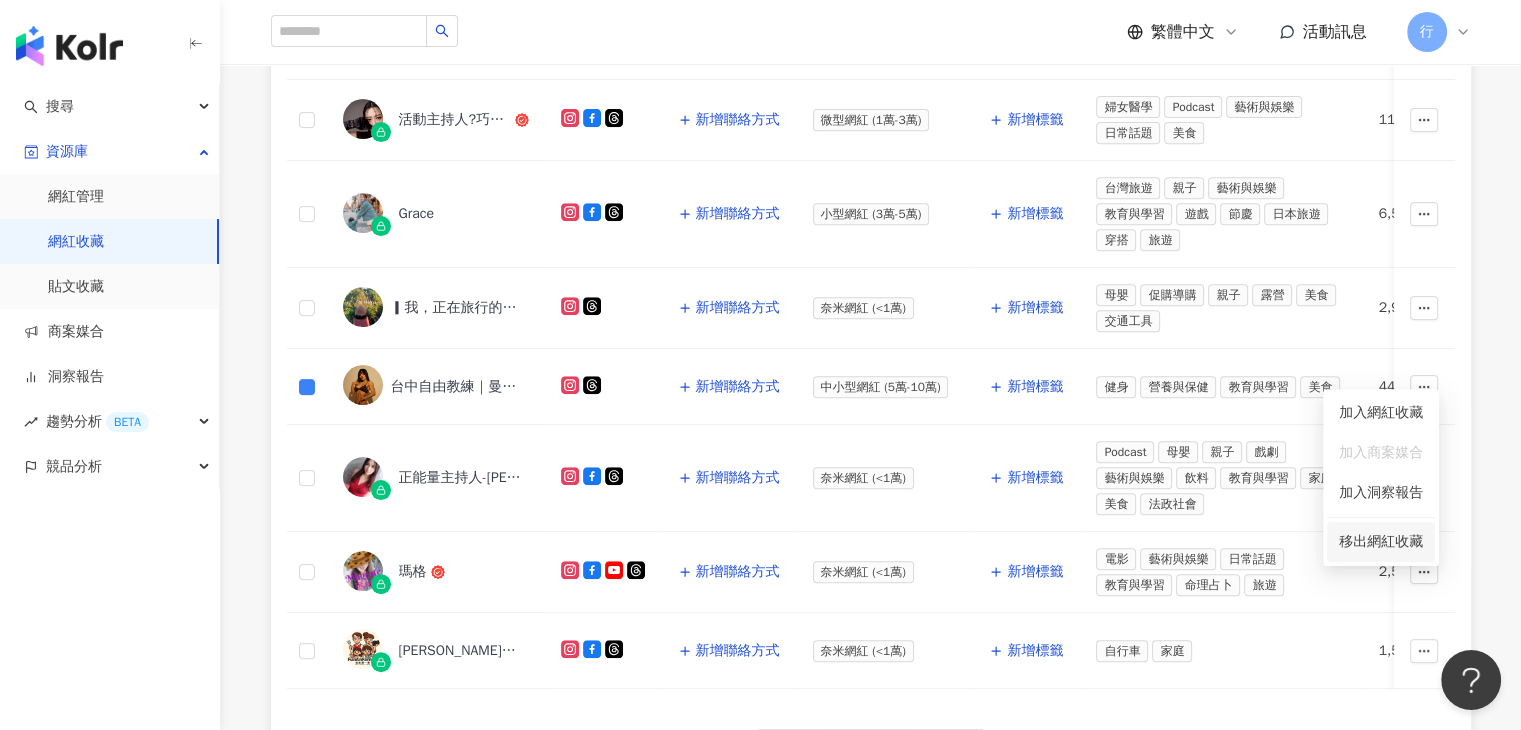 click on "移出網紅收藏" at bounding box center (1381, 541) 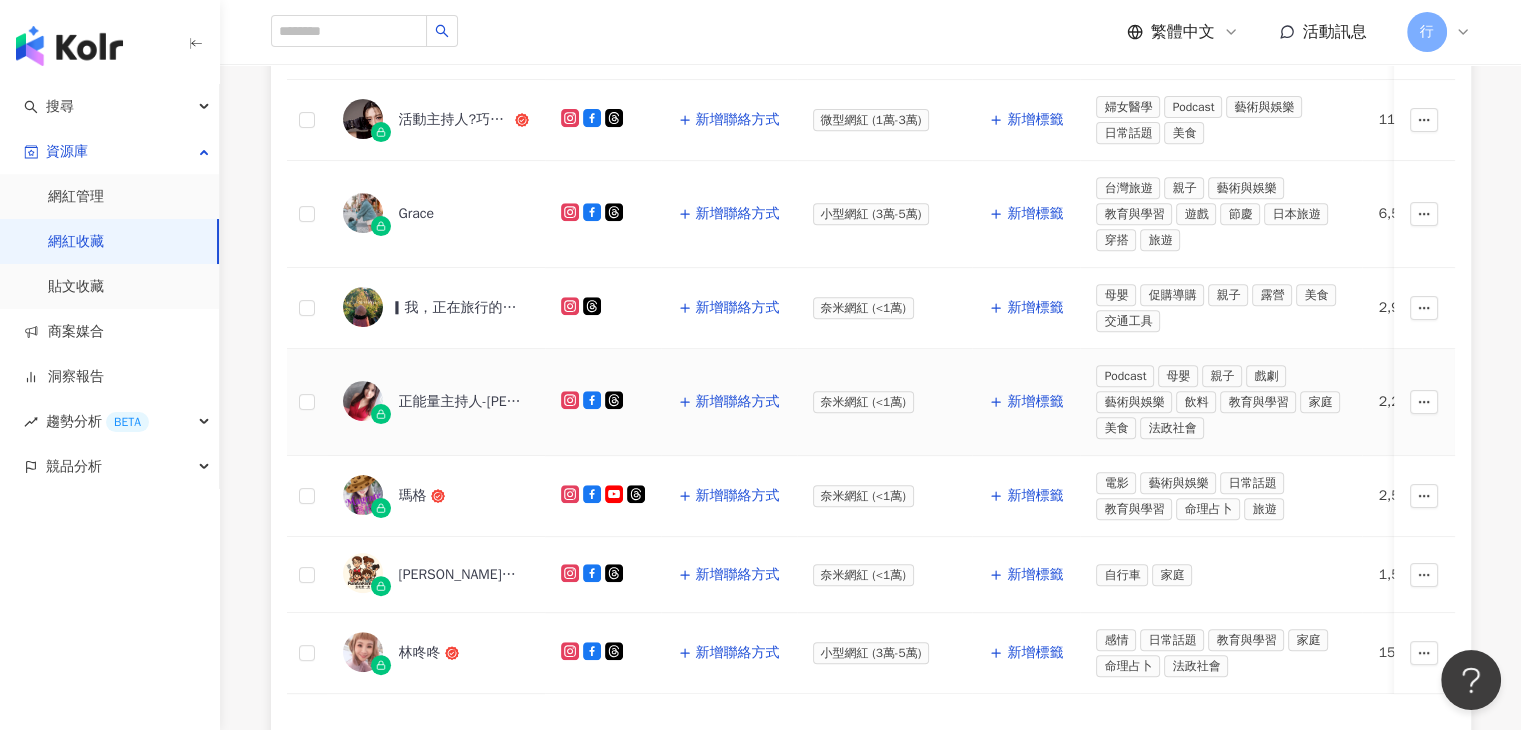 click at bounding box center [307, 402] 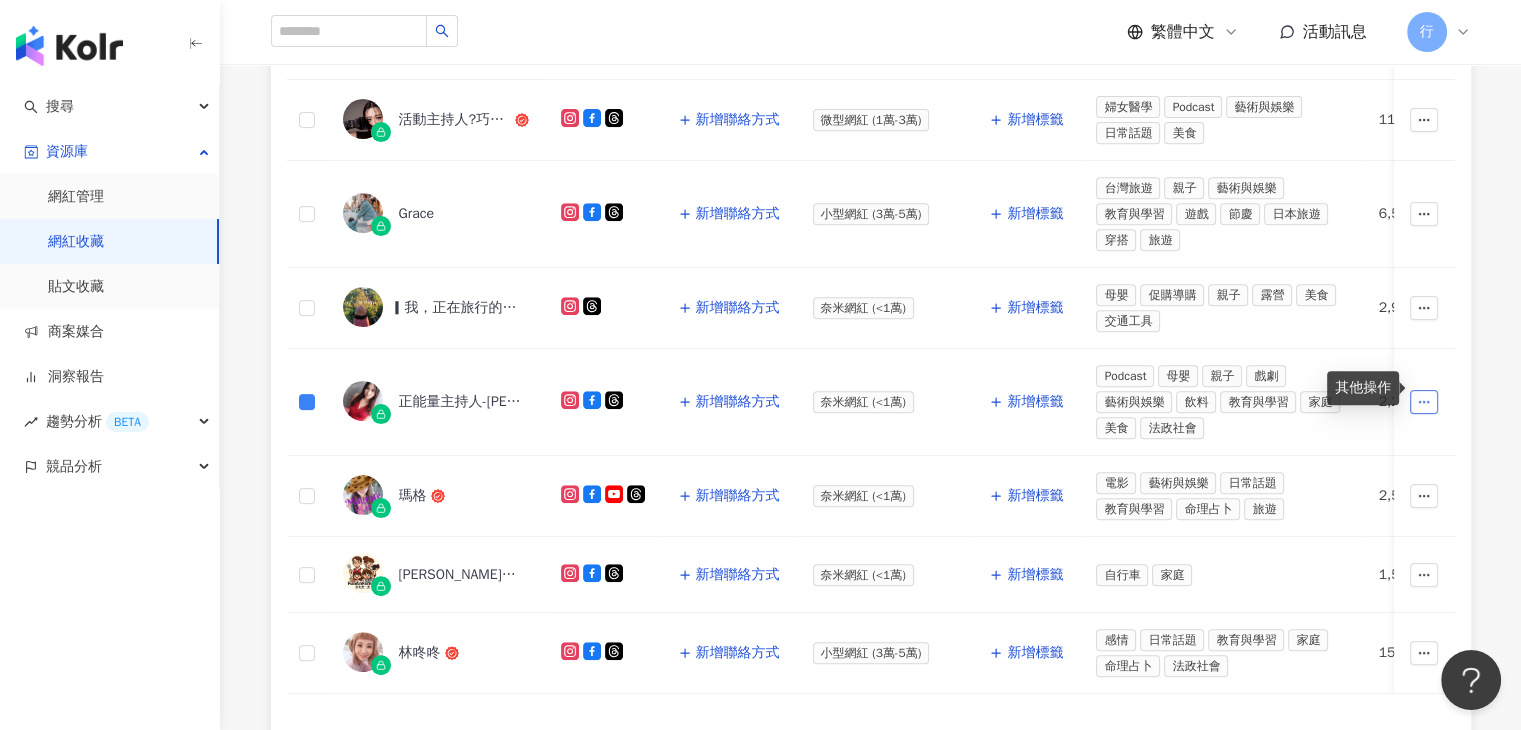 click at bounding box center [1425, 401] 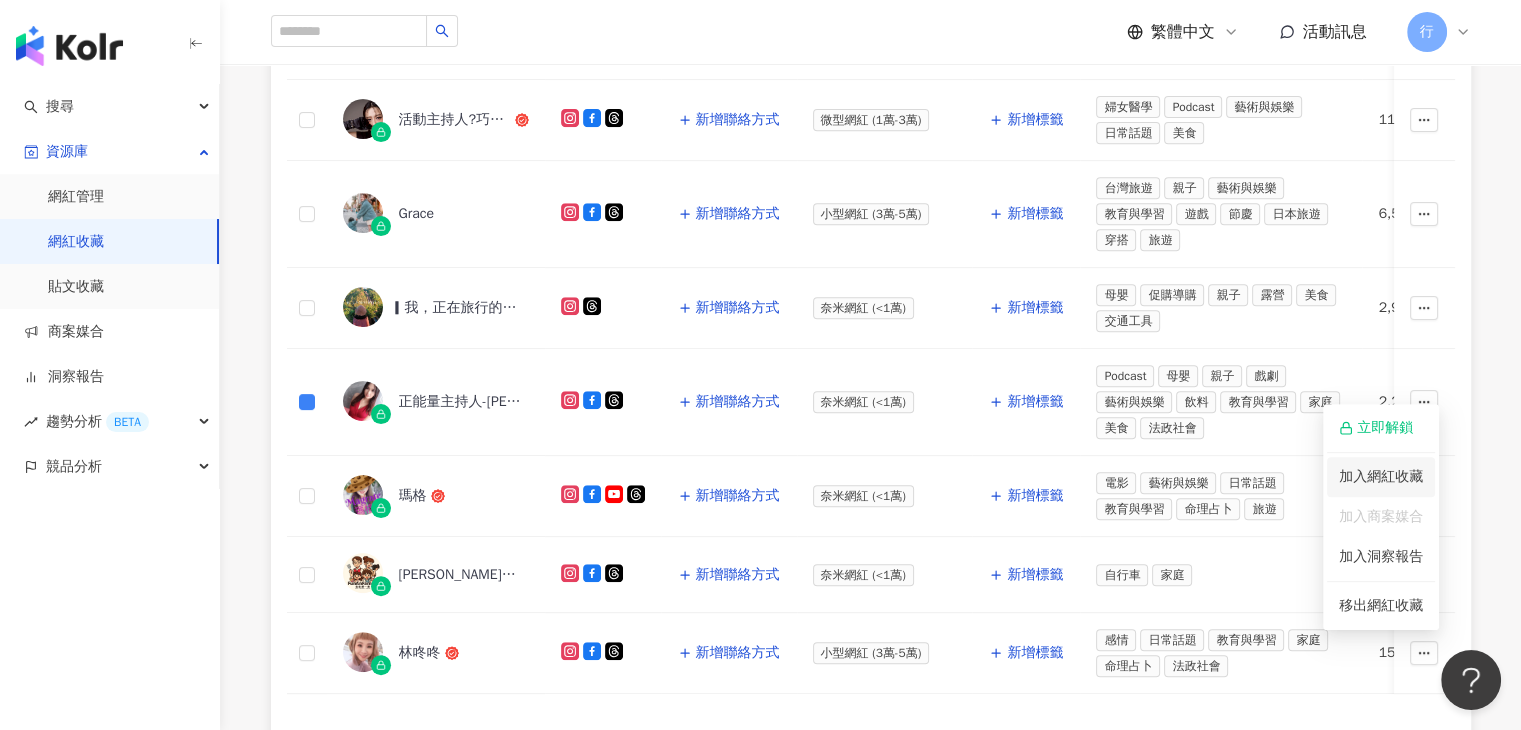 click on "加入網紅收藏" at bounding box center [1381, 477] 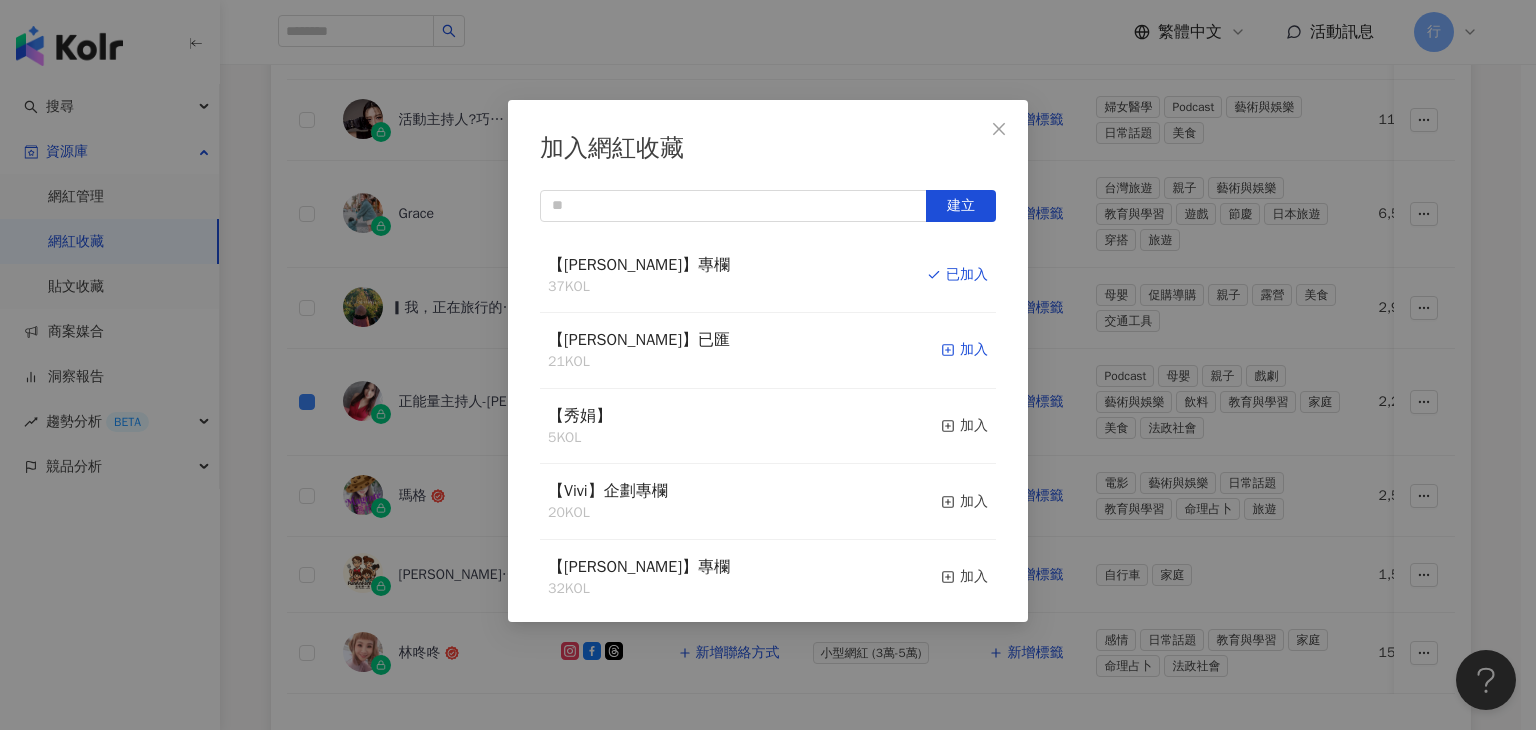 click on "加入" at bounding box center [964, 350] 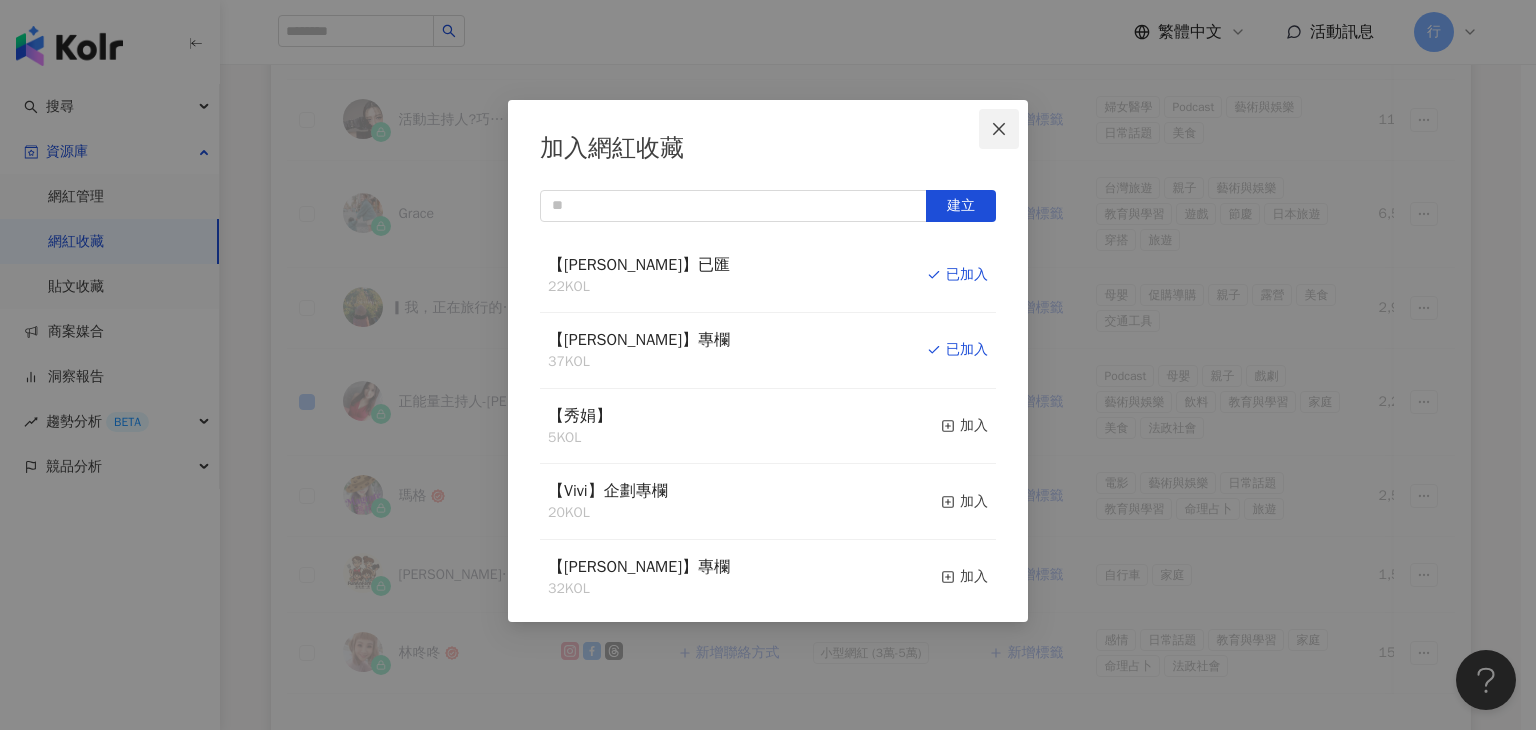 click 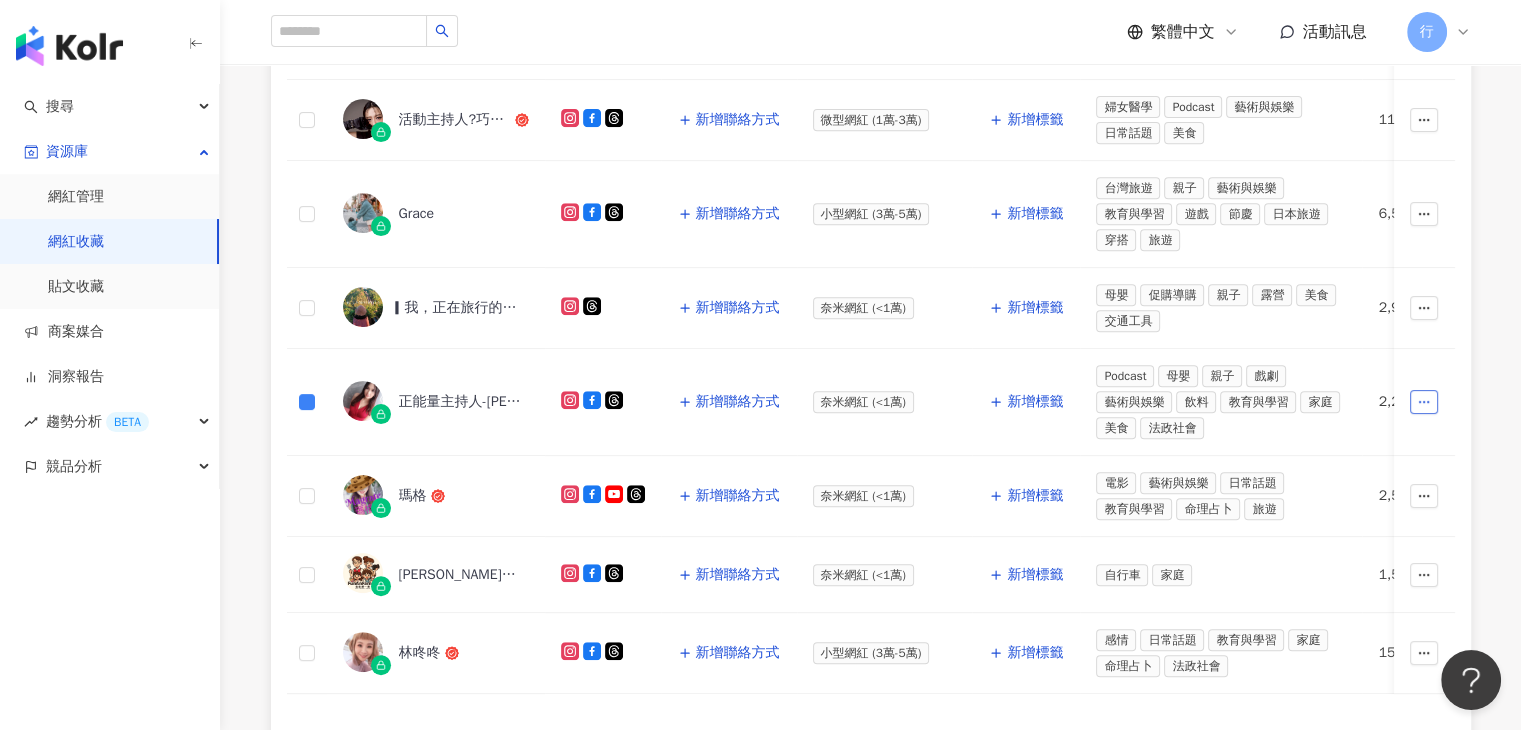 click at bounding box center (1425, 402) 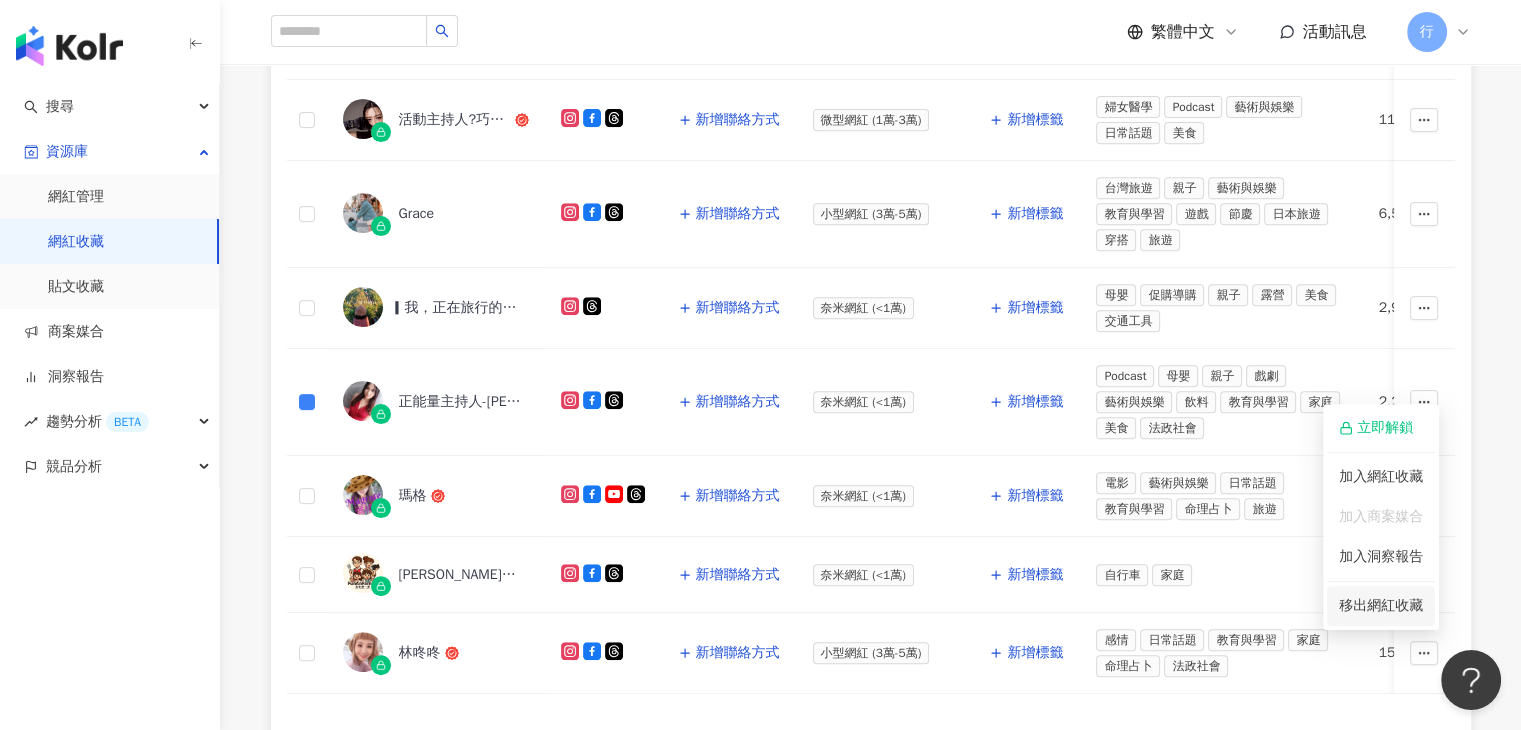 click on "移出網紅收藏" at bounding box center (1381, 605) 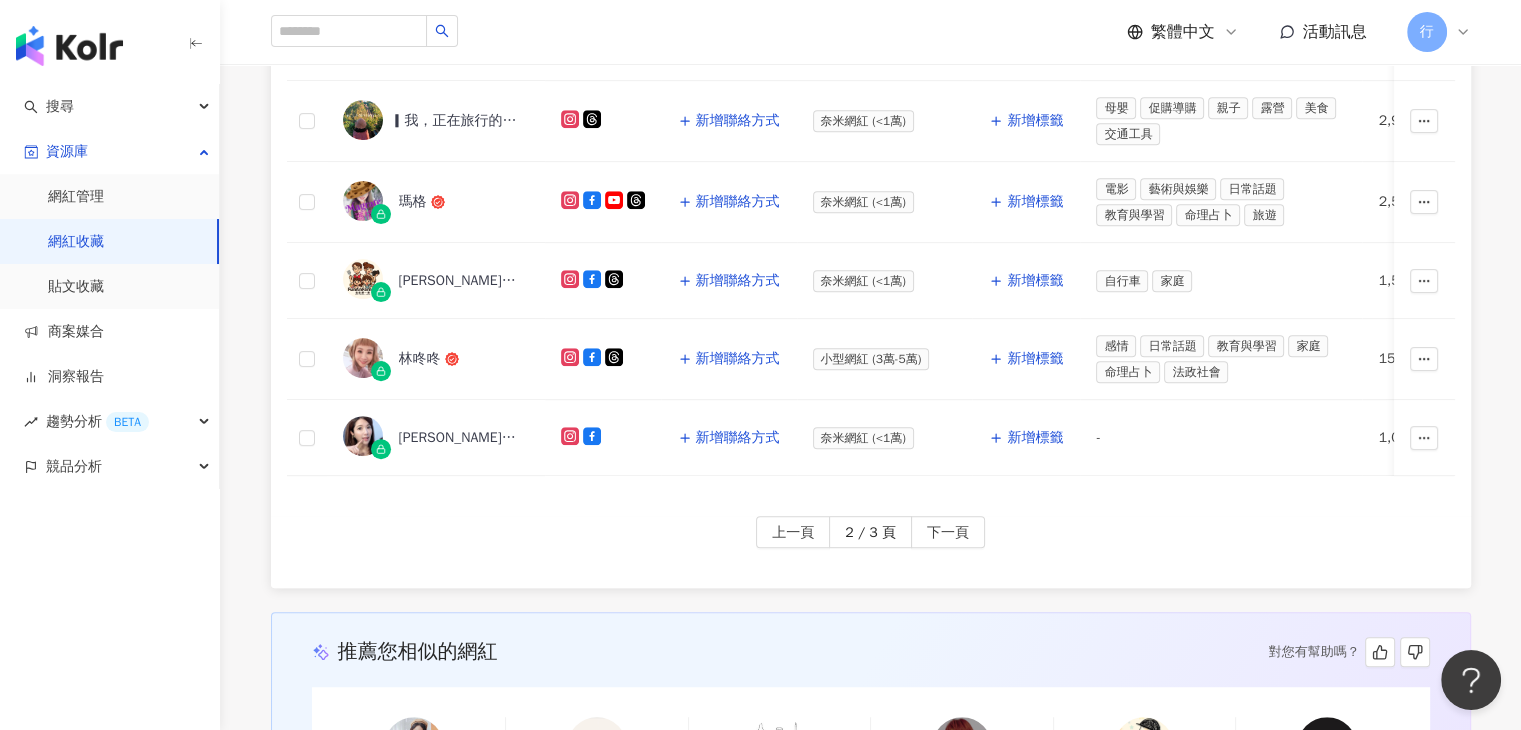 scroll, scrollTop: 1124, scrollLeft: 0, axis: vertical 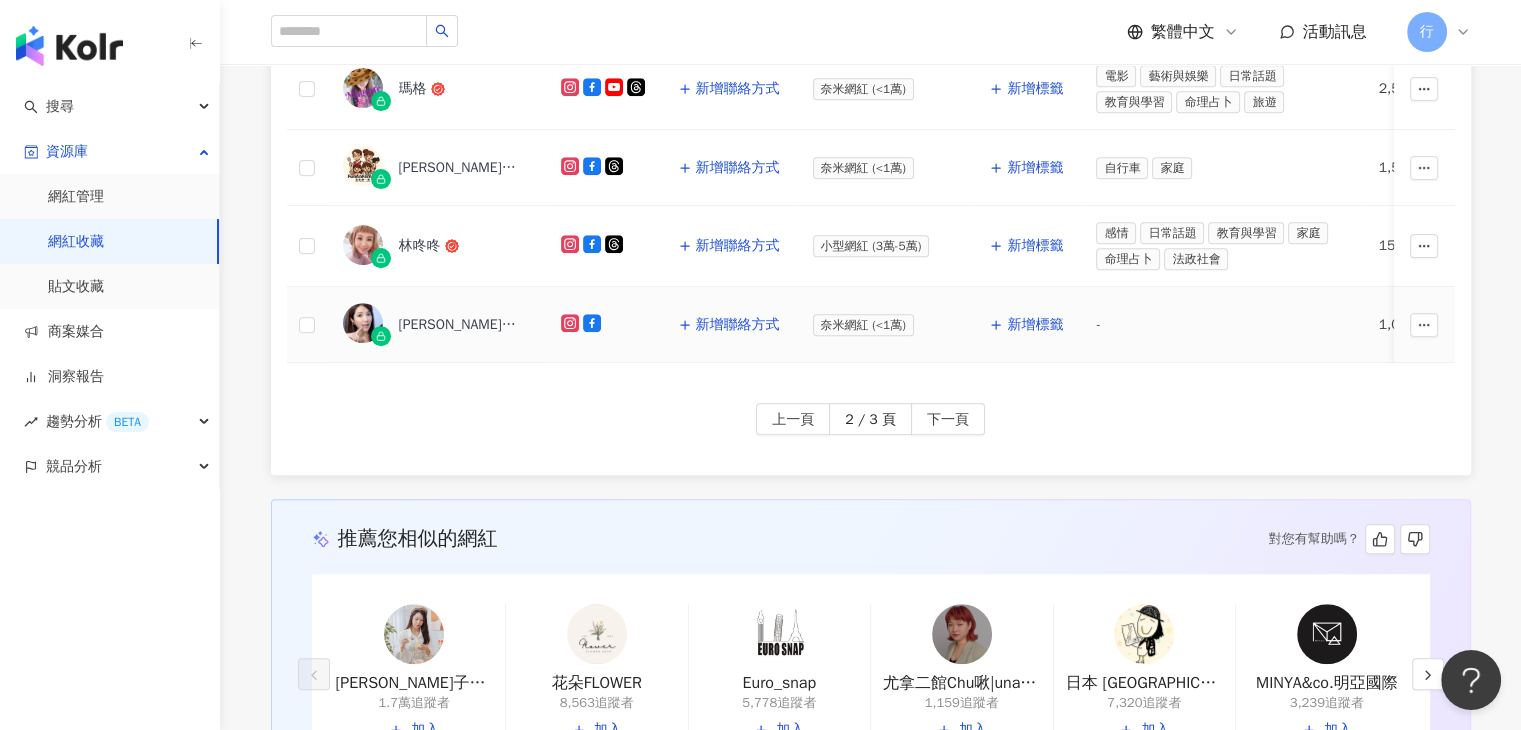 click on "孫佳瑩購物專家，主持人" at bounding box center (464, 325) 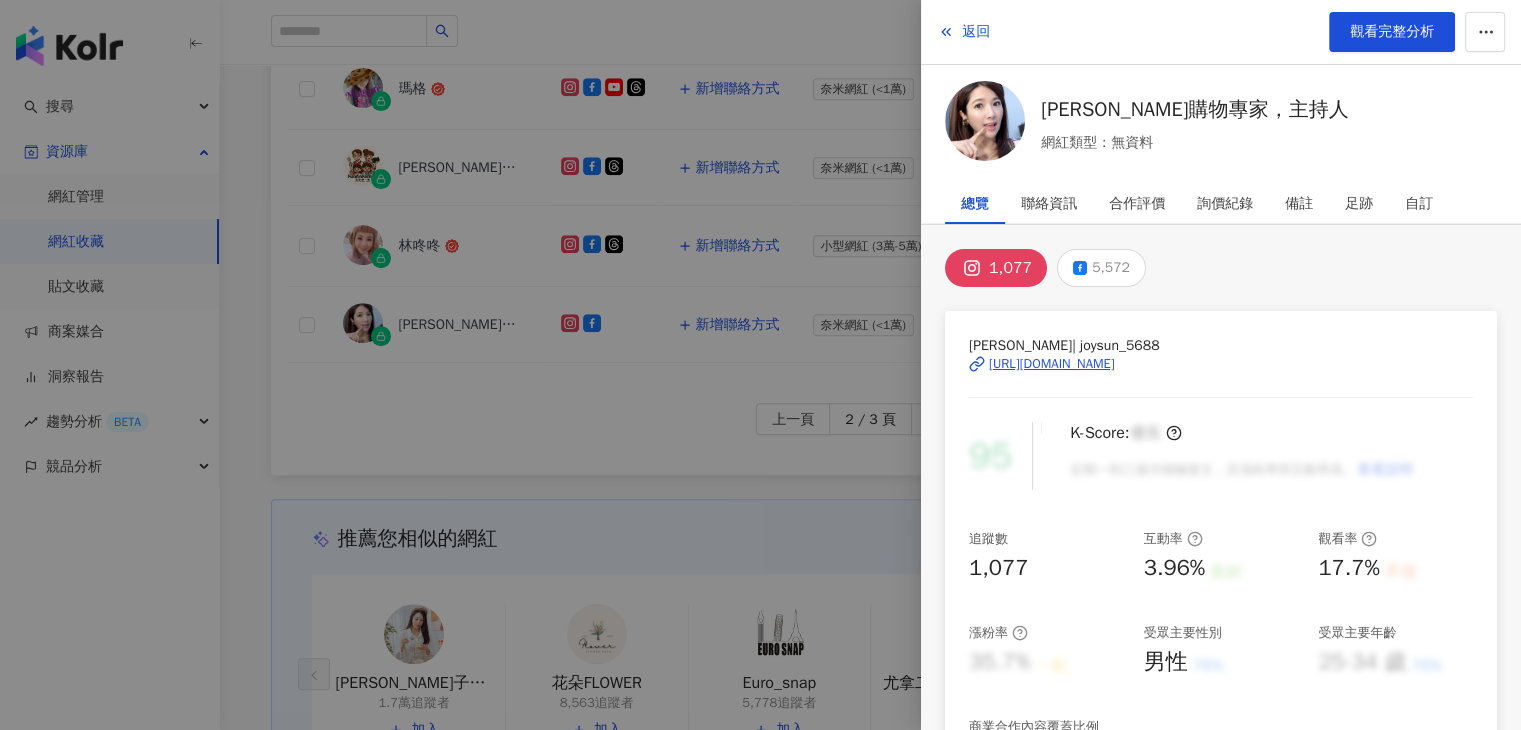 click at bounding box center [760, 365] 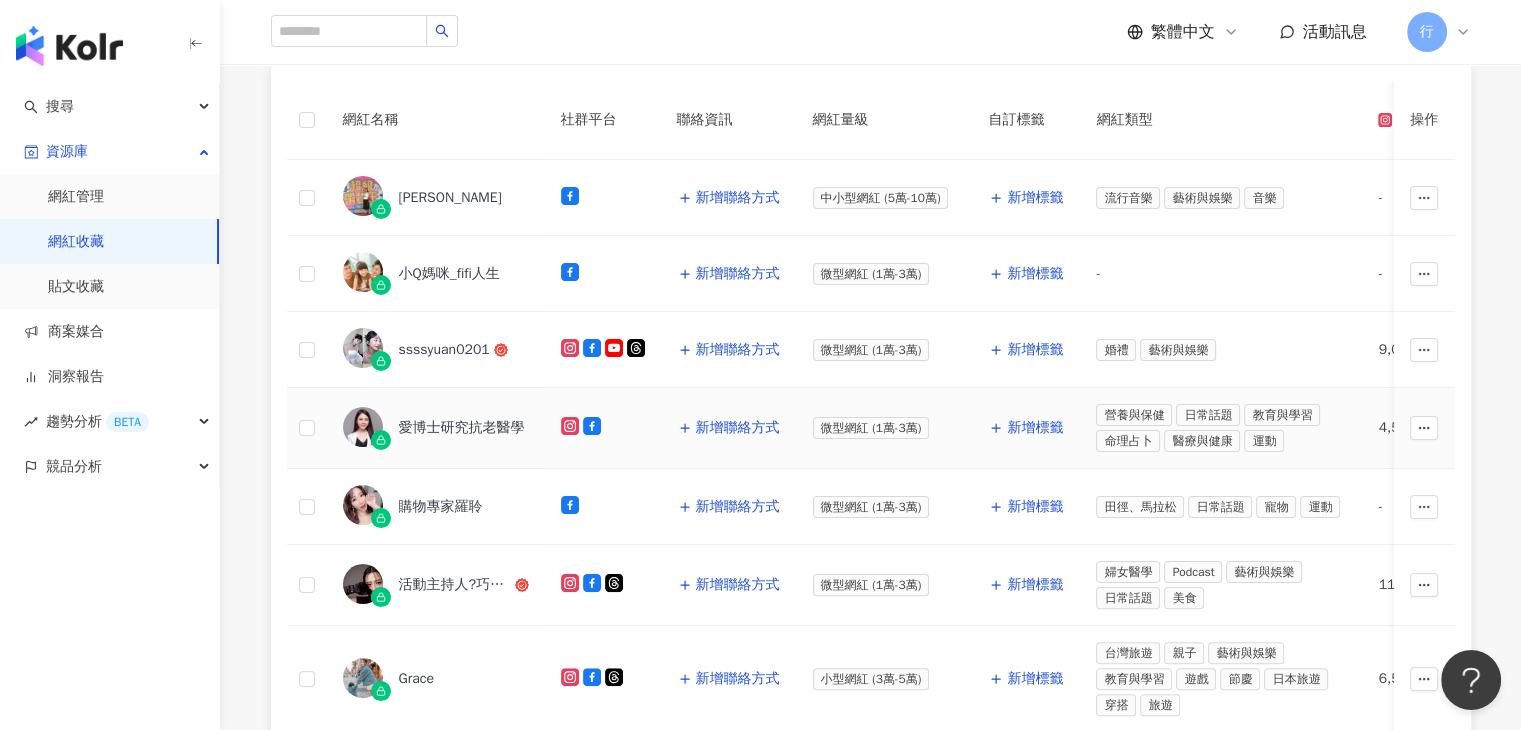 scroll, scrollTop: 324, scrollLeft: 0, axis: vertical 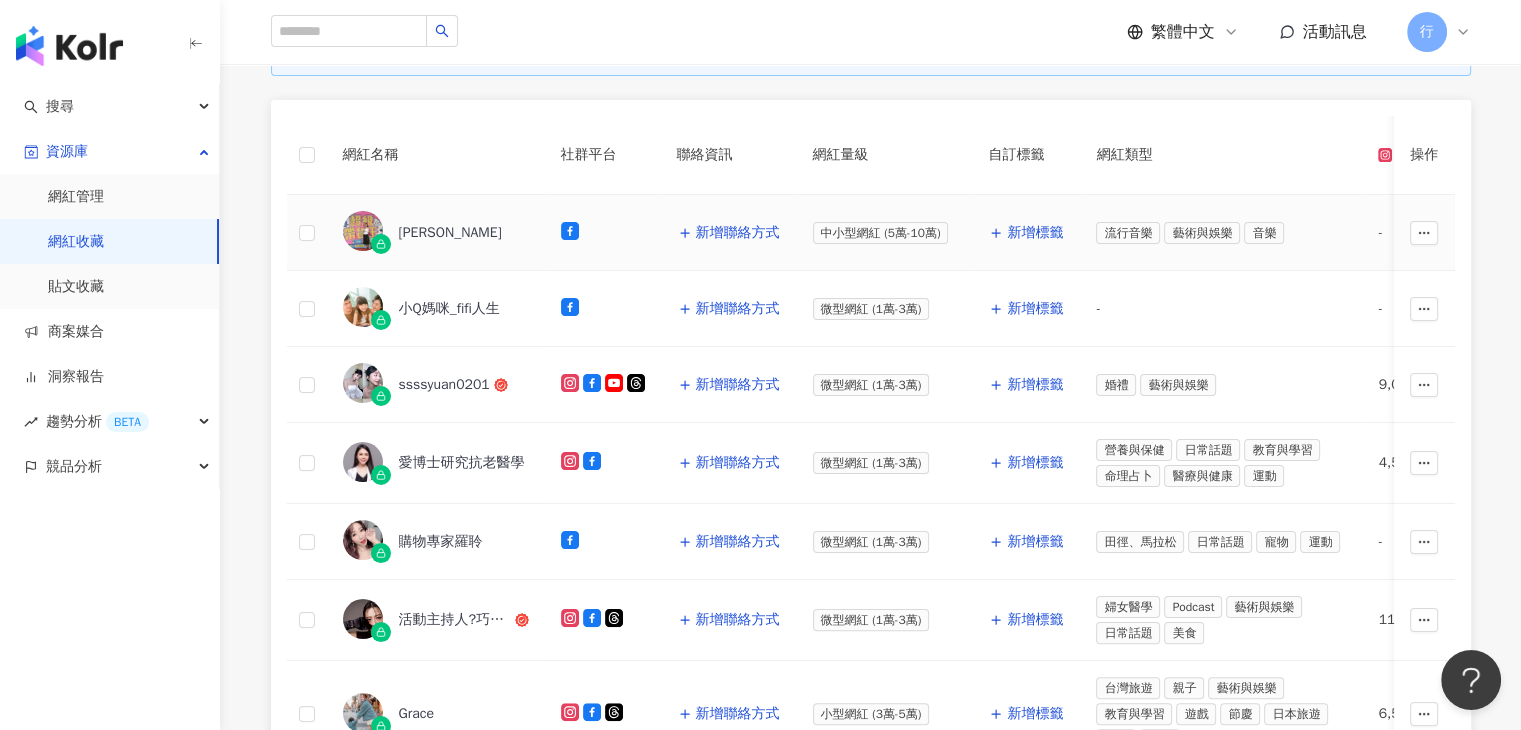 click on "Cenni Hsiao" at bounding box center [450, 233] 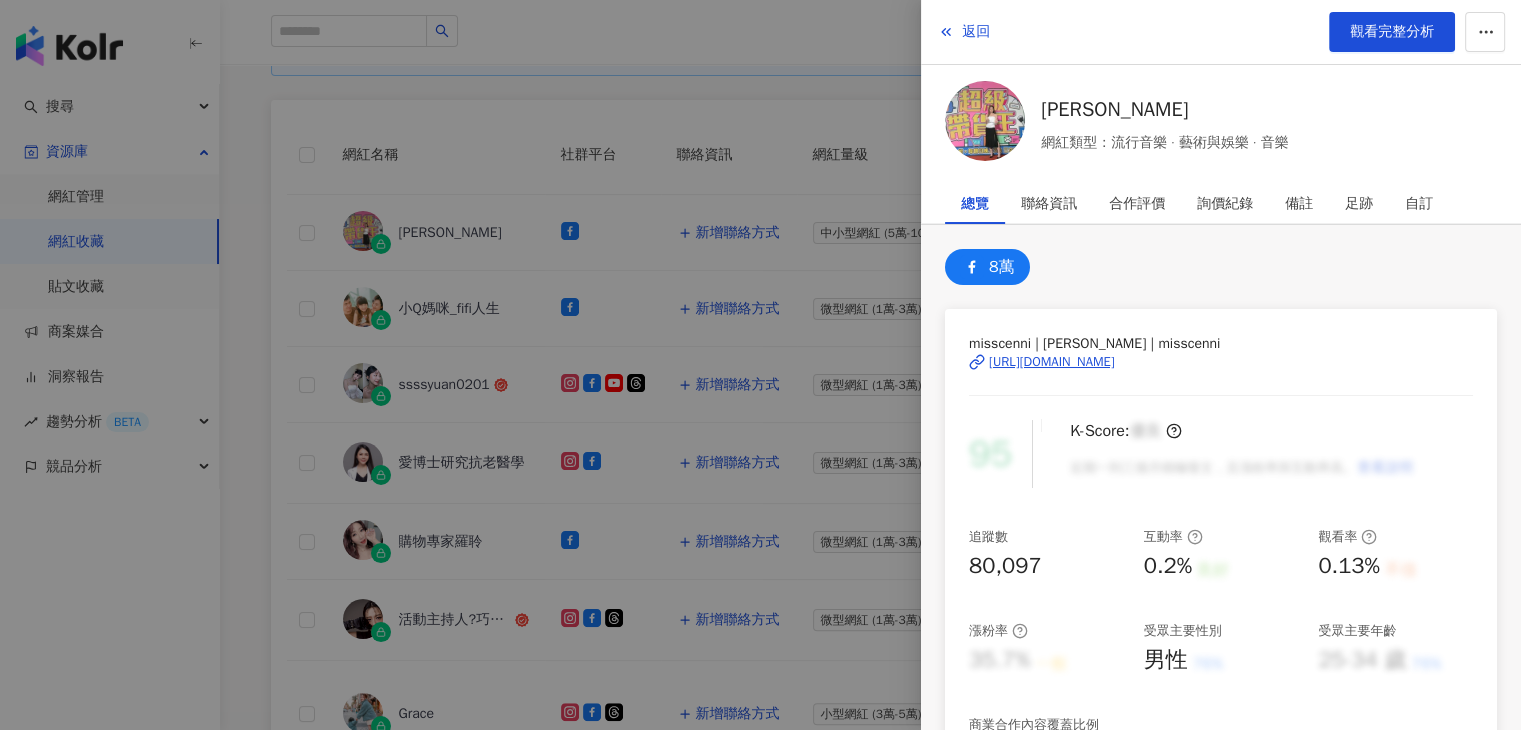 click at bounding box center (760, 365) 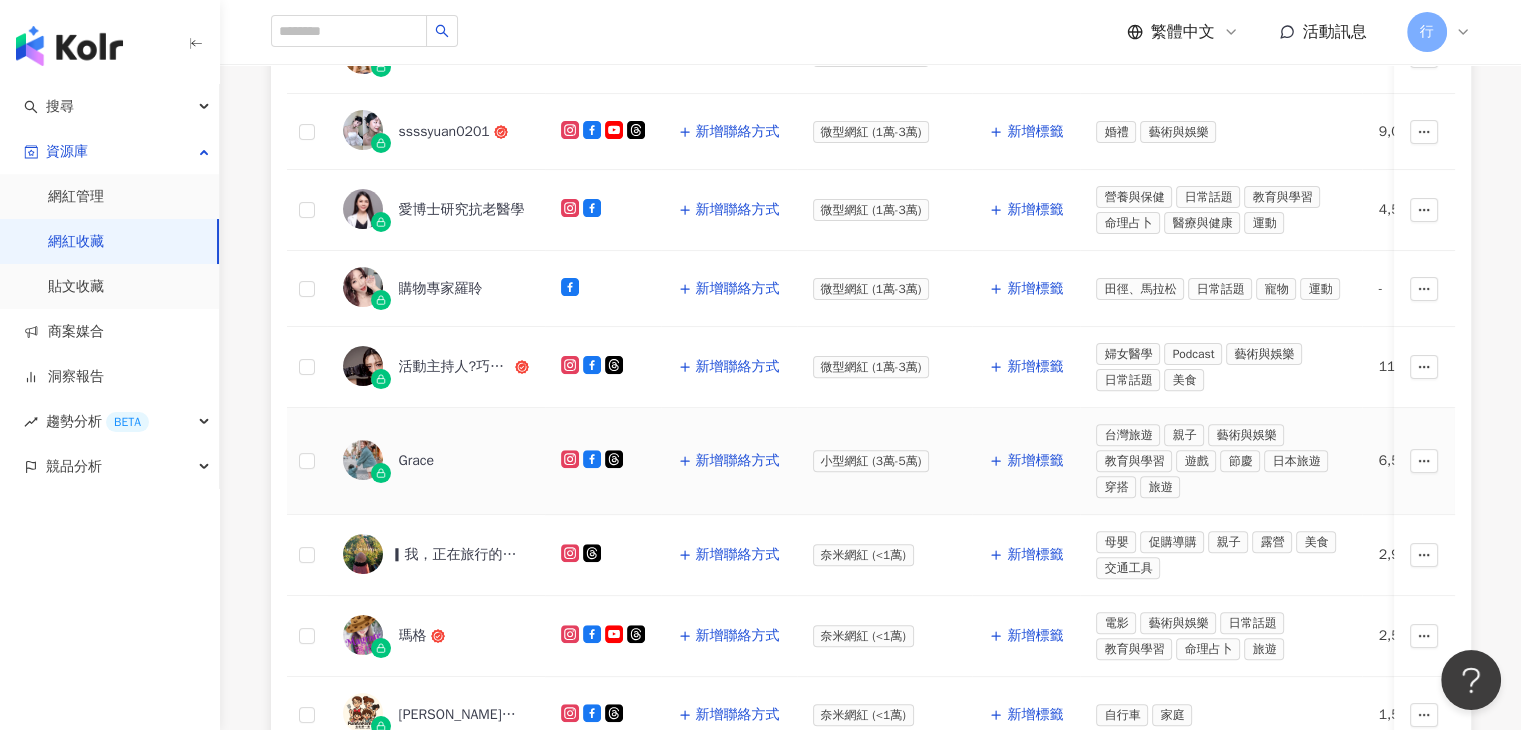 scroll, scrollTop: 624, scrollLeft: 0, axis: vertical 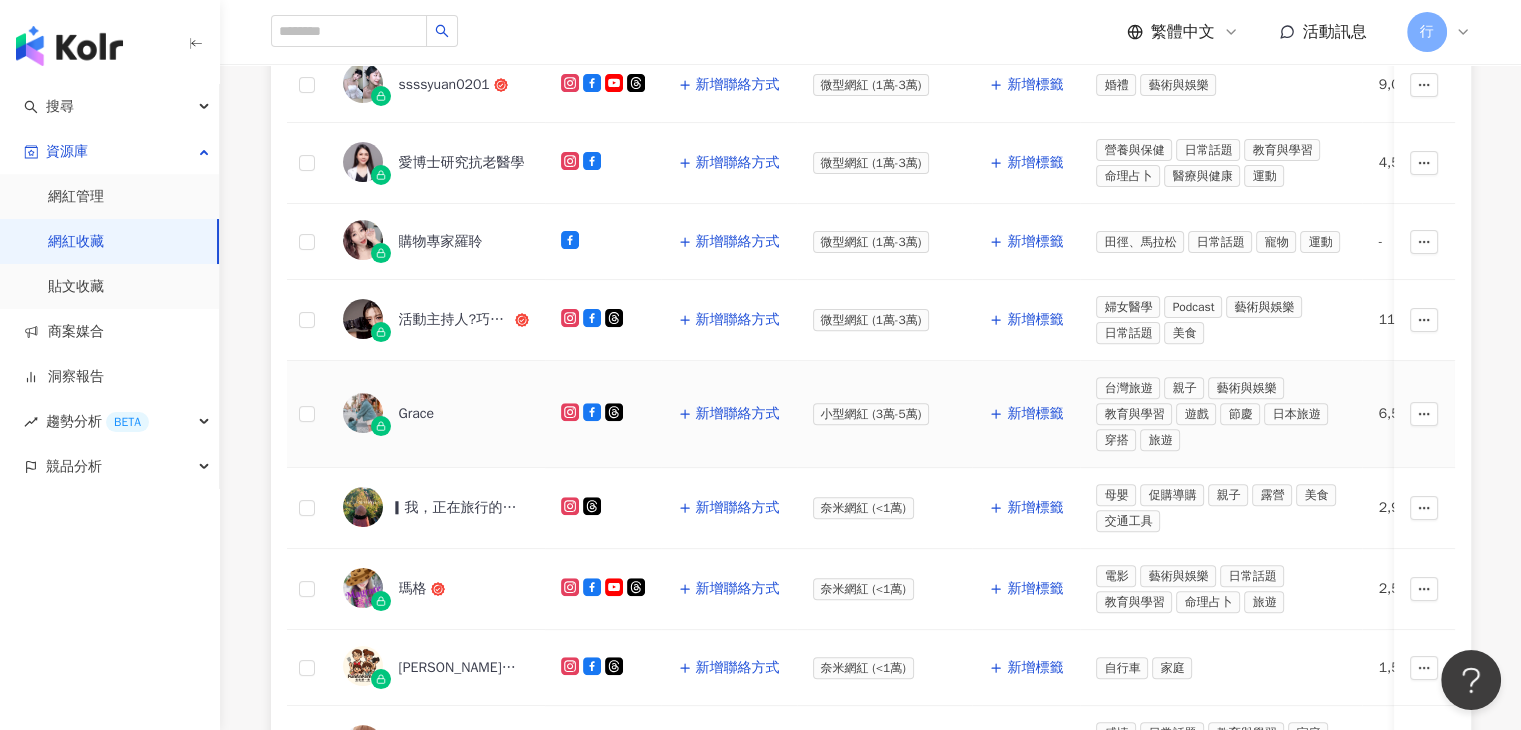 click on "Grace" at bounding box center [417, 414] 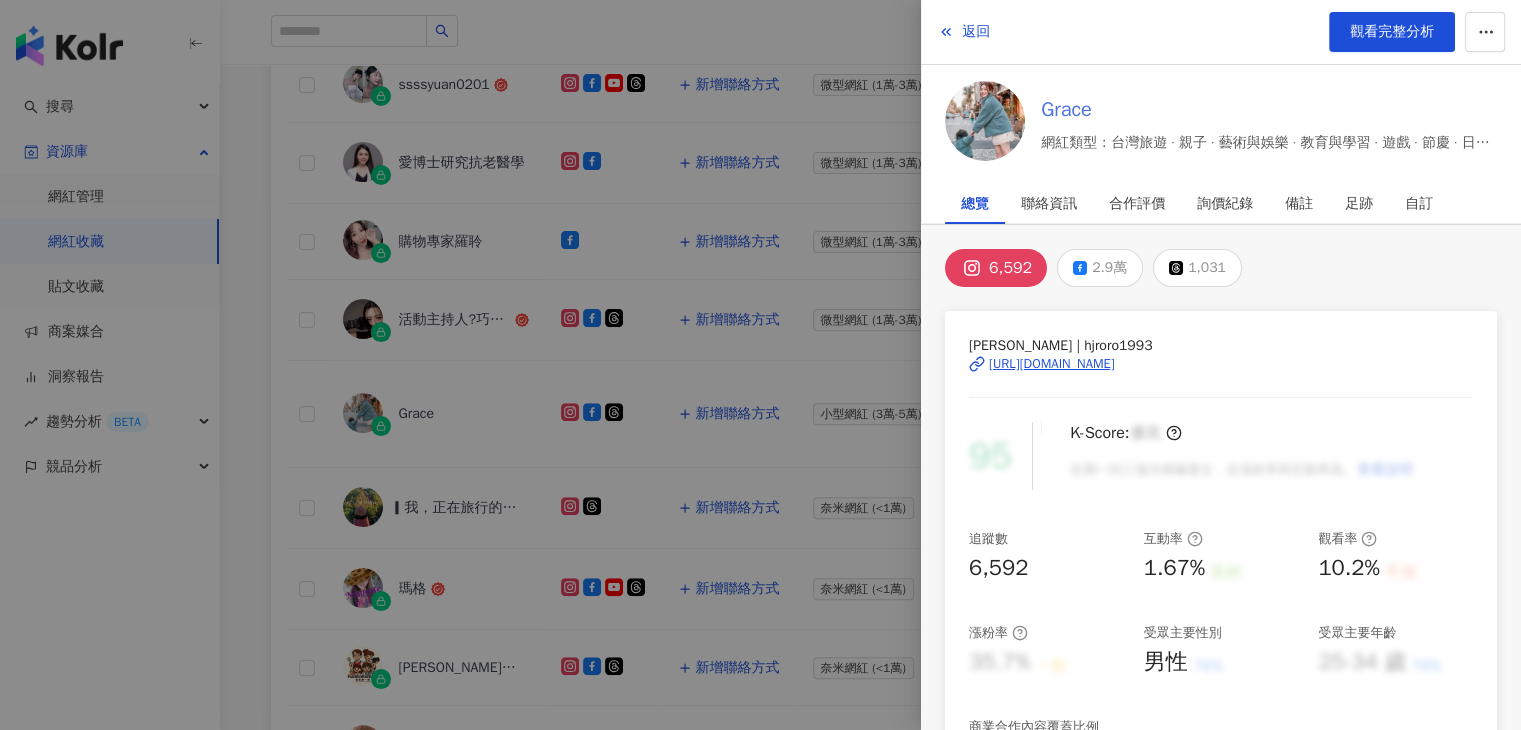 click on "Grace" at bounding box center [1269, 110] 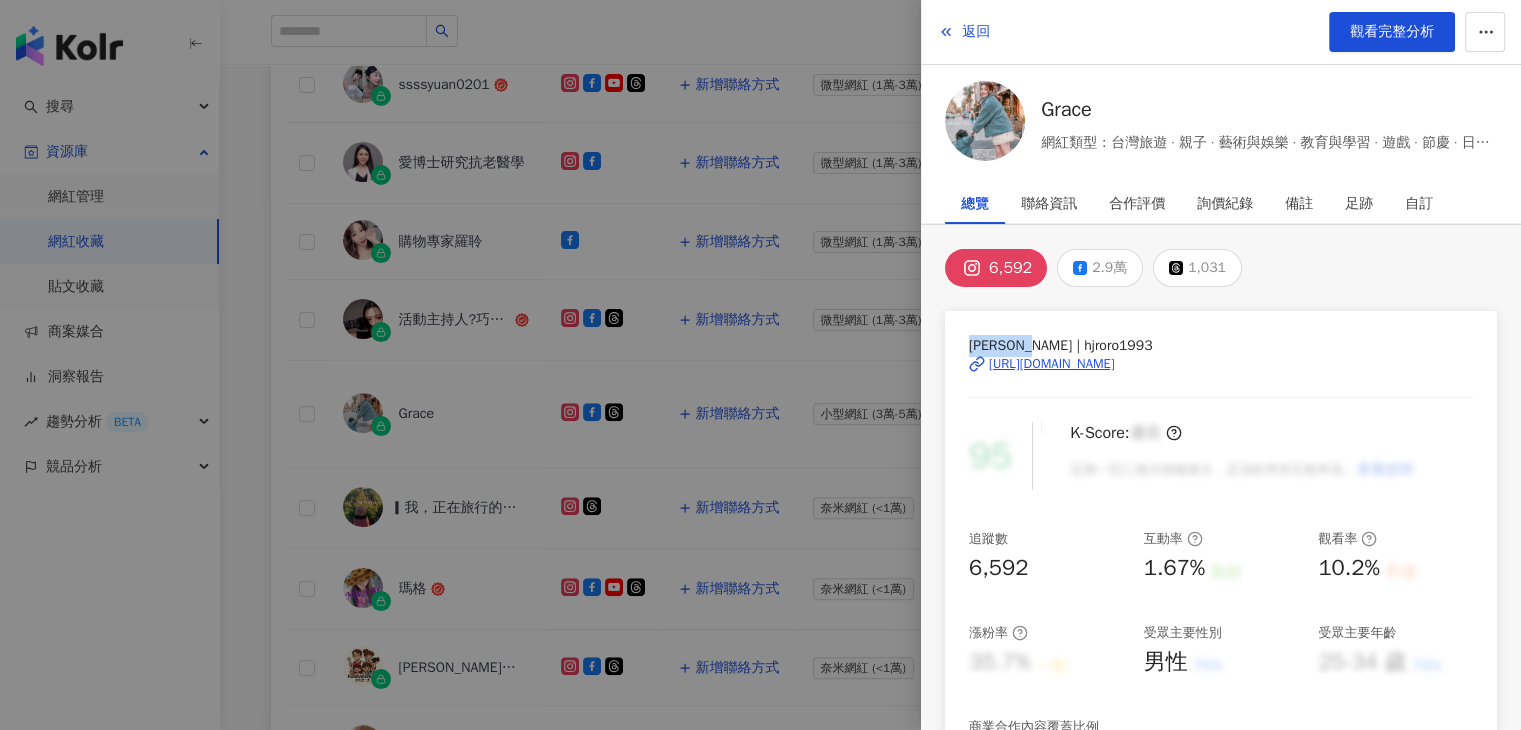 drag, startPoint x: 970, startPoint y: 345, endPoint x: 1023, endPoint y: 349, distance: 53.15073 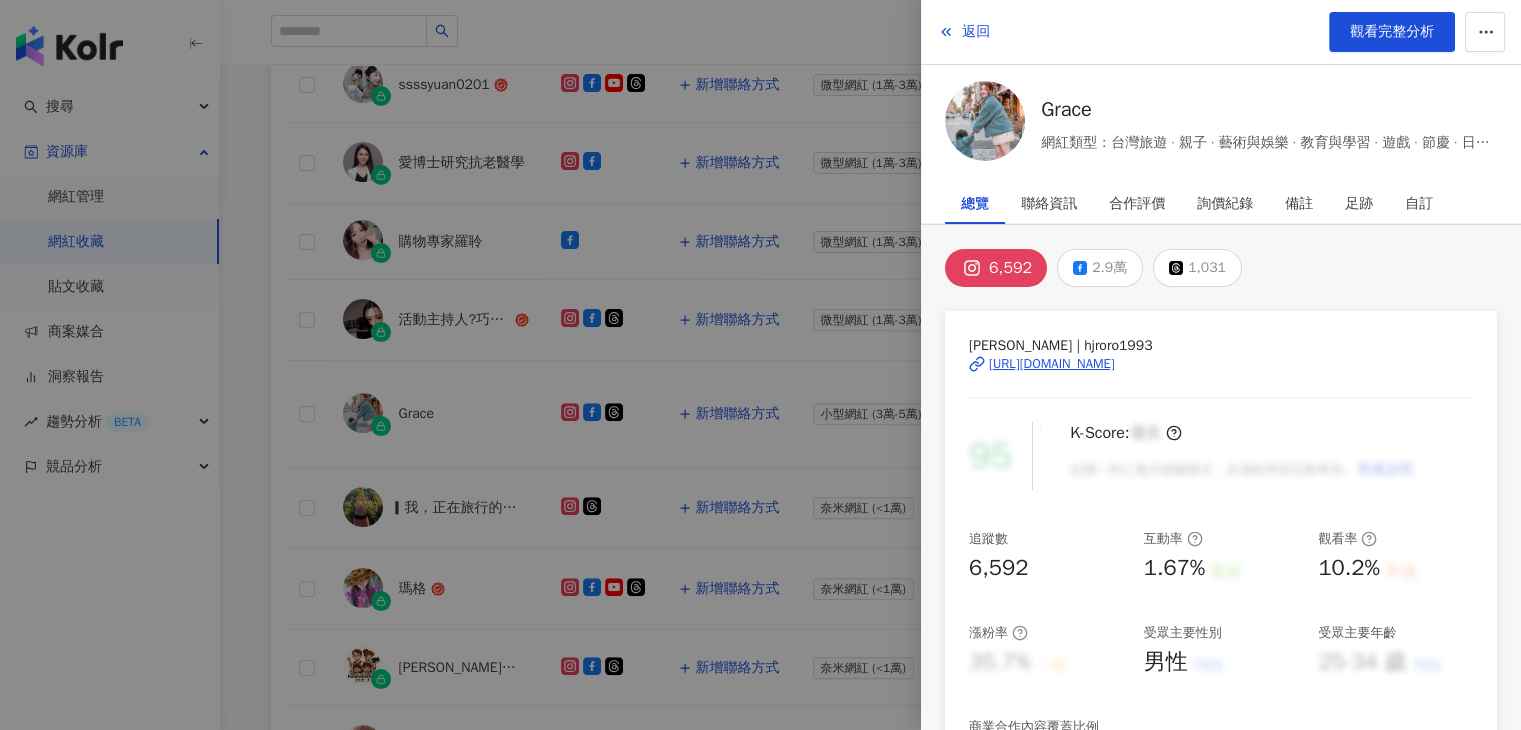 click on "6,592 2.9萬 1,031 Grace Yo | hjroro1993 https://www.instagram.com/hjroro1993/ 95 K-Score :   優良 近期一到三個月積極發文，且漲粉率與互動率高。 查看說明 追蹤數   6,592 互動率   1.67% 良好 觀看率   10.2% 不佳 漲粉率   35.7% 一般 受眾主要性別   男性 76% 受眾主要年齡   25-34 歲 76% 商業合作內容覆蓋比例   30% 合作價值預估 幣值：TWD 圖文合作費用預估   $500 - $1,000 影音合作費用預估   $1,200 - $12,000 解鎖網紅檔案，獲得進階數據 立即解鎖 最新貼文" at bounding box center (1221, 734) 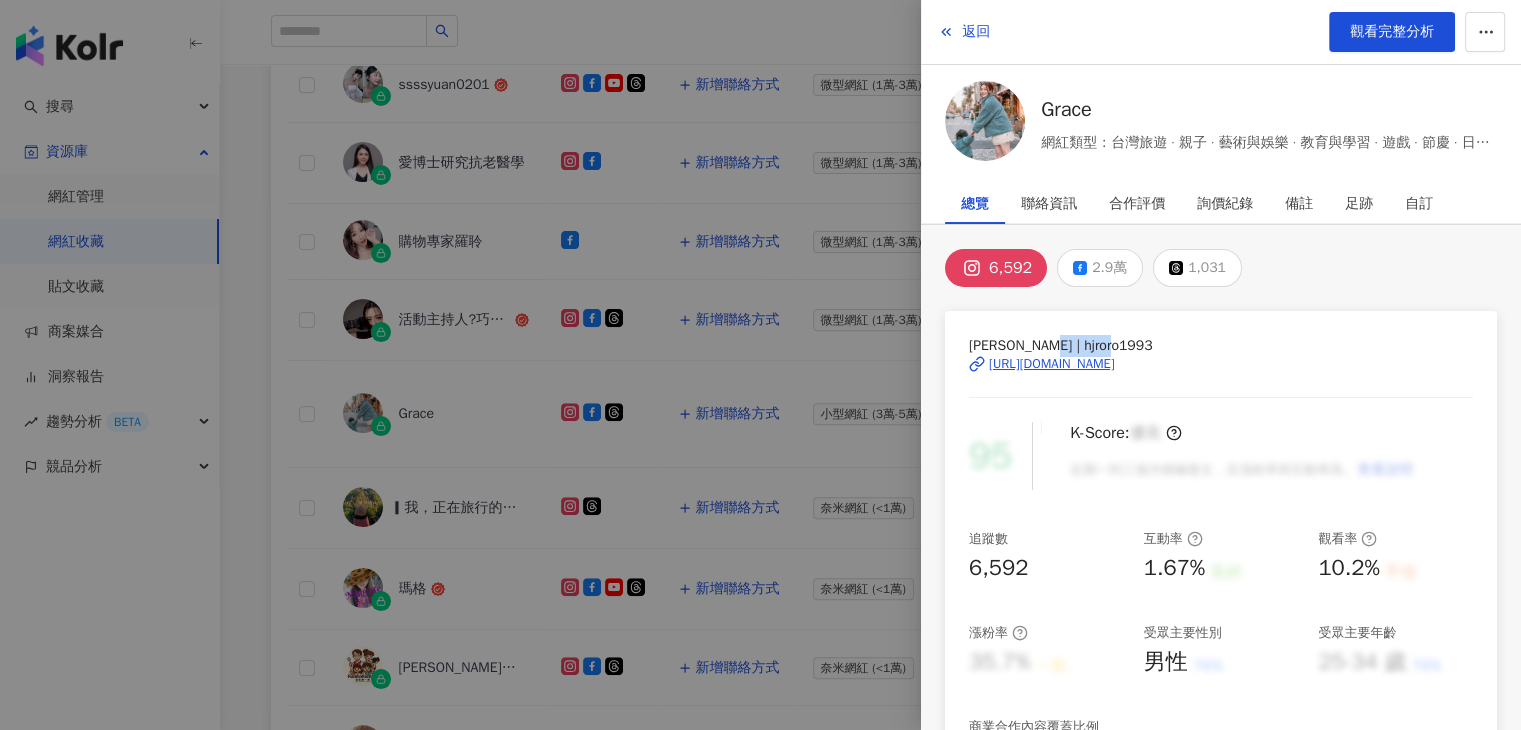 drag, startPoint x: 1131, startPoint y: 339, endPoint x: 1034, endPoint y: 345, distance: 97.18539 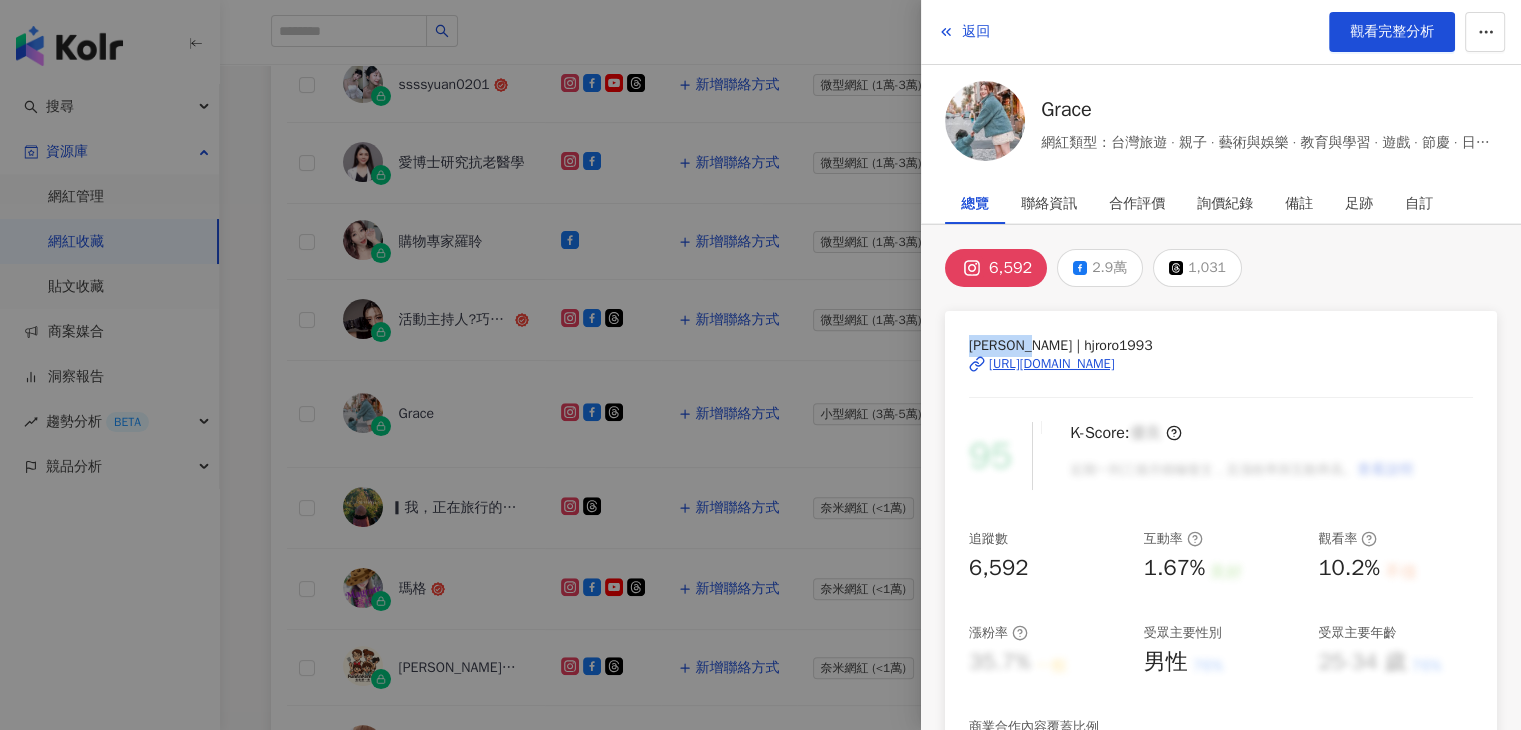 drag, startPoint x: 968, startPoint y: 345, endPoint x: 1021, endPoint y: 345, distance: 53 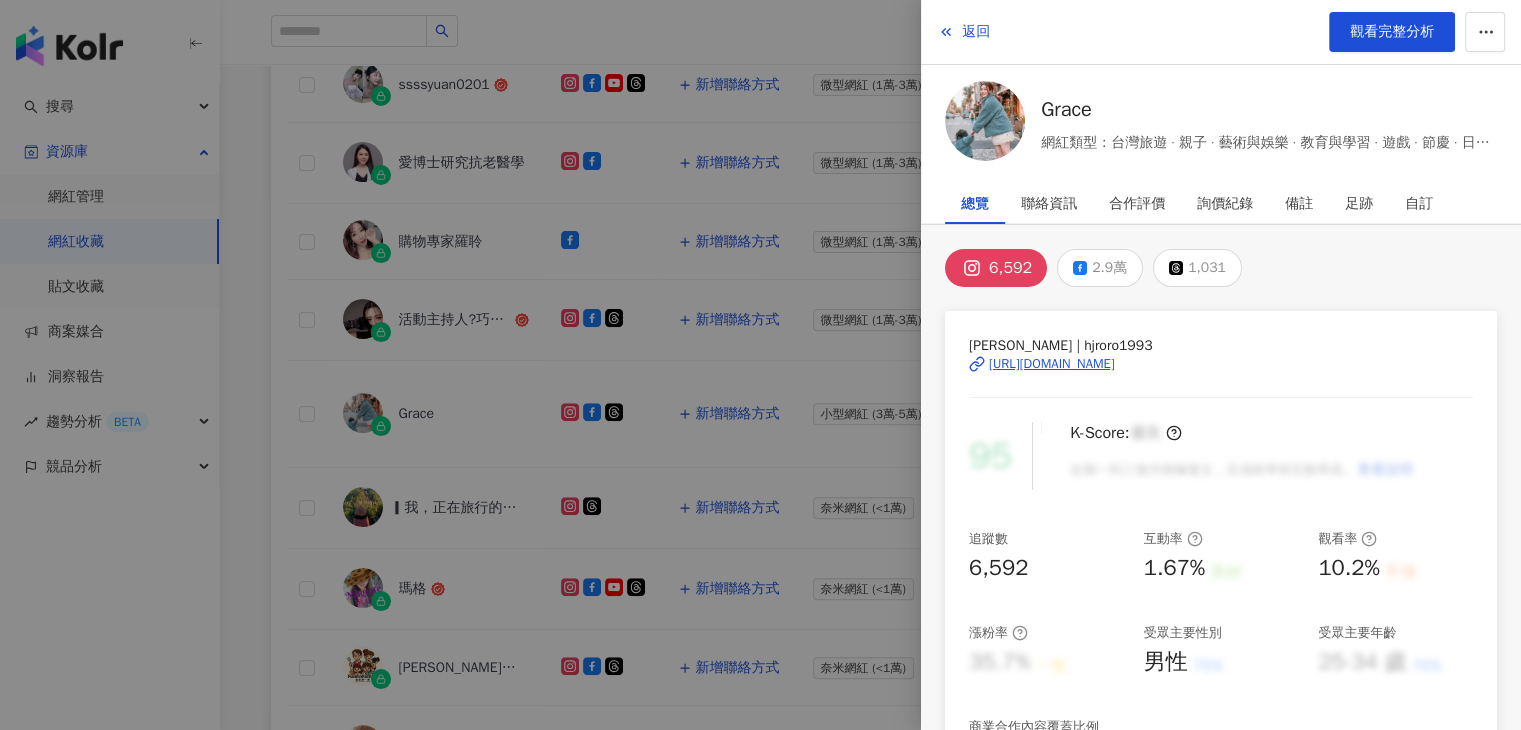 click on "Grace Yo | hjroro1993 https://www.instagram.com/hjroro1993/ 95 K-Score :   優良 近期一到三個月積極發文，且漲粉率與互動率高。 查看說明 追蹤數   6,592 互動率   1.67% 良好 觀看率   10.2% 不佳 漲粉率   35.7% 一般 受眾主要性別   男性 76% 受眾主要年齡   25-34 歲 76% 商業合作內容覆蓋比例   30% 合作價值預估 幣值：TWD 圖文合作費用預估   $500 - $1,000 影音合作費用預估   $1,200 - $12,000 解鎖網紅檔案，獲得進階數據 立即解鎖" at bounding box center [1221, 675] 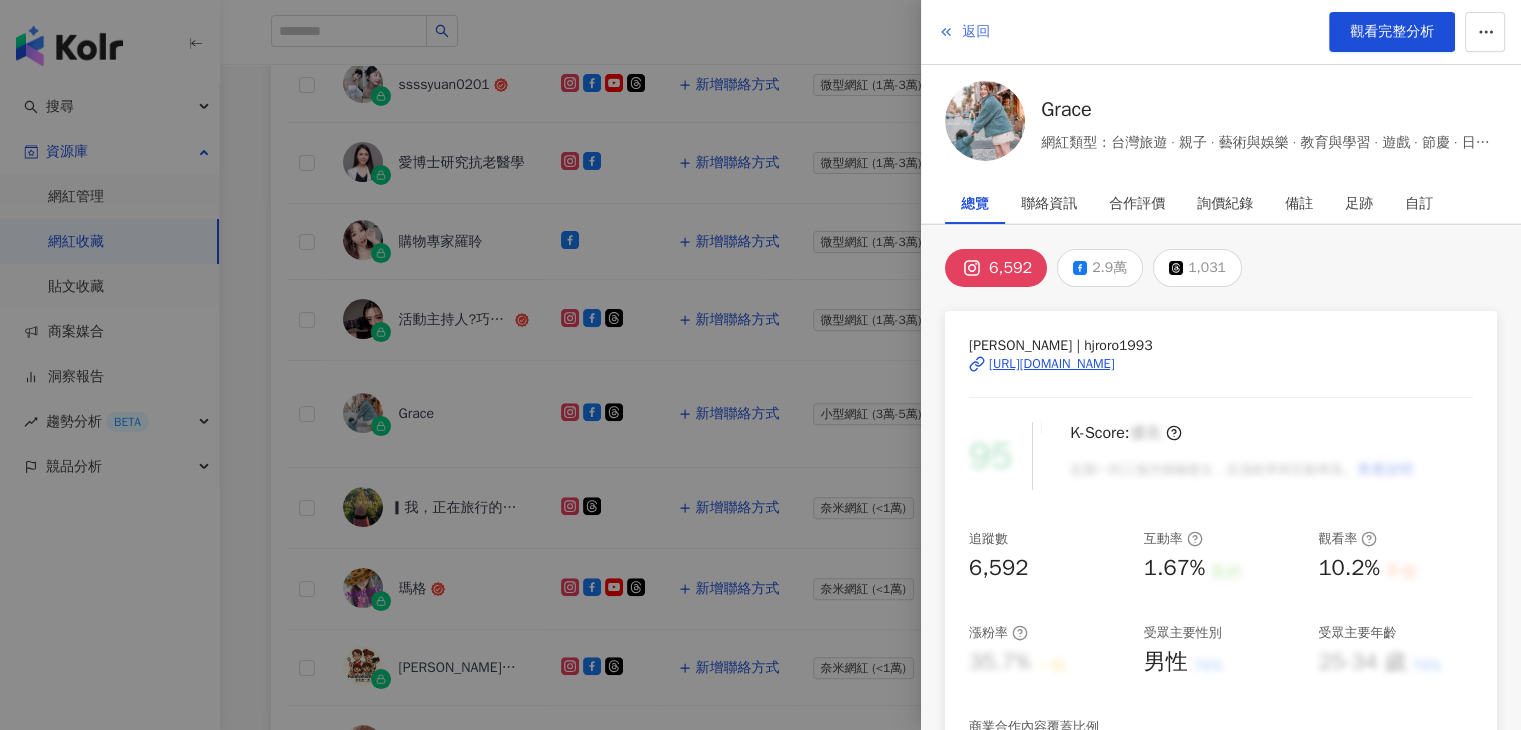 click on "返回" at bounding box center (976, 32) 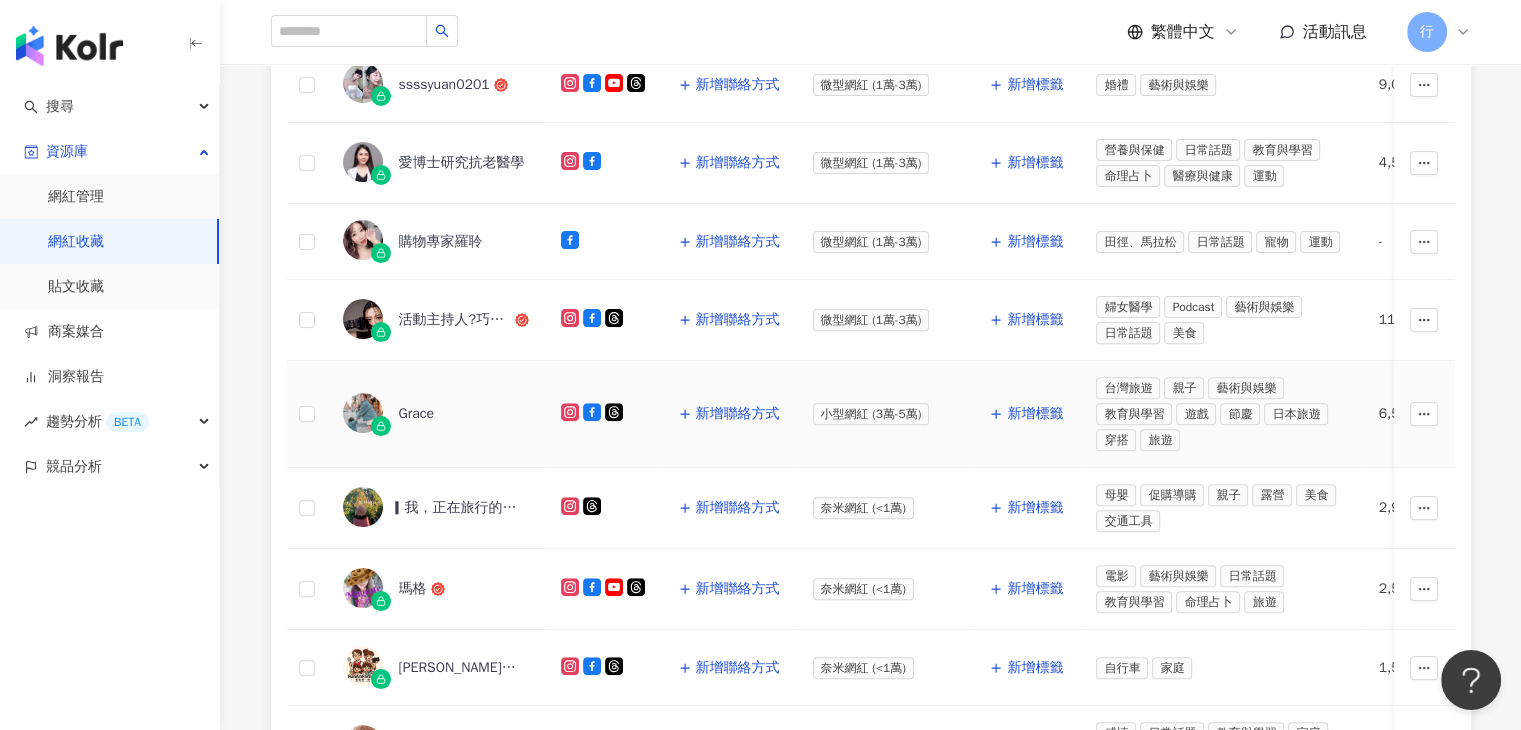 click on "Grace" at bounding box center (417, 414) 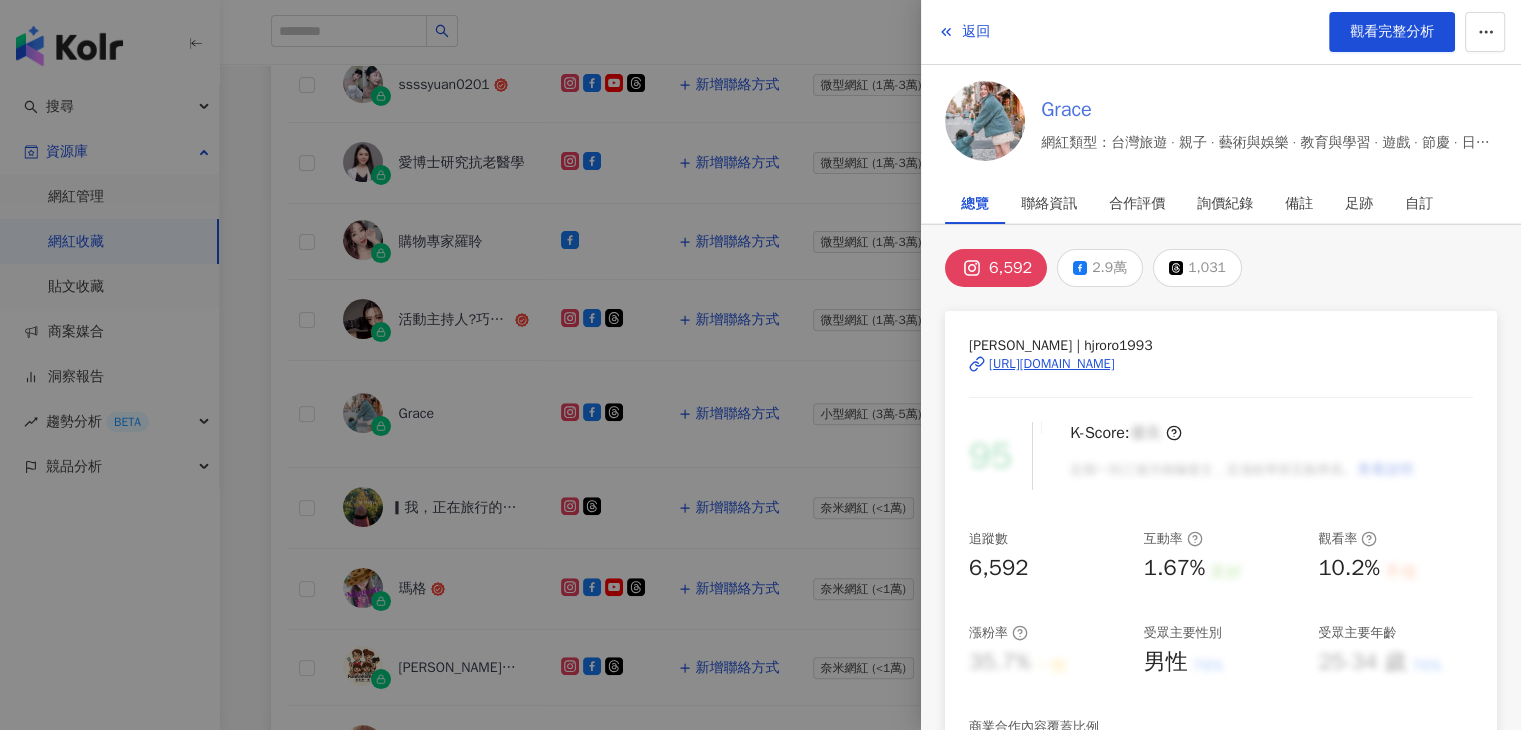 click on "Grace" at bounding box center [1269, 110] 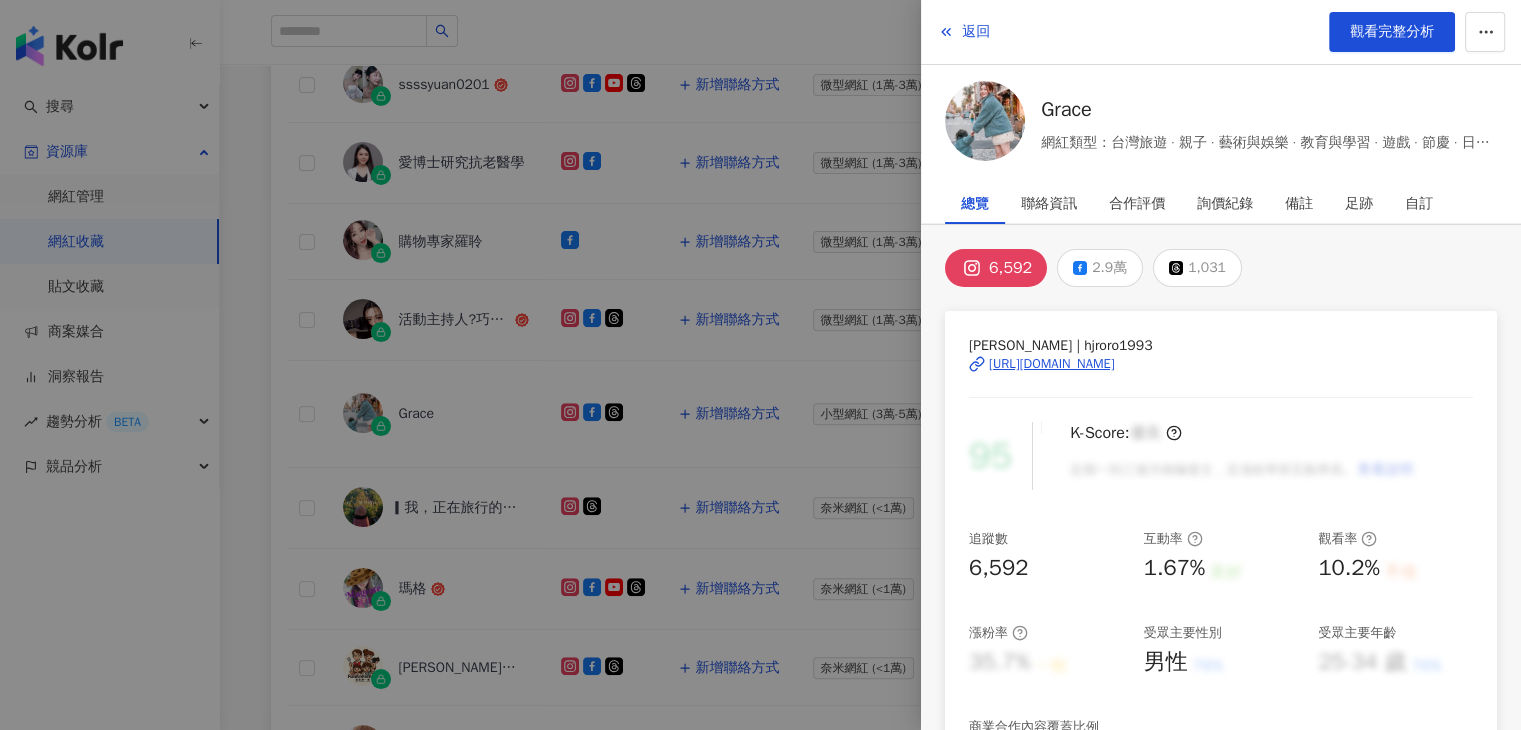 click at bounding box center (760, 365) 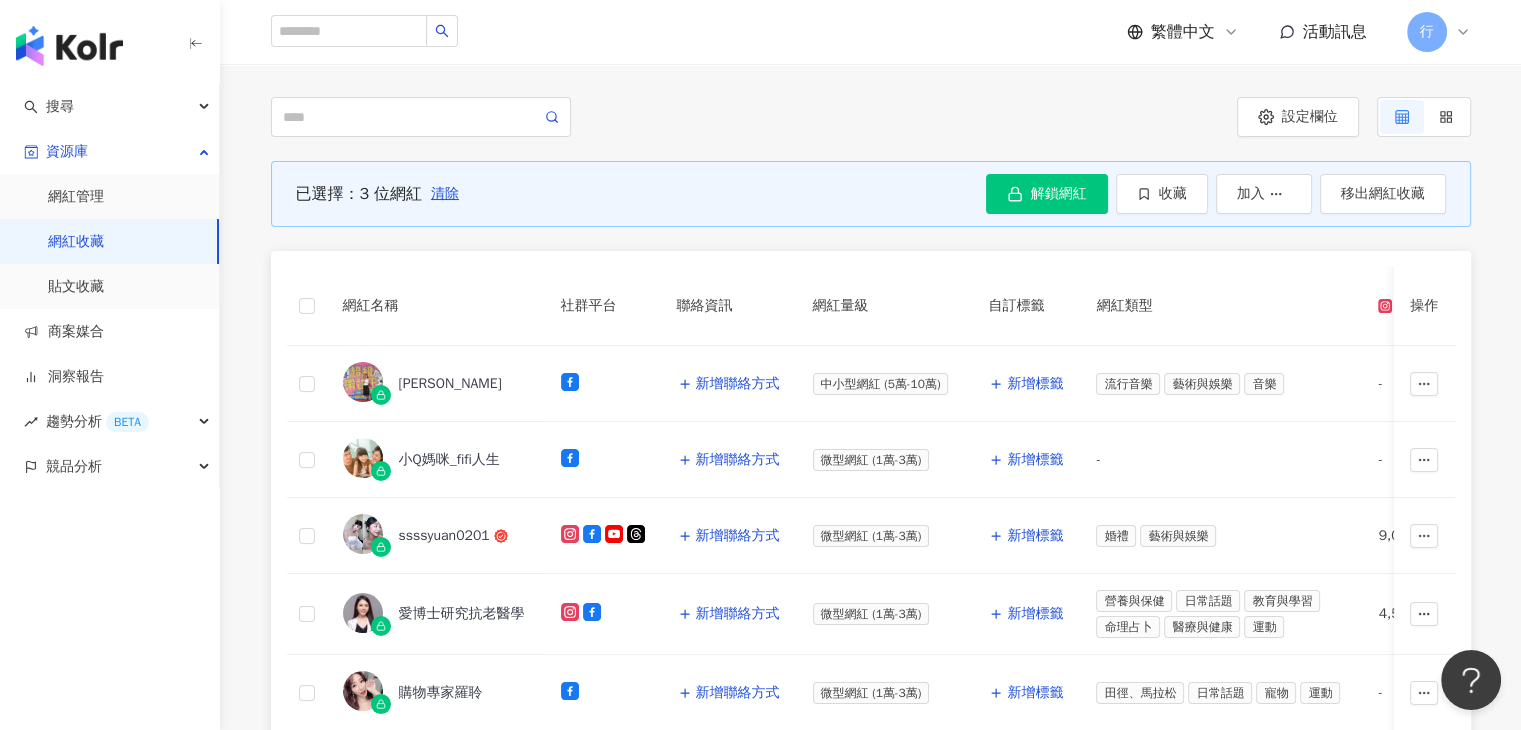 scroll, scrollTop: 124, scrollLeft: 0, axis: vertical 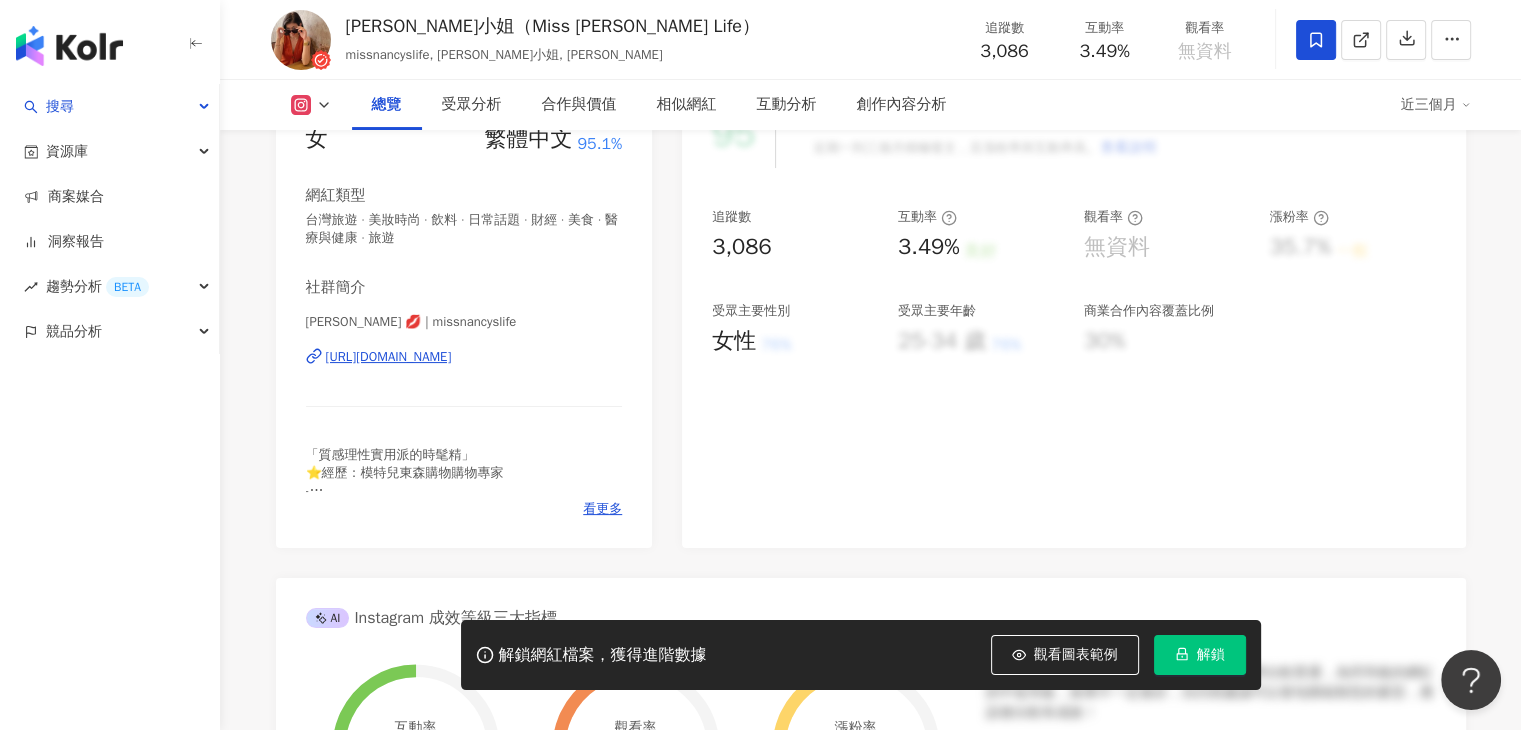 click 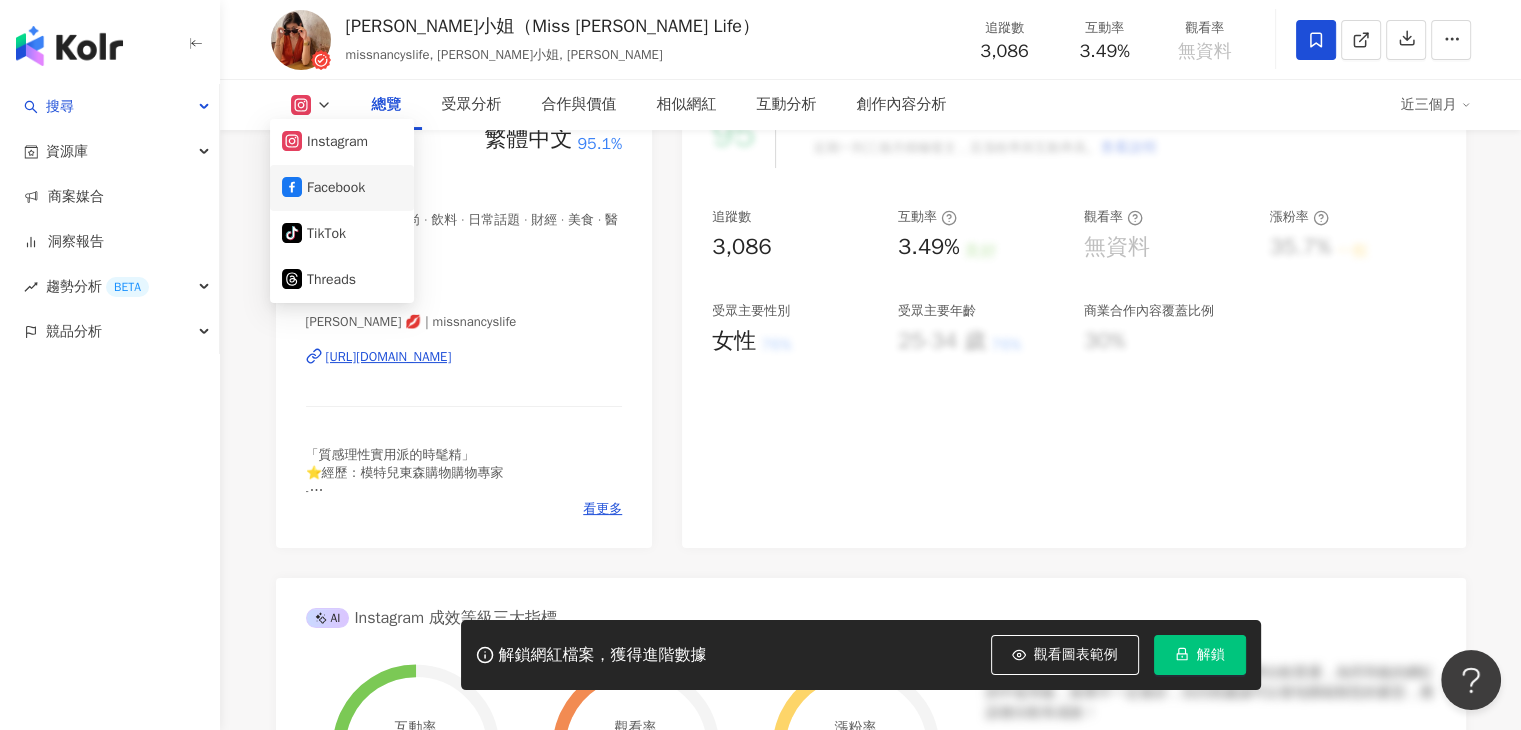 click on "Facebook" at bounding box center [342, 188] 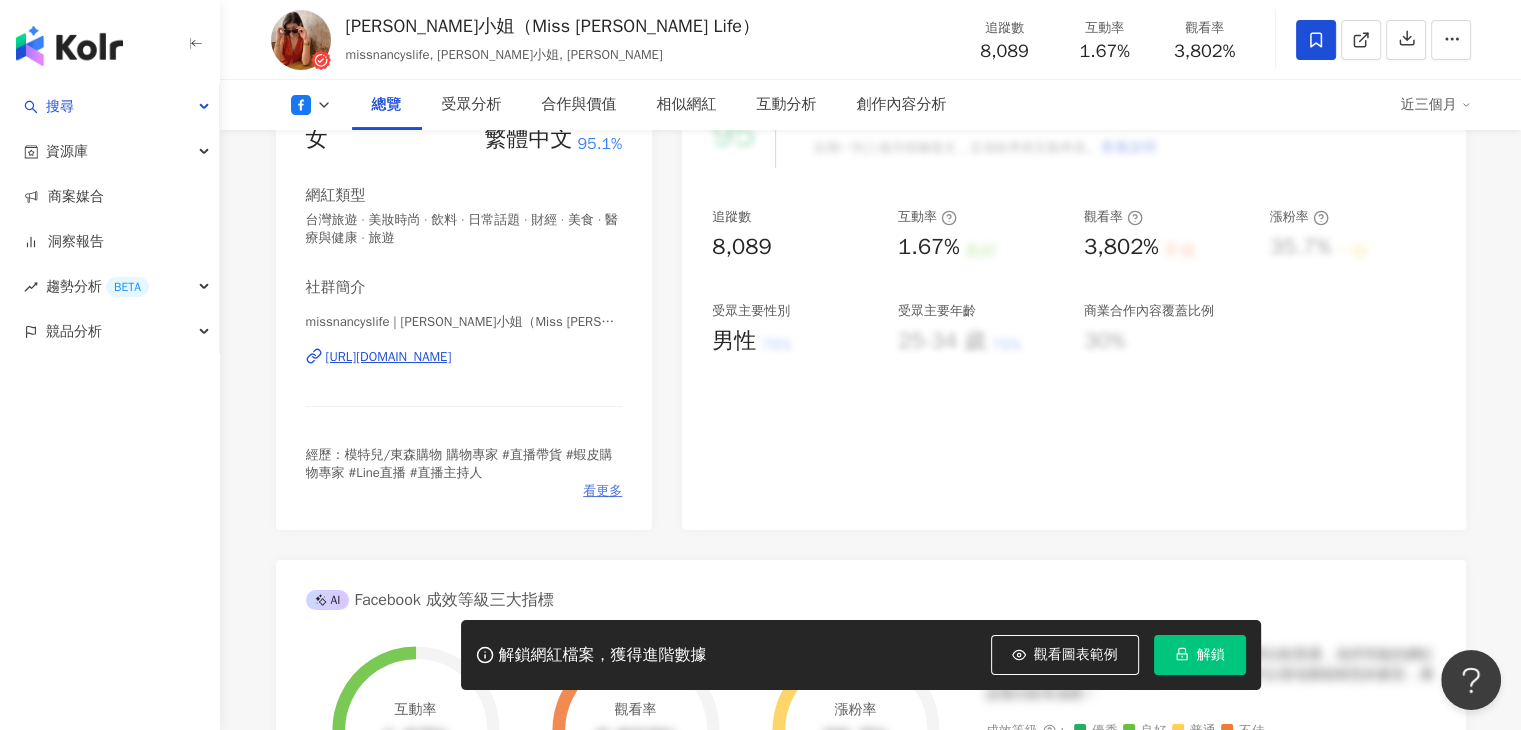 click on "看更多" at bounding box center (602, 491) 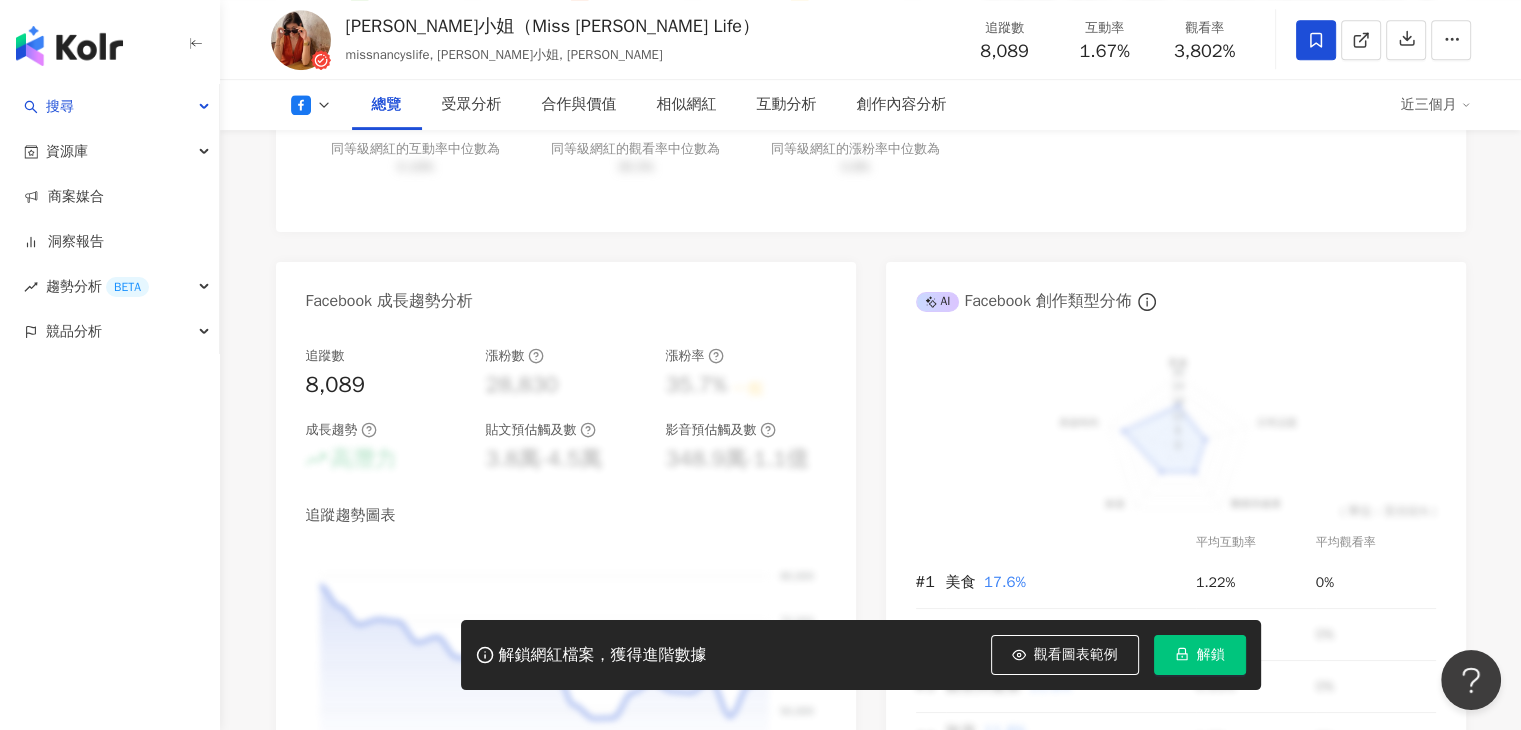 scroll, scrollTop: 1000, scrollLeft: 0, axis: vertical 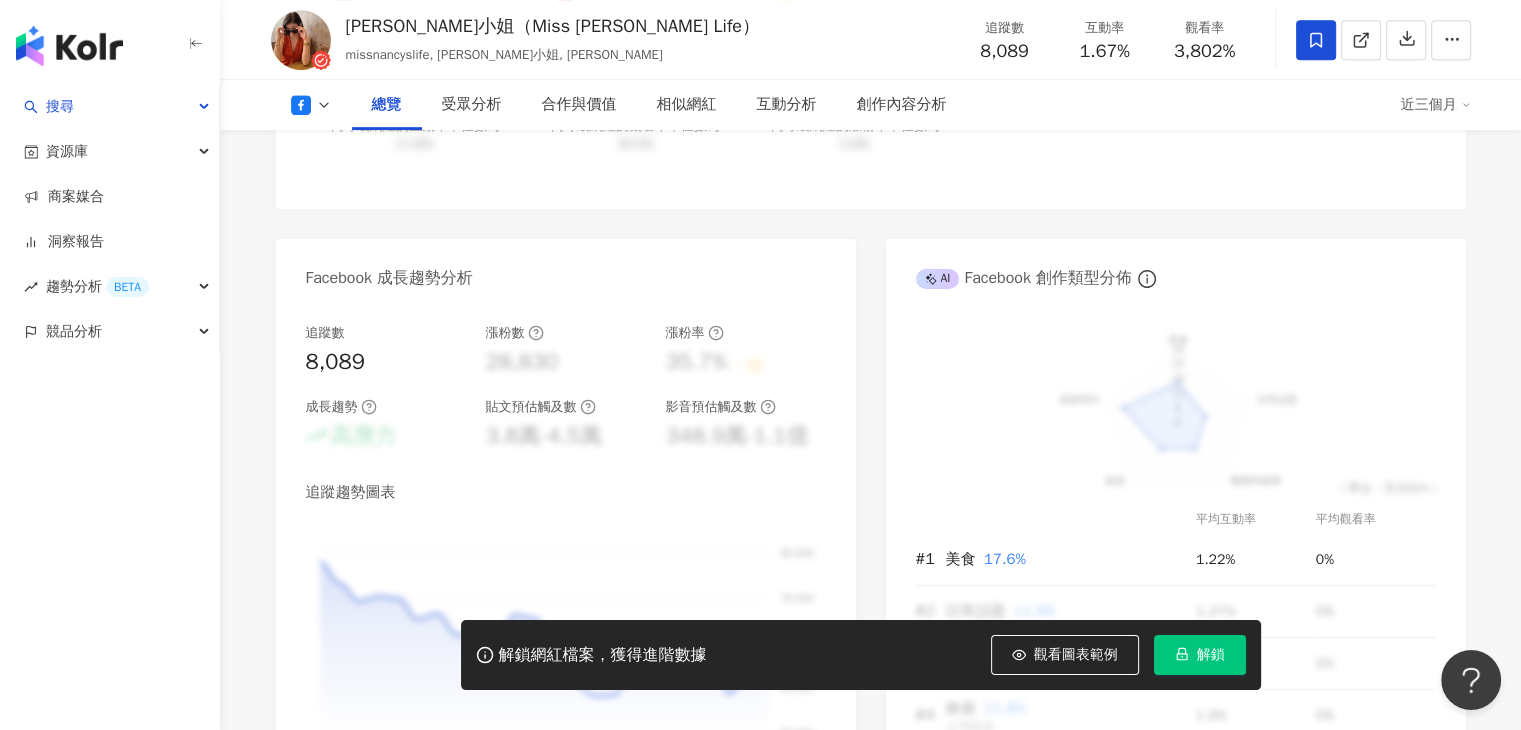 click on "Facebook 網紅基本資料 性別   女 主要語言   繁體中文 95.1% 網紅類型 台灣旅遊 · 美妝時尚 · 飲料 · 日常話題 · 財經 · 美食 · 醫療與健康 · 旅遊 社群簡介 missnancyslife | [PERSON_NAME]小姐（Miss [PERSON_NAME] Life） | missnancyslife [URL][DOMAIN_NAME] 經歷：模特兒/東森購物 購物專家                                        #直播帶貨 #蝦皮購物專家 #Line直播 #直播主持人  看更多 Facebook 數據總覽 95 K-Score :   優良 近期一到三個月積極發文，且漲粉率與互動率高。 查看說明 追蹤數   8,089 互動率   1.67% 良好 觀看率   3,802% 不佳 漲粉率   35.7% 一般 受眾主要性別   男性 76% 受眾主要年齡   25-34 歲 76% 商業合作內容覆蓋比例   30% AI Facebook 成效等級三大指標 互動率 1.67% 良好 同等級網紅的互動率中位數為  0.19% 觀看率 3,802% 不佳 同等級網紅的觀看率中位數為  35.5% 漲粉率 35.7% 一般 0.8% 成效等級 ：" at bounding box center (871, 77) 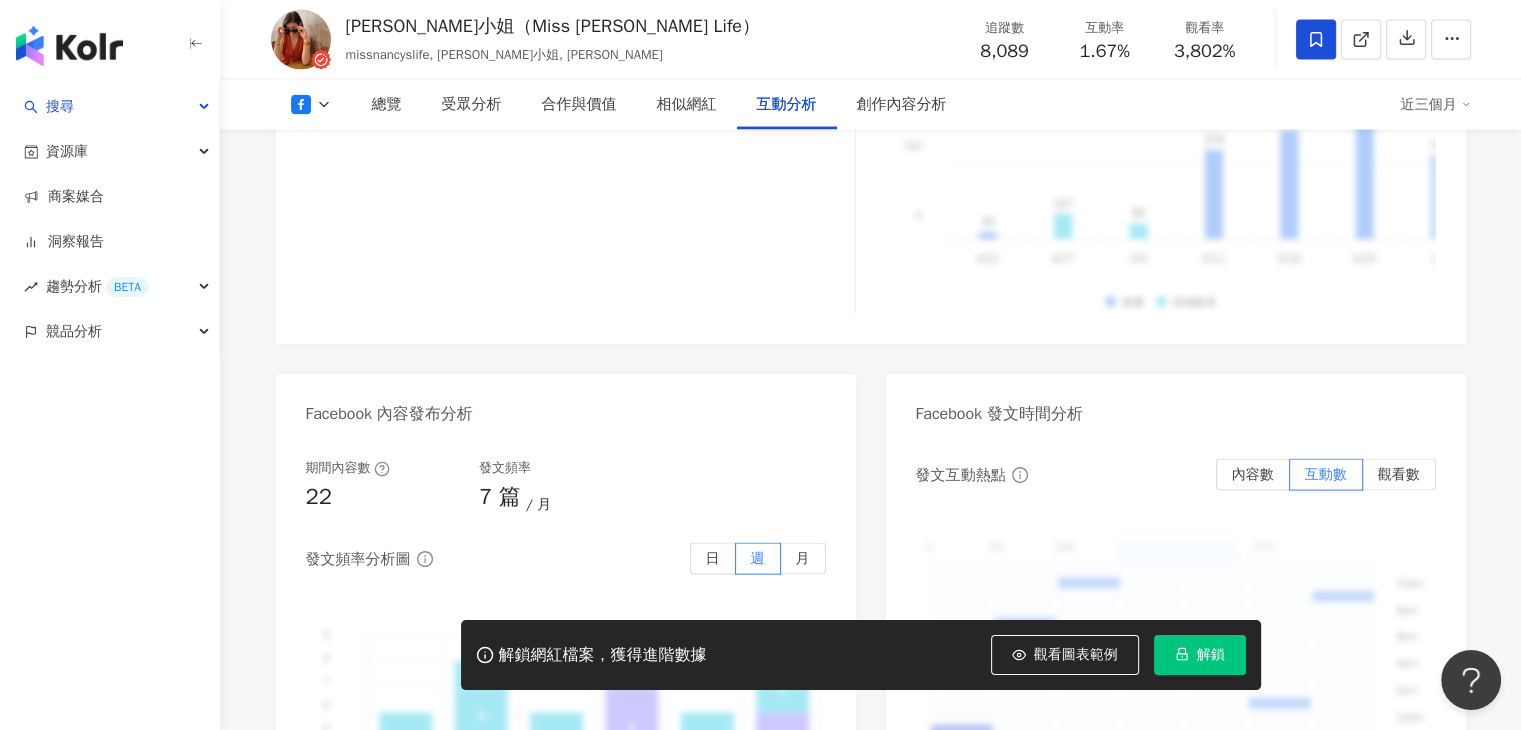 scroll, scrollTop: 4200, scrollLeft: 0, axis: vertical 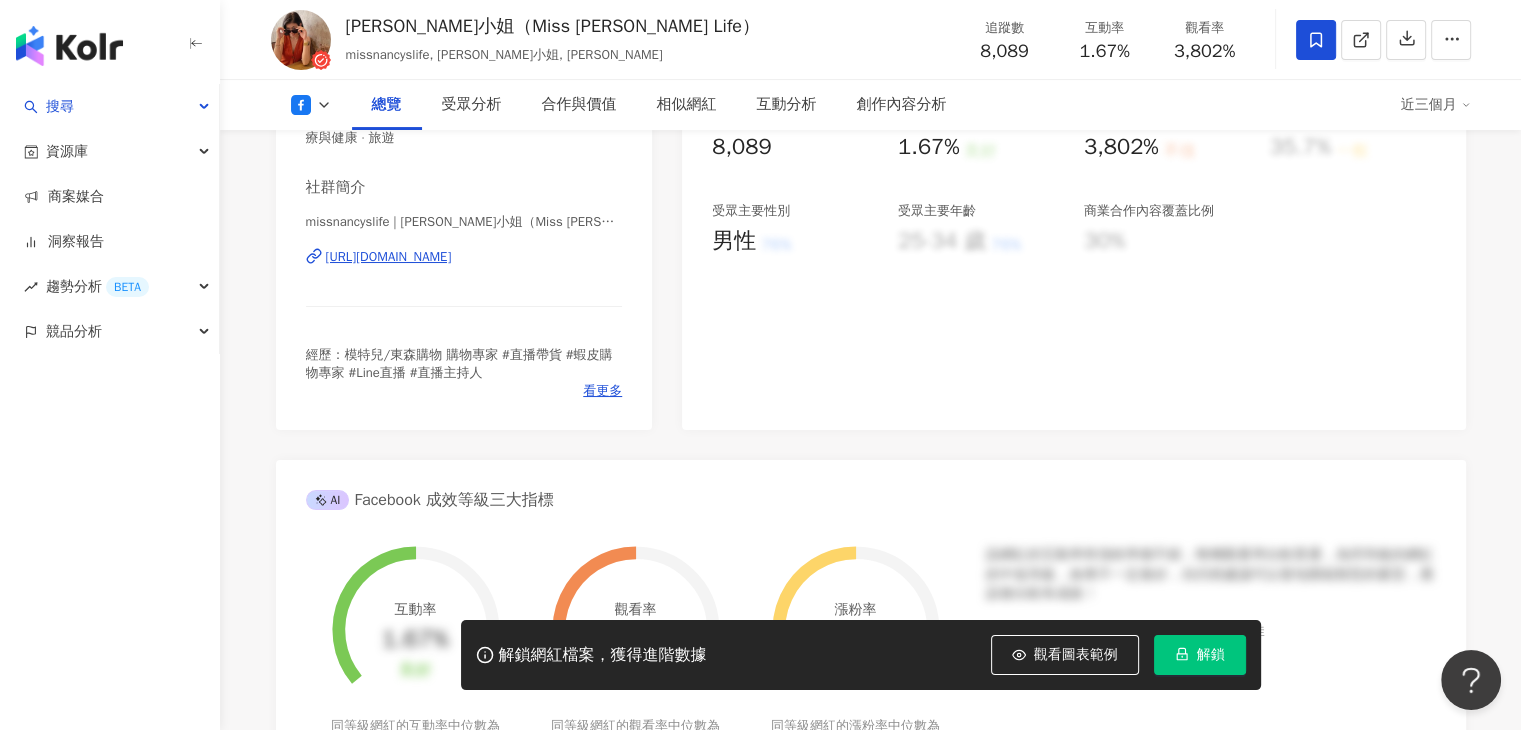 click 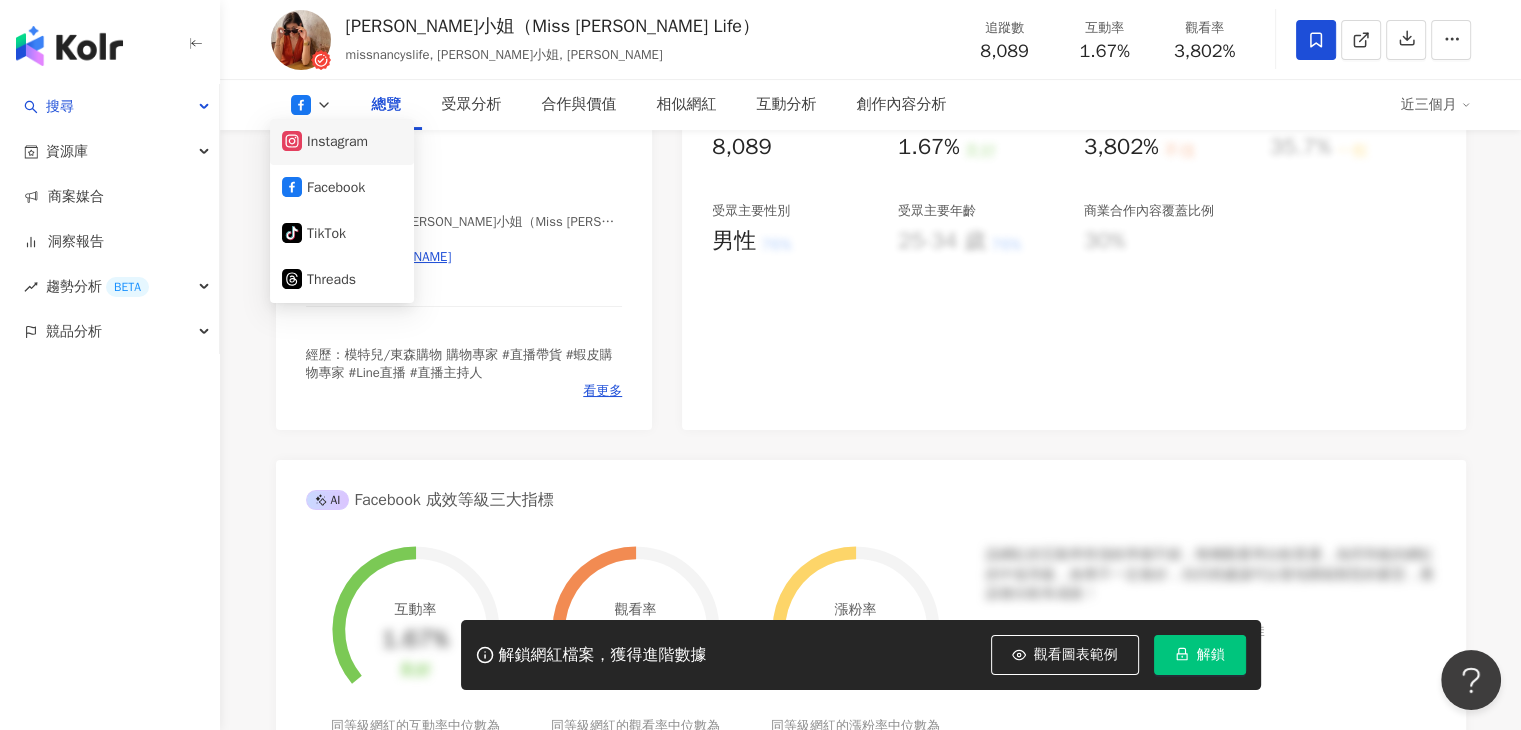 click on "Instagram" at bounding box center [342, 142] 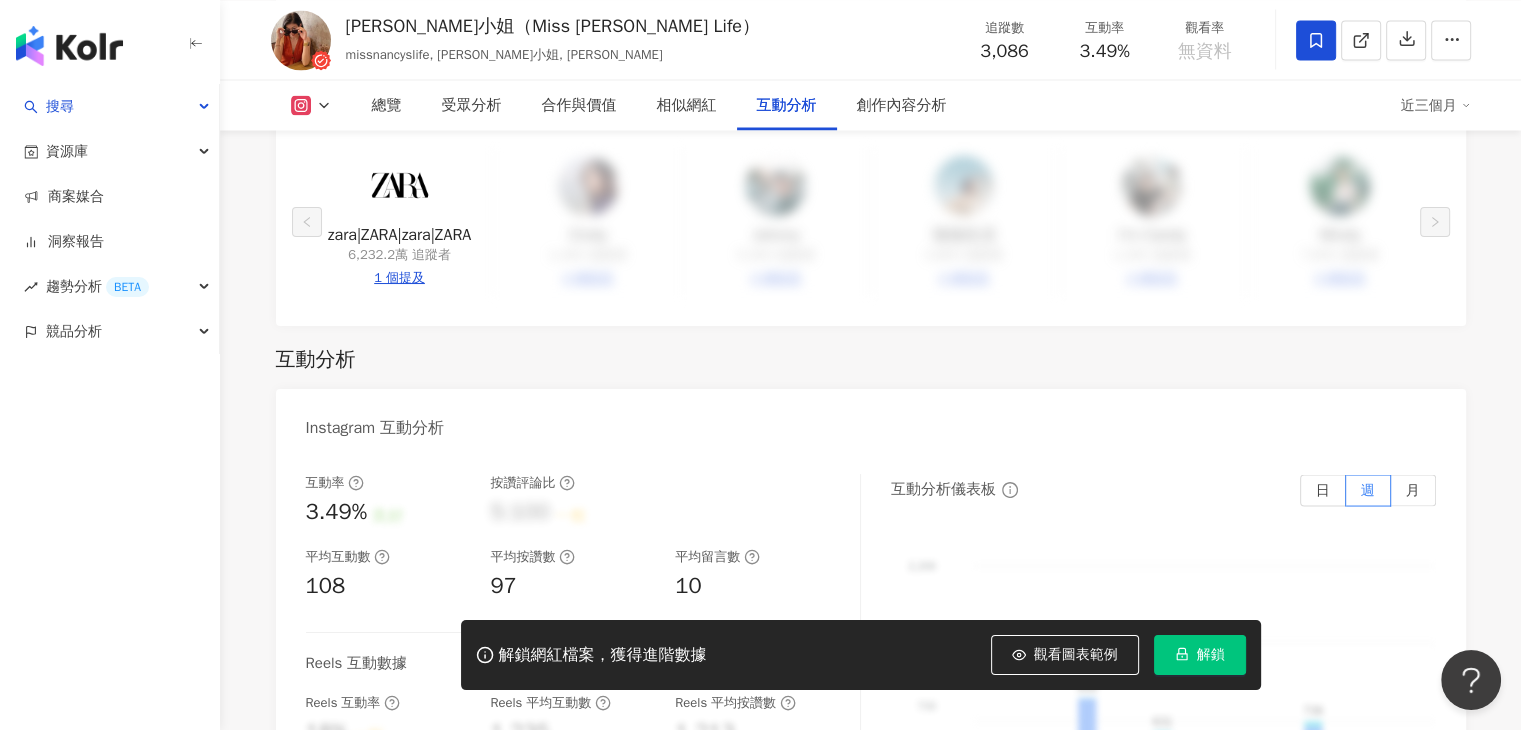 scroll, scrollTop: 3600, scrollLeft: 0, axis: vertical 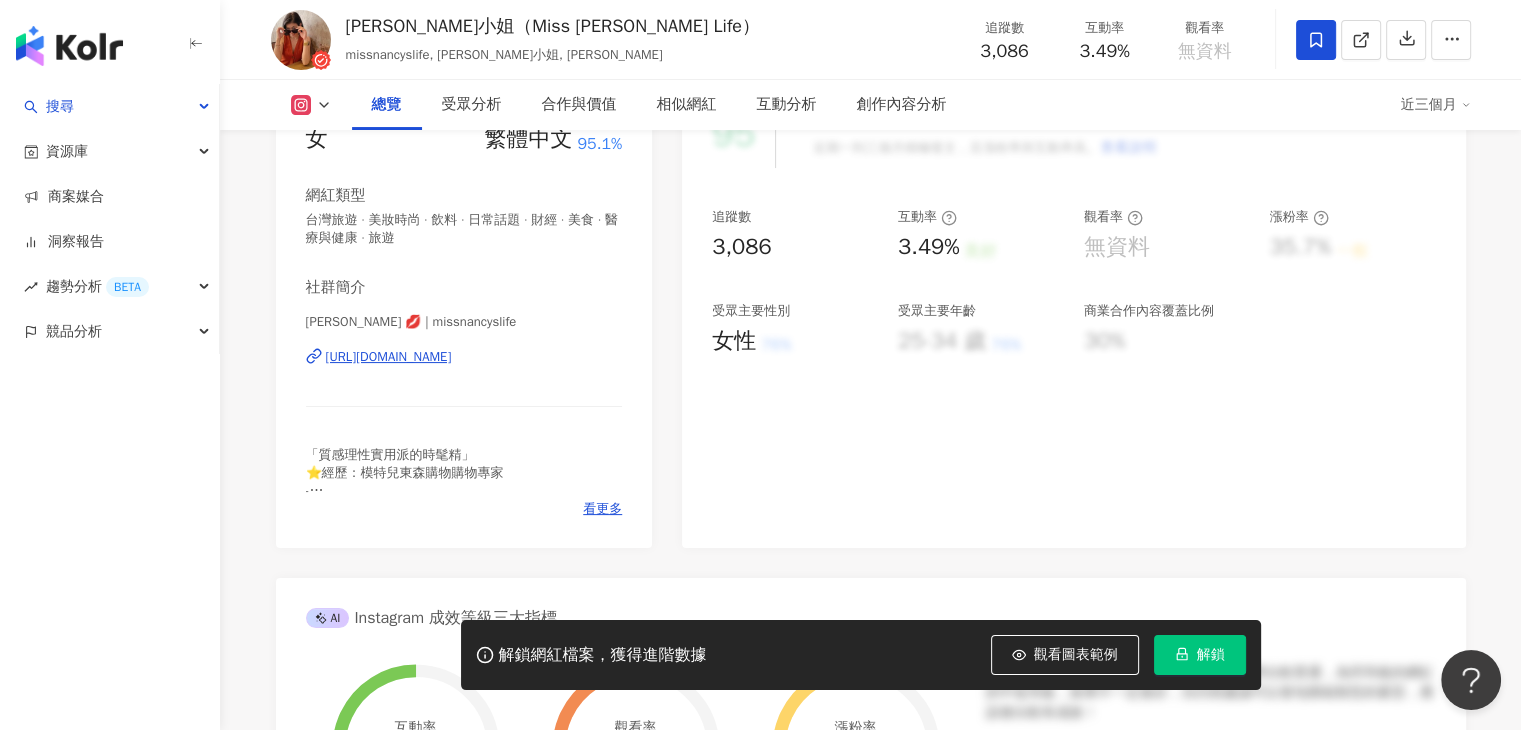 click on "[URL][DOMAIN_NAME]" at bounding box center (389, 357) 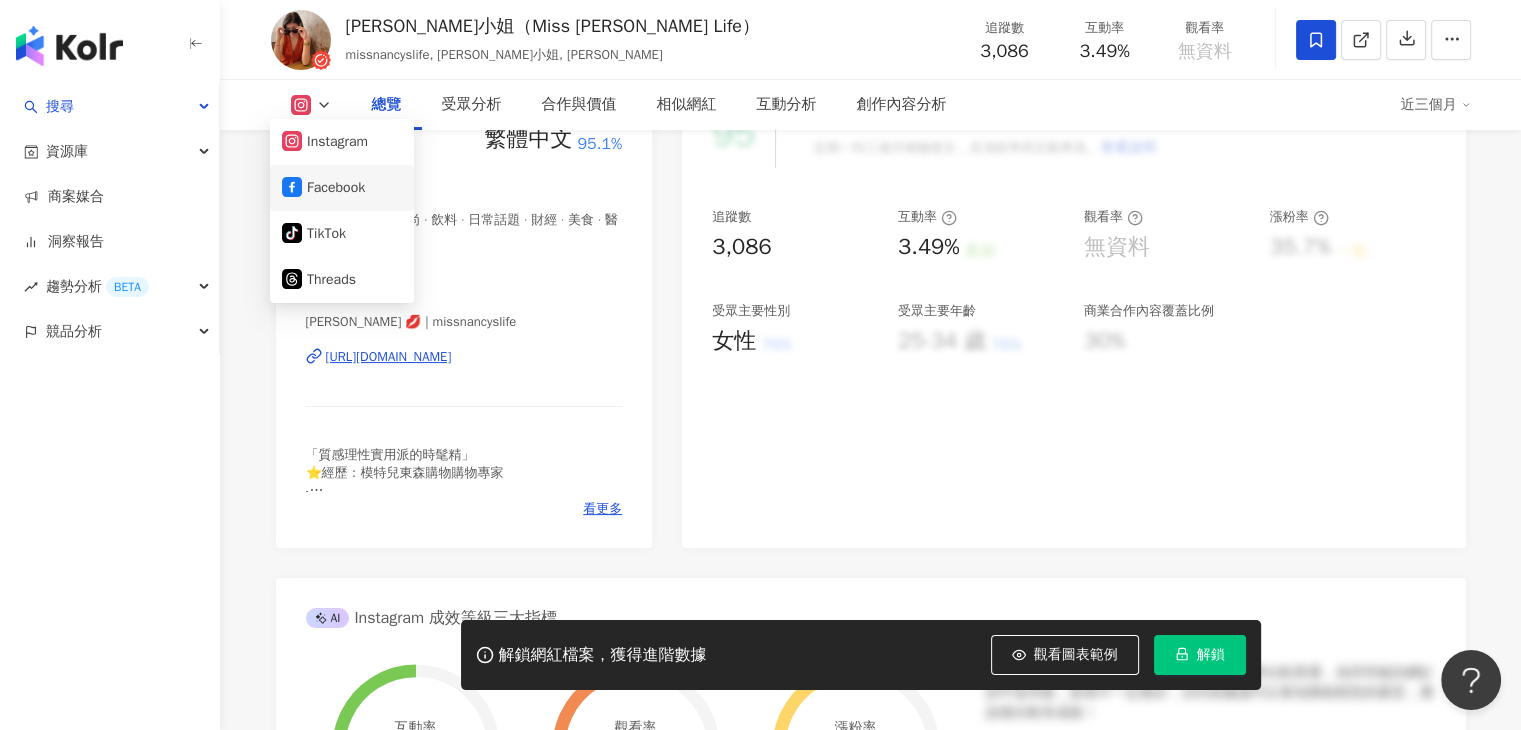 click on "Facebook" at bounding box center [342, 188] 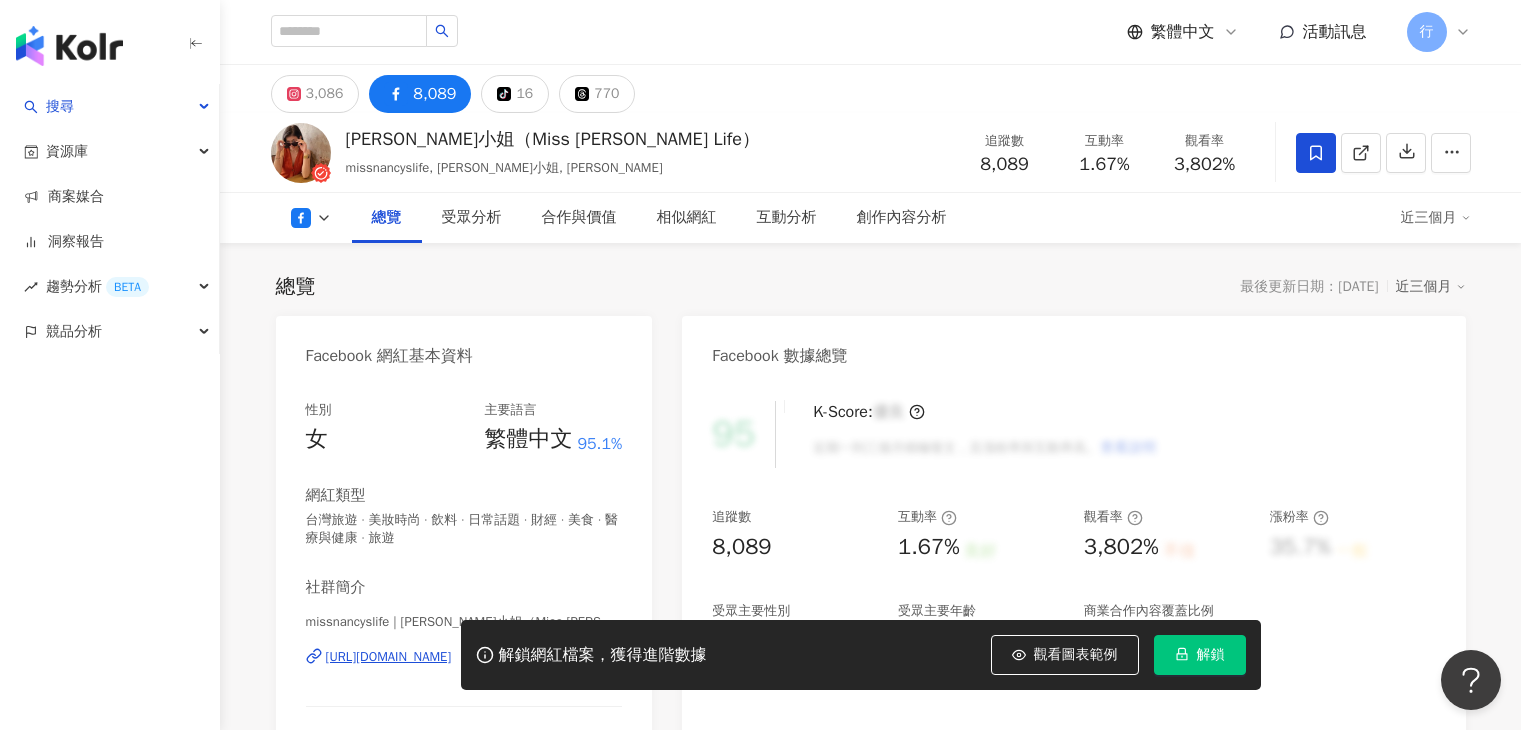 scroll, scrollTop: 300, scrollLeft: 0, axis: vertical 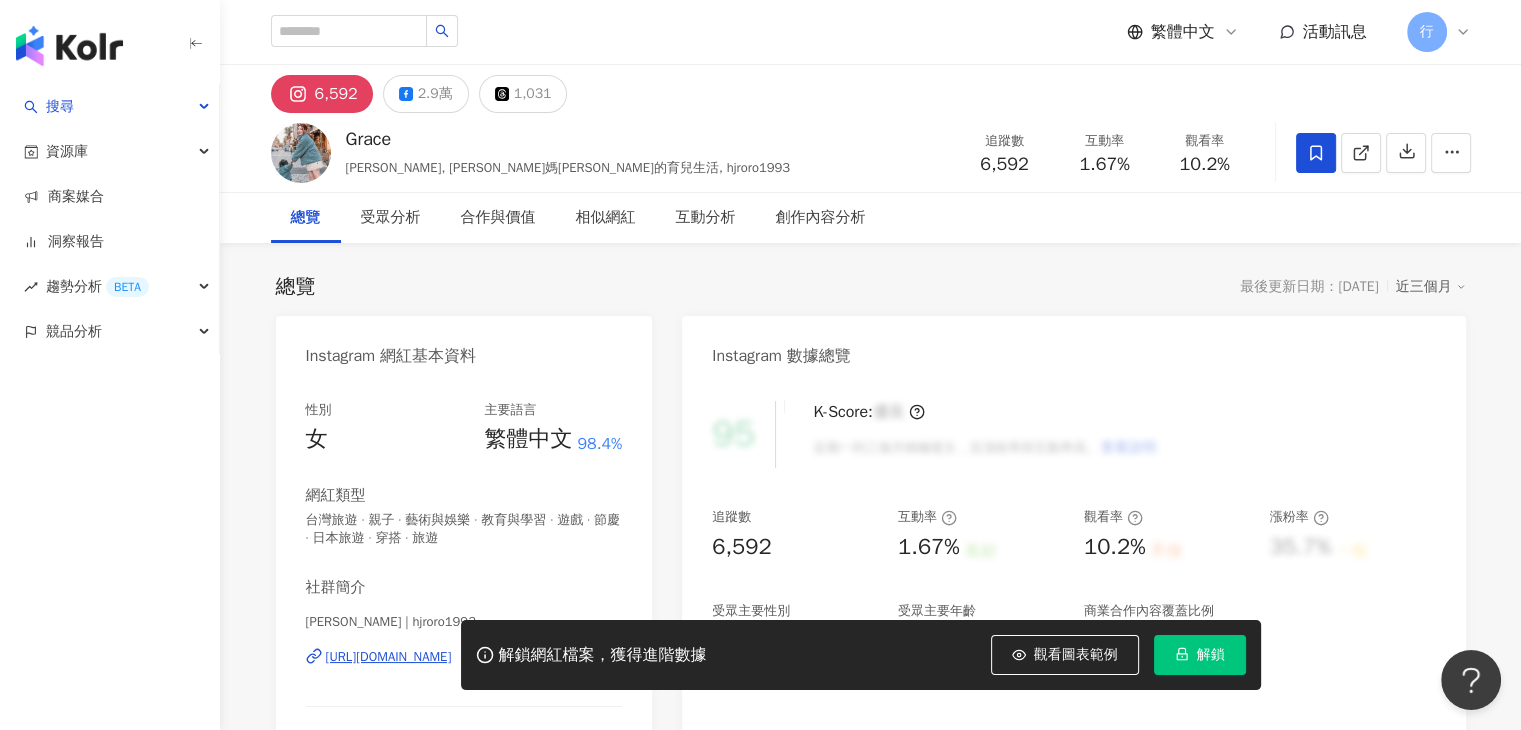 drag, startPoint x: 385, startPoint y: 126, endPoint x: 395, endPoint y: 137, distance: 14.866069 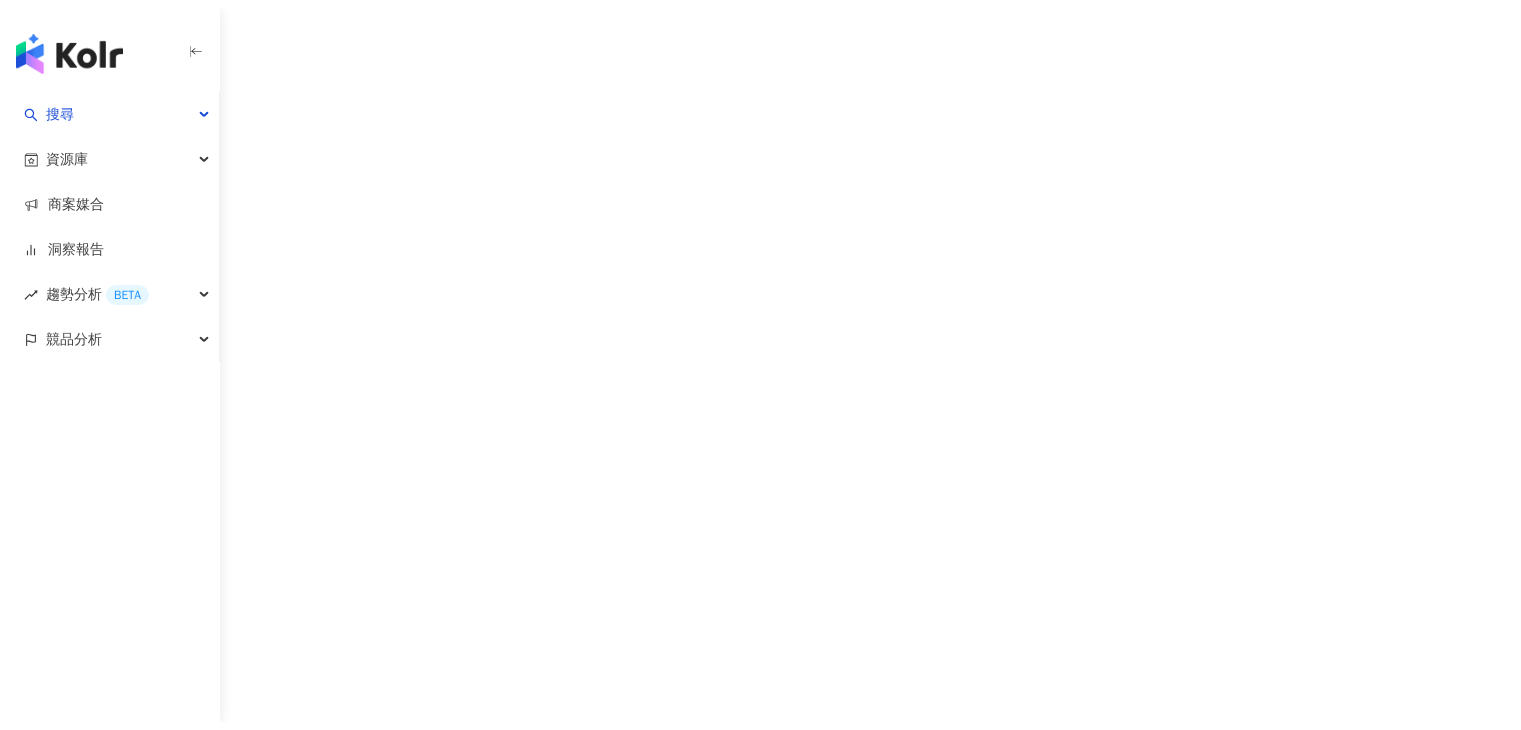 scroll, scrollTop: 0, scrollLeft: 0, axis: both 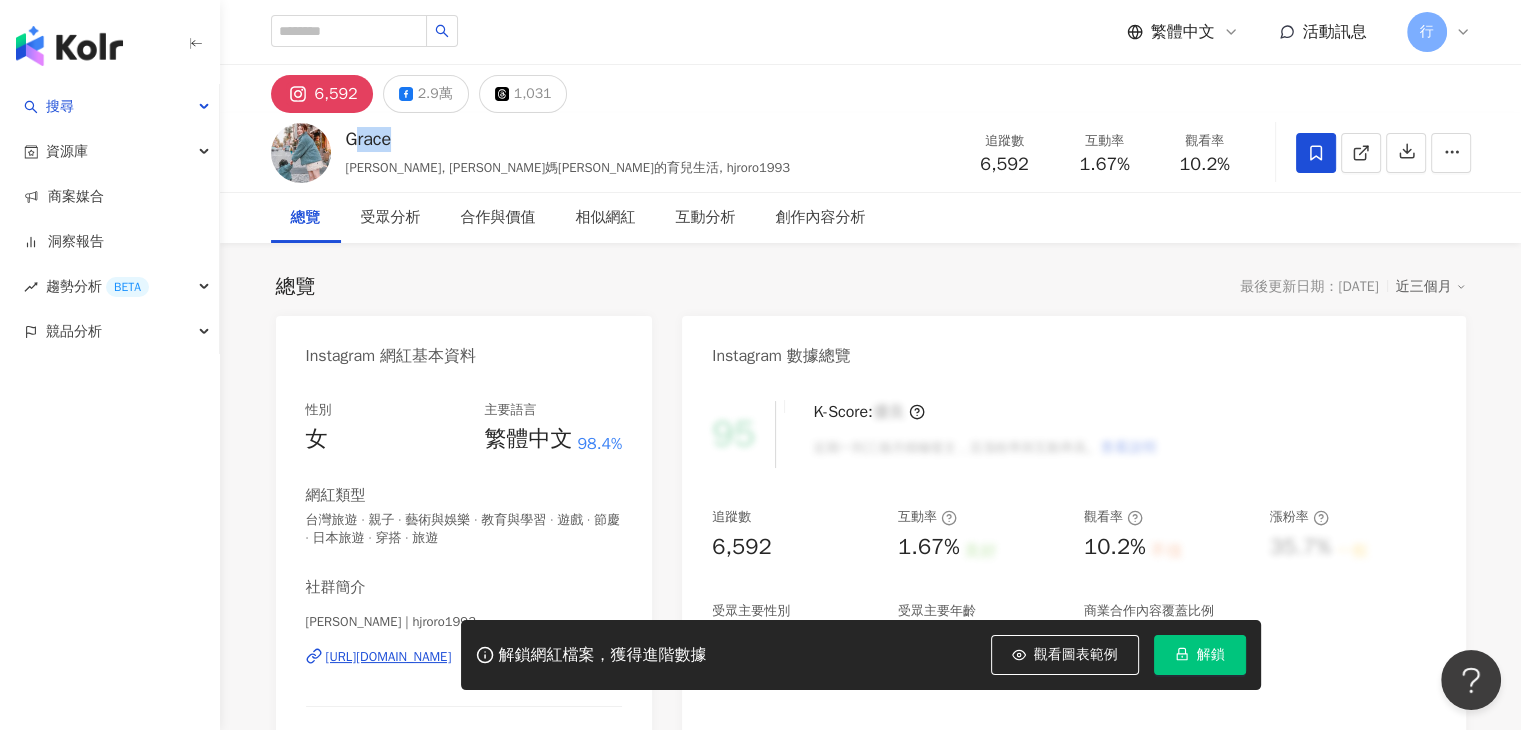 click on "Grace" at bounding box center (568, 139) 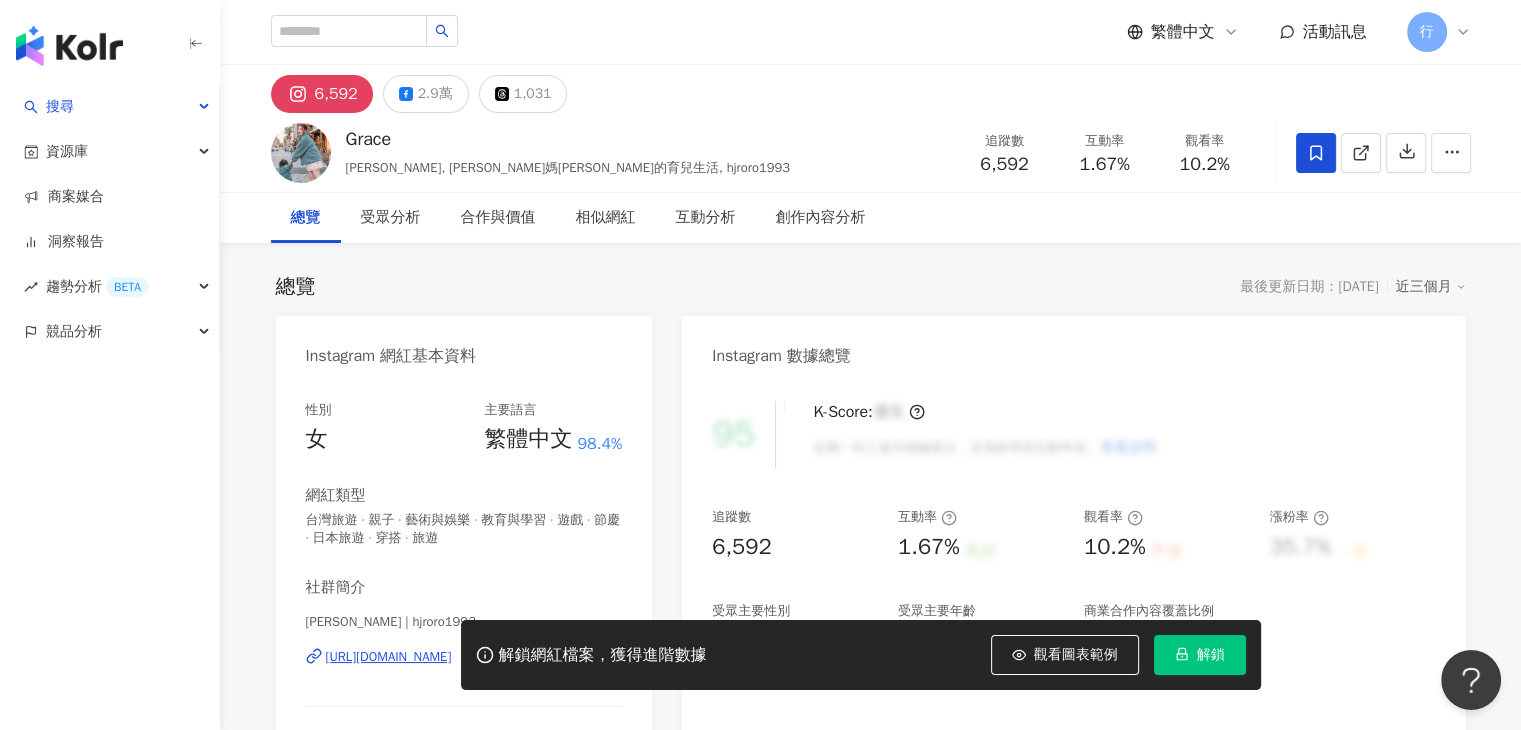 click on "總覽 最後更新日期：[DATE] 近三個月 Instagram 網紅基本資料 性別   女 主要語言   繁體中文 98.4% 網紅類型 台灣旅遊 · 親子 · 藝術與娛樂 · 教育與學習 · 遊戲 · 節慶 · 日本旅遊 · 穿搭 · 旅遊 社群簡介 Grace Yo | hjroro1993 [URL][DOMAIN_NAME] 外拍 網拍 婚紗 雜誌 平面模特兒 ❤
好物試用、育兒、母嬰分享～
合作請私訊洽談～
部落格 ：[PERSON_NAME]的童話天地
粉絲團 ：[PERSON_NAME]媽咪的育兒生活
抖音：graceyo0 看更多 Instagram 數據總覽 95 K-Score :   優良 近期一到三個月積極發文，且漲粉率與互動率高。 查看說明 追蹤數   6,592 互動率   1.67% 良好 觀看率   10.2% 不佳 漲粉率   35.7% 一般 受眾主要性別   男性 76% 受眾主要年齡   25-34 歲 76% 商業合作內容覆蓋比例   30% AI Instagram 成效等級三大指標 互動率 1.67% 良好 同等級網紅的互動率中位數為  0.19% 觀看率 10.2% 不佳 35.5%" at bounding box center (871, 1054) 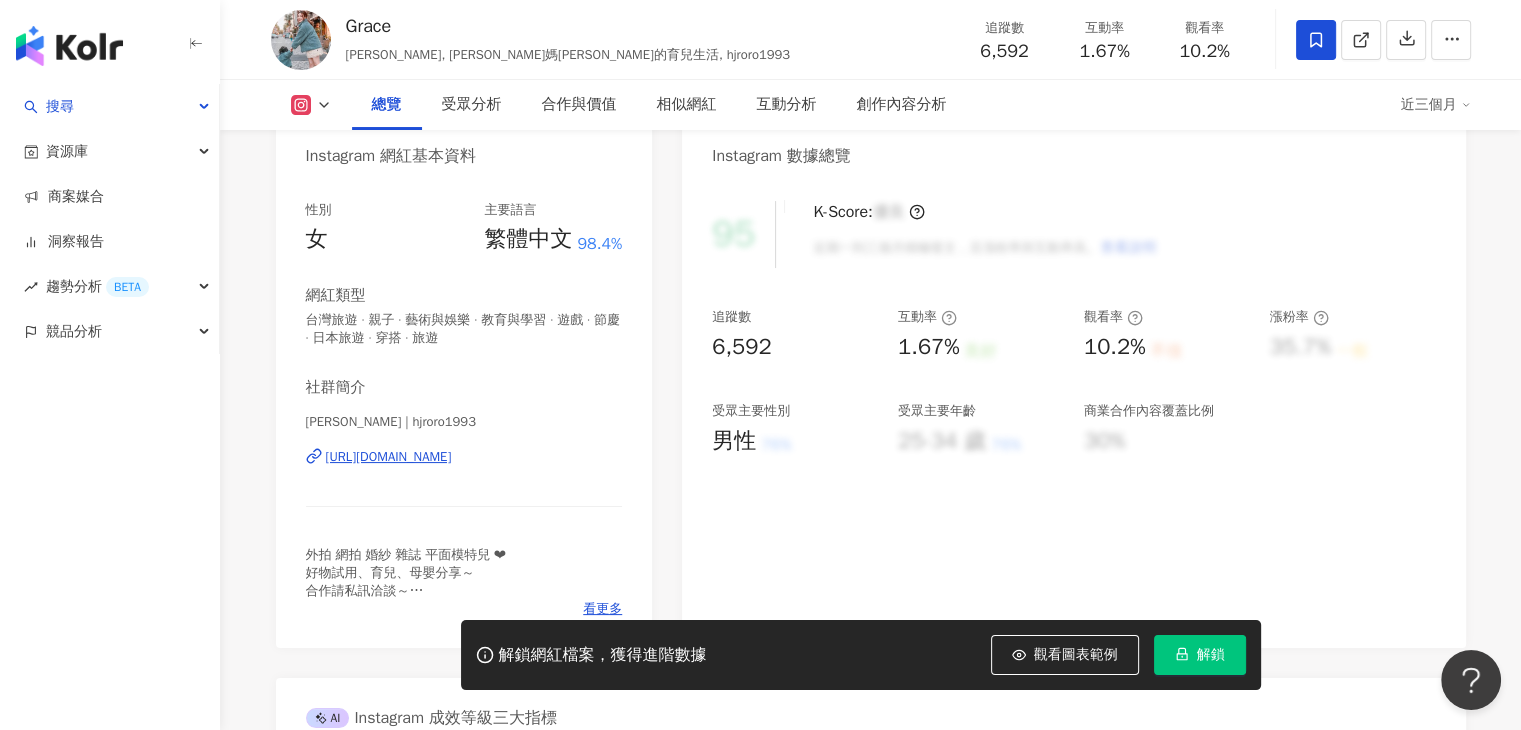 click on "[PERSON_NAME] | hjroro1993 [URL][DOMAIN_NAME]" at bounding box center [464, 471] 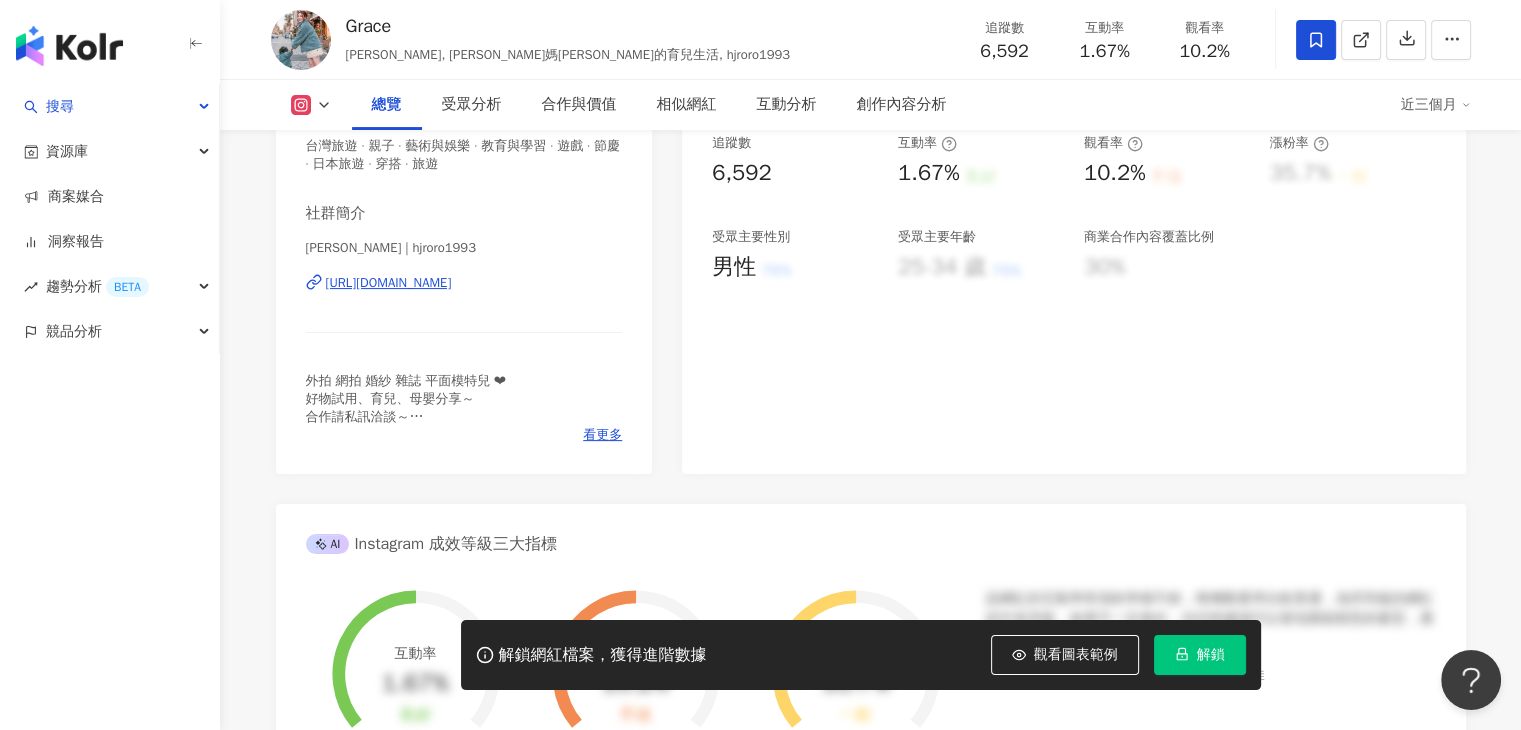 scroll, scrollTop: 500, scrollLeft: 0, axis: vertical 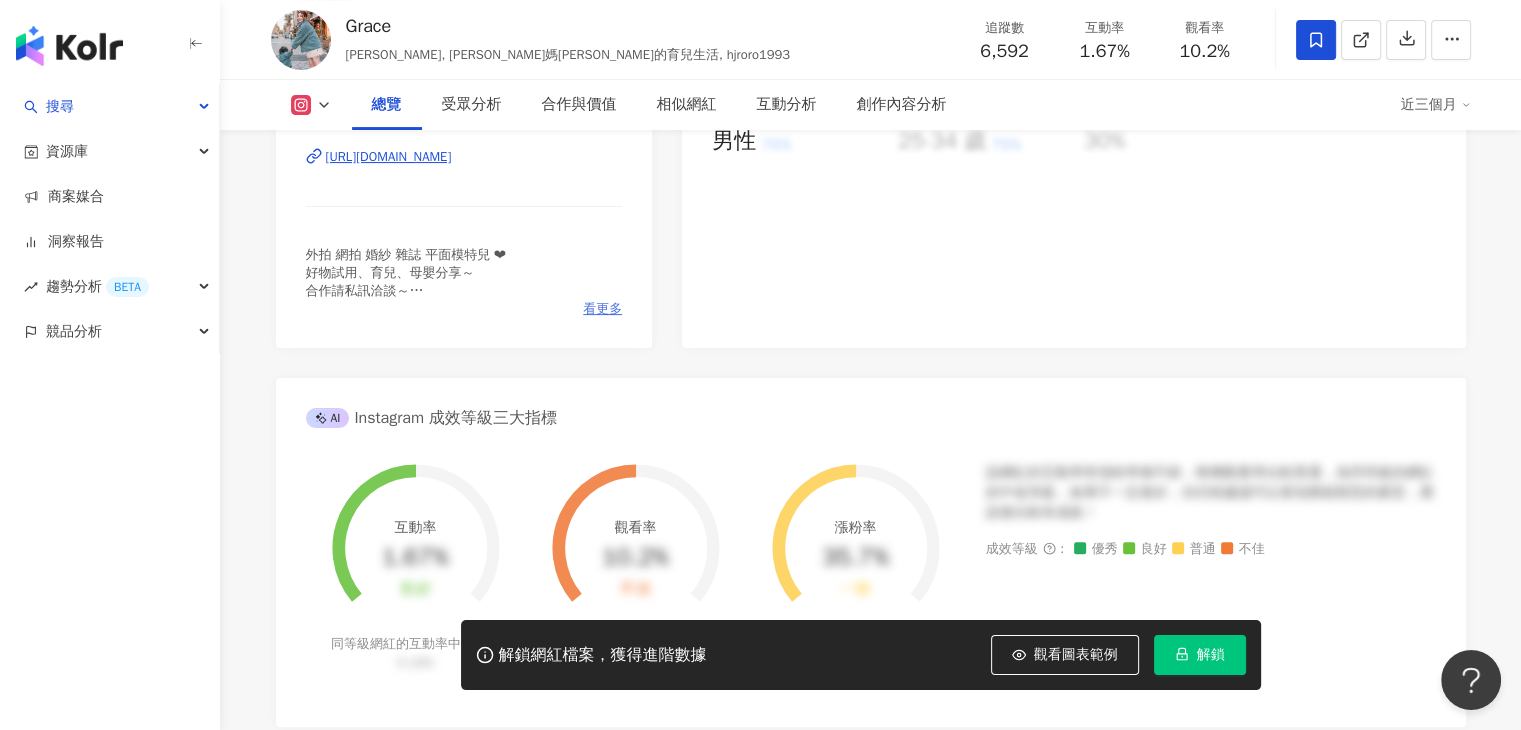 click on "看更多" at bounding box center [602, 309] 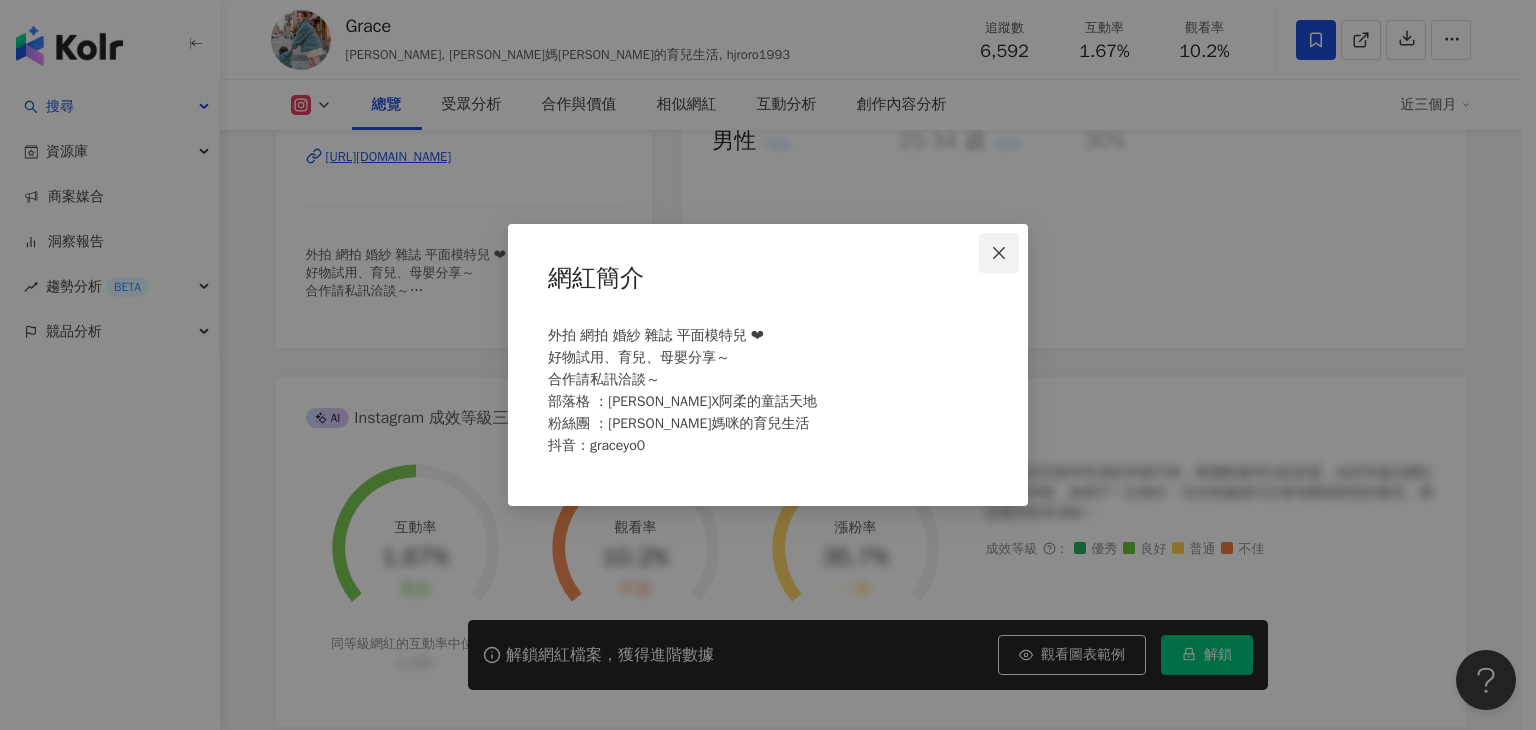 click 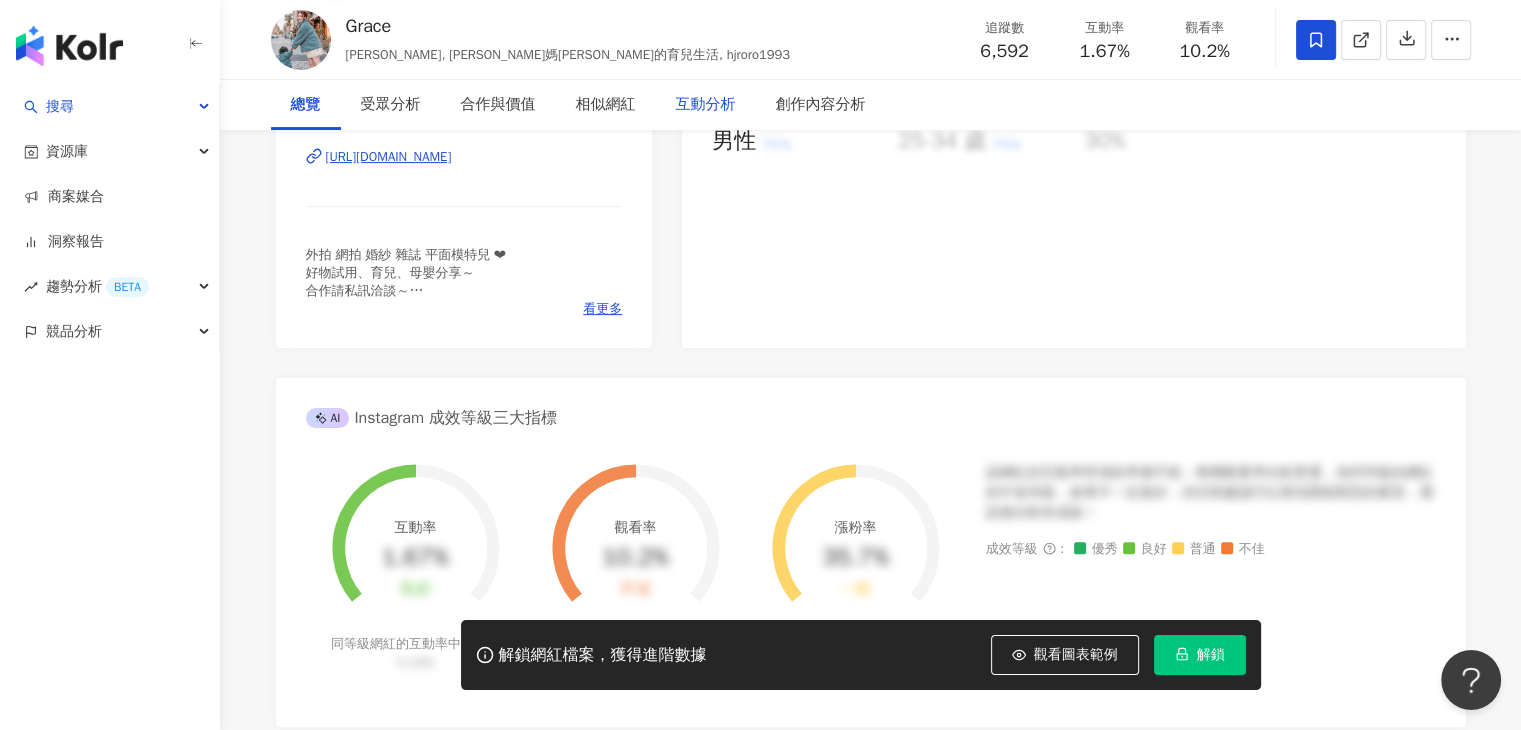 scroll, scrollTop: 0, scrollLeft: 0, axis: both 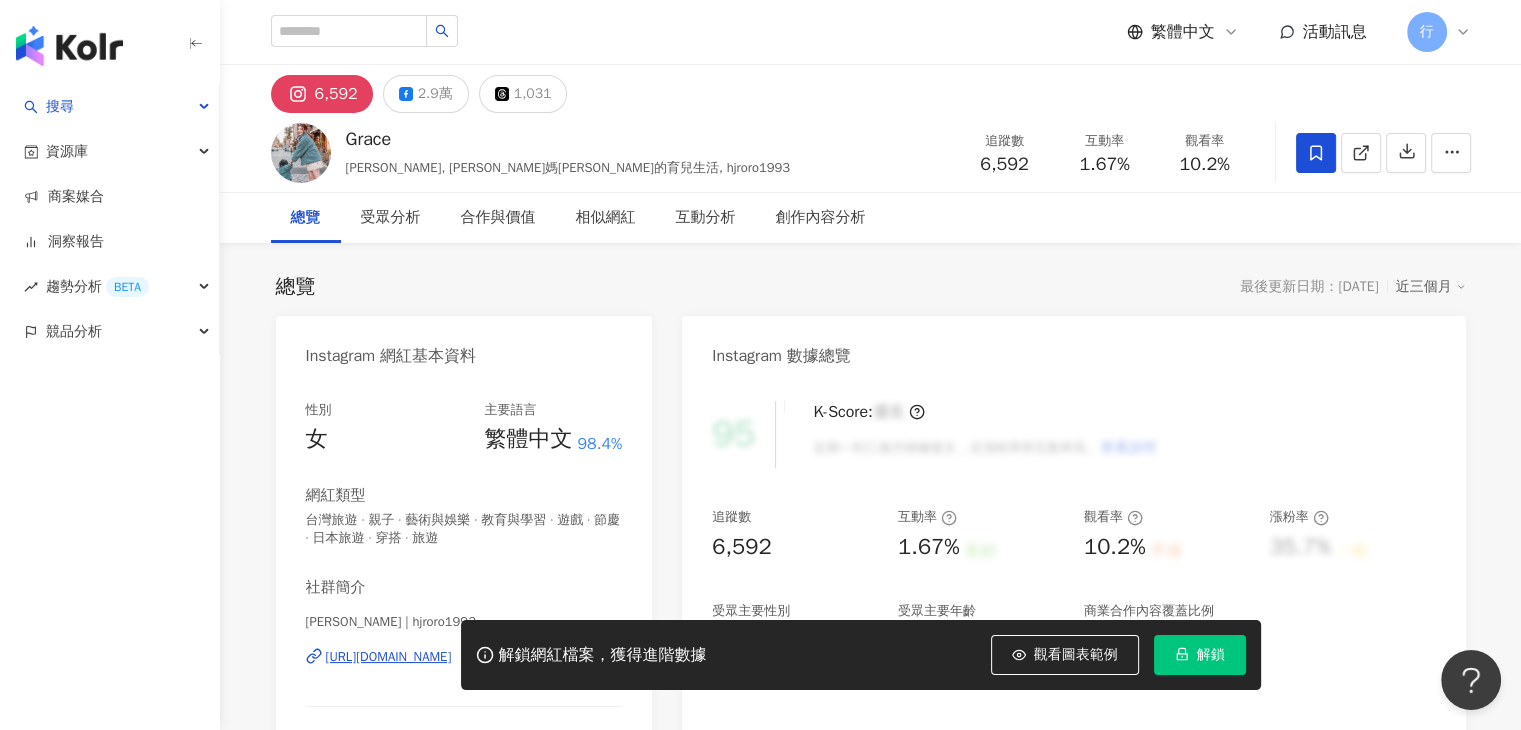 click on "[PERSON_NAME], [PERSON_NAME]媽[PERSON_NAME]的育兒生活, hjroro1993 追蹤數 6,592 互動率 1.67% 觀看率 10.2%" at bounding box center [871, 152] 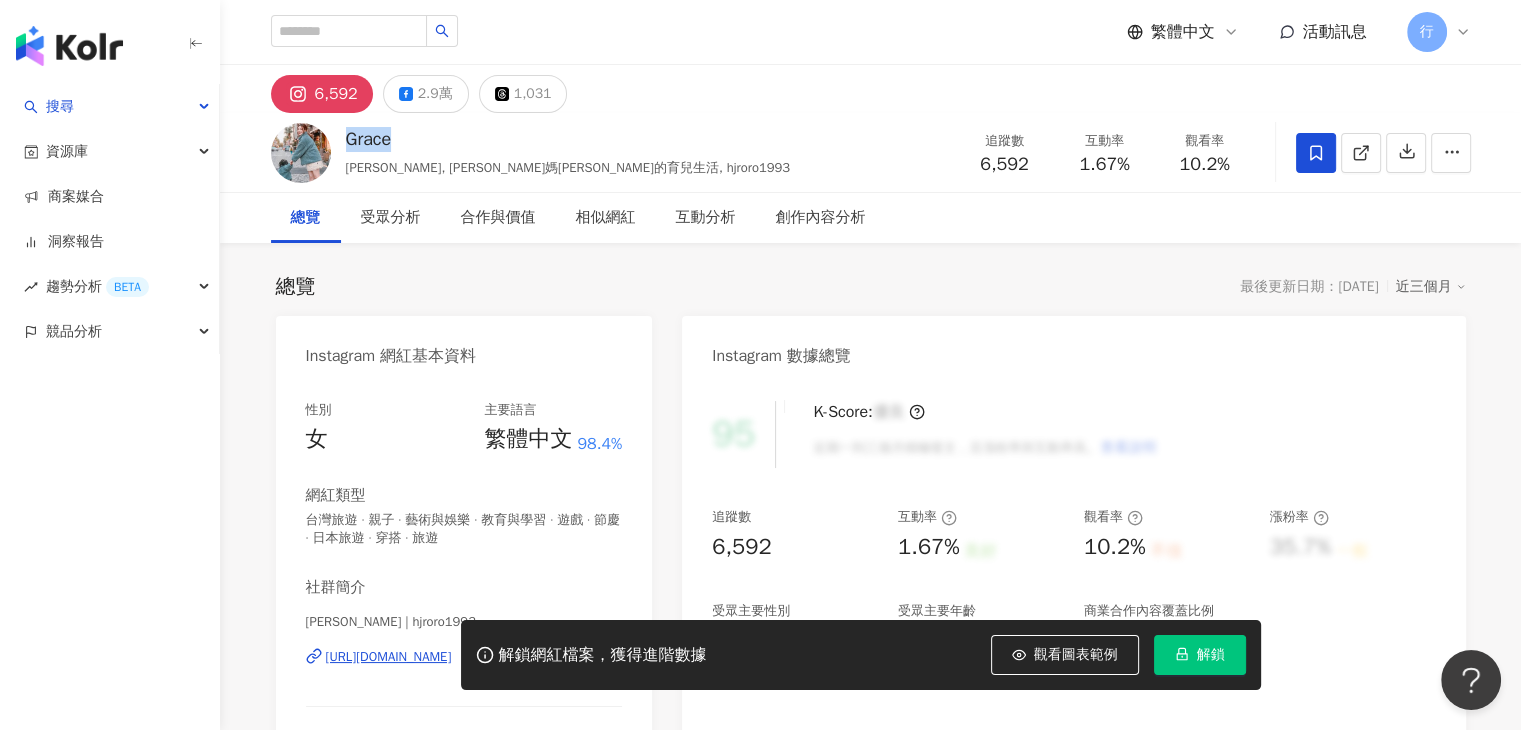 drag, startPoint x: 423, startPoint y: 129, endPoint x: 348, endPoint y: 138, distance: 75.53807 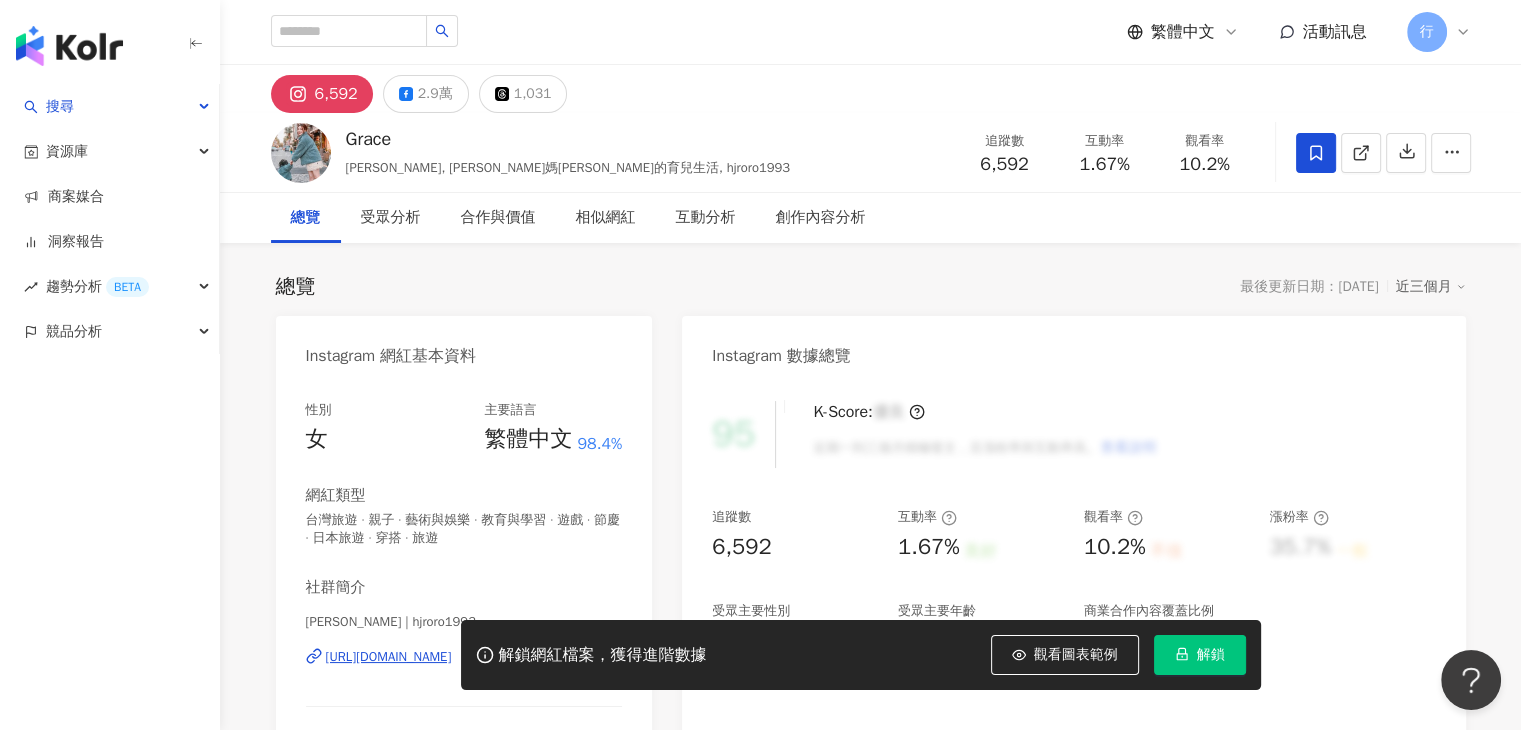 click on "6,592 2.9萬 1,031" at bounding box center [871, 89] 